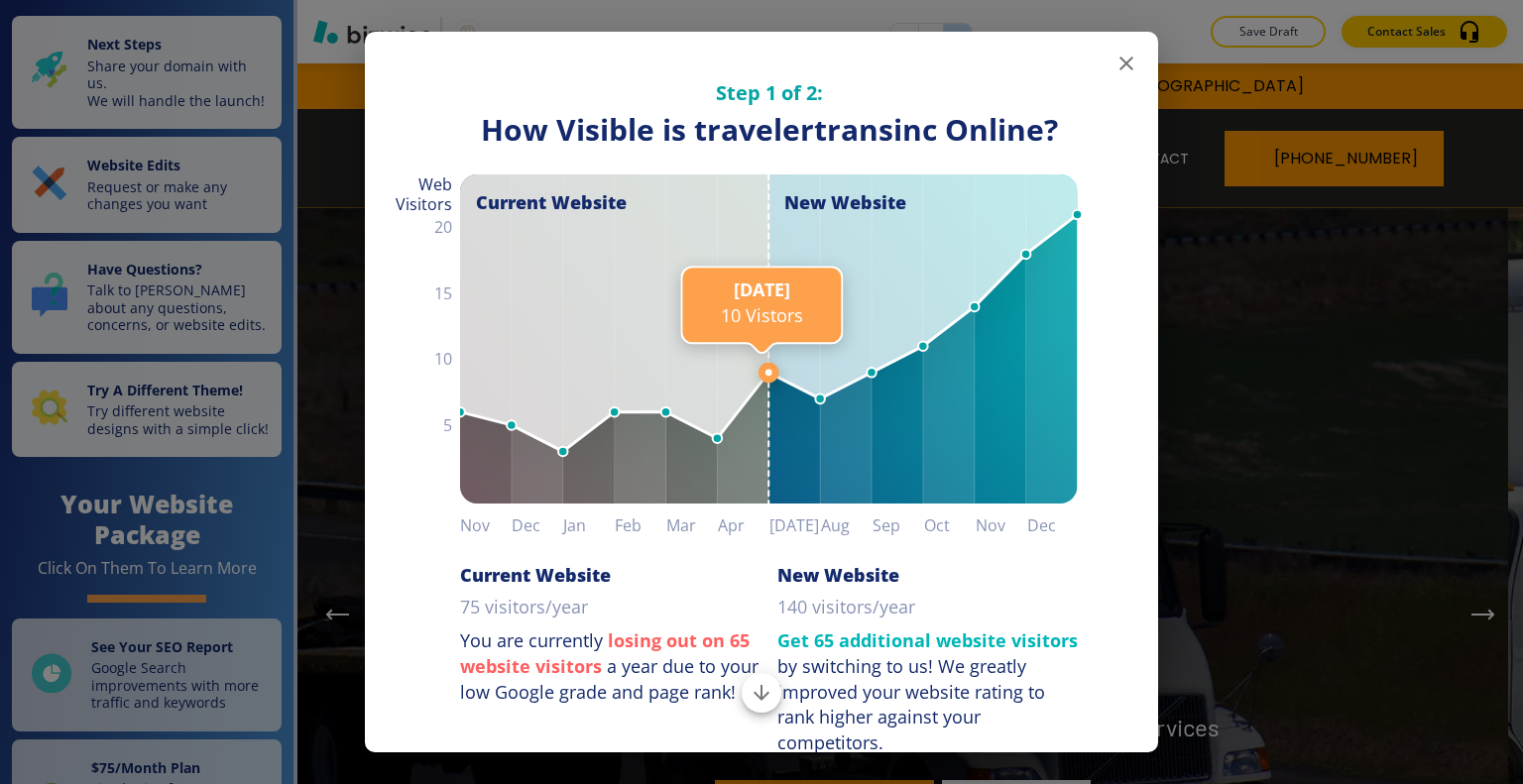 scroll, scrollTop: 0, scrollLeft: 0, axis: both 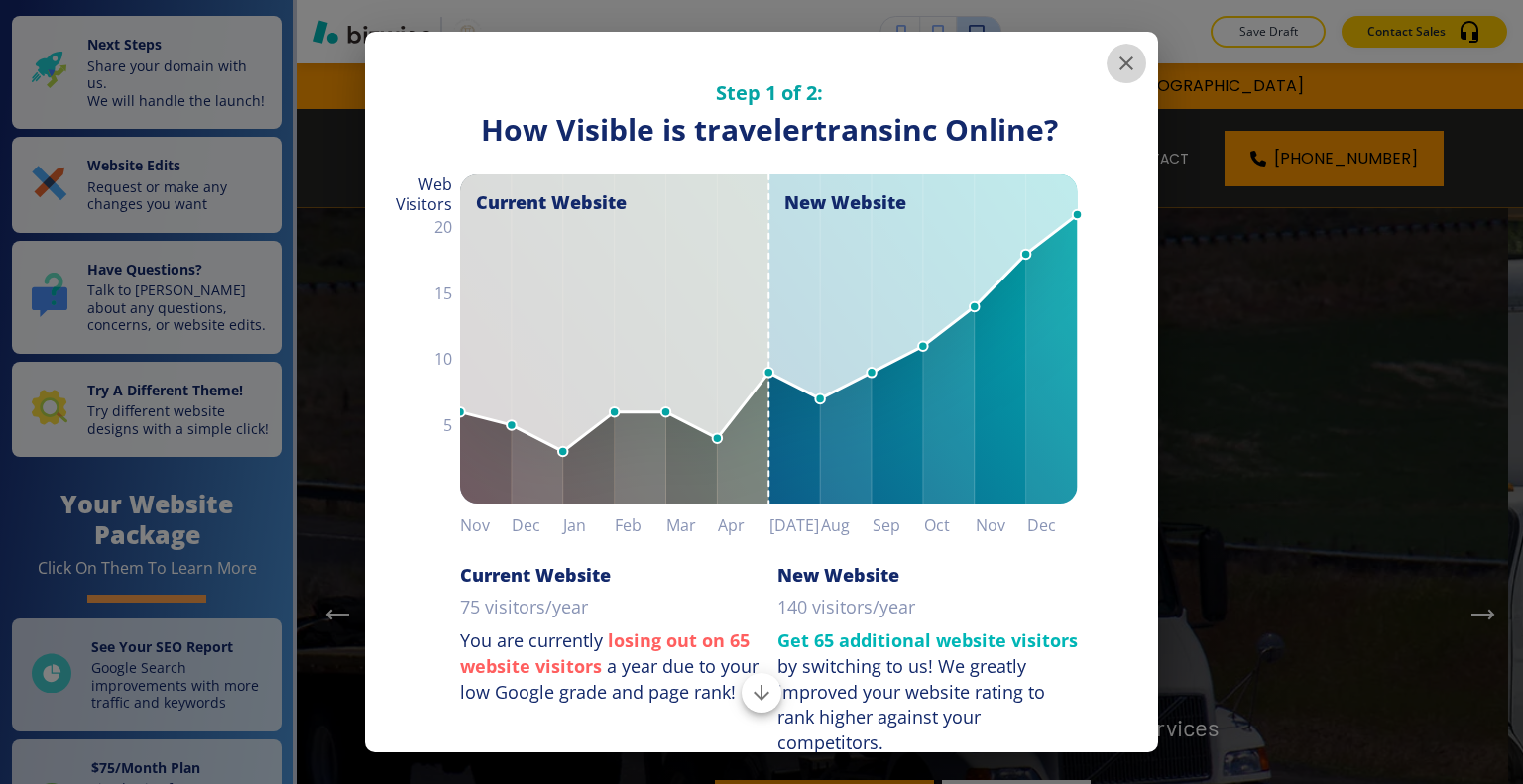 click 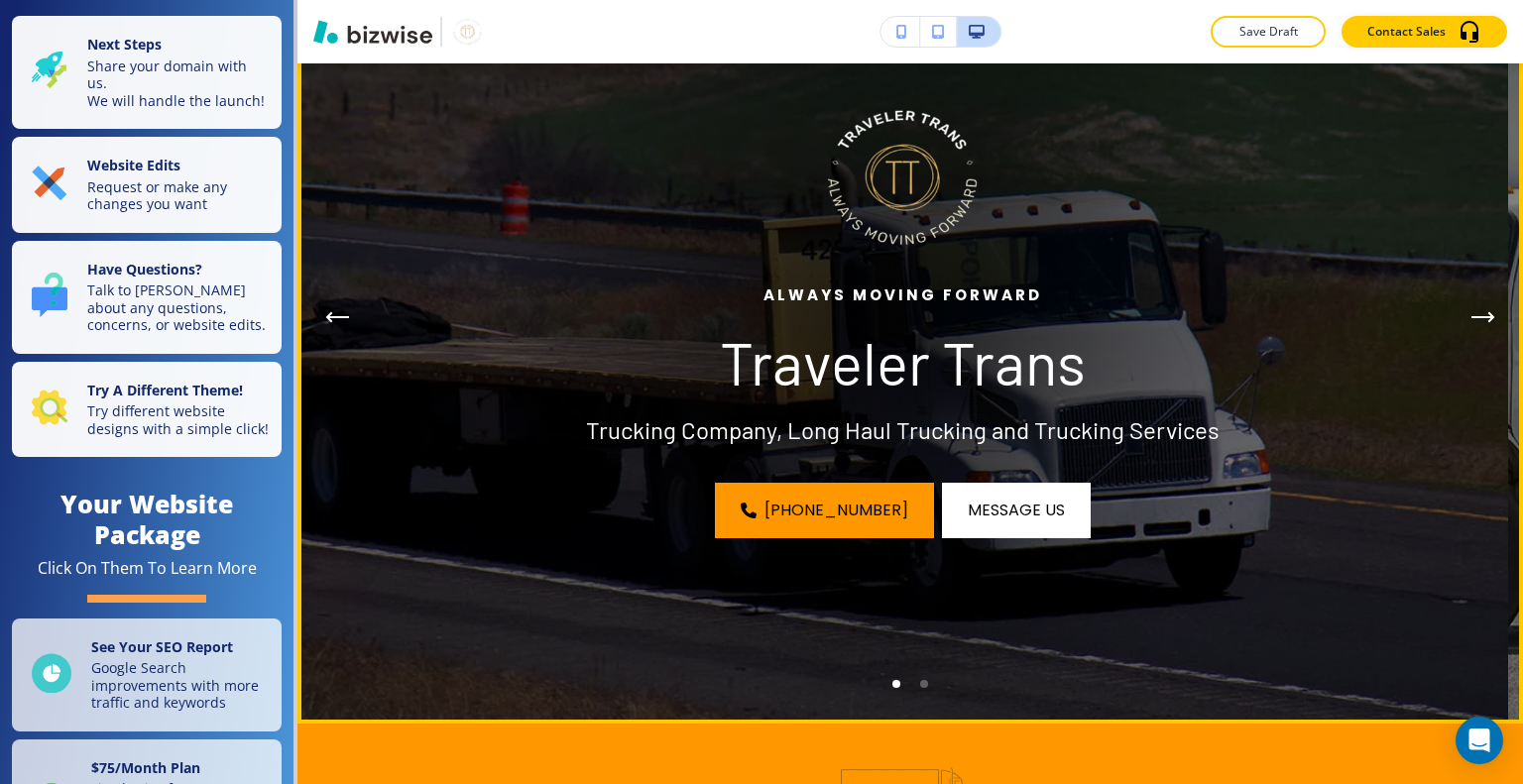 scroll, scrollTop: 396, scrollLeft: 0, axis: vertical 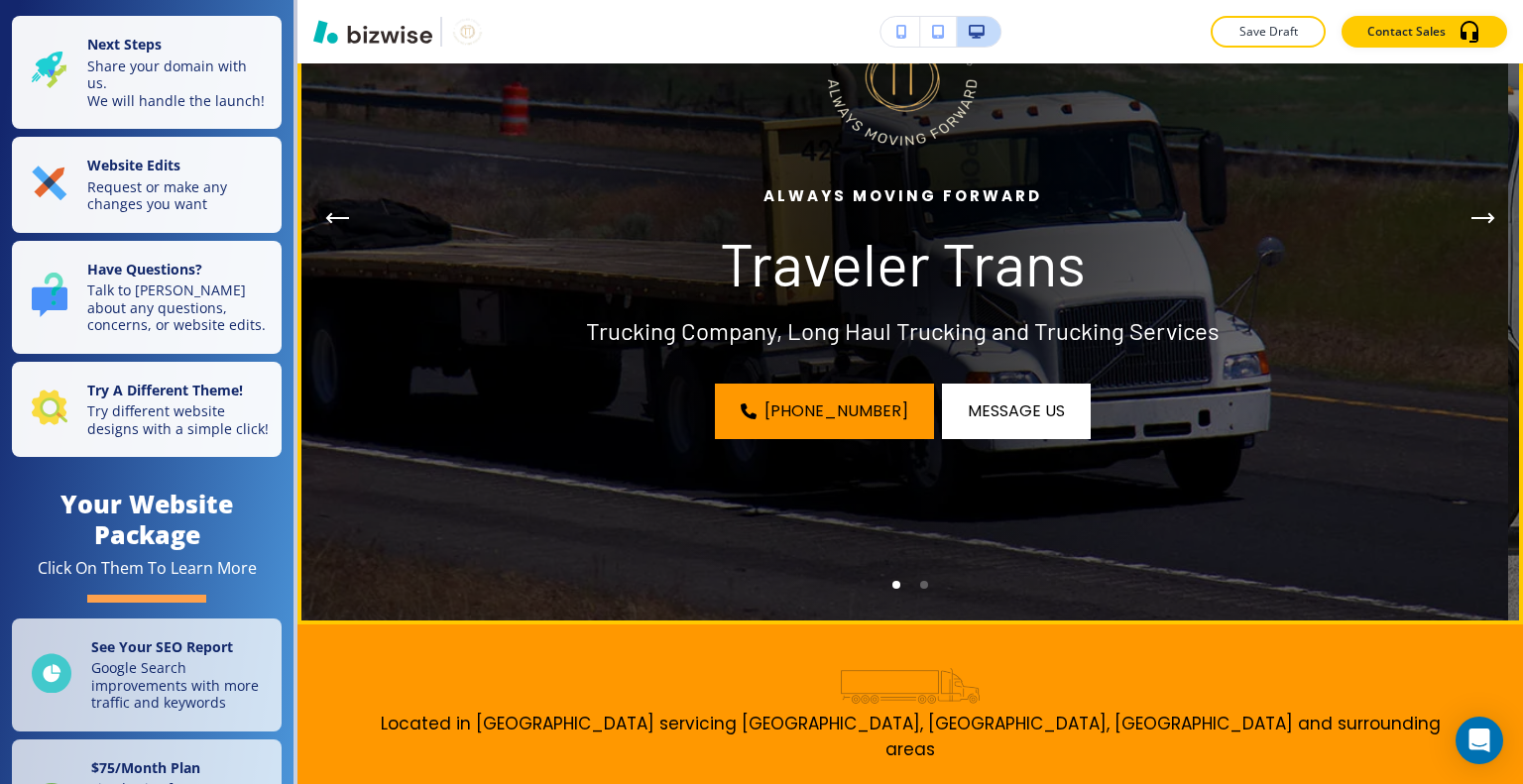 click at bounding box center [924, 585] 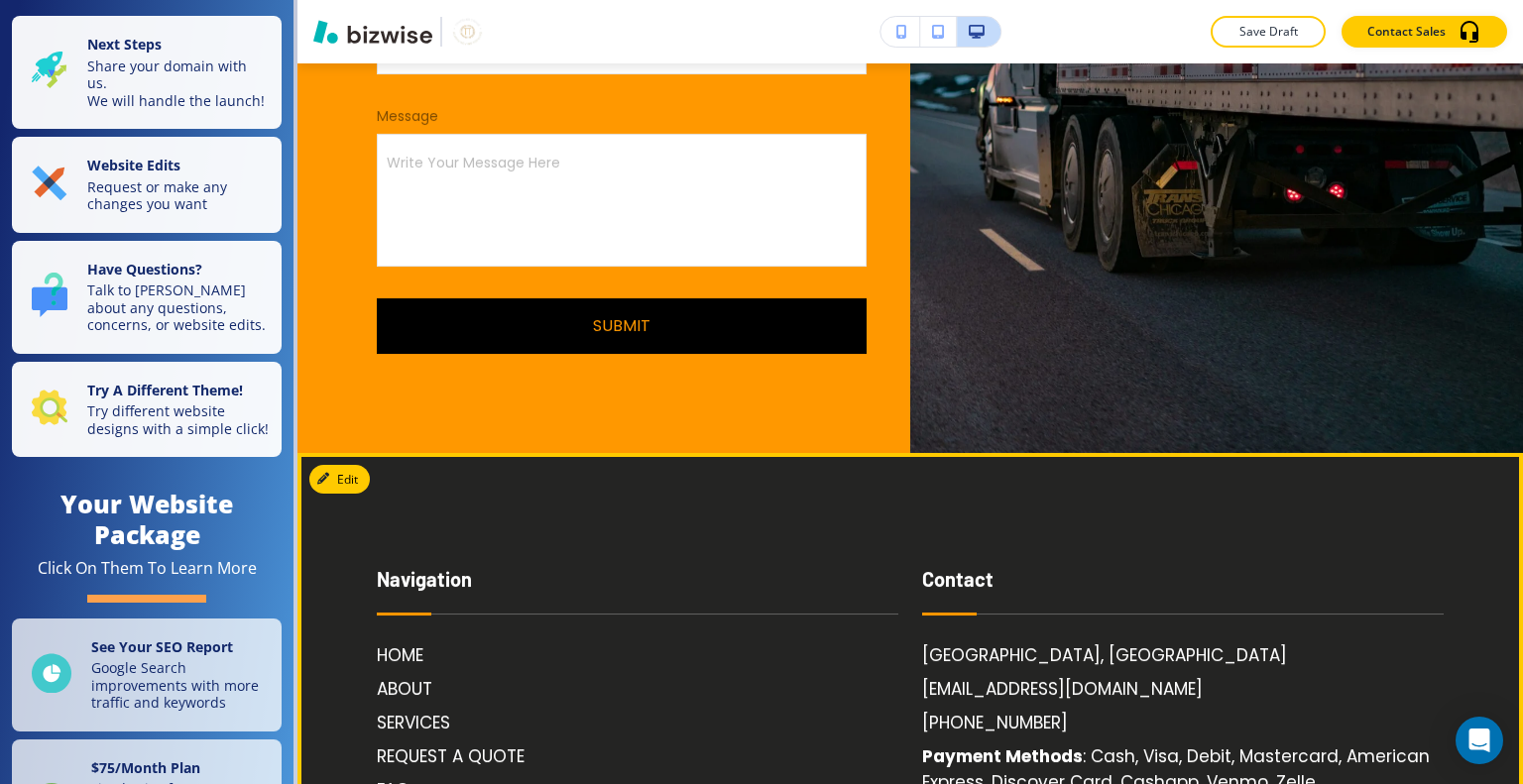 scroll, scrollTop: 8127, scrollLeft: 0, axis: vertical 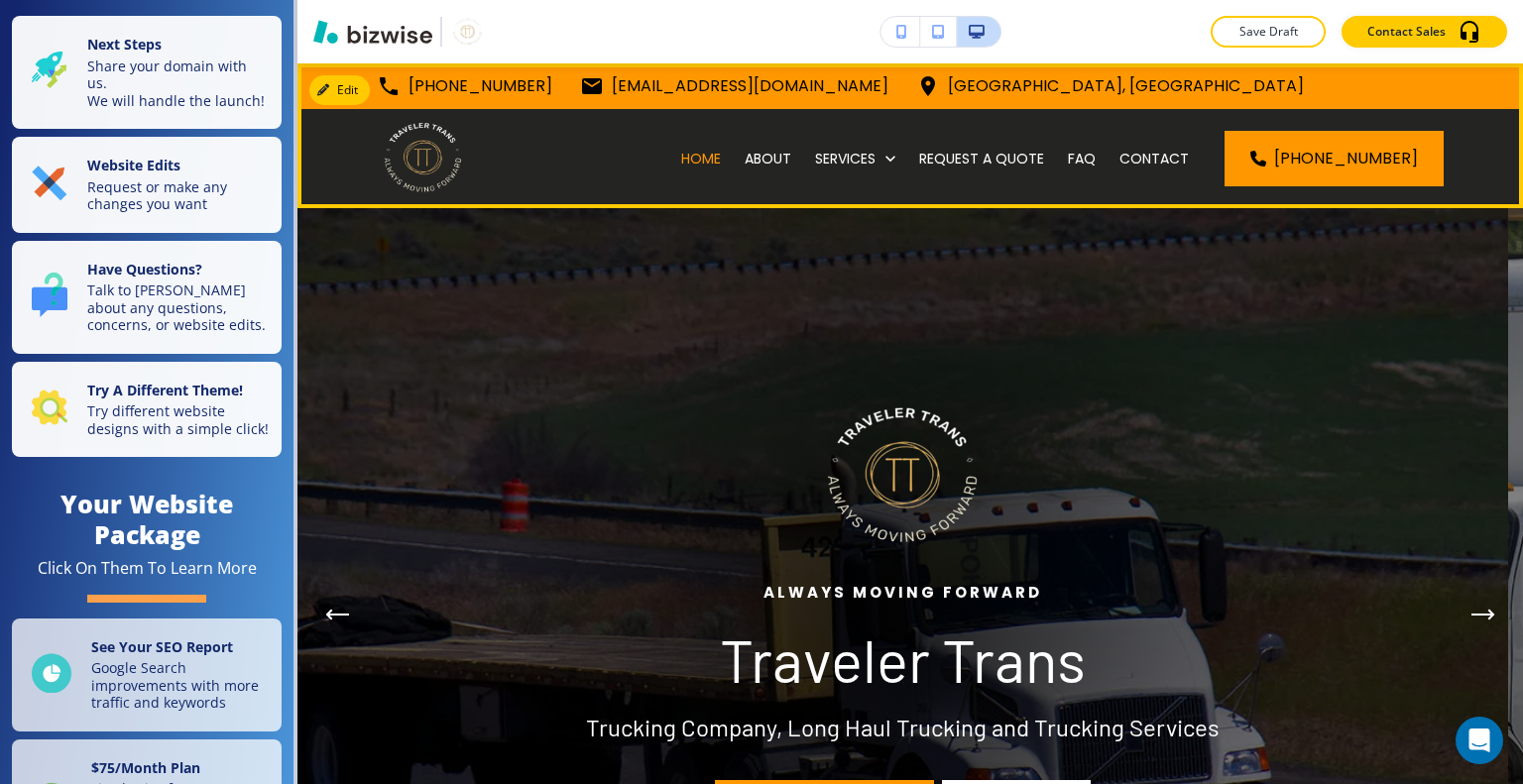 click on "ABOUT" at bounding box center [767, 159] 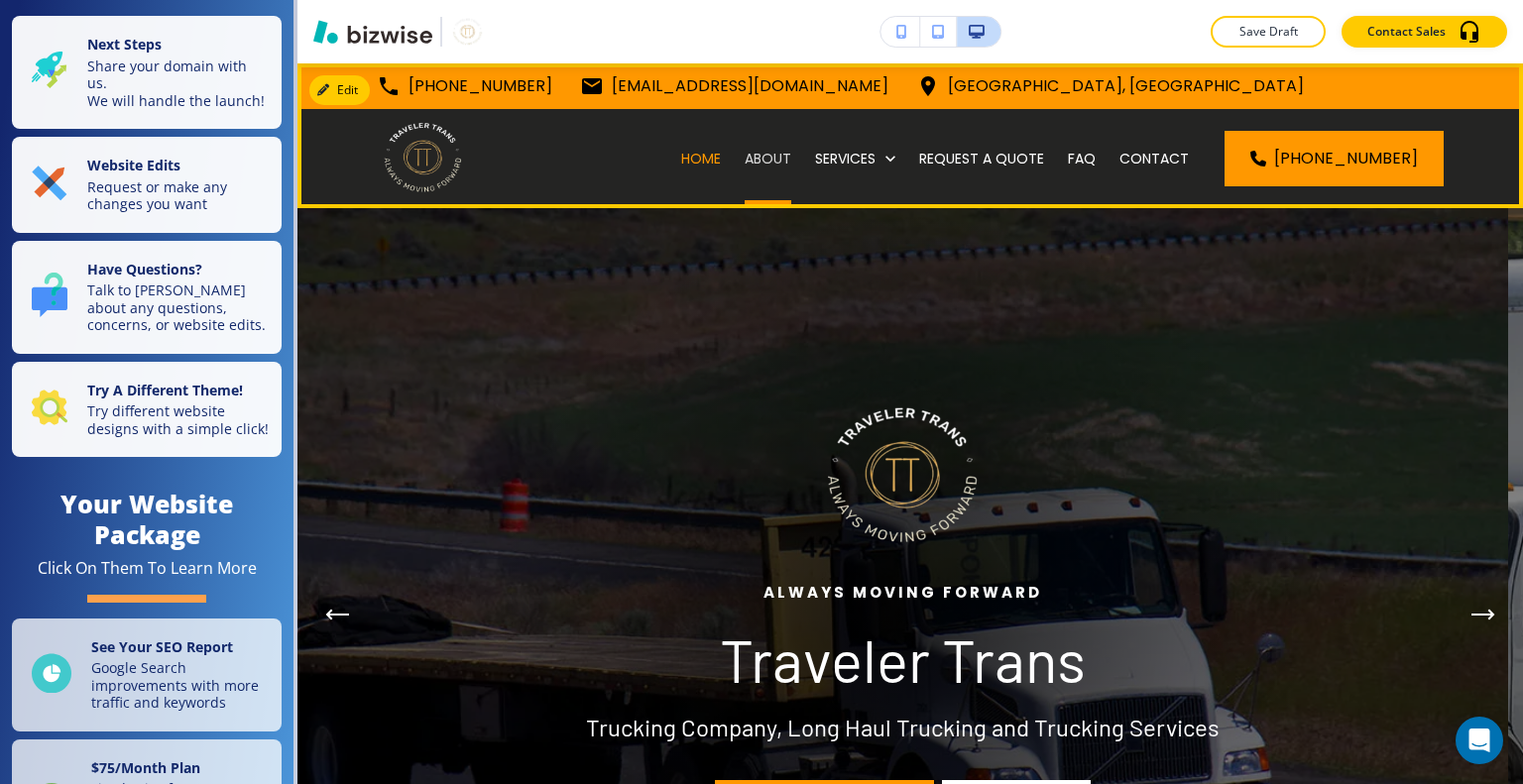 click on "ABOUT" at bounding box center [767, 159] 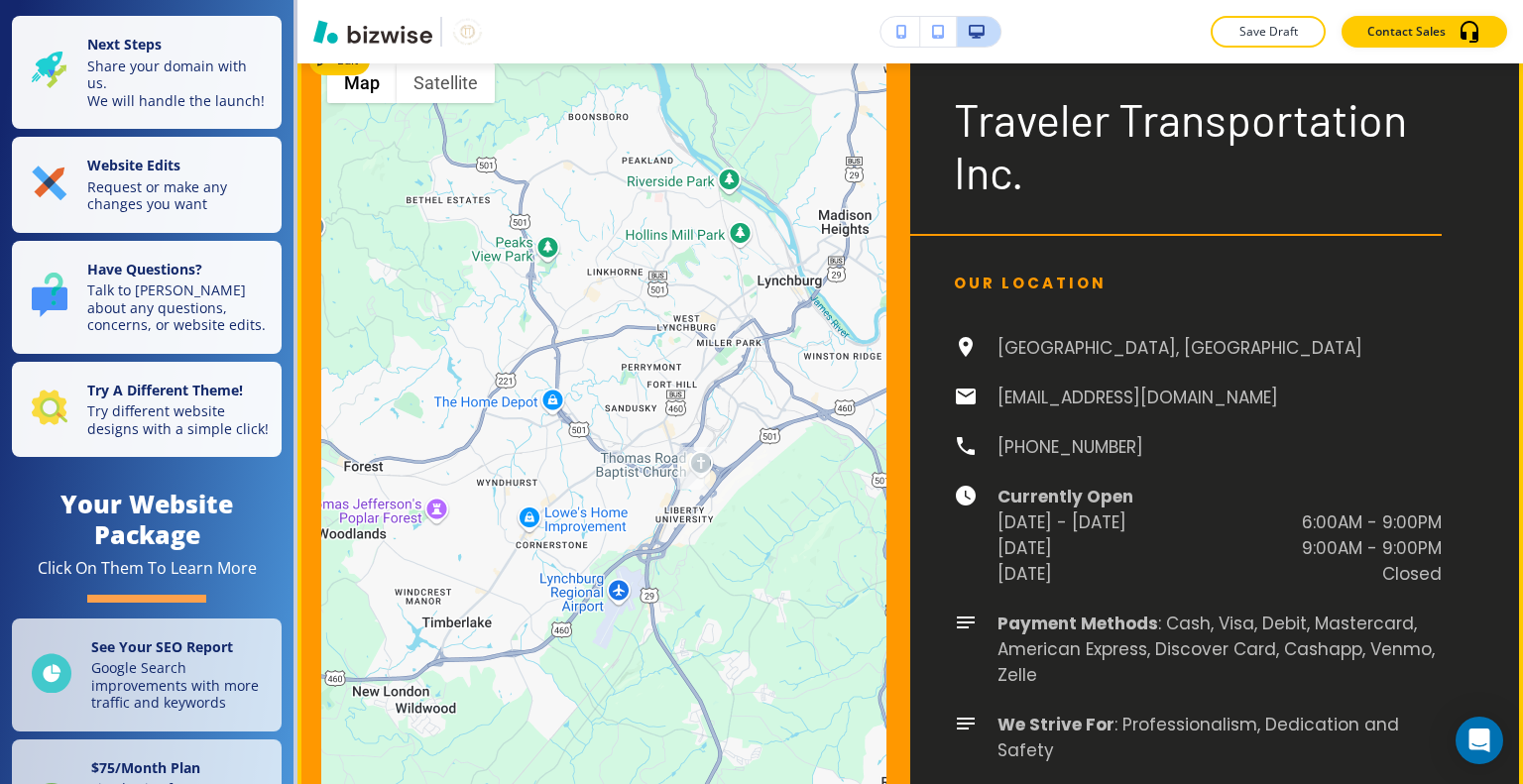 scroll, scrollTop: 5650, scrollLeft: 0, axis: vertical 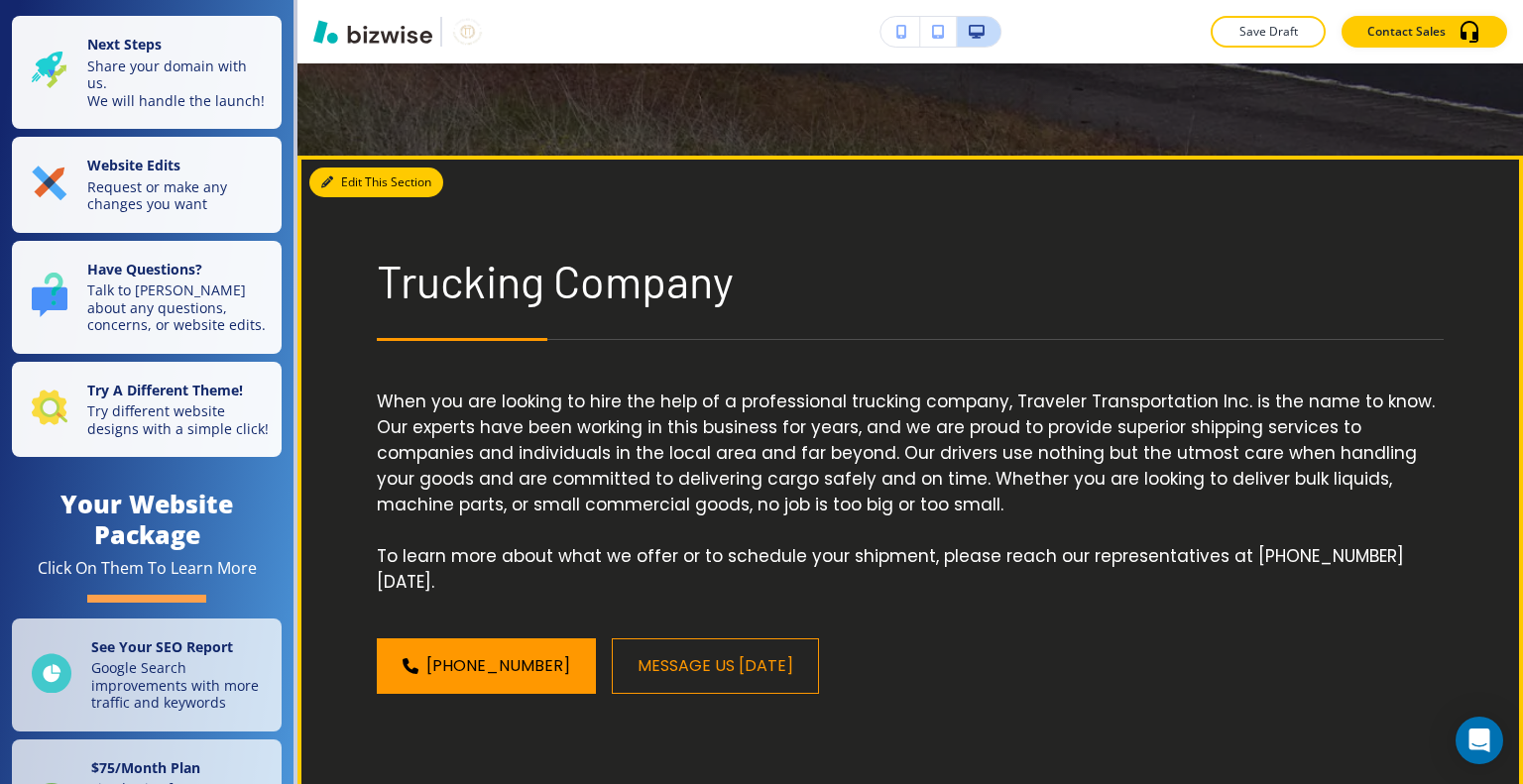 click on "Edit This Section" at bounding box center (376, 182) 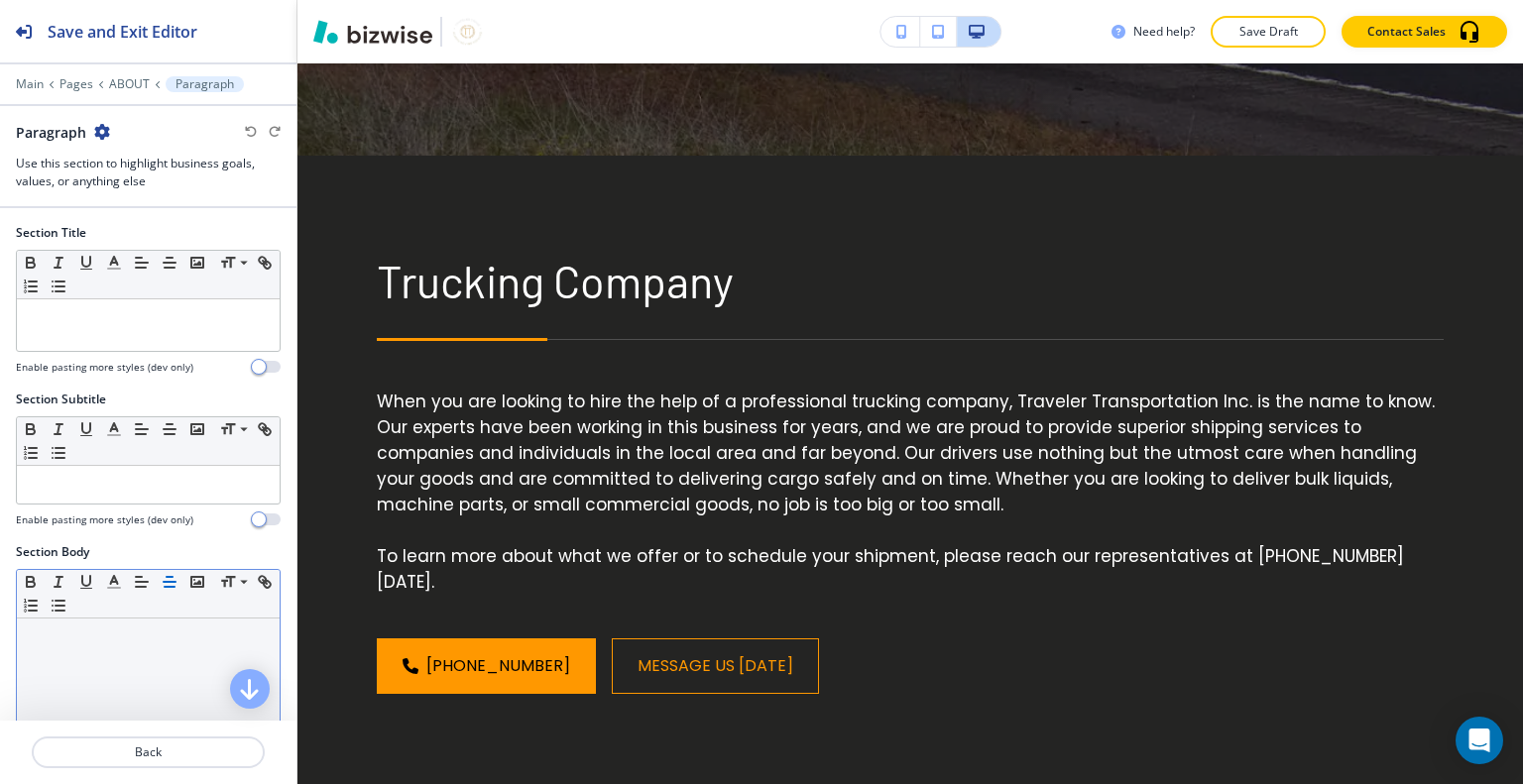 scroll, scrollTop: 957, scrollLeft: 0, axis: vertical 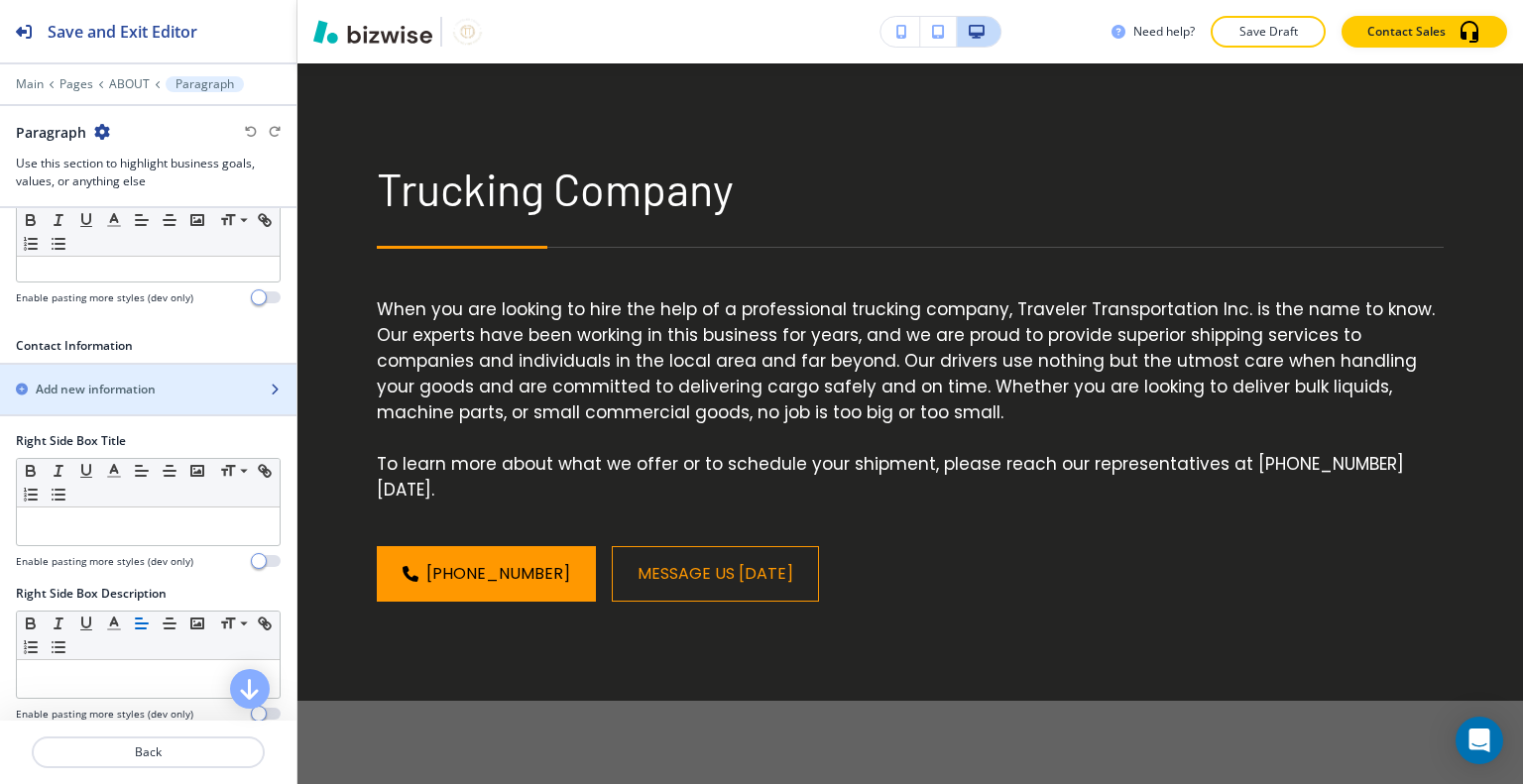 click on "Add new information" at bounding box center [95, 390] 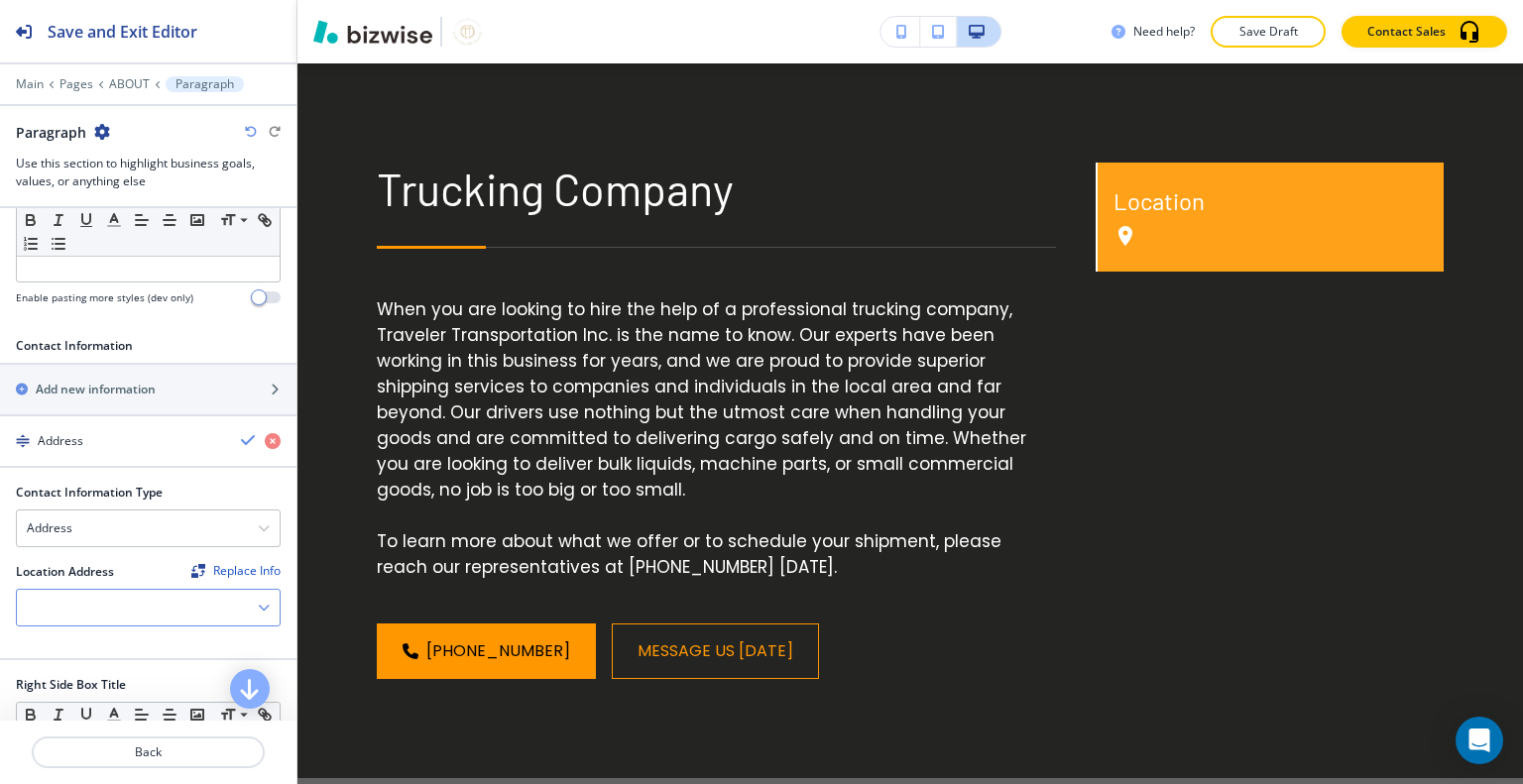 click at bounding box center (148, 608) 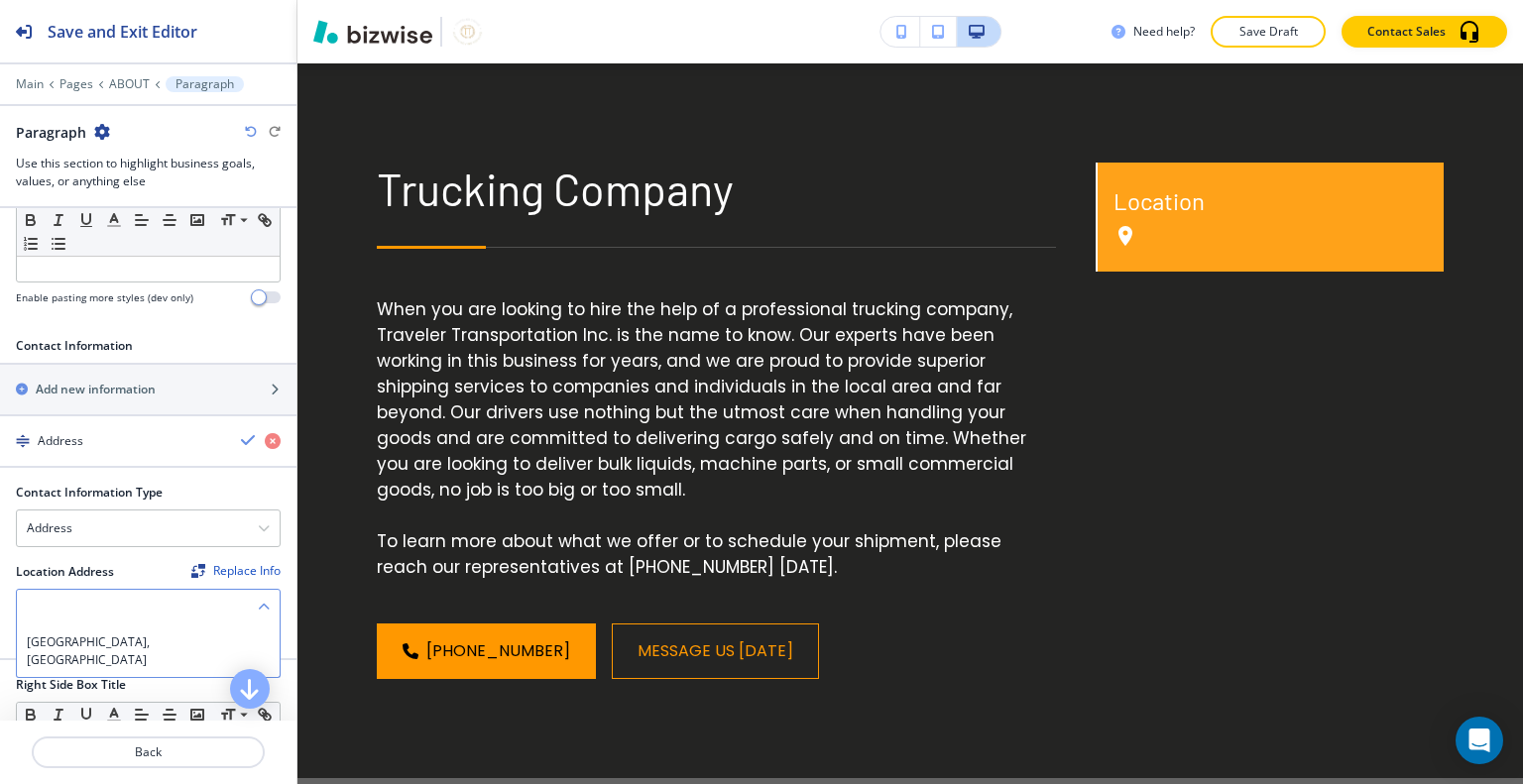 drag, startPoint x: 125, startPoint y: 627, endPoint x: 143, endPoint y: 591, distance: 40.24922 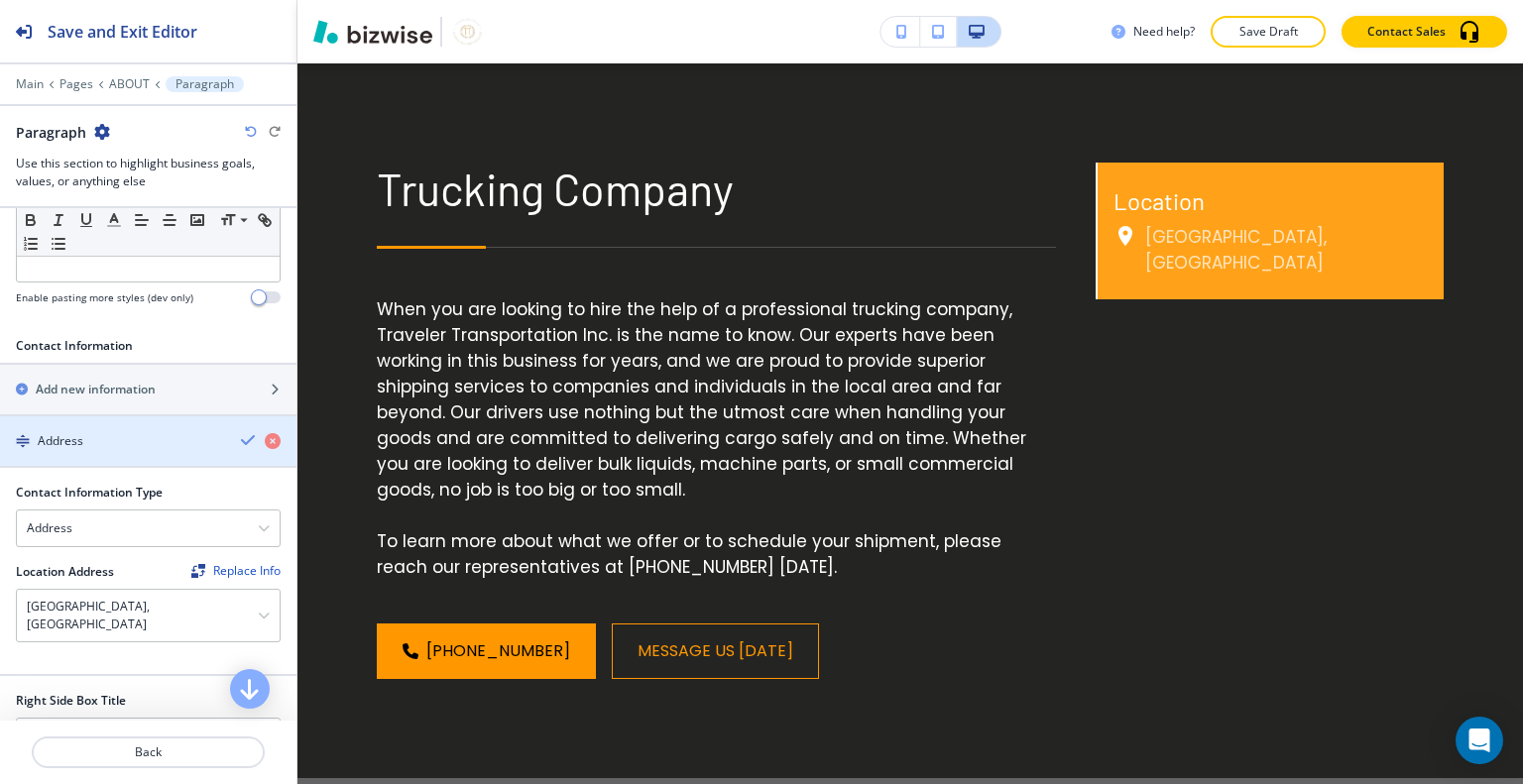 click at bounding box center (249, 440) 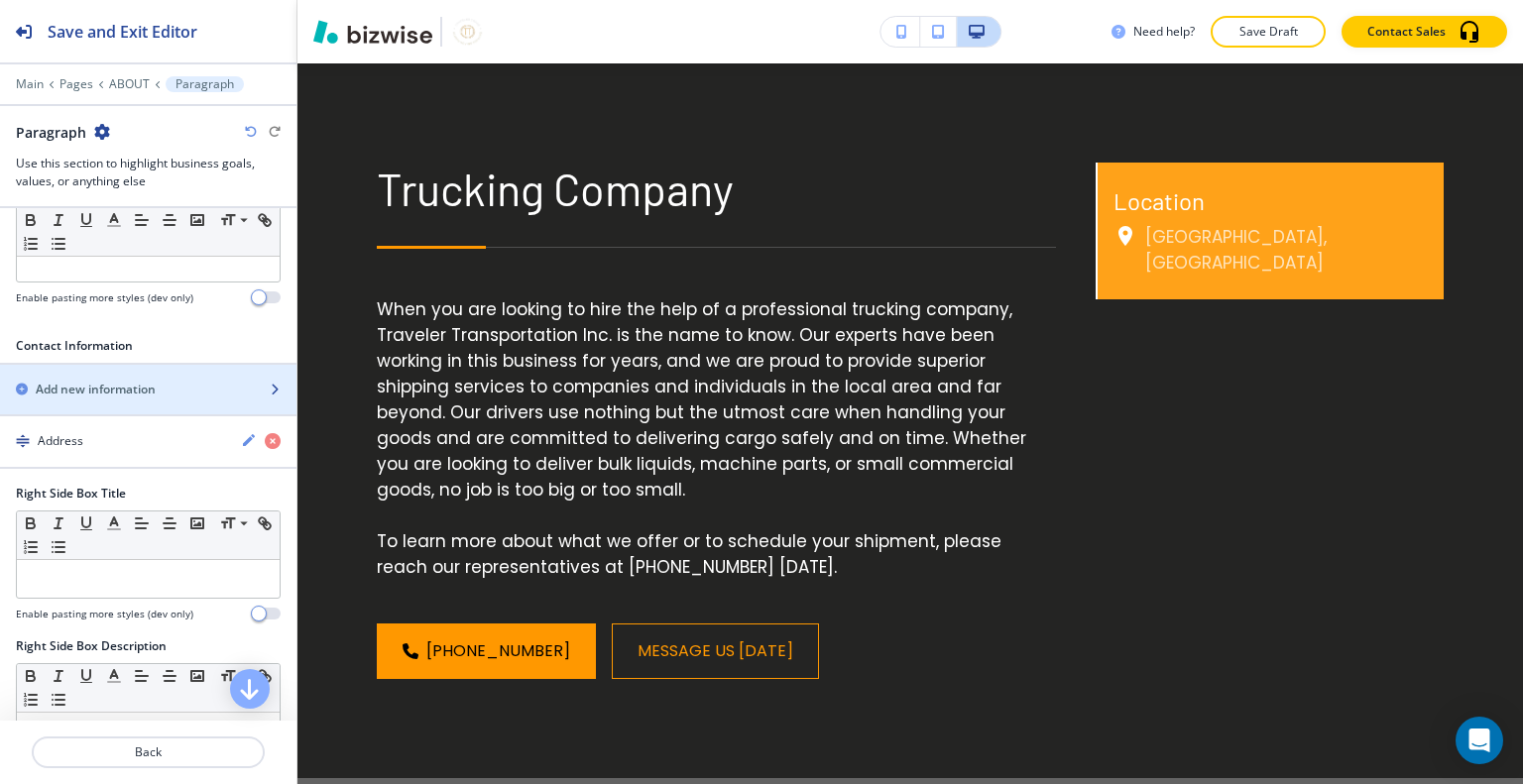 drag, startPoint x: 168, startPoint y: 392, endPoint x: 166, endPoint y: 405, distance: 13.152946 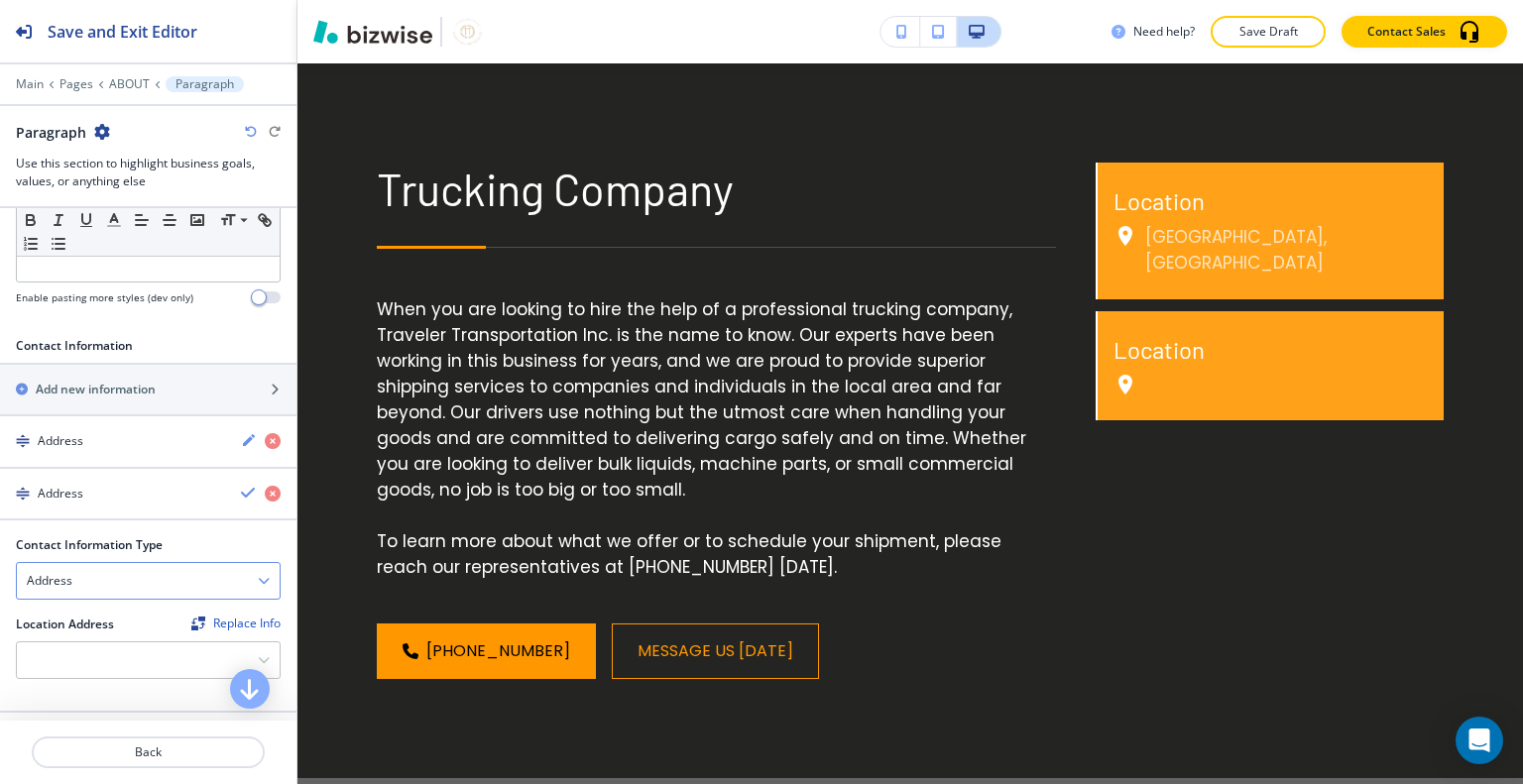 click on "Address" at bounding box center [148, 581] 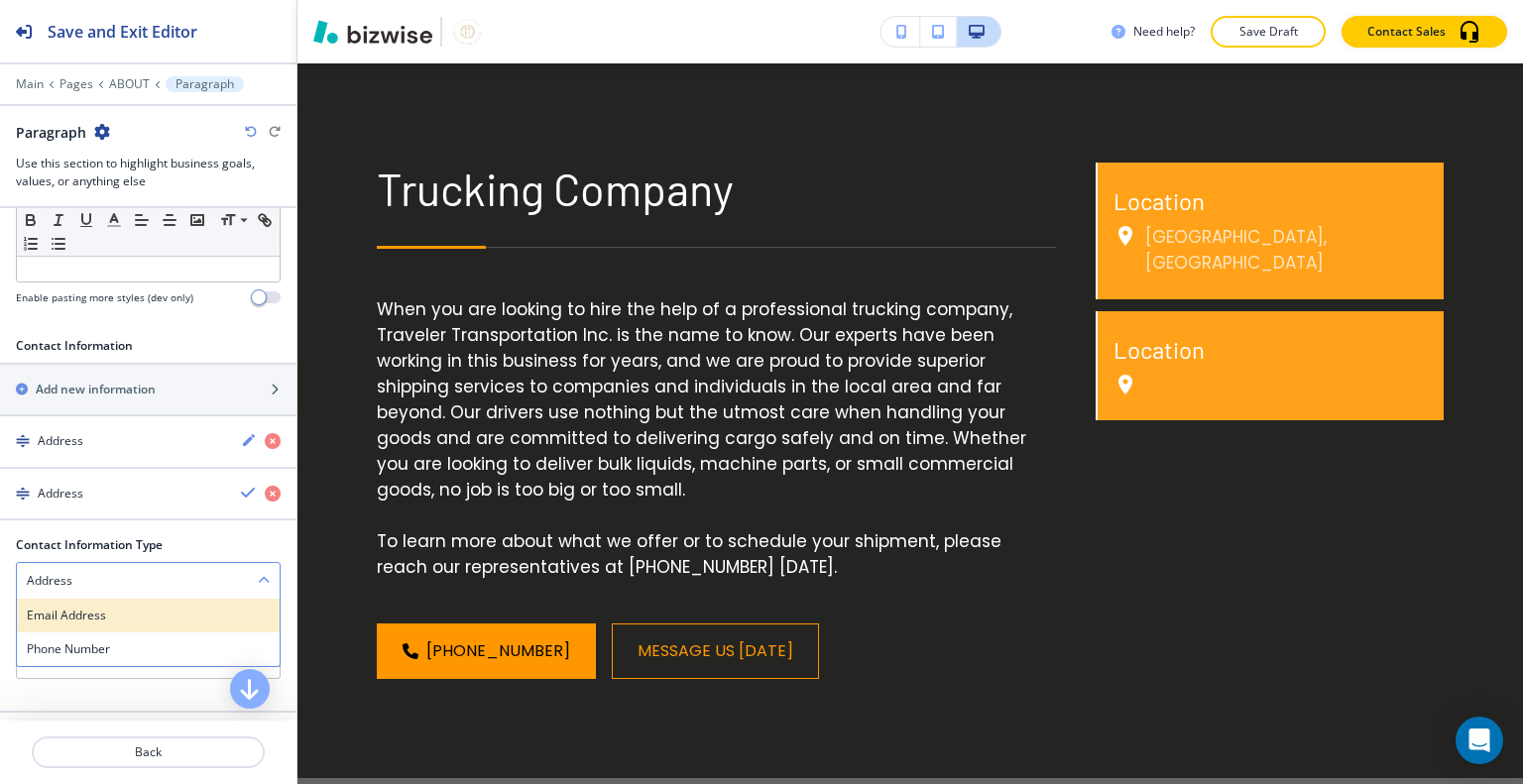 click on "Email Address" at bounding box center (148, 616) 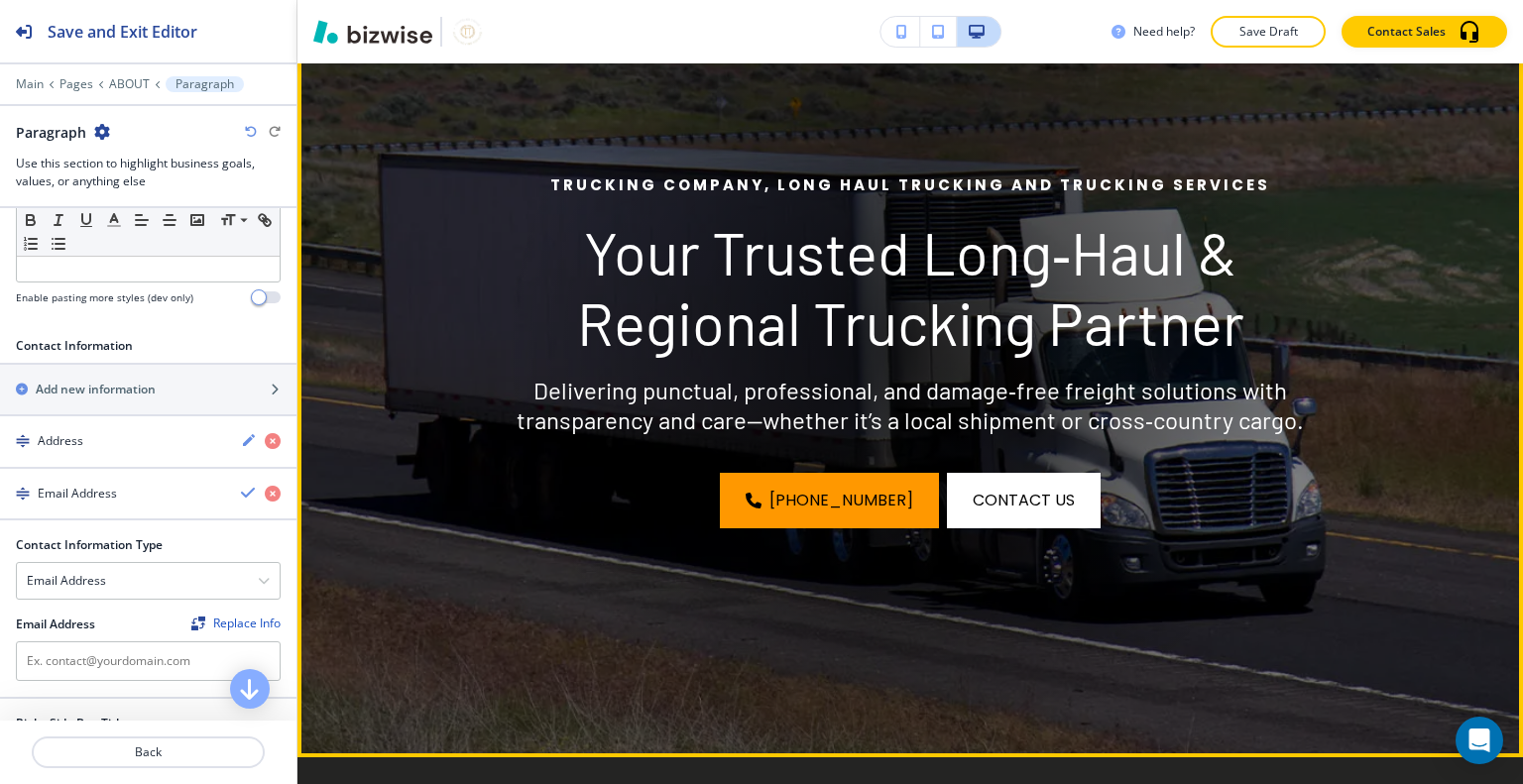 scroll, scrollTop: 0, scrollLeft: 0, axis: both 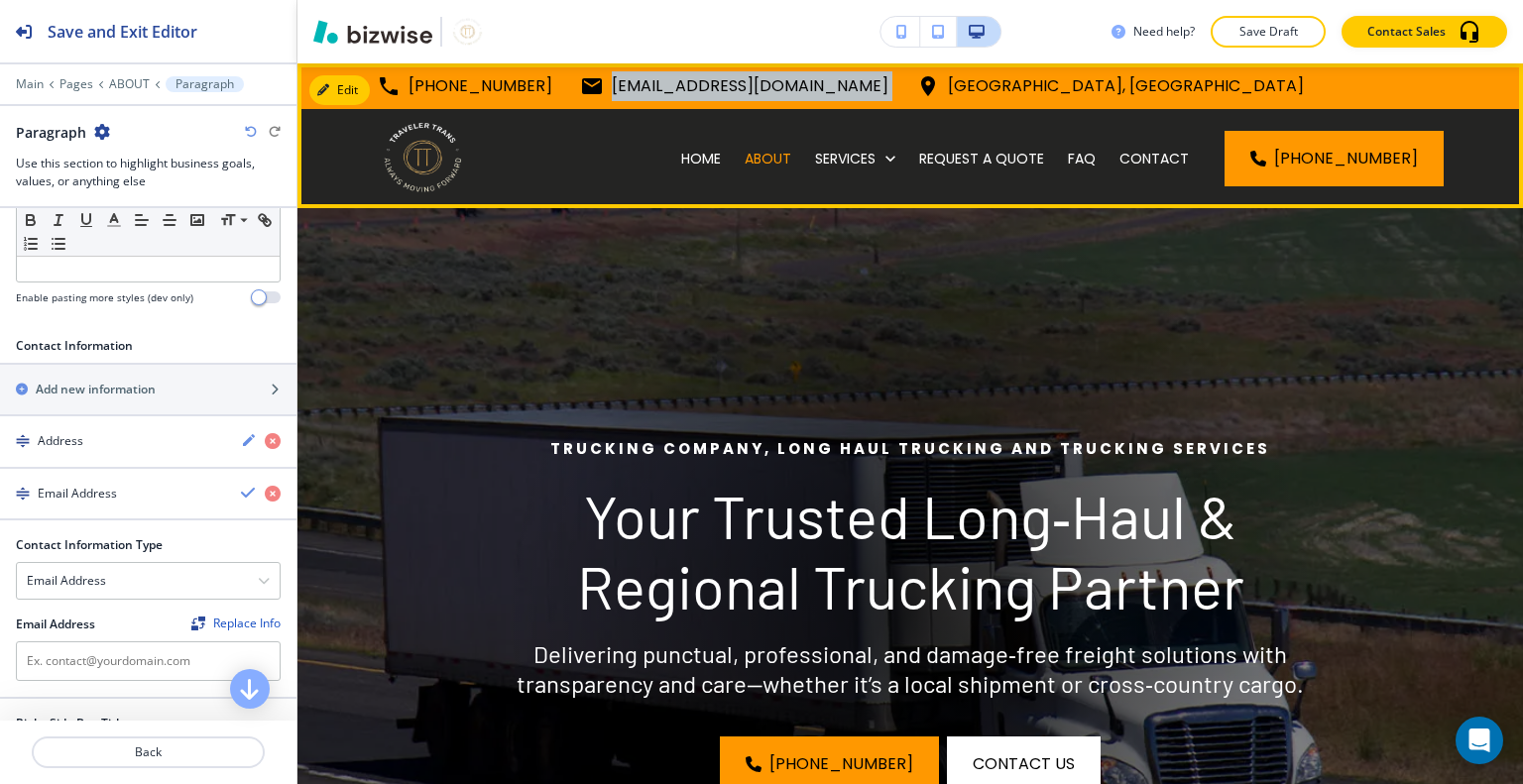 drag, startPoint x: 903, startPoint y: 86, endPoint x: 599, endPoint y: 86, distance: 304 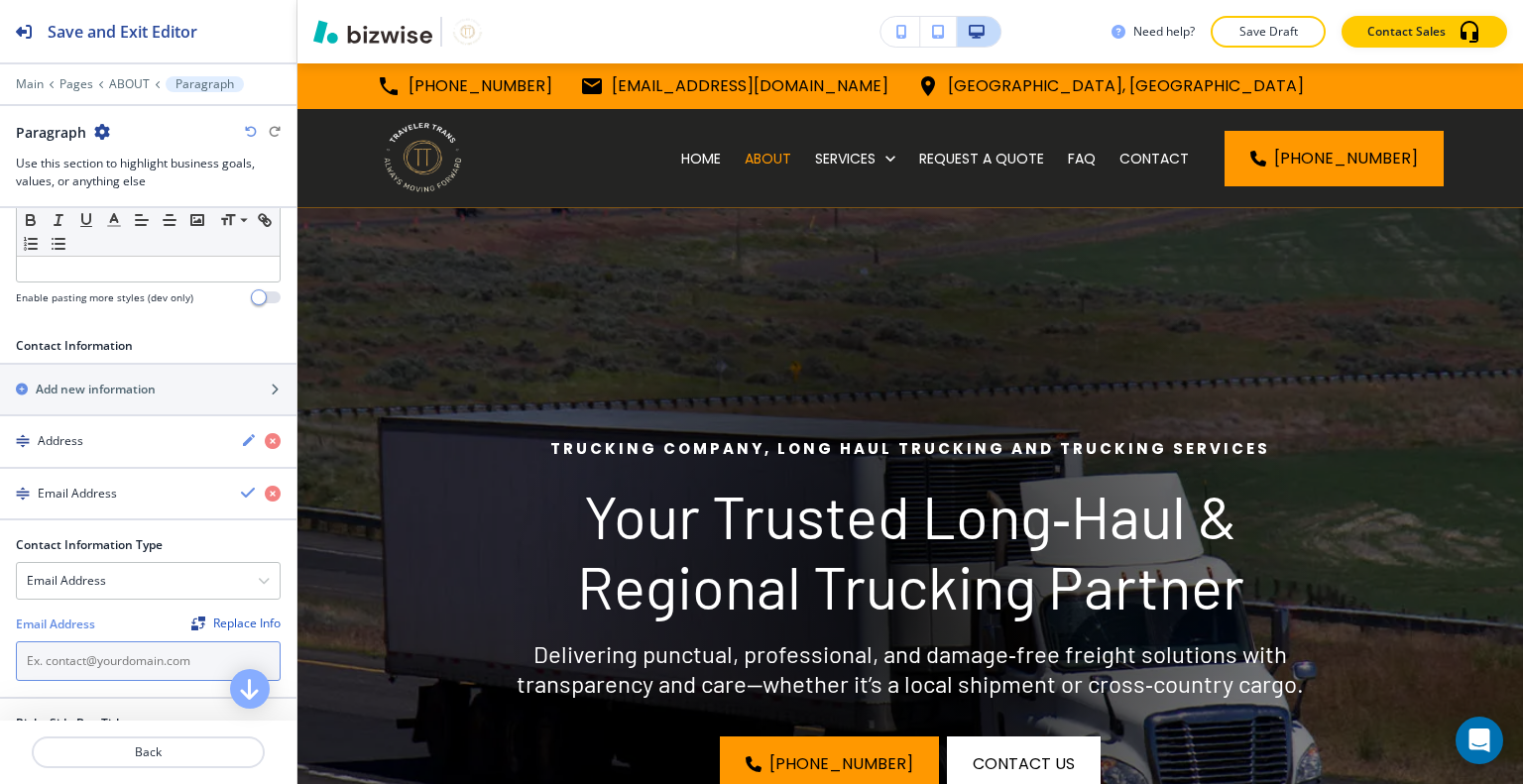 paste on "[EMAIL_ADDRESS][DOMAIN_NAME]" 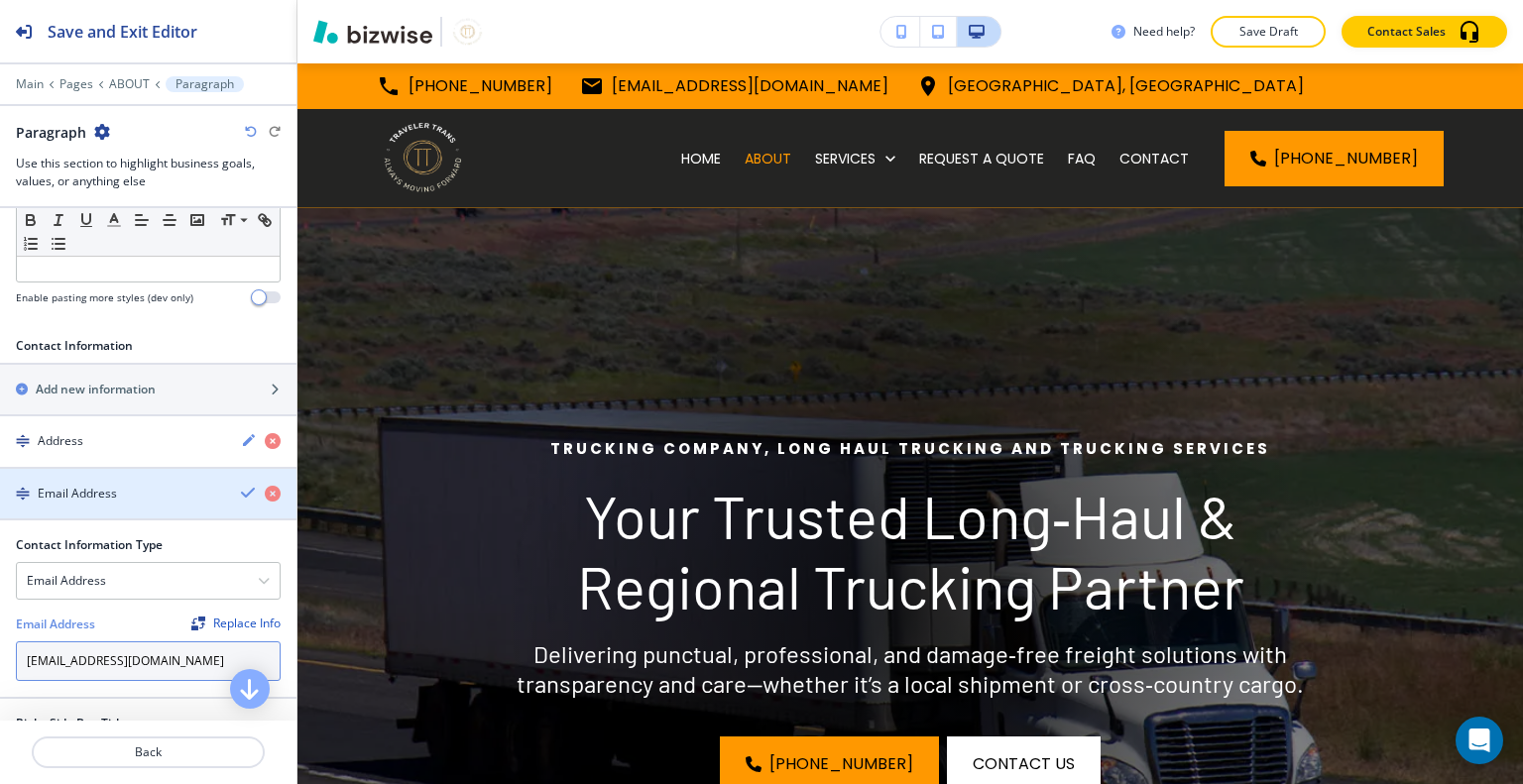 type on "[EMAIL_ADDRESS][DOMAIN_NAME]" 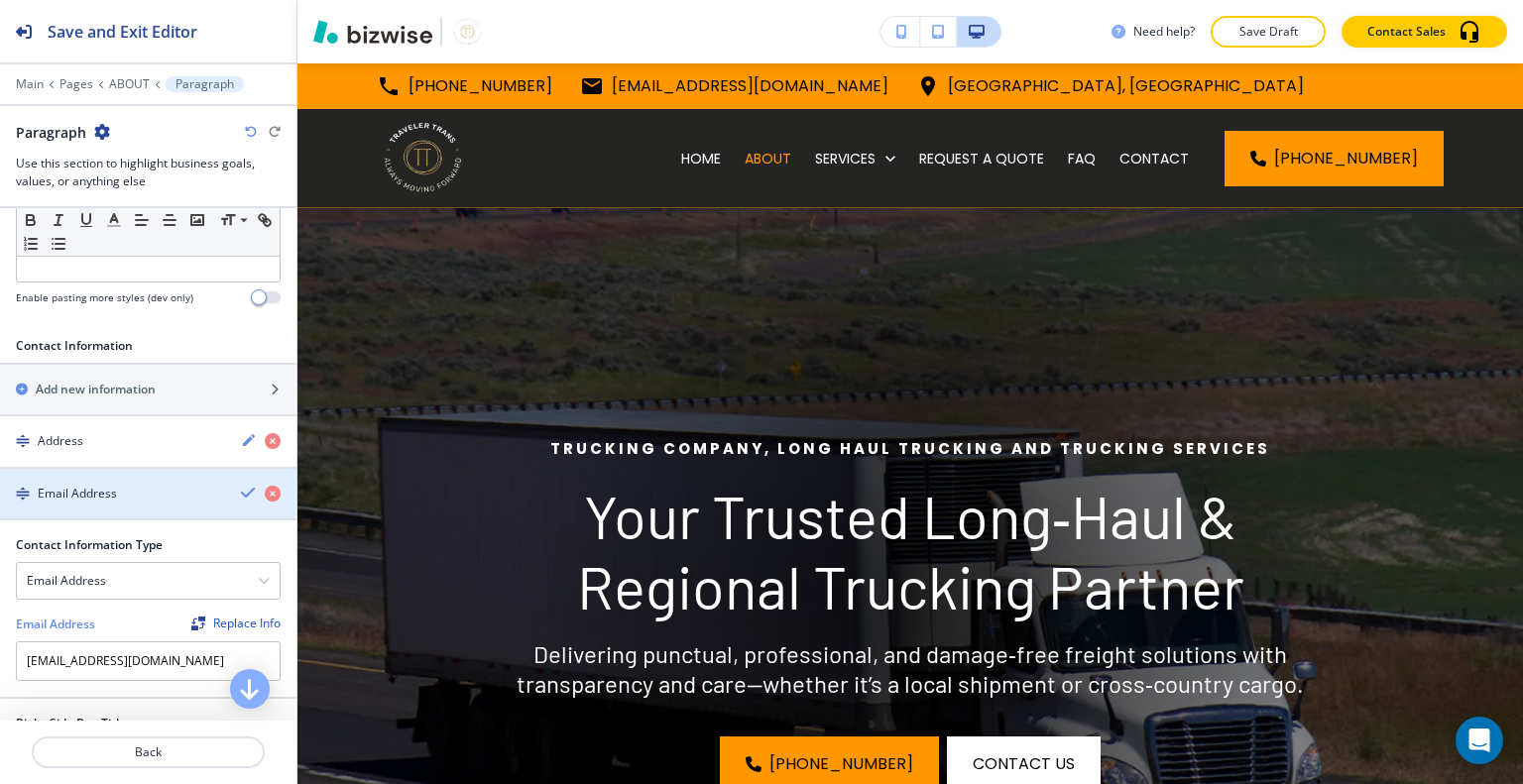 click at bounding box center [249, 493] 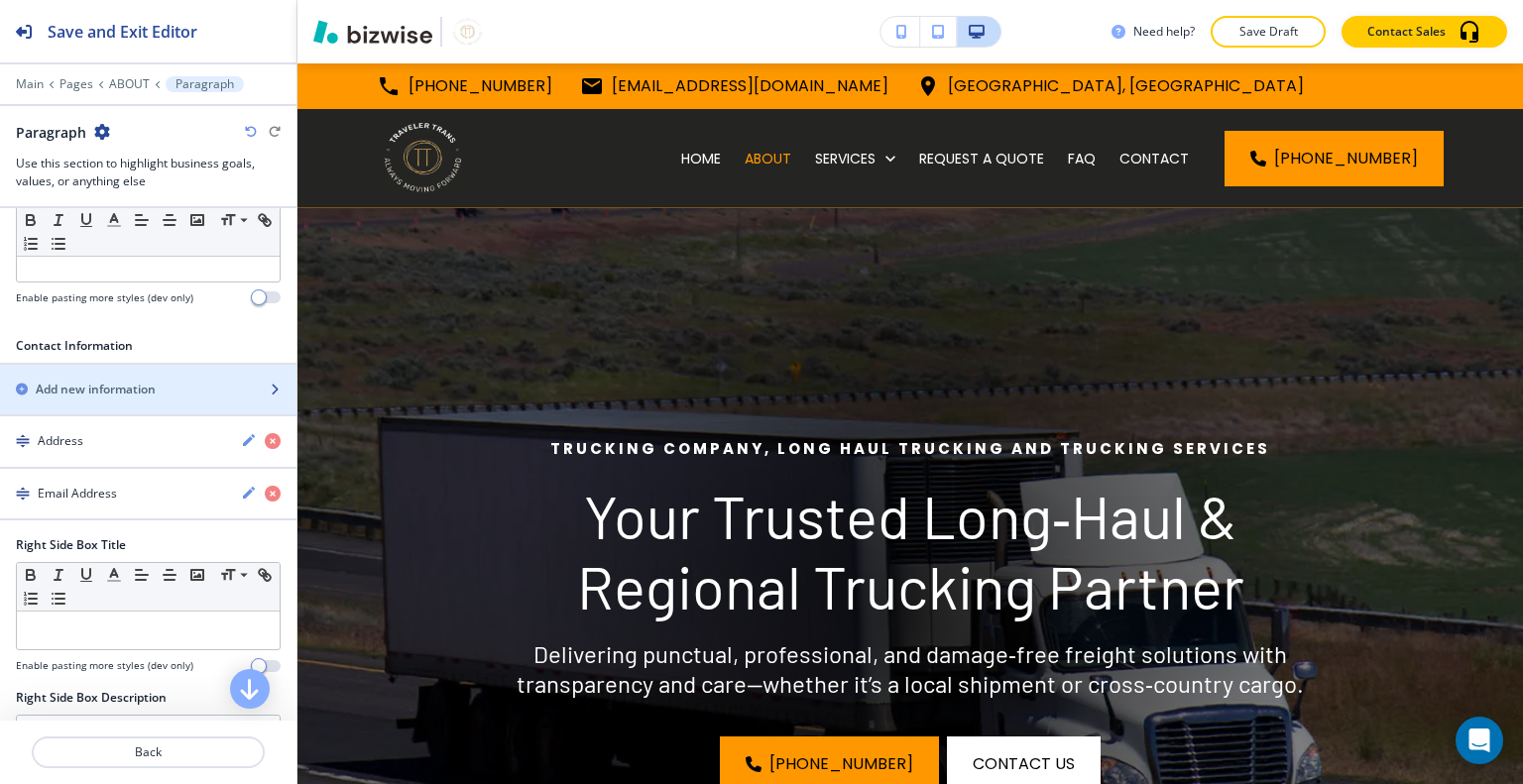 click at bounding box center (148, 406) 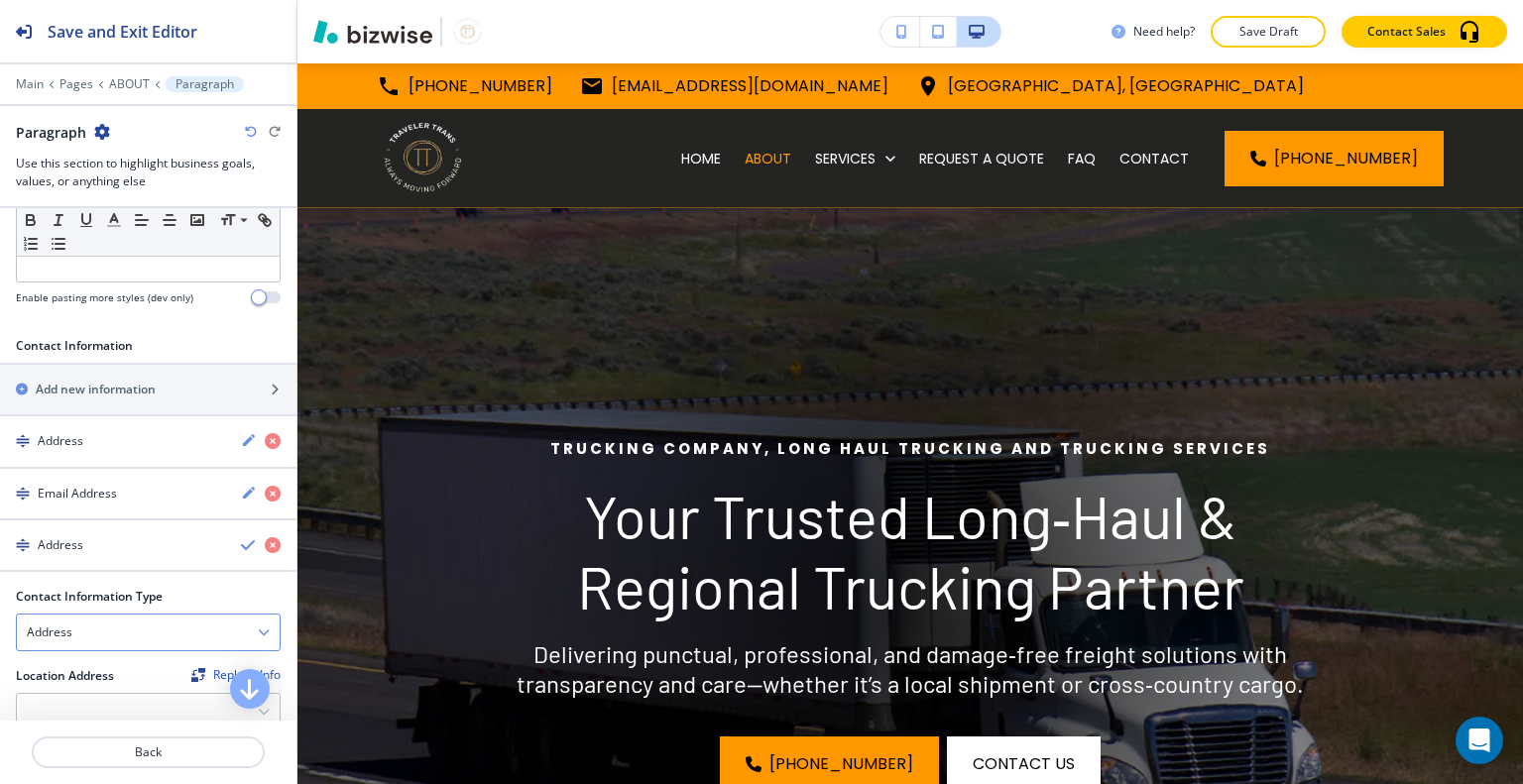 click on "Address" at bounding box center (148, 632) 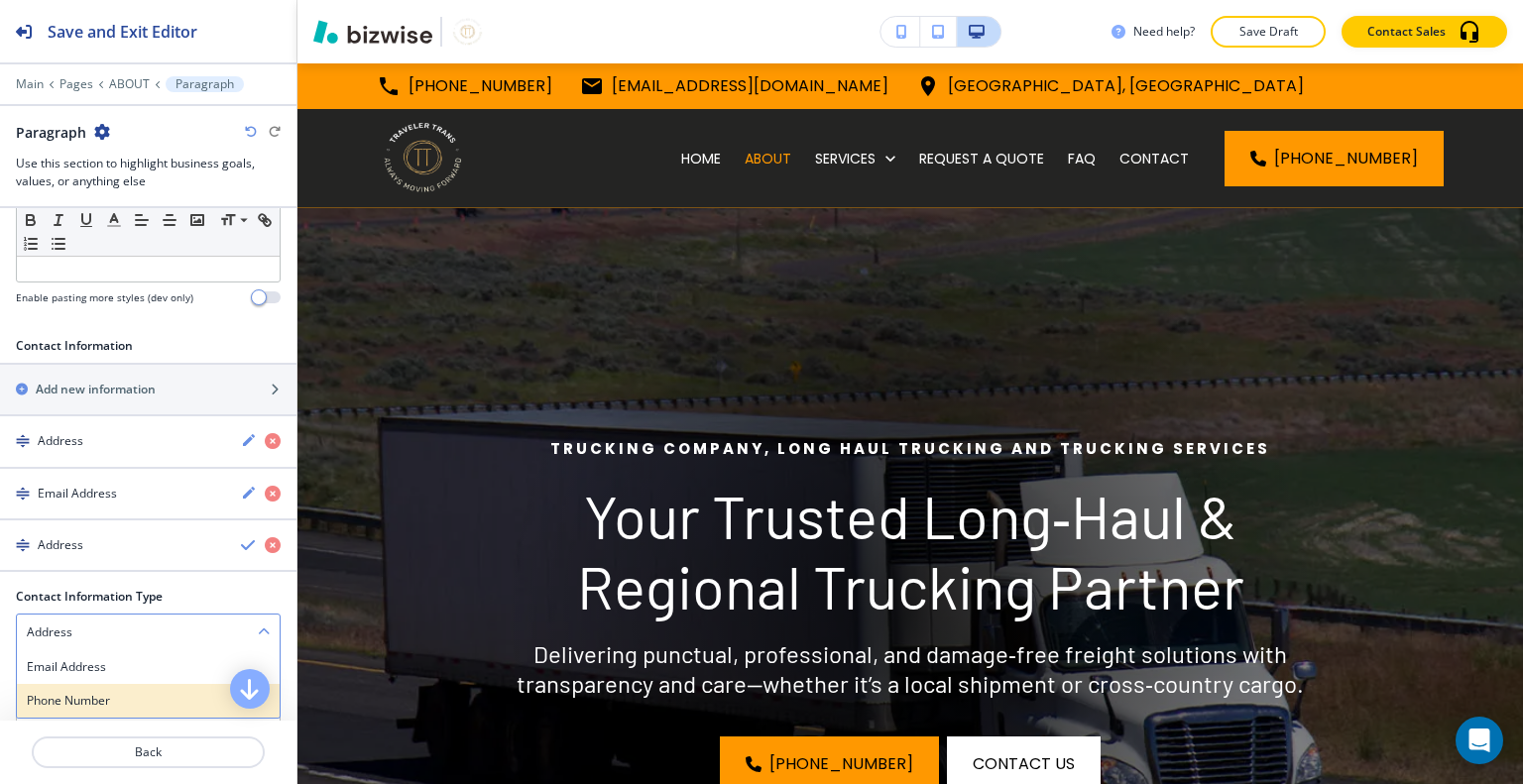 click on "Phone Number" at bounding box center [148, 701] 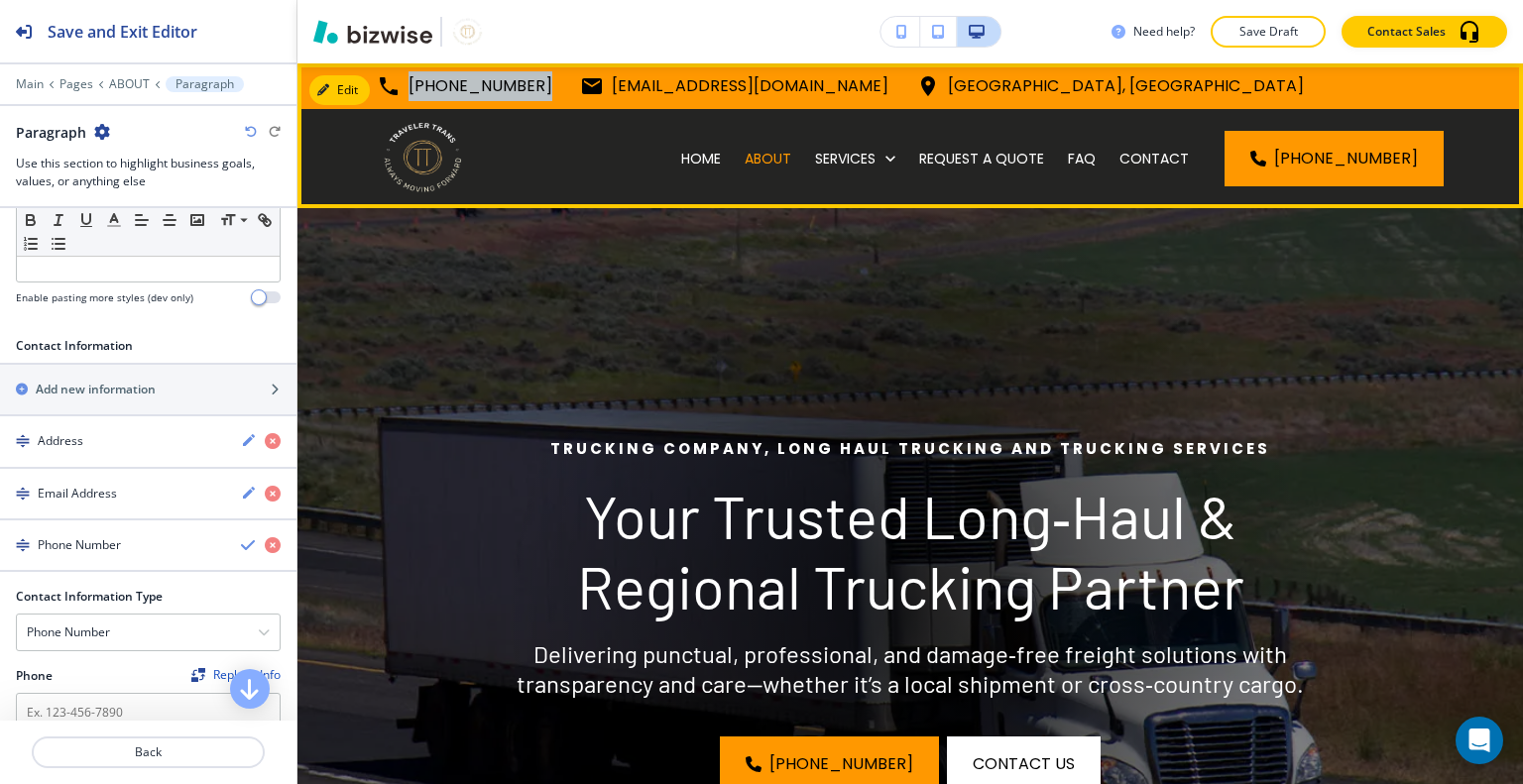 drag, startPoint x: 540, startPoint y: 87, endPoint x: 424, endPoint y: 81, distance: 116.15507 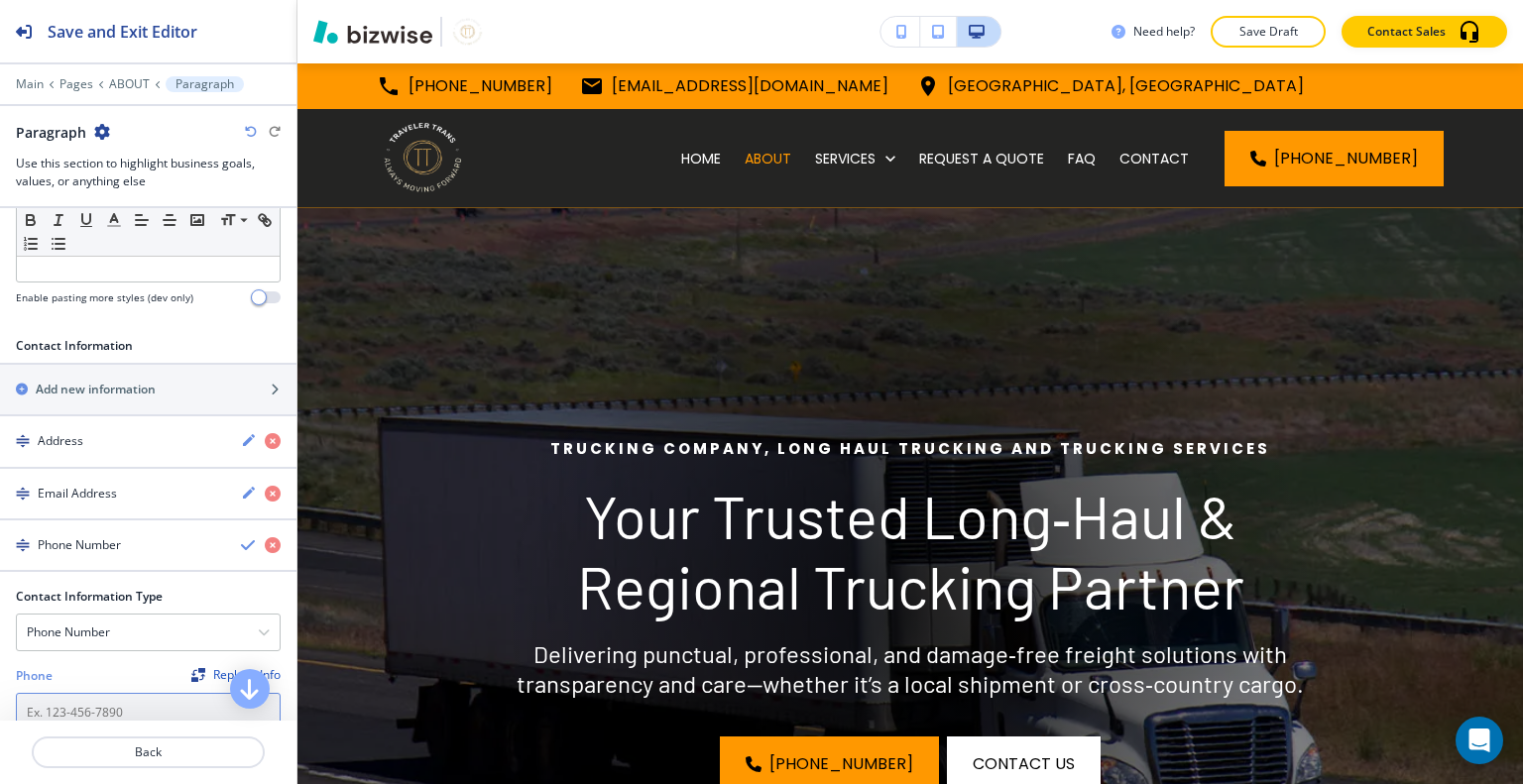 paste on "[PHONE_NUMBER]" 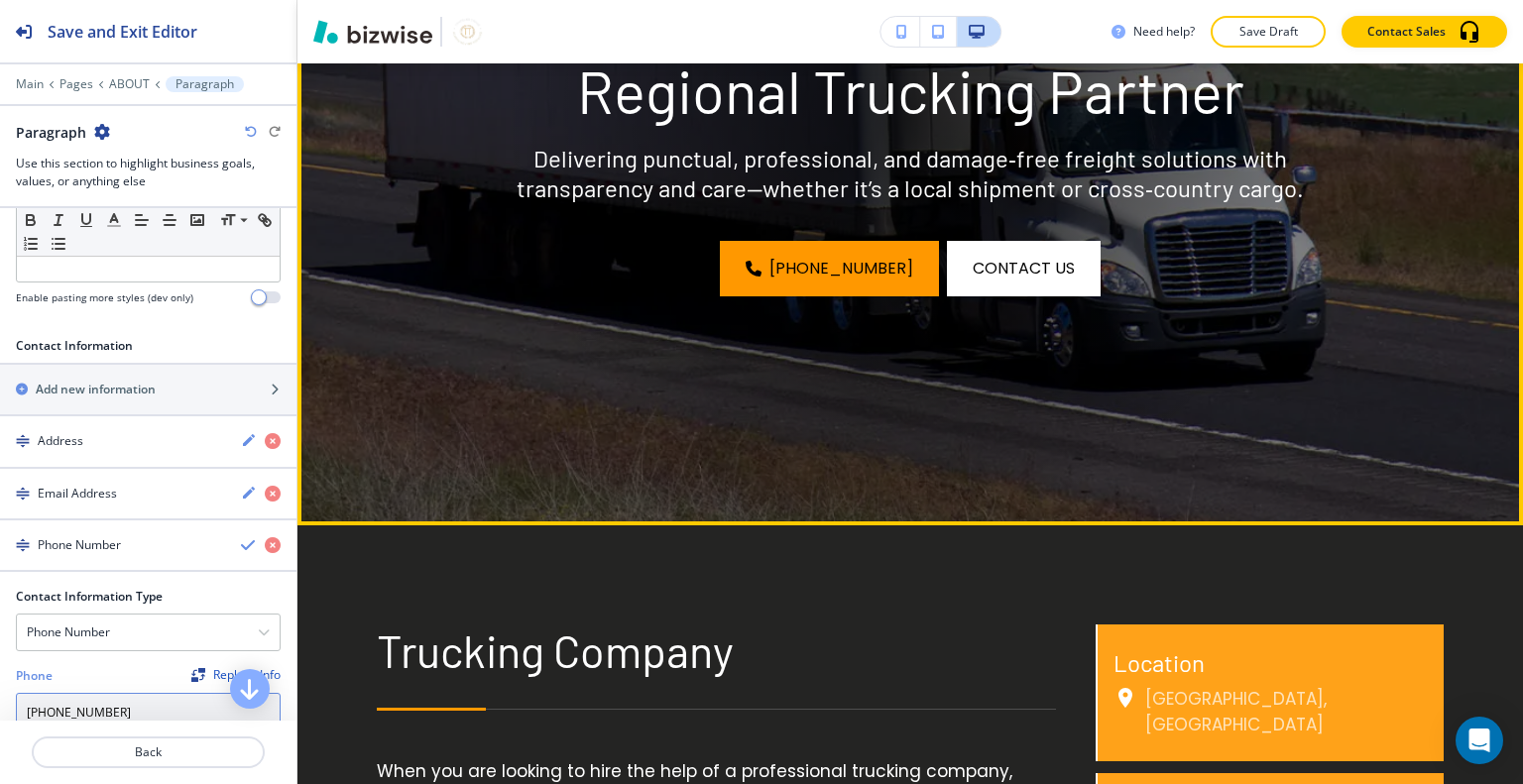 scroll, scrollTop: 0, scrollLeft: 0, axis: both 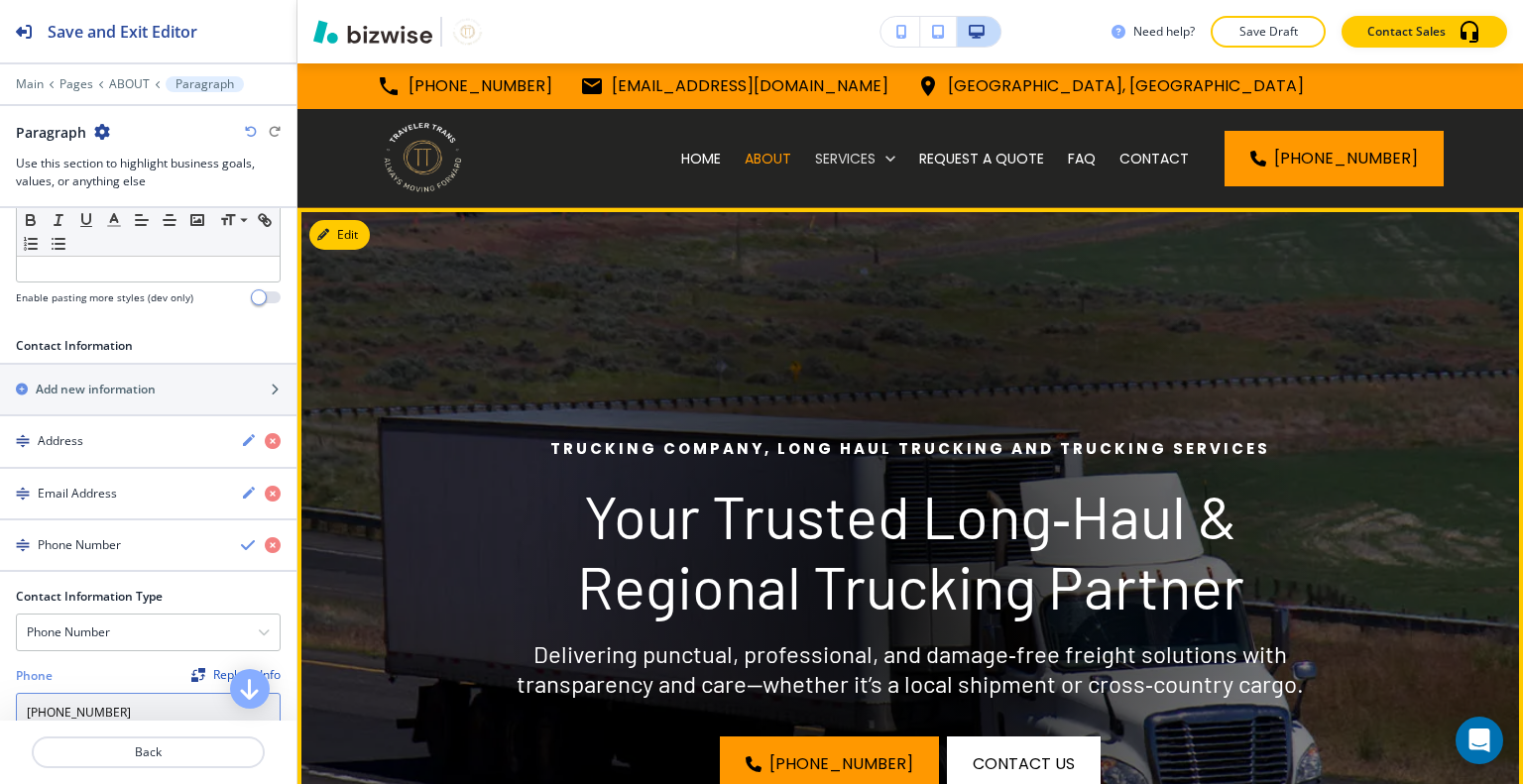 type on "[PHONE_NUMBER]" 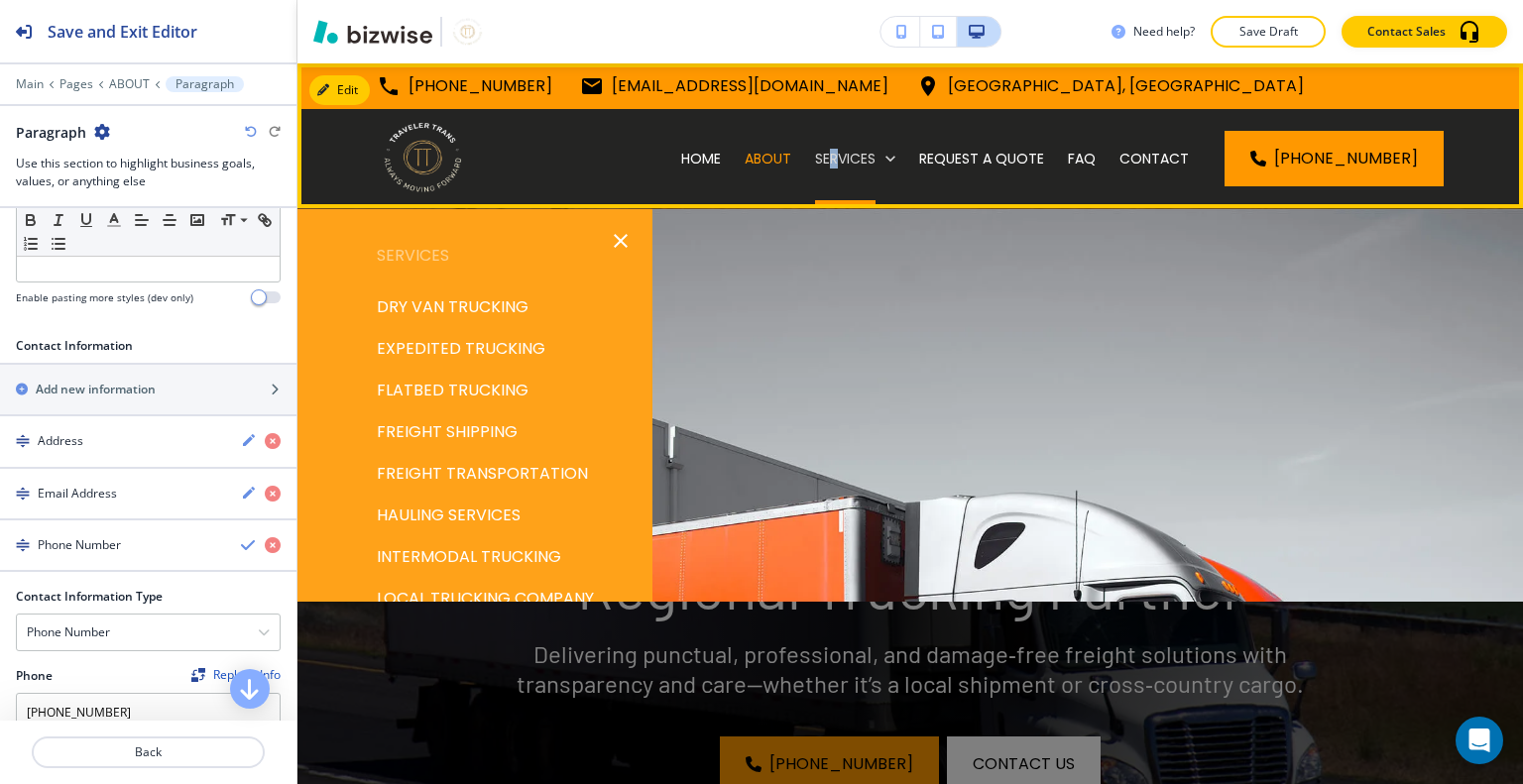 click on "SERVICES" at bounding box center [845, 159] 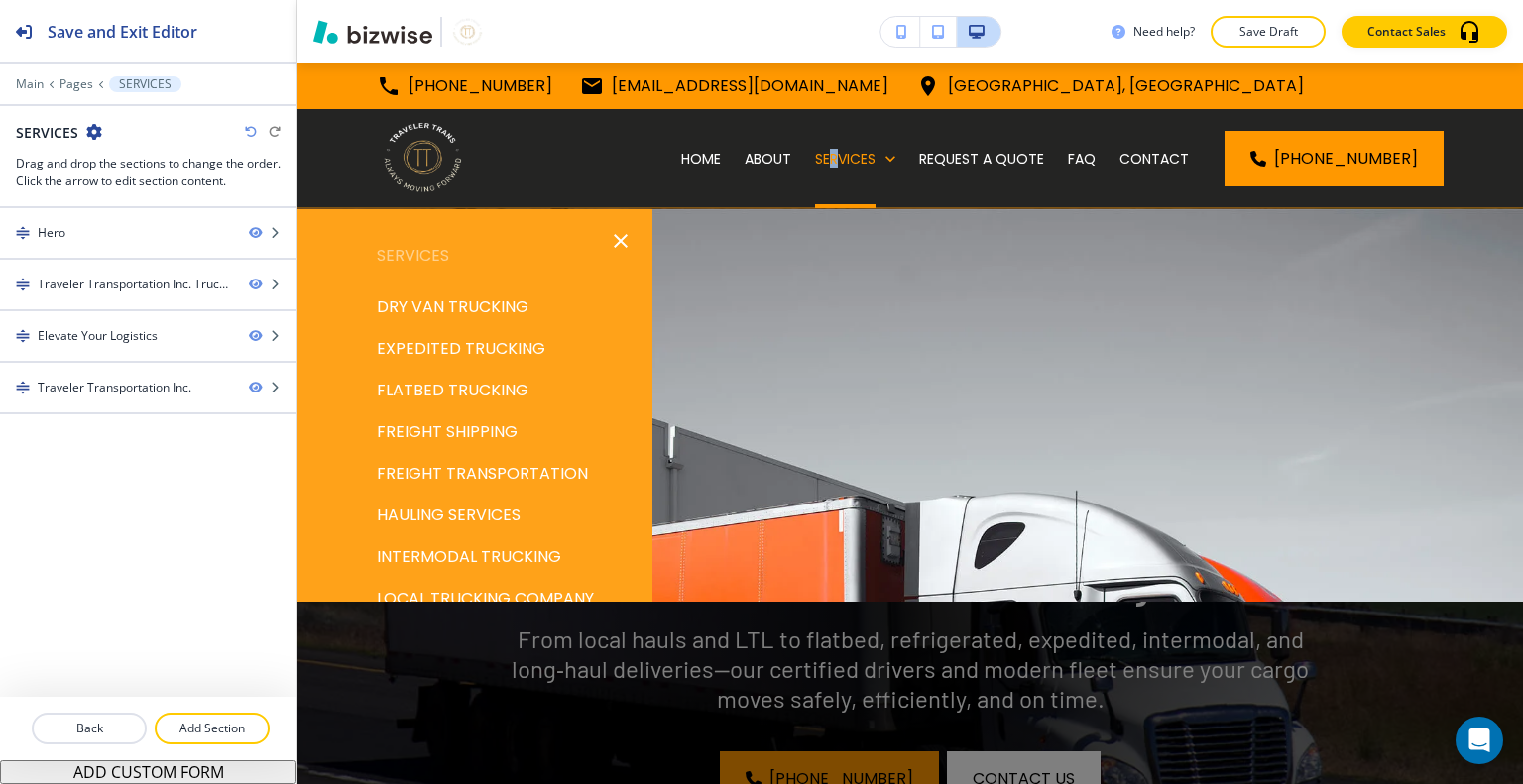 click on "Edit [PHONE_NUMBER] [EMAIL_ADDRESS][DOMAIN_NAME] [GEOGRAPHIC_DATA], [GEOGRAPHIC_DATA] HOME ABOUT SERVICES REQUEST A QUOTE FAQ CONTACT [PHONE_NUMBER]" at bounding box center [910, 136] 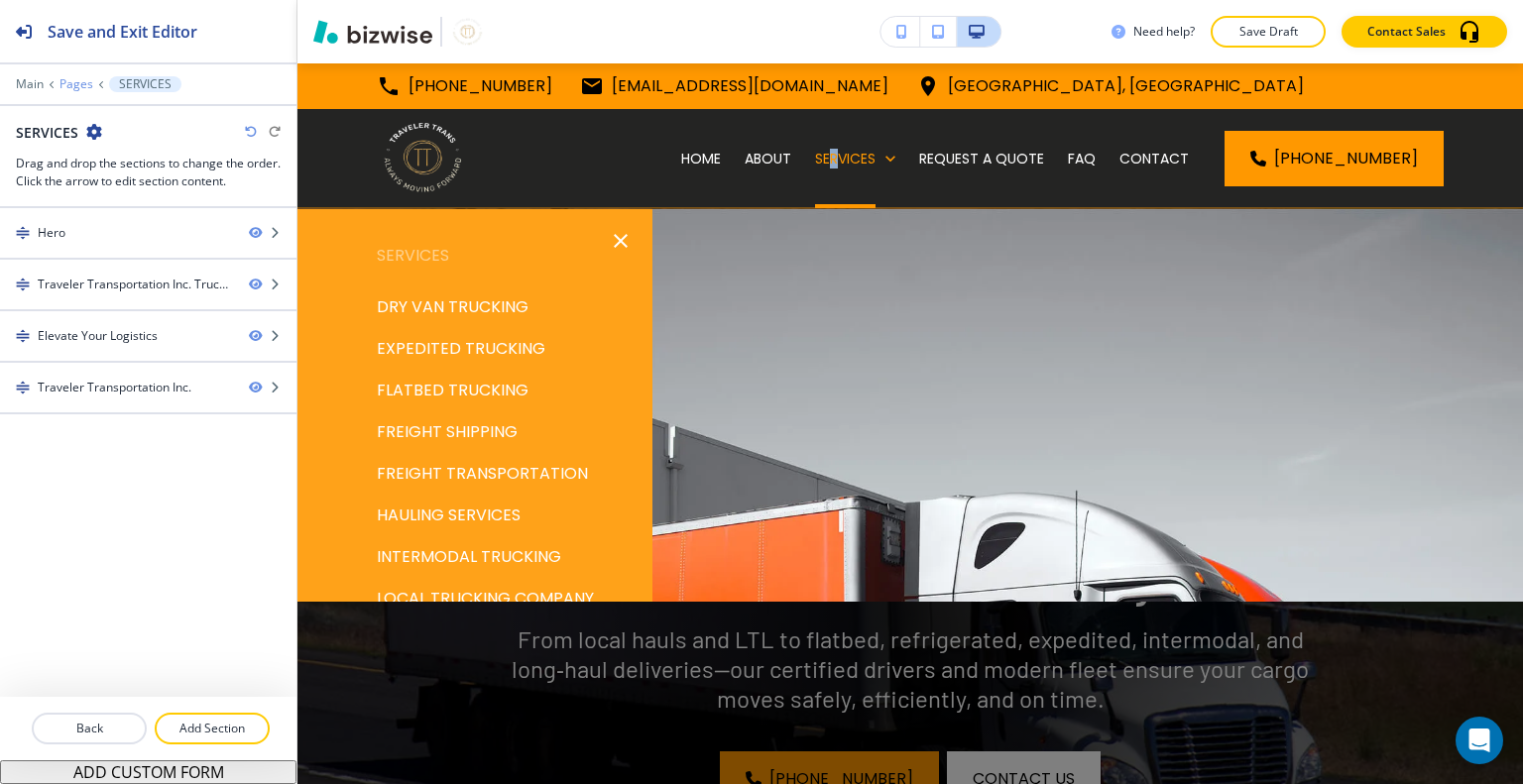 click on "Pages" at bounding box center (76, 84) 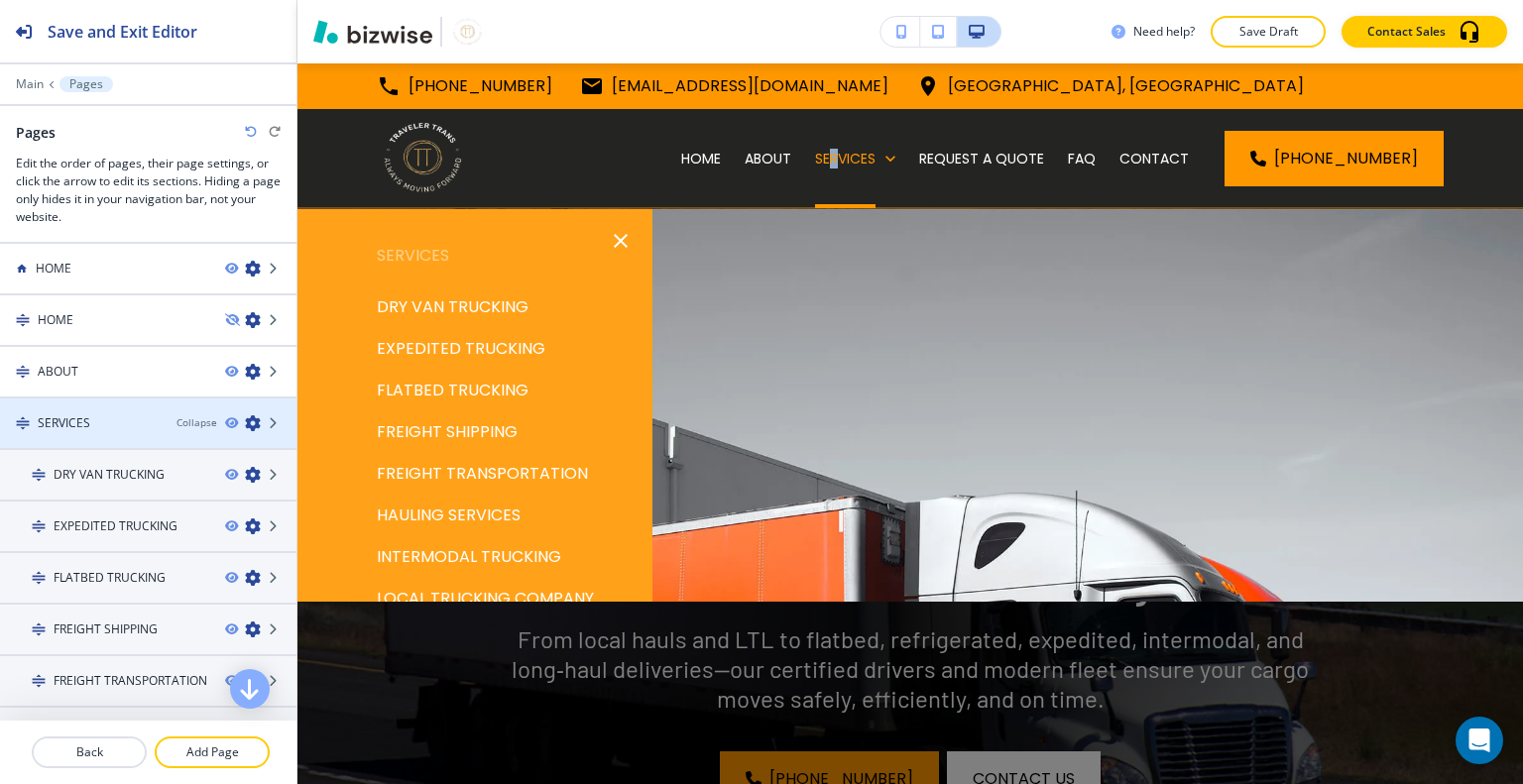 click at bounding box center [253, 423] 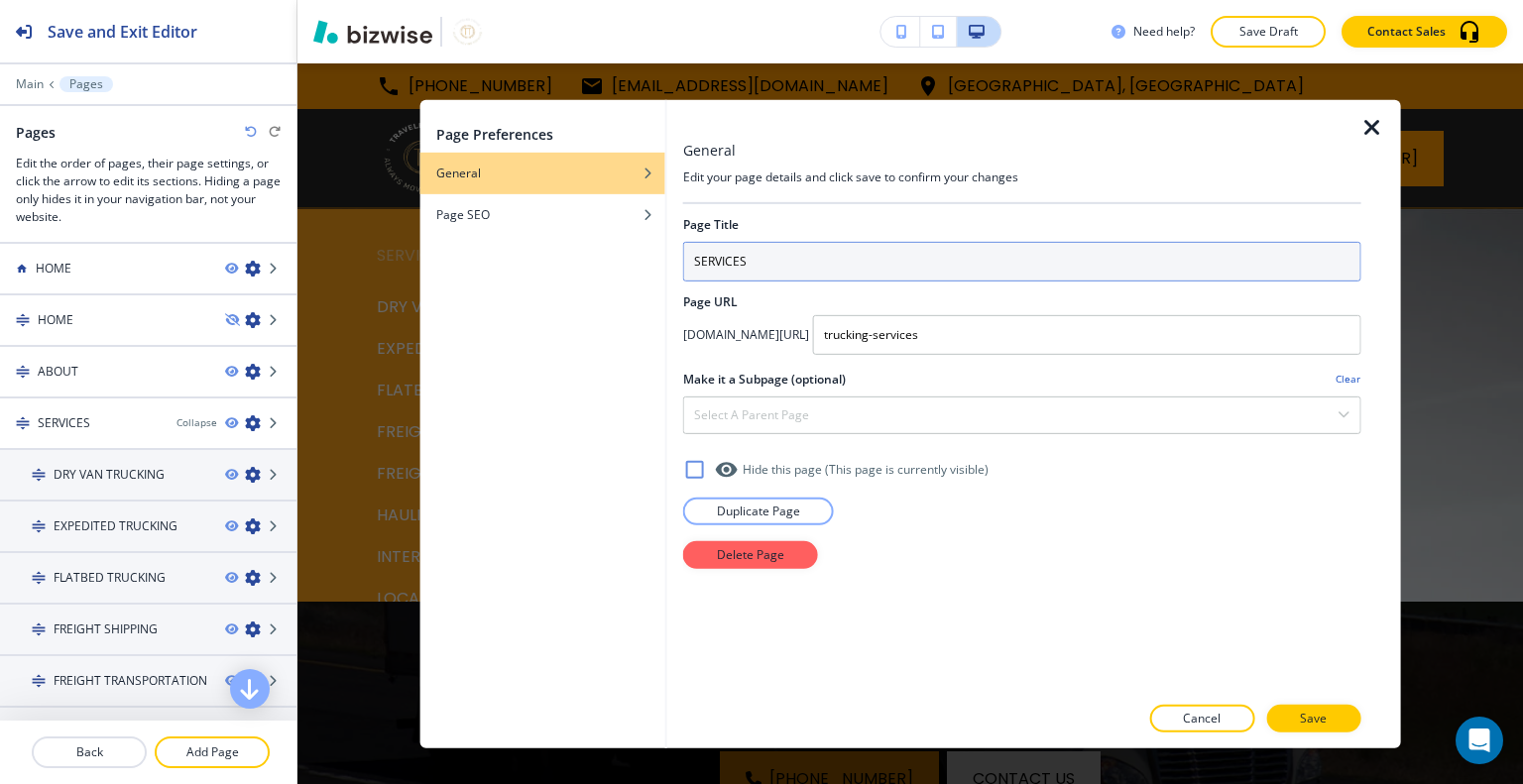 click on "SERVICES" at bounding box center (1022, 261) 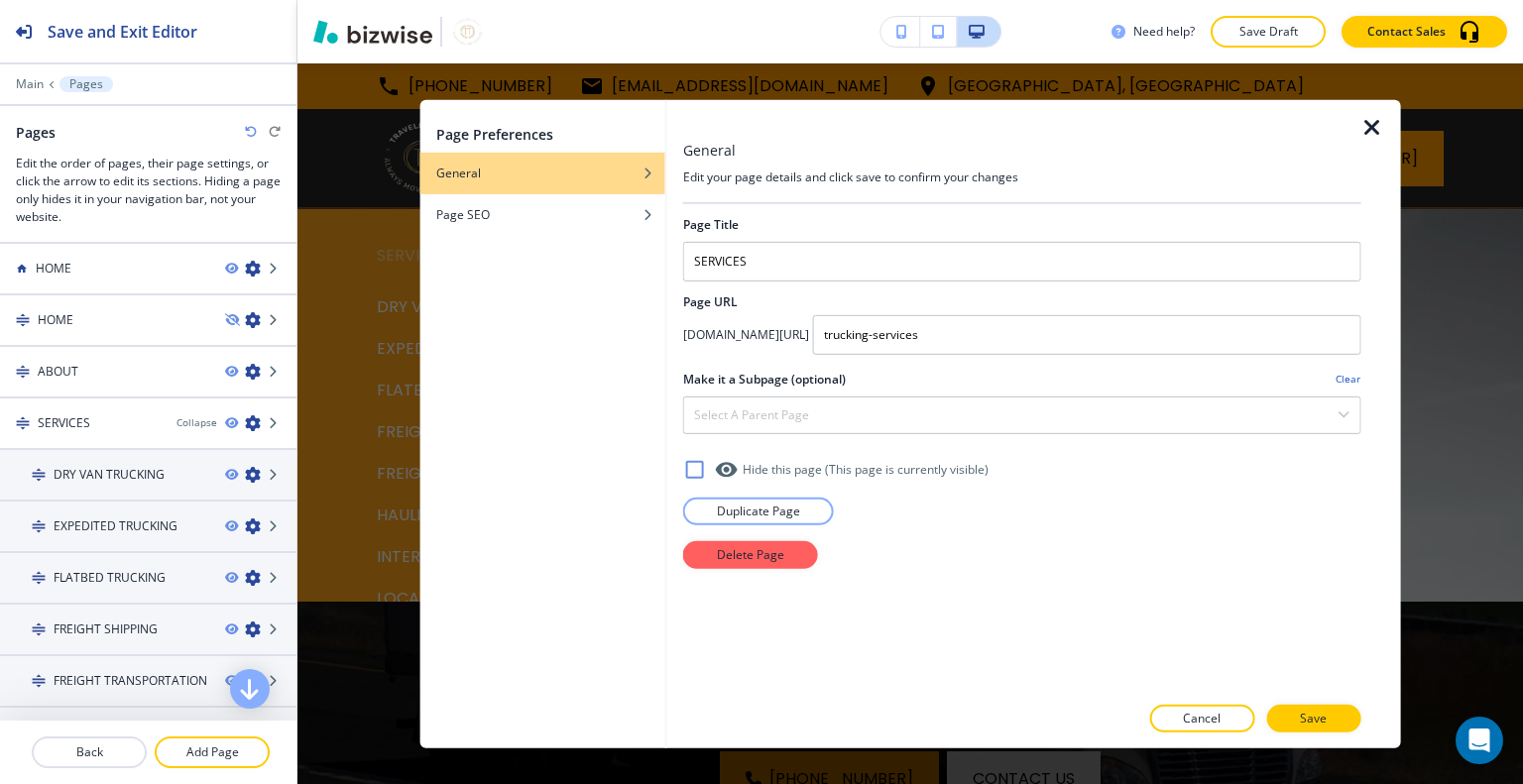 click at bounding box center [1372, 127] 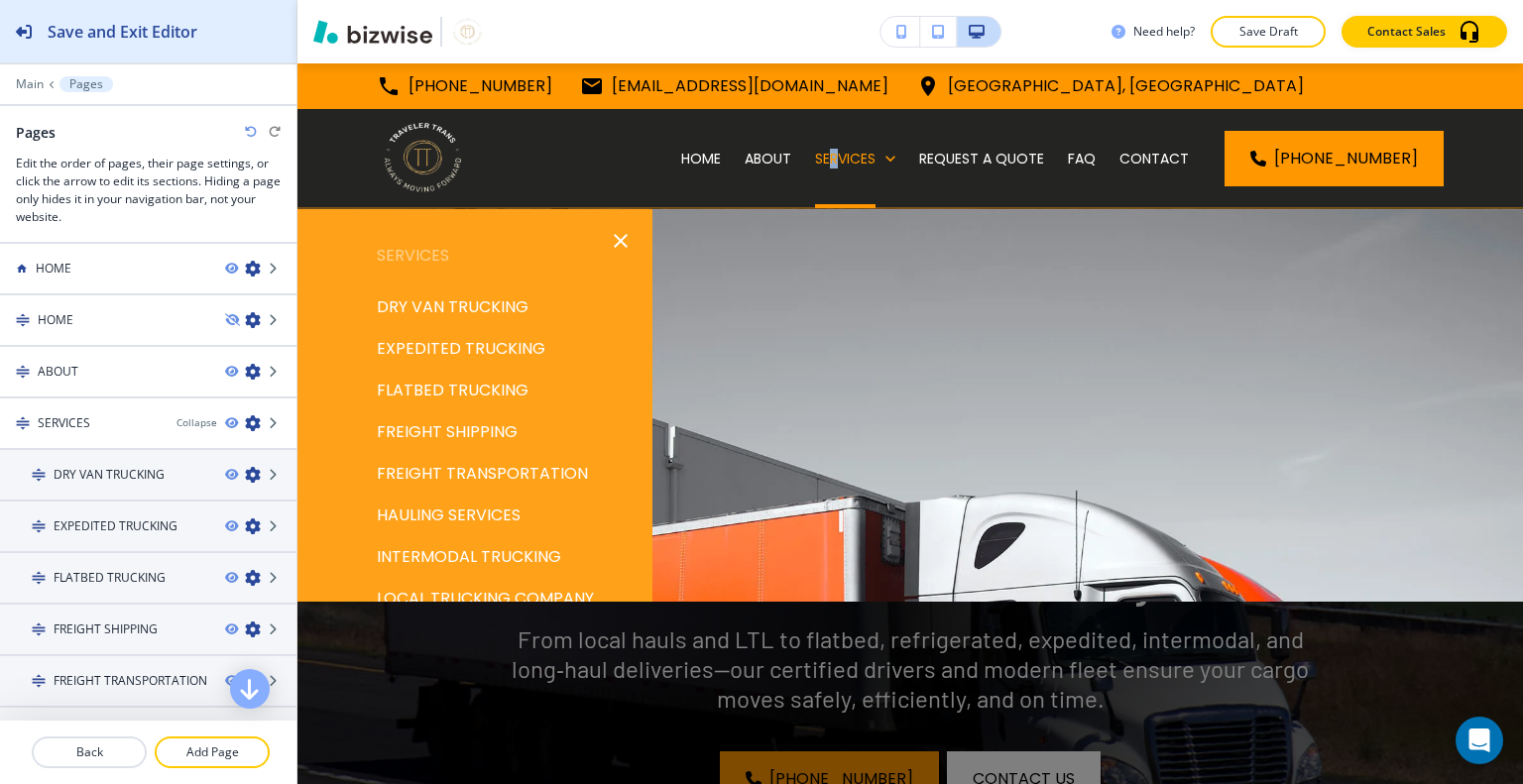 click on "Save and Exit Editor" at bounding box center [148, 31] 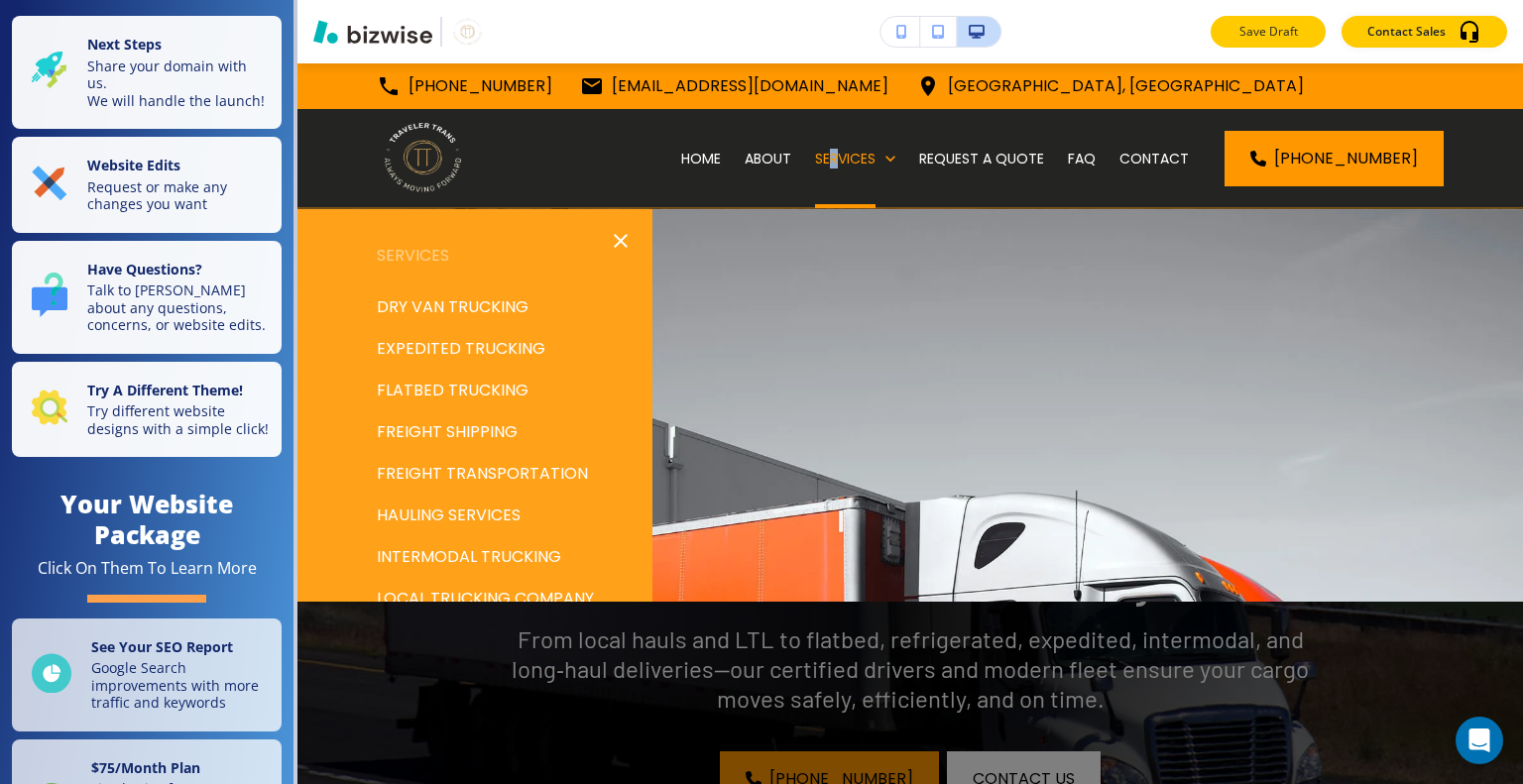 click on "Save Draft" at bounding box center (1268, 32) 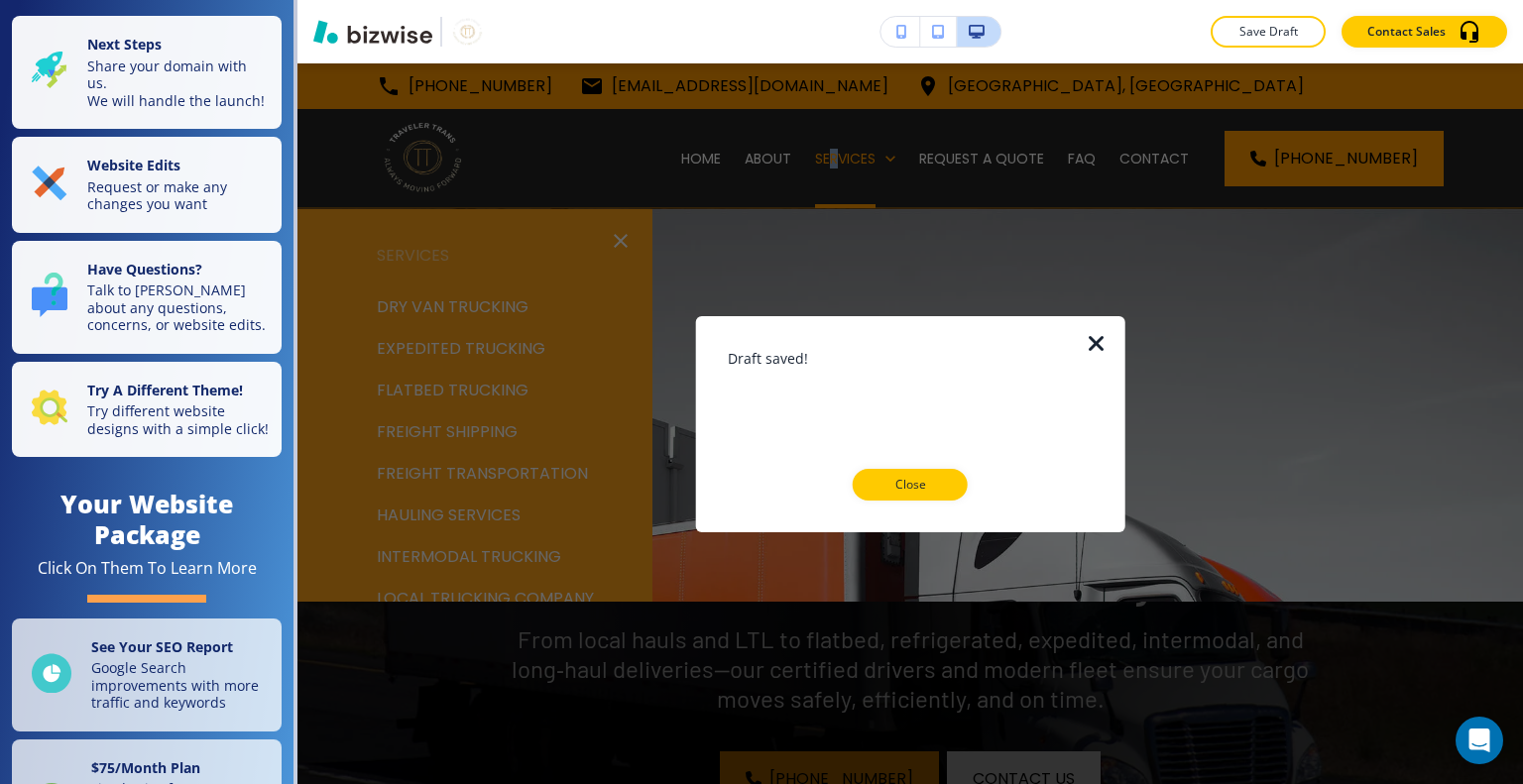 click on "Close" at bounding box center (910, 485) 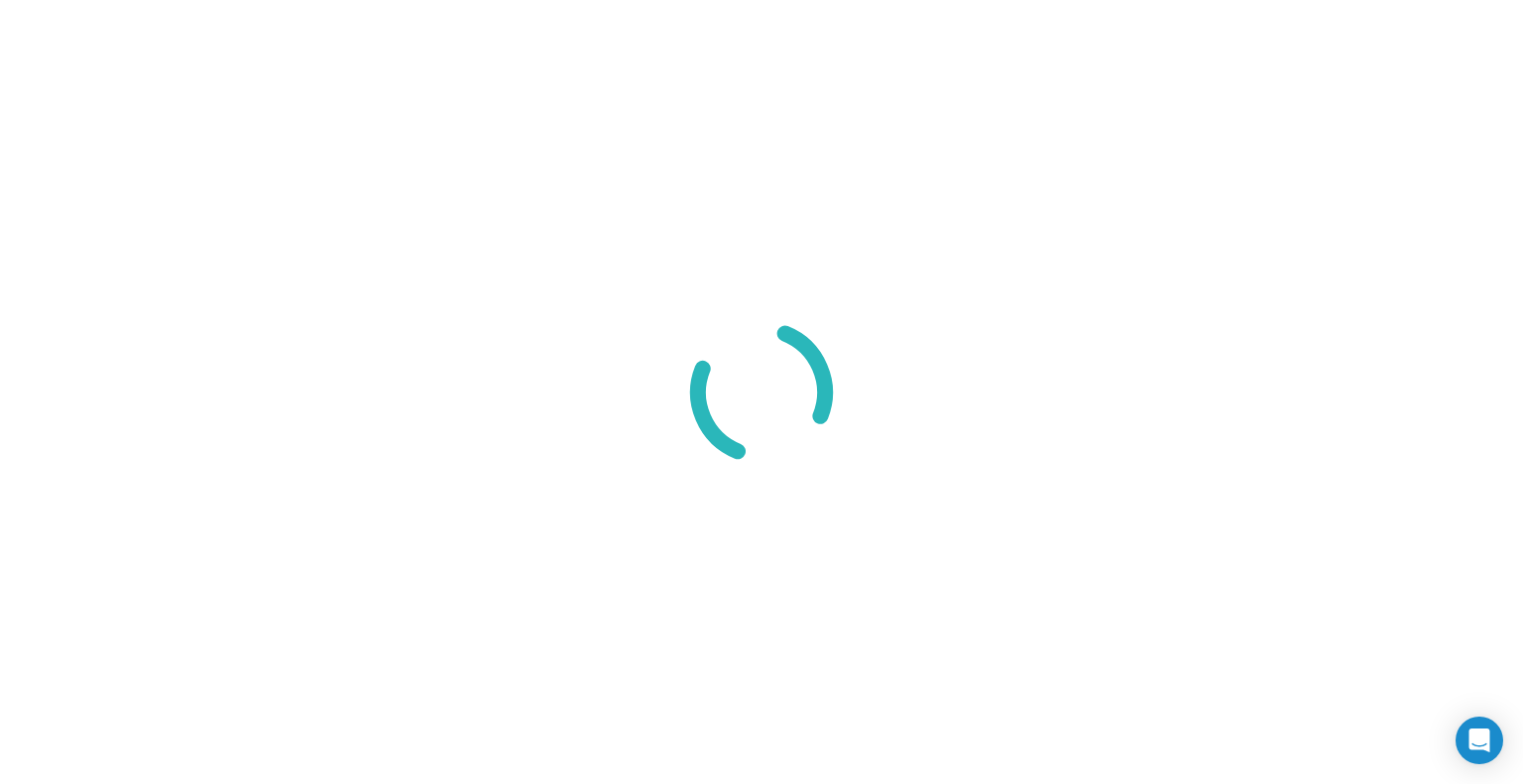 scroll, scrollTop: 0, scrollLeft: 0, axis: both 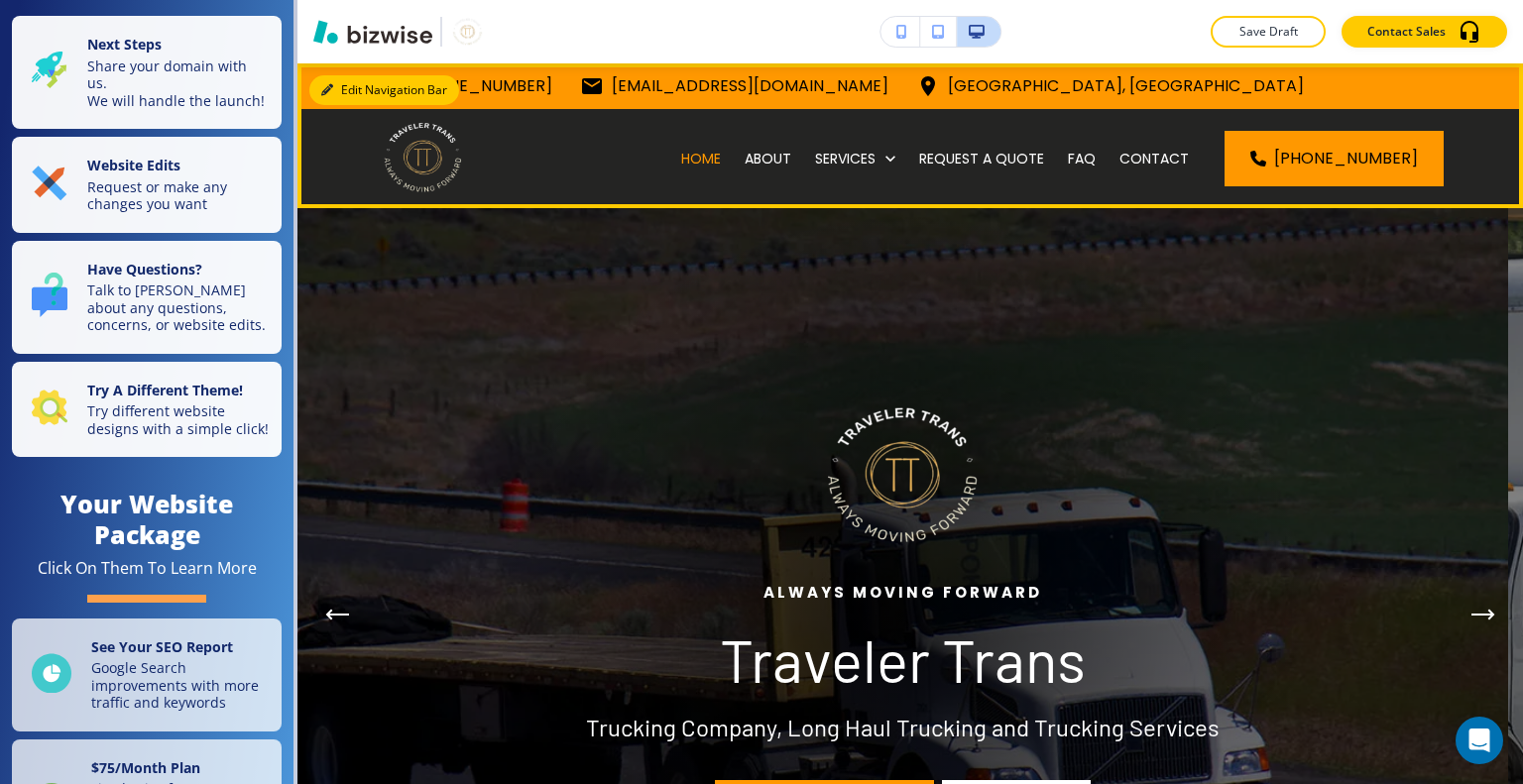 click on "Edit Navigation Bar" at bounding box center [384, 90] 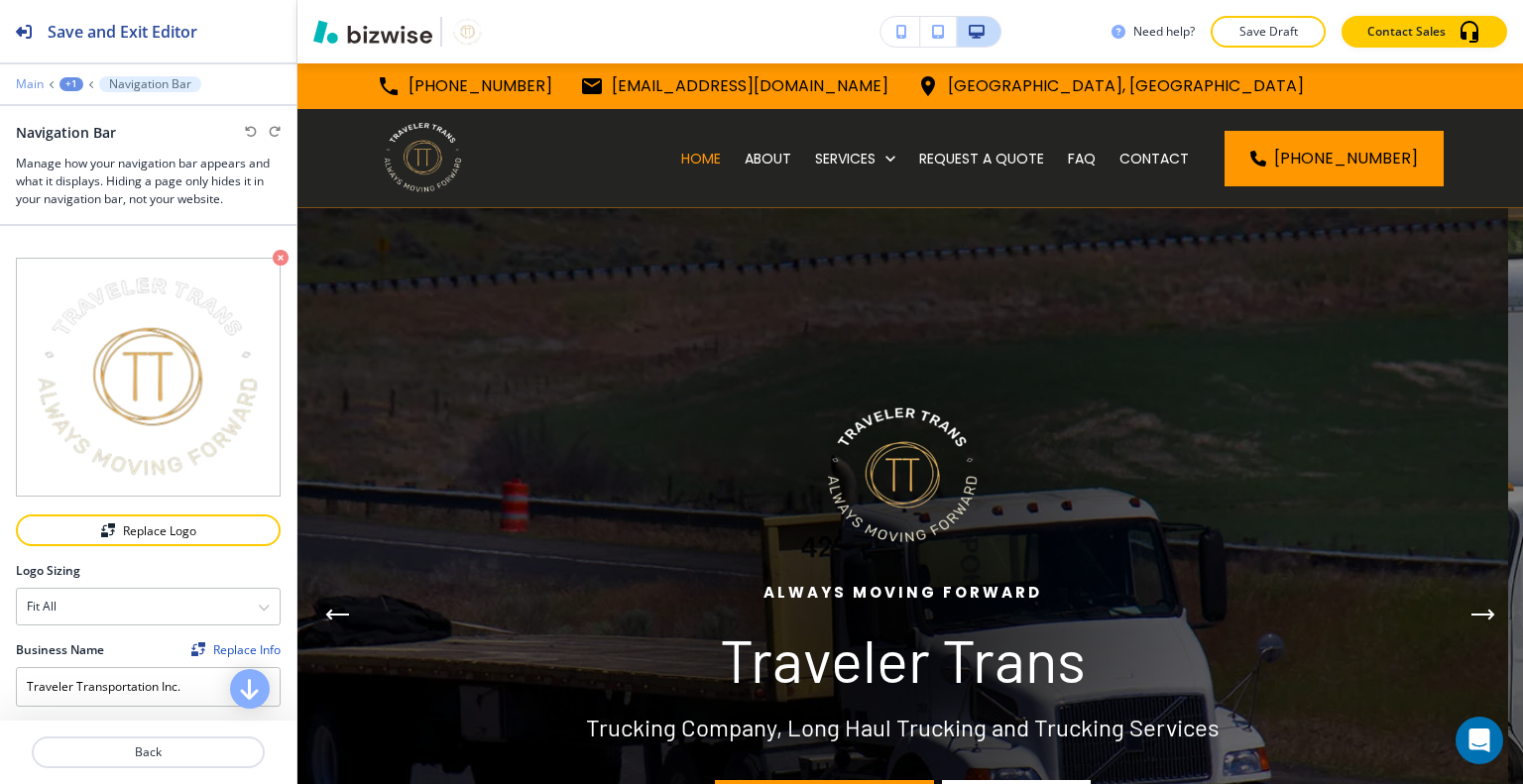 click on "Main" at bounding box center (30, 84) 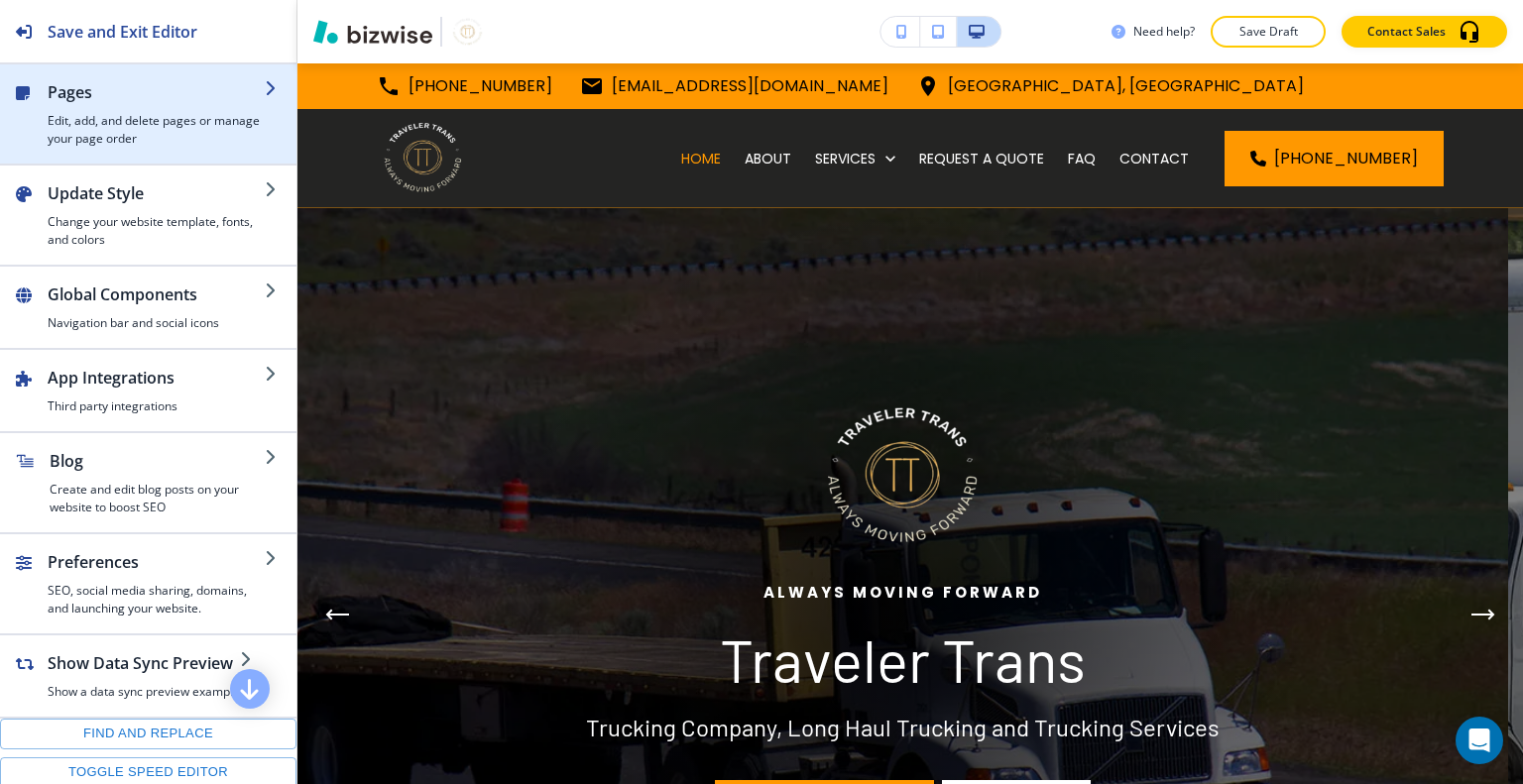click on "Edit, add, and delete pages or manage your page order" at bounding box center (156, 130) 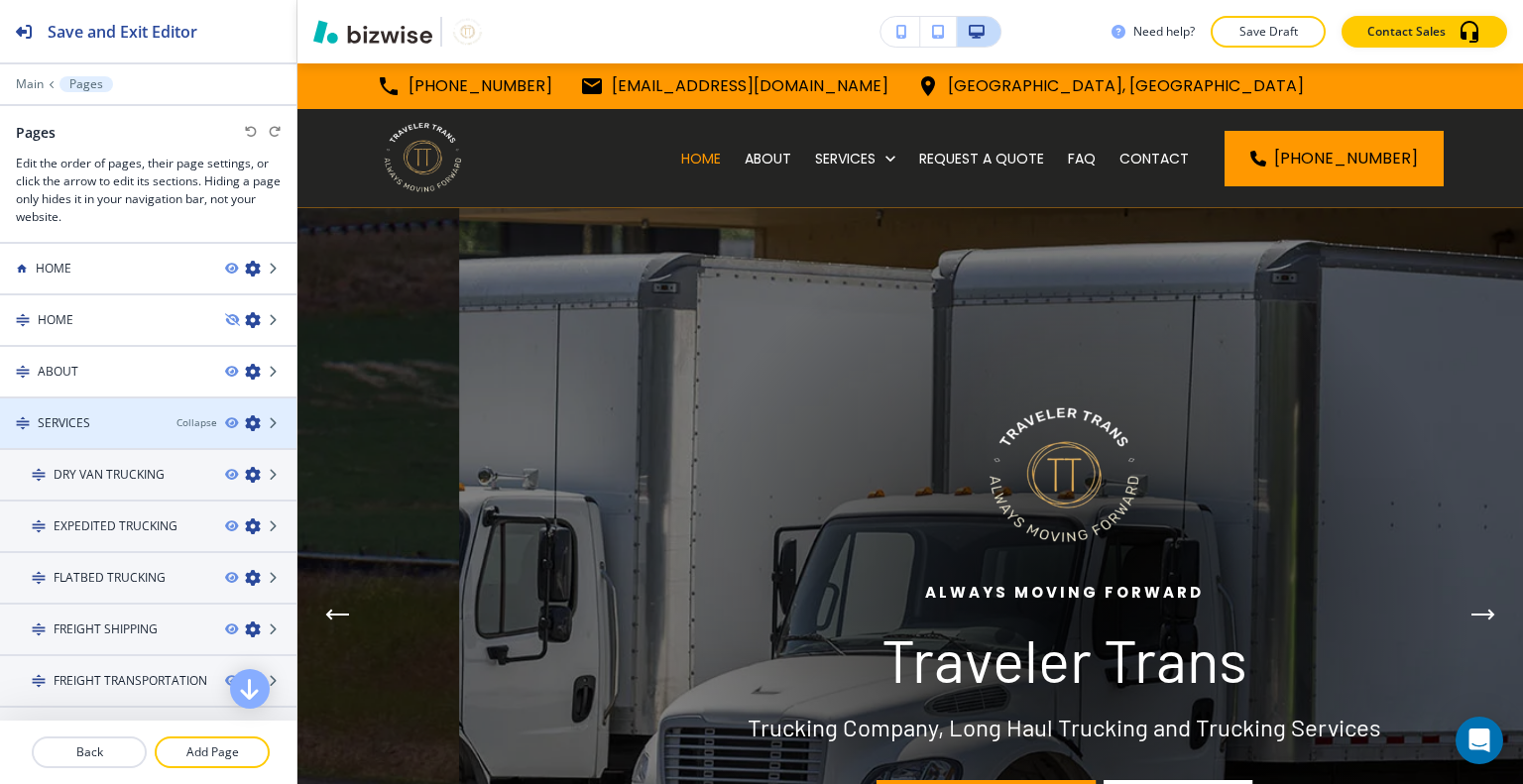 click at bounding box center (253, 423) 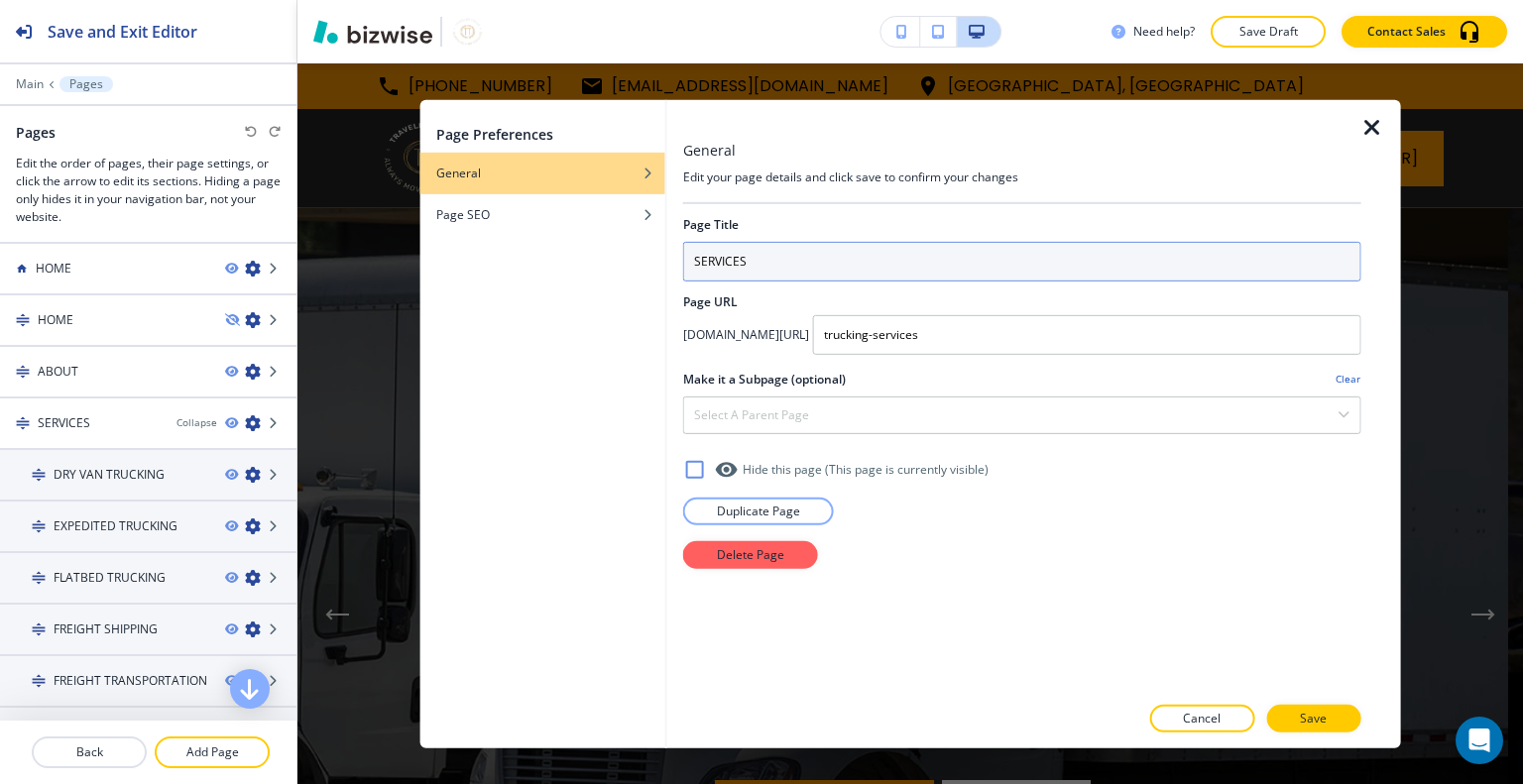 click on "SERVICES" at bounding box center (1022, 261) 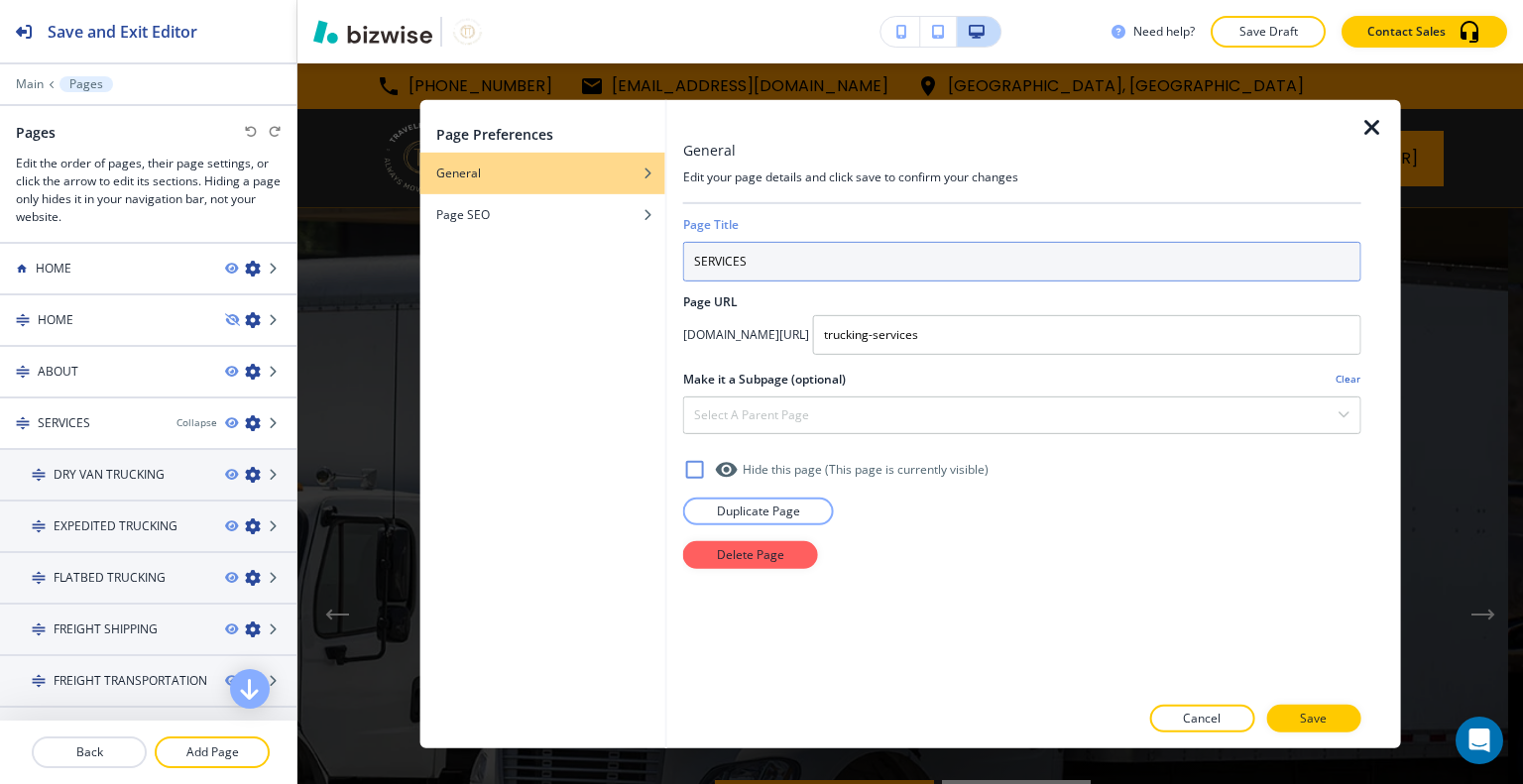 click on "SERVICES" at bounding box center (1022, 261) 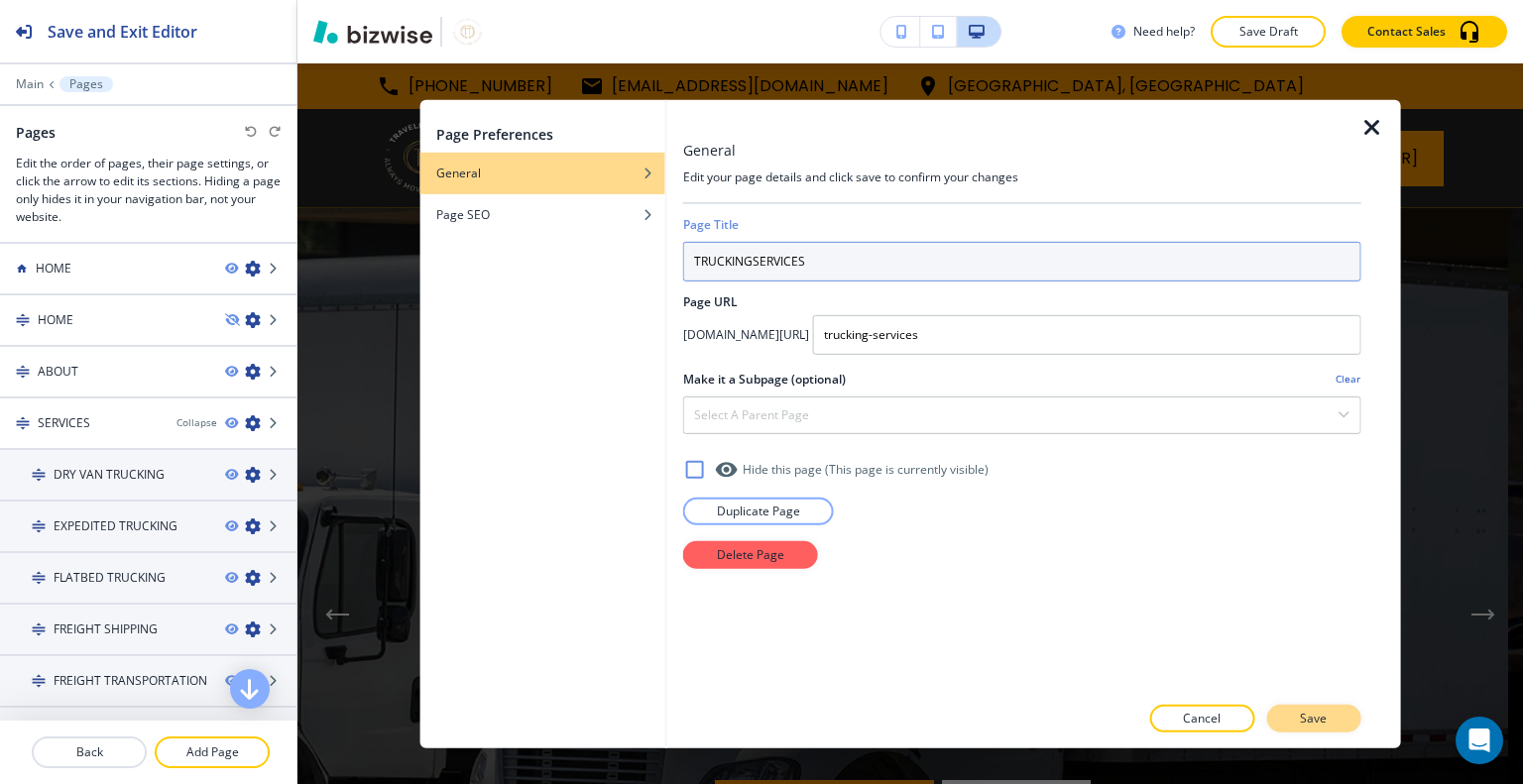 type on "TRUCKINGSERVICES" 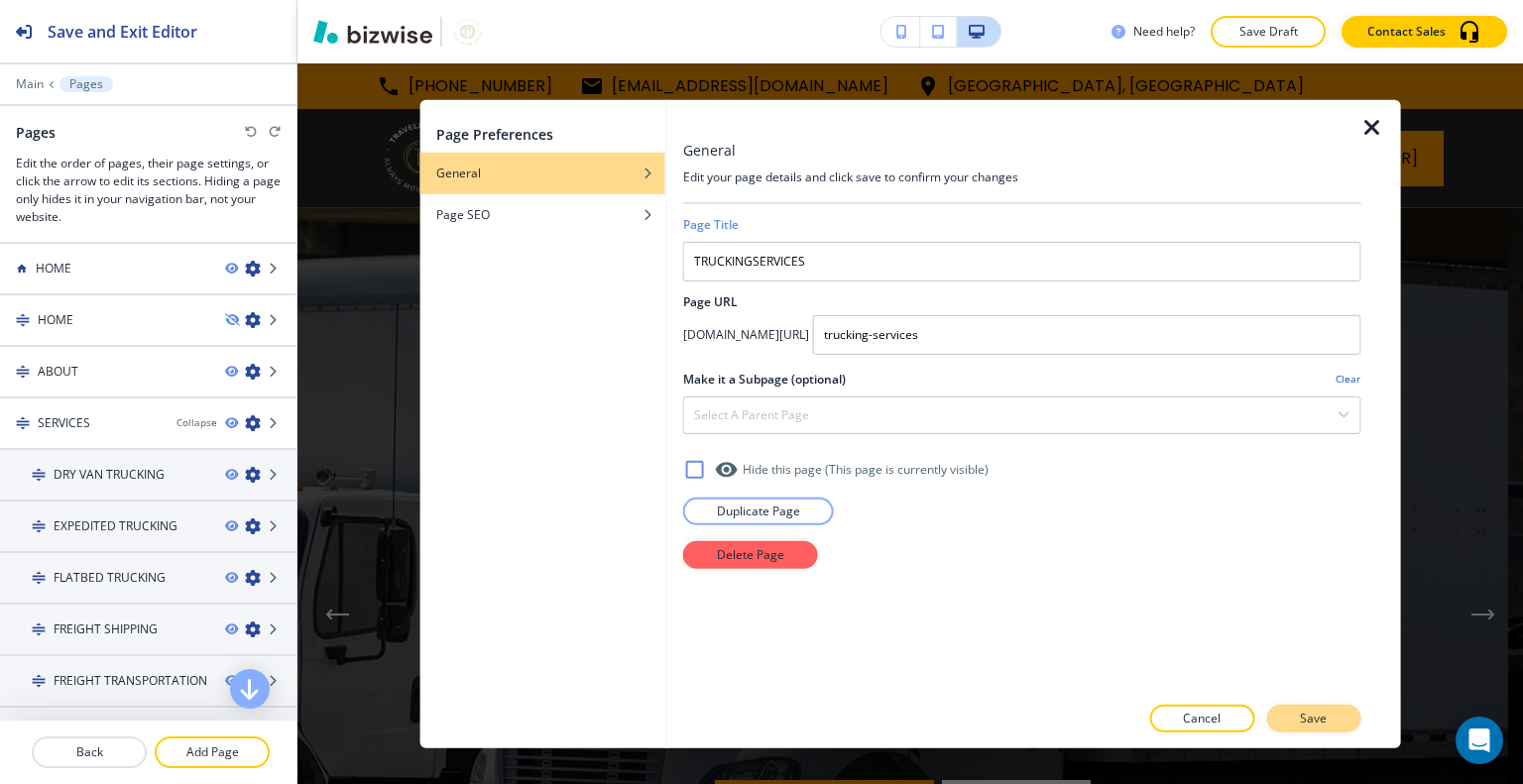 click on "Save" at bounding box center (1313, 719) 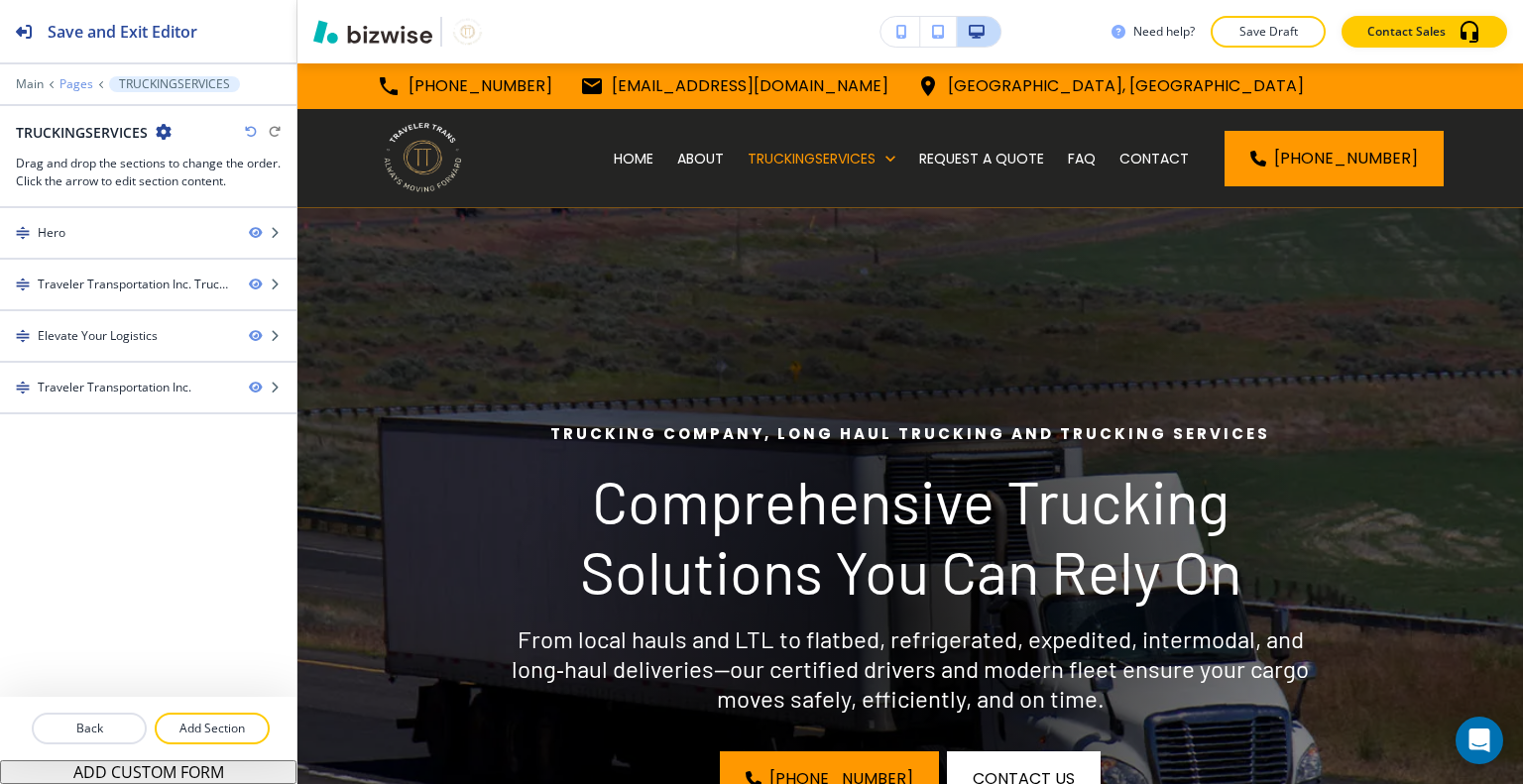 click on "Pages" at bounding box center [76, 84] 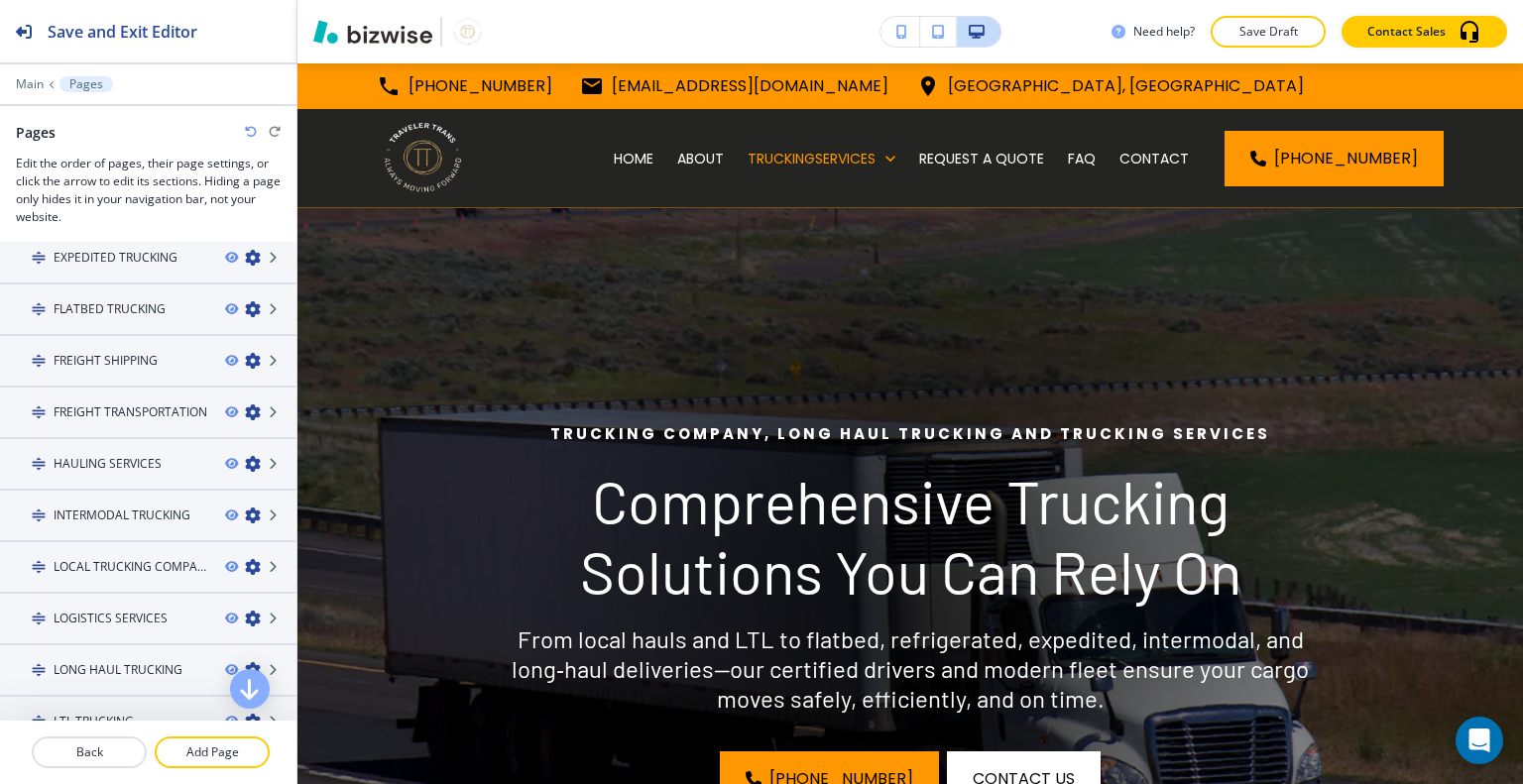 scroll, scrollTop: 0, scrollLeft: 0, axis: both 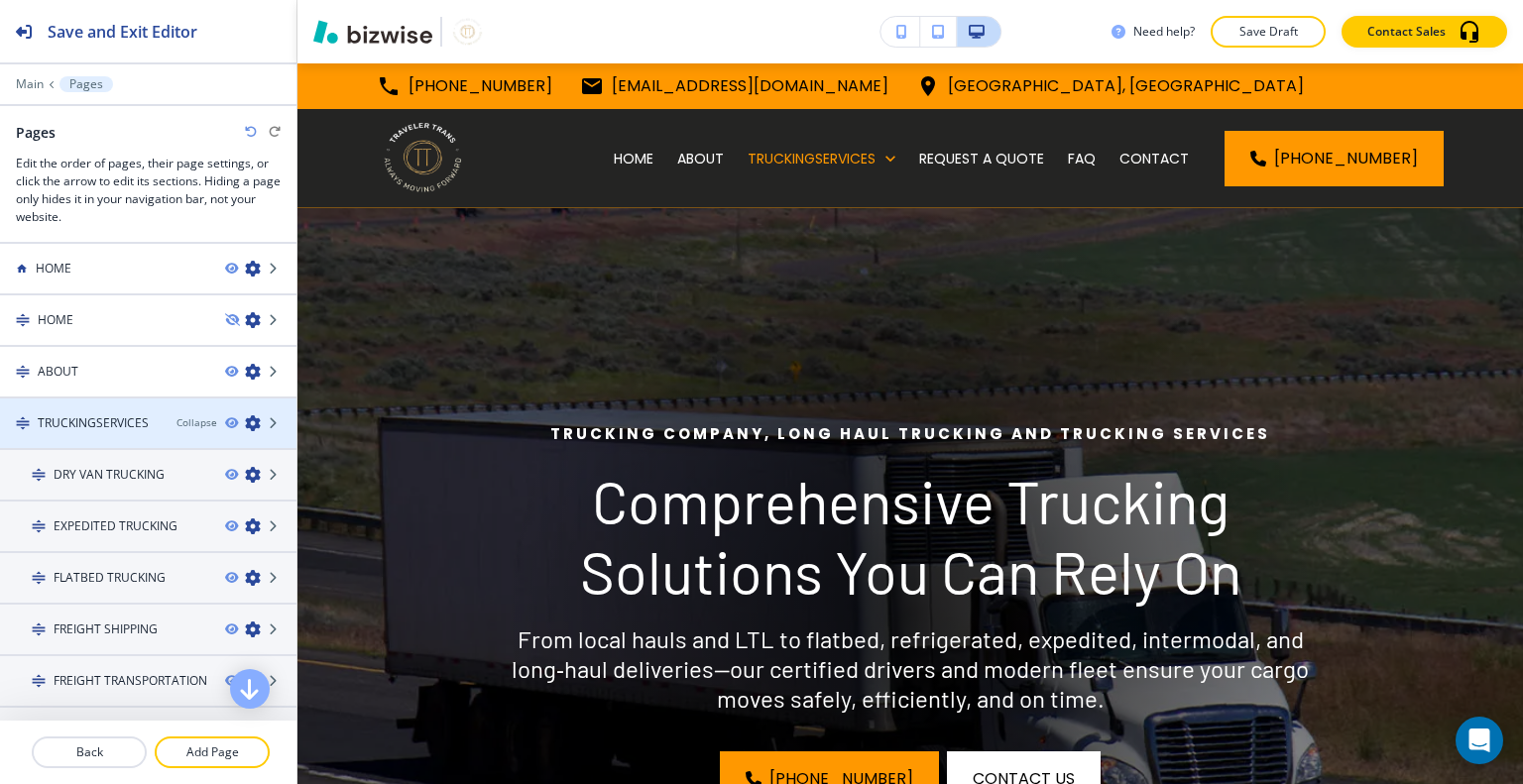click at bounding box center [253, 423] 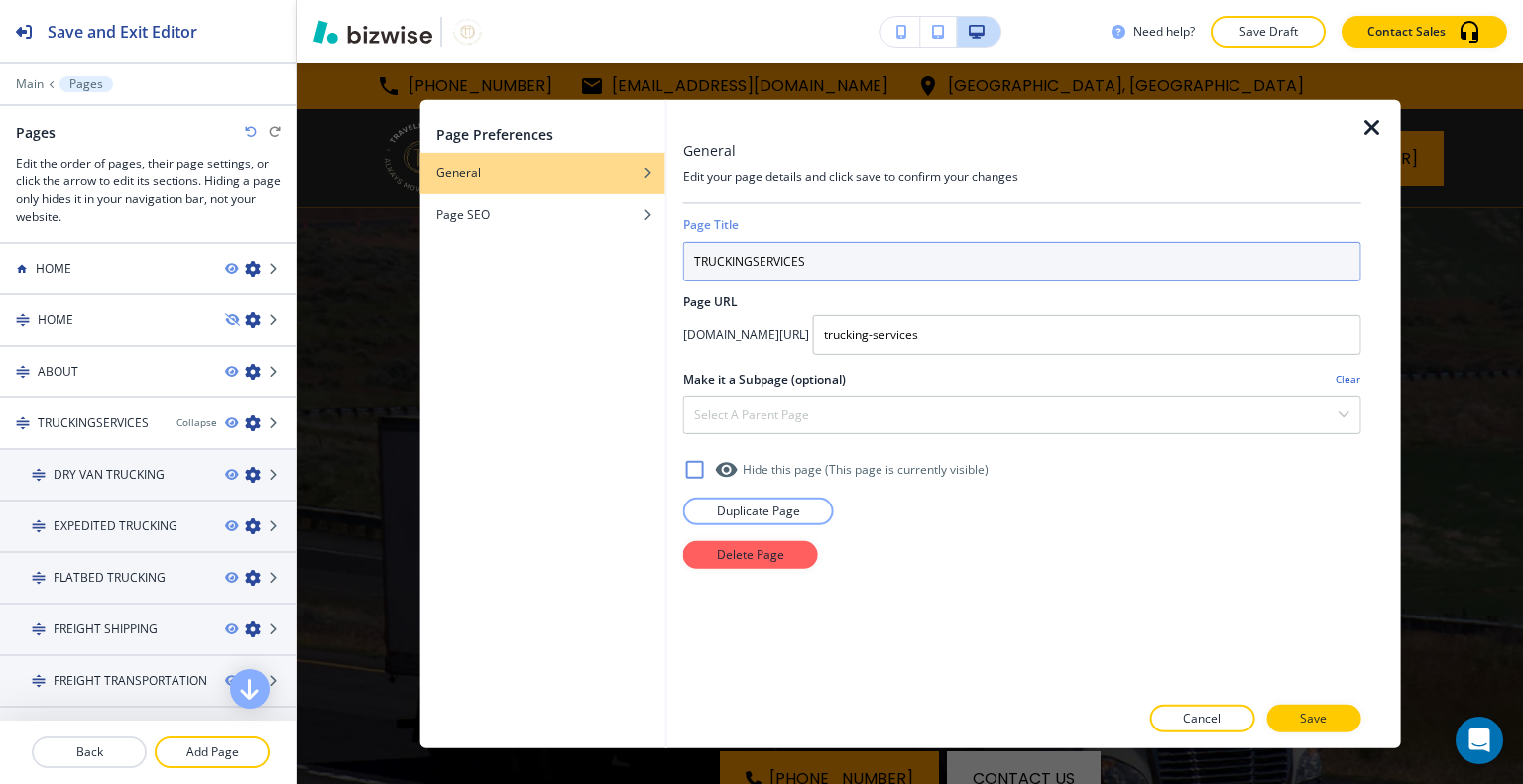 click on "TRUCKINGSERVICES" at bounding box center (1022, 261) 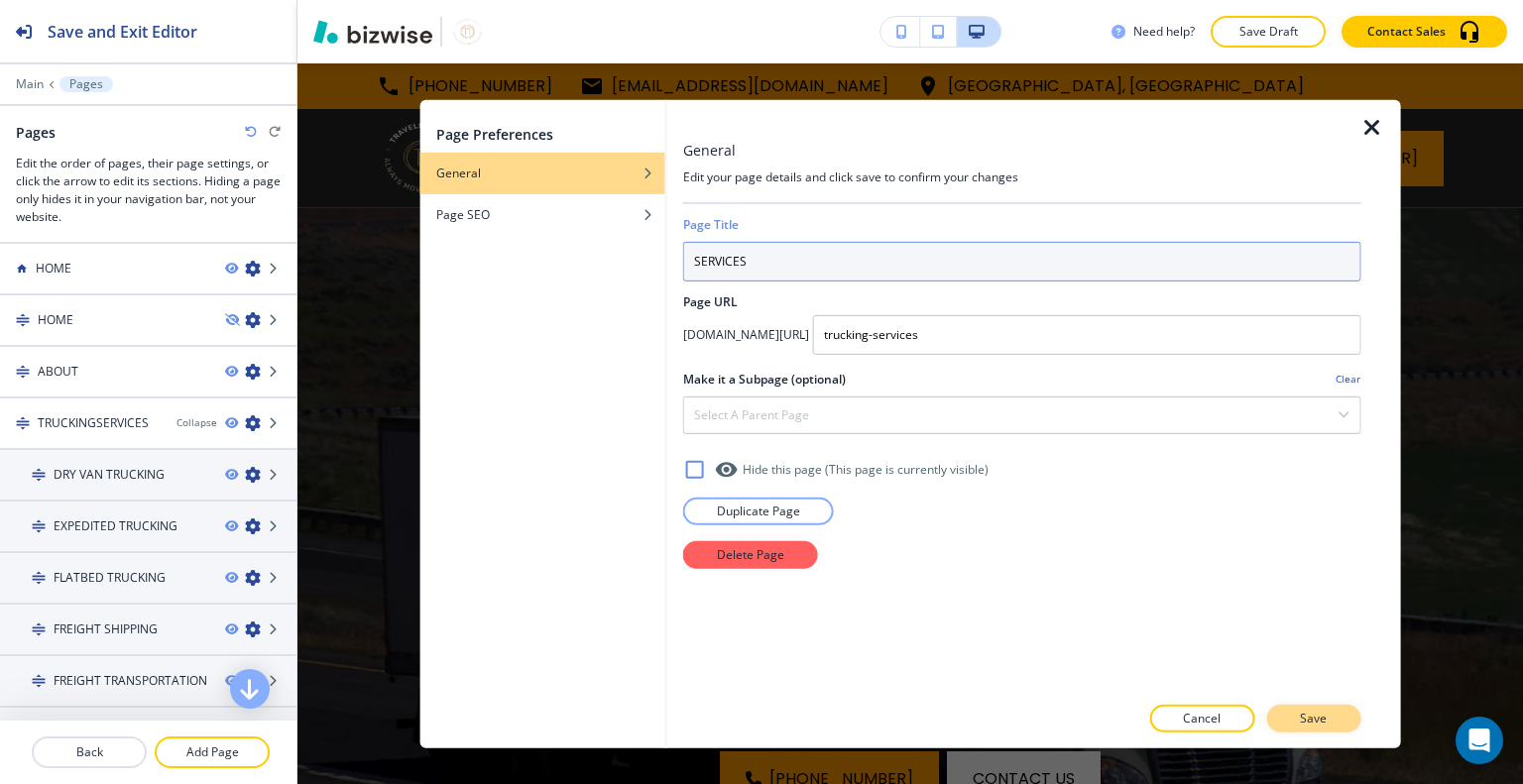 type on "SERVICES" 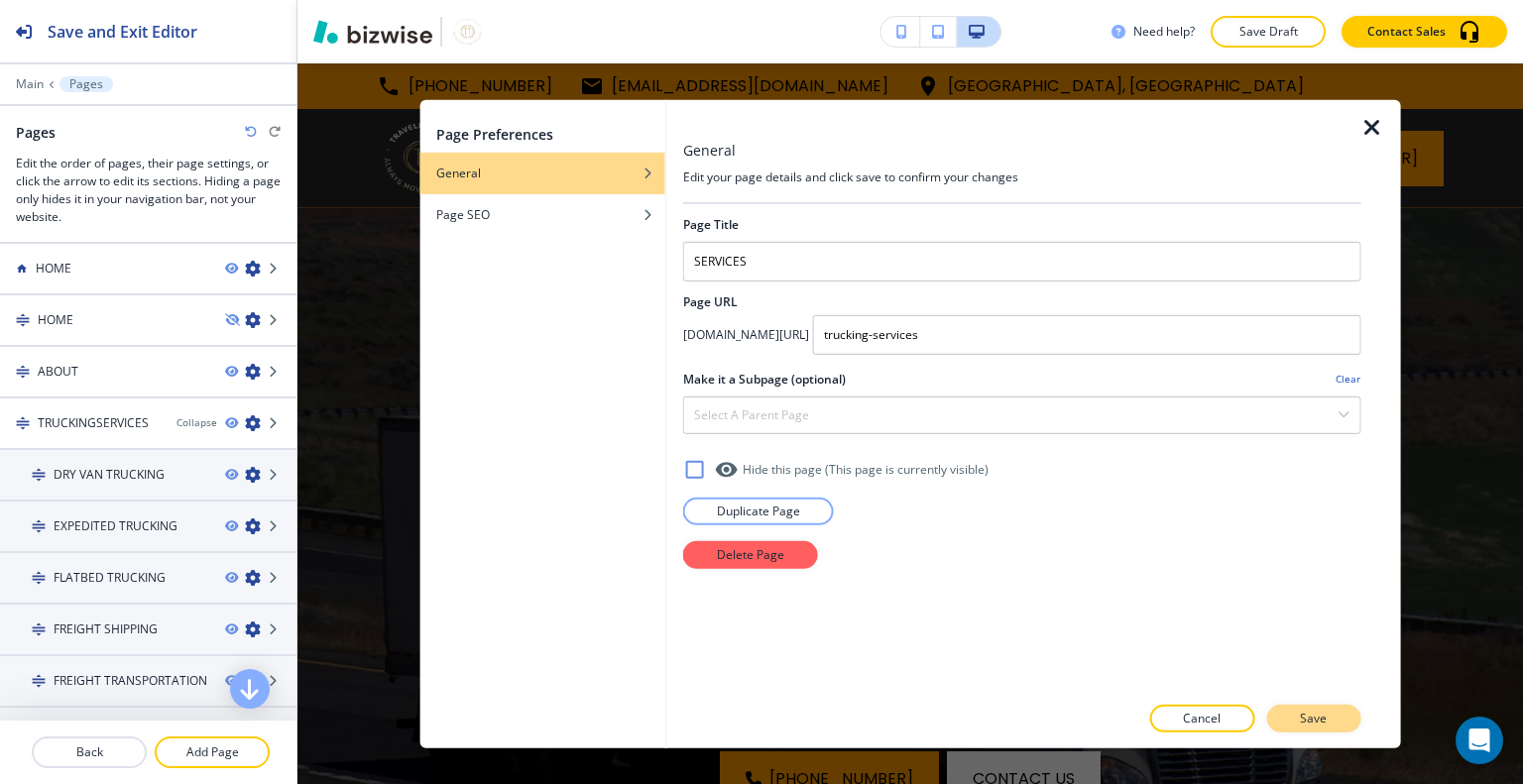 click on "Save" at bounding box center (1313, 719) 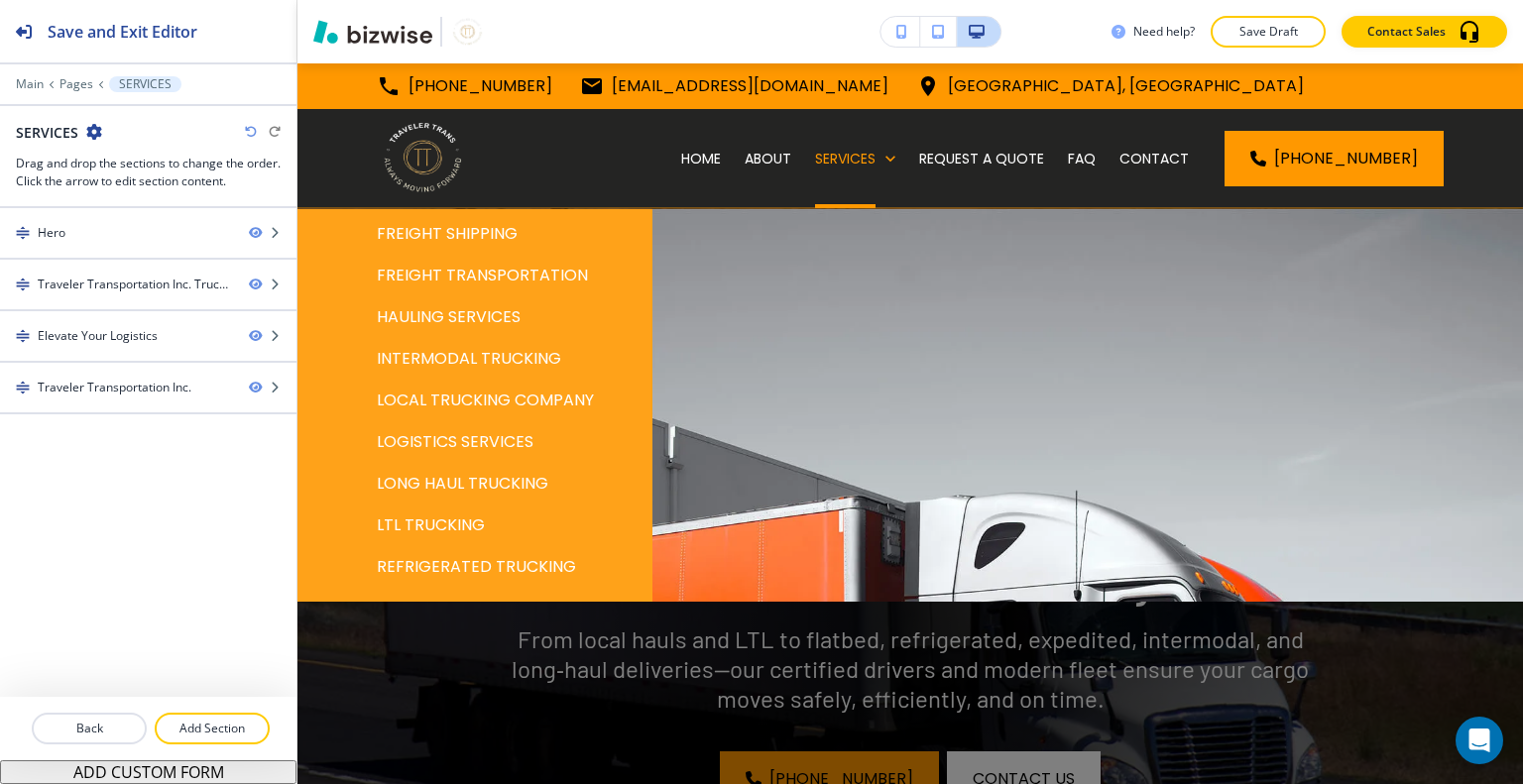 scroll, scrollTop: 297, scrollLeft: 0, axis: vertical 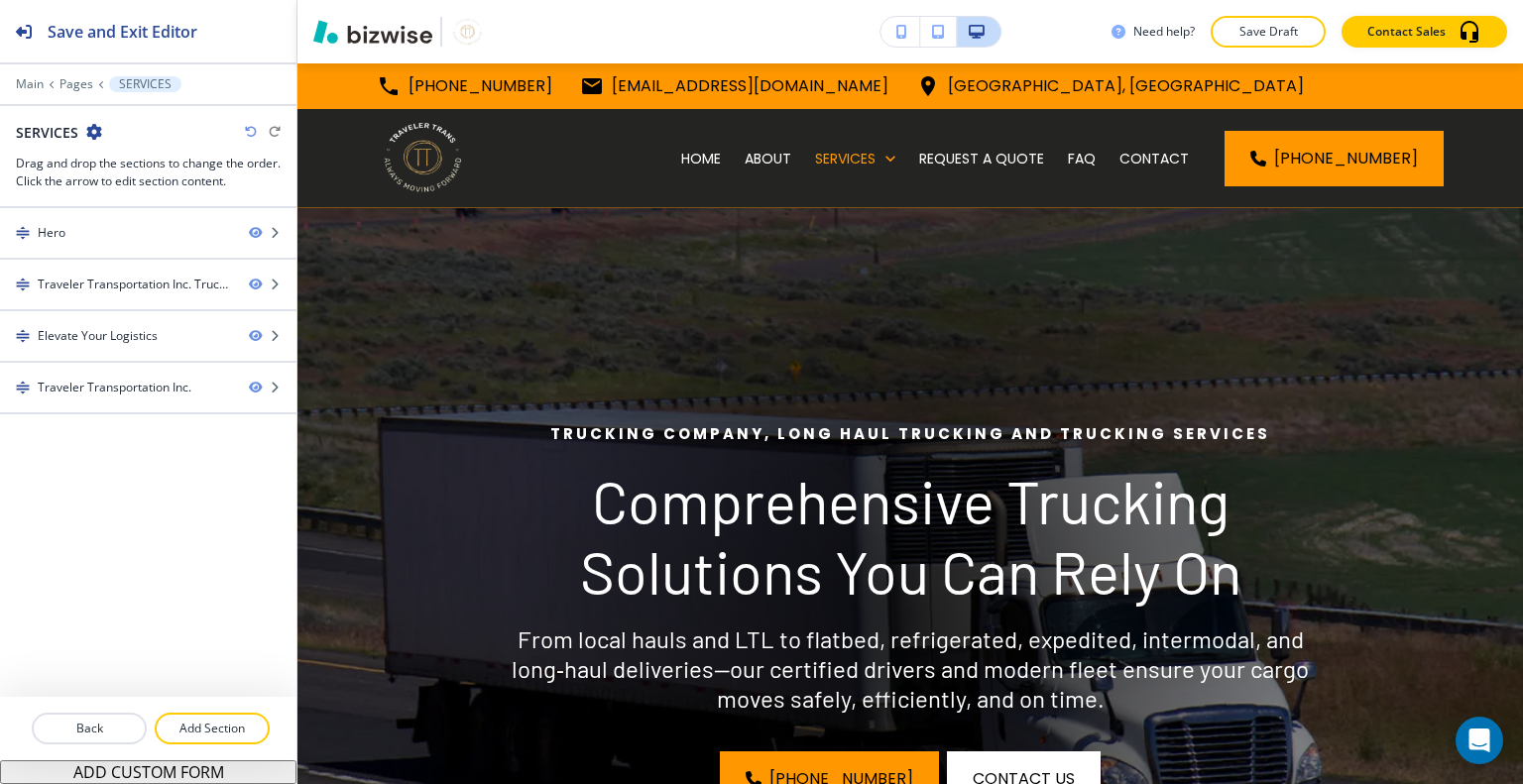 click on "From local hauls and LTL to flatbed, refrigerated, expedited, intermodal, and long‑haul deliveries—our certified drivers and modern fleet ensure your cargo moves safely, efficiently, and on time." at bounding box center [910, 669] 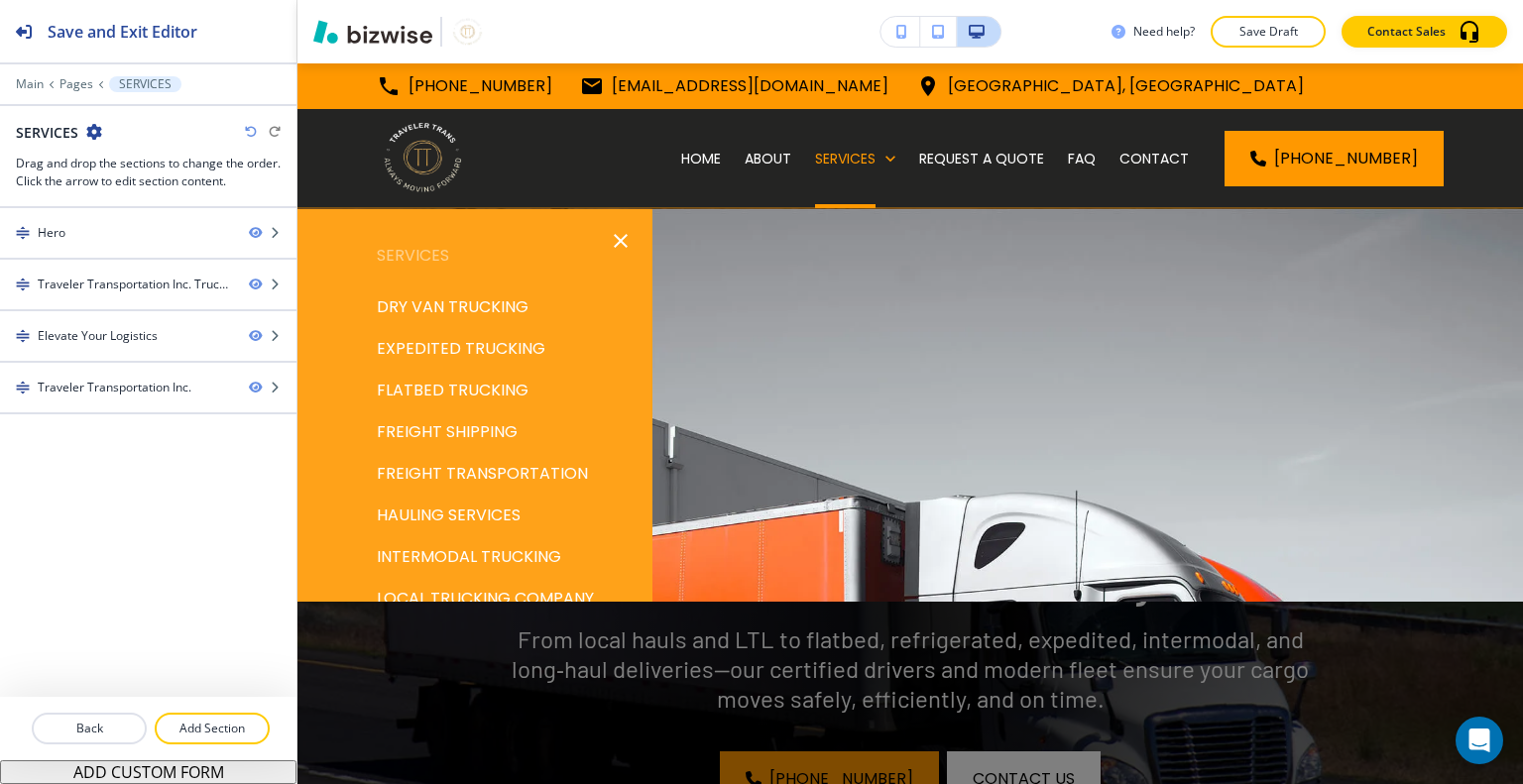click on "DRY VAN TRUCKING" at bounding box center [452, 307] 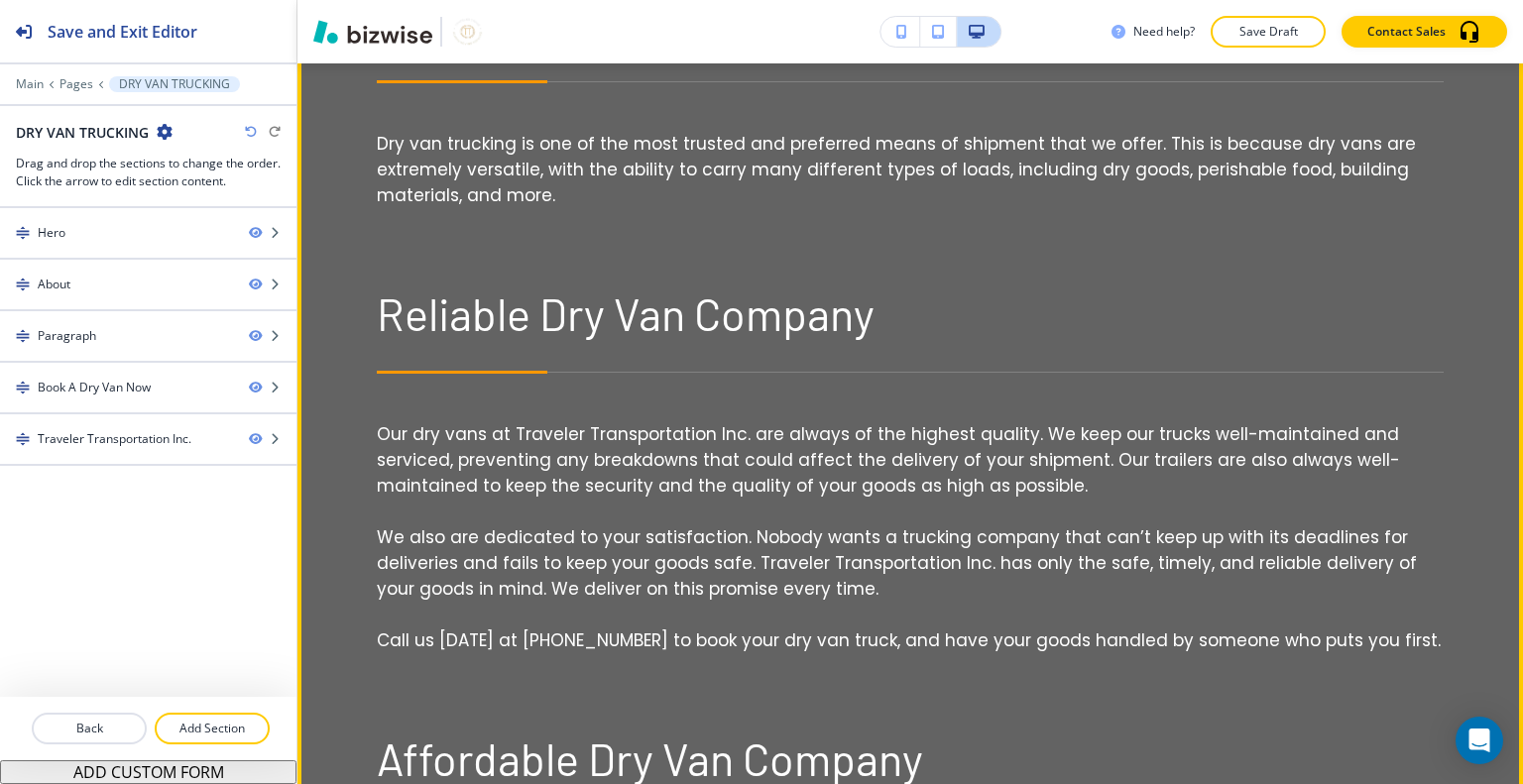 scroll, scrollTop: 1388, scrollLeft: 0, axis: vertical 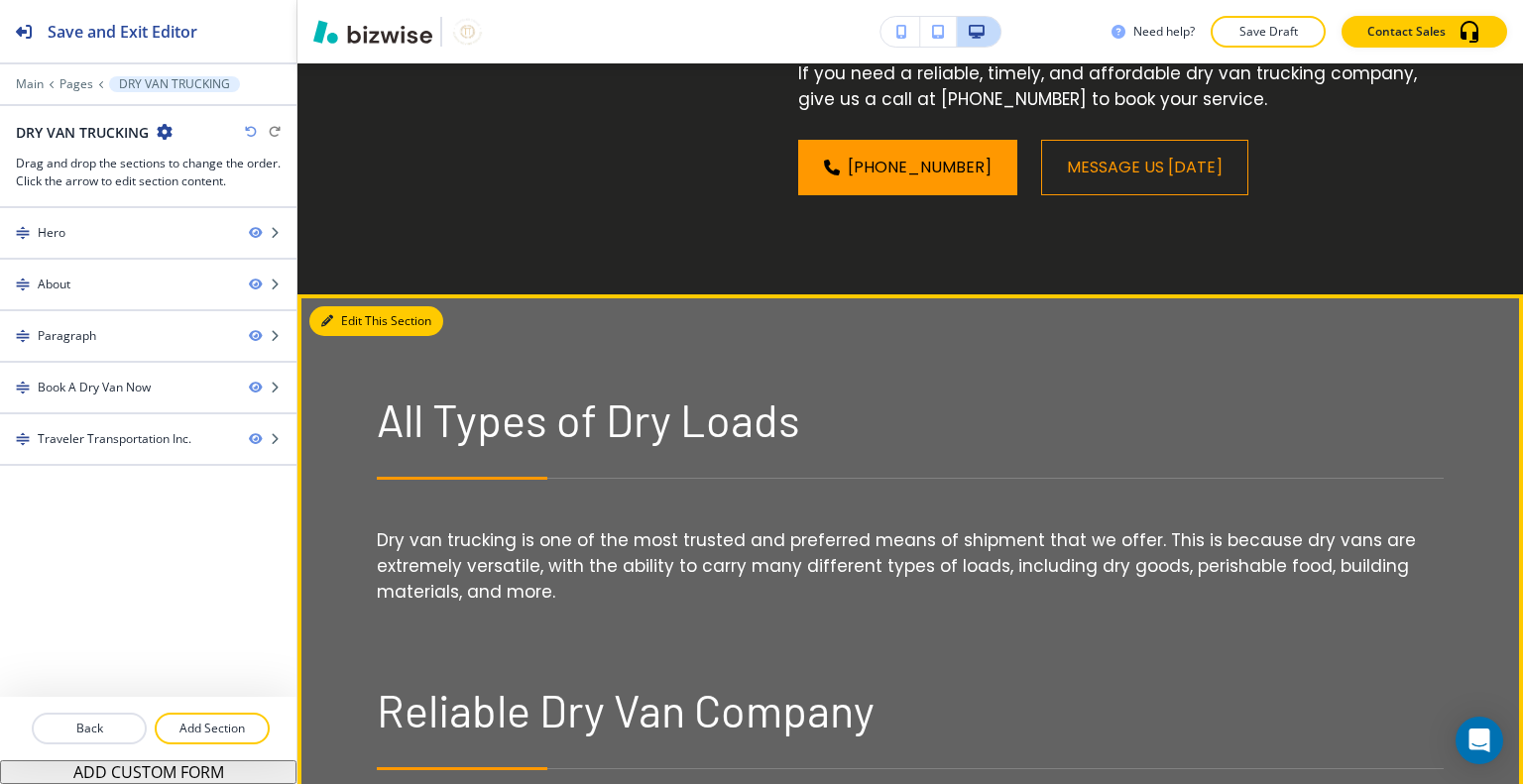 click on "Edit This Section" at bounding box center [376, 321] 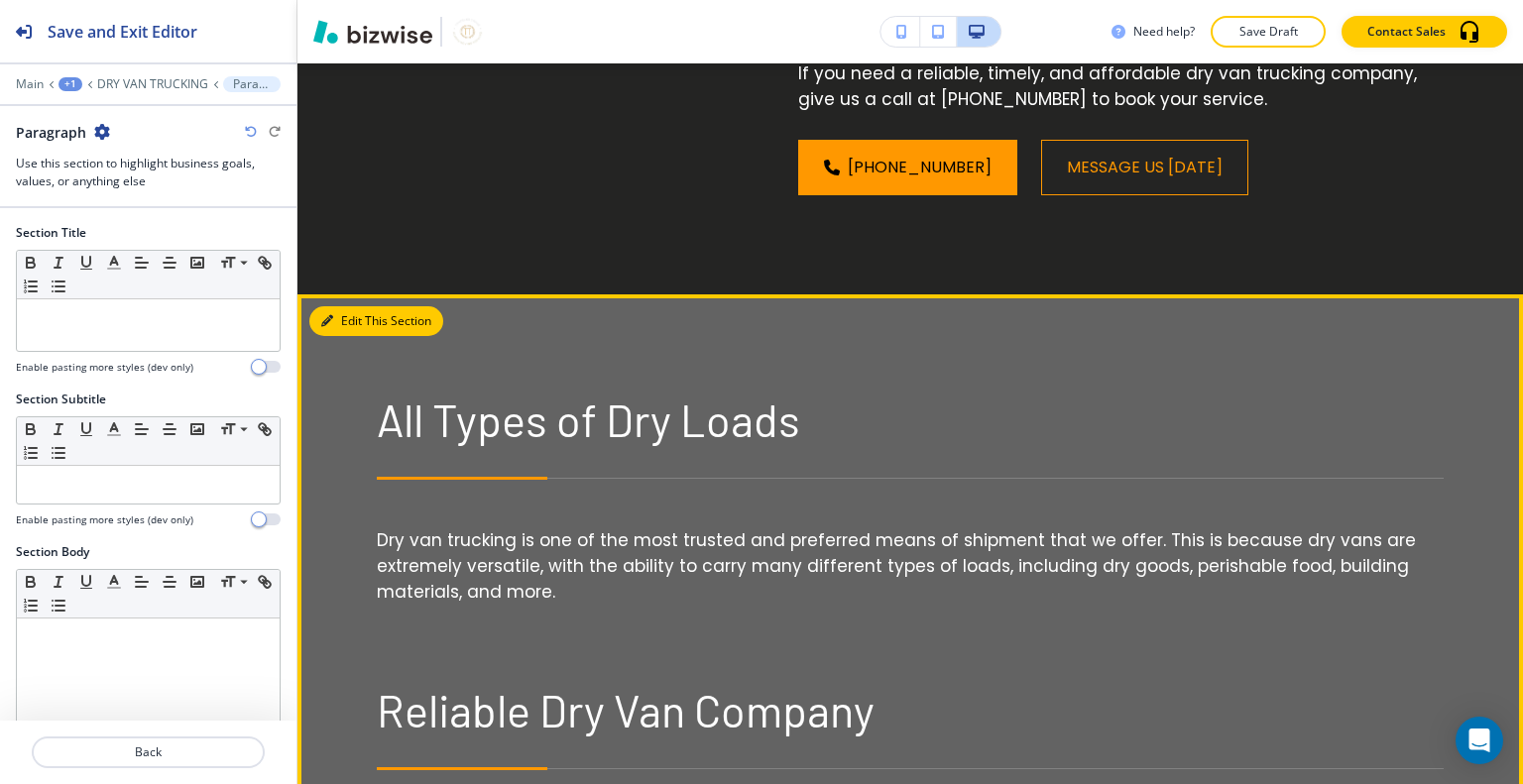 scroll, scrollTop: 1618, scrollLeft: 0, axis: vertical 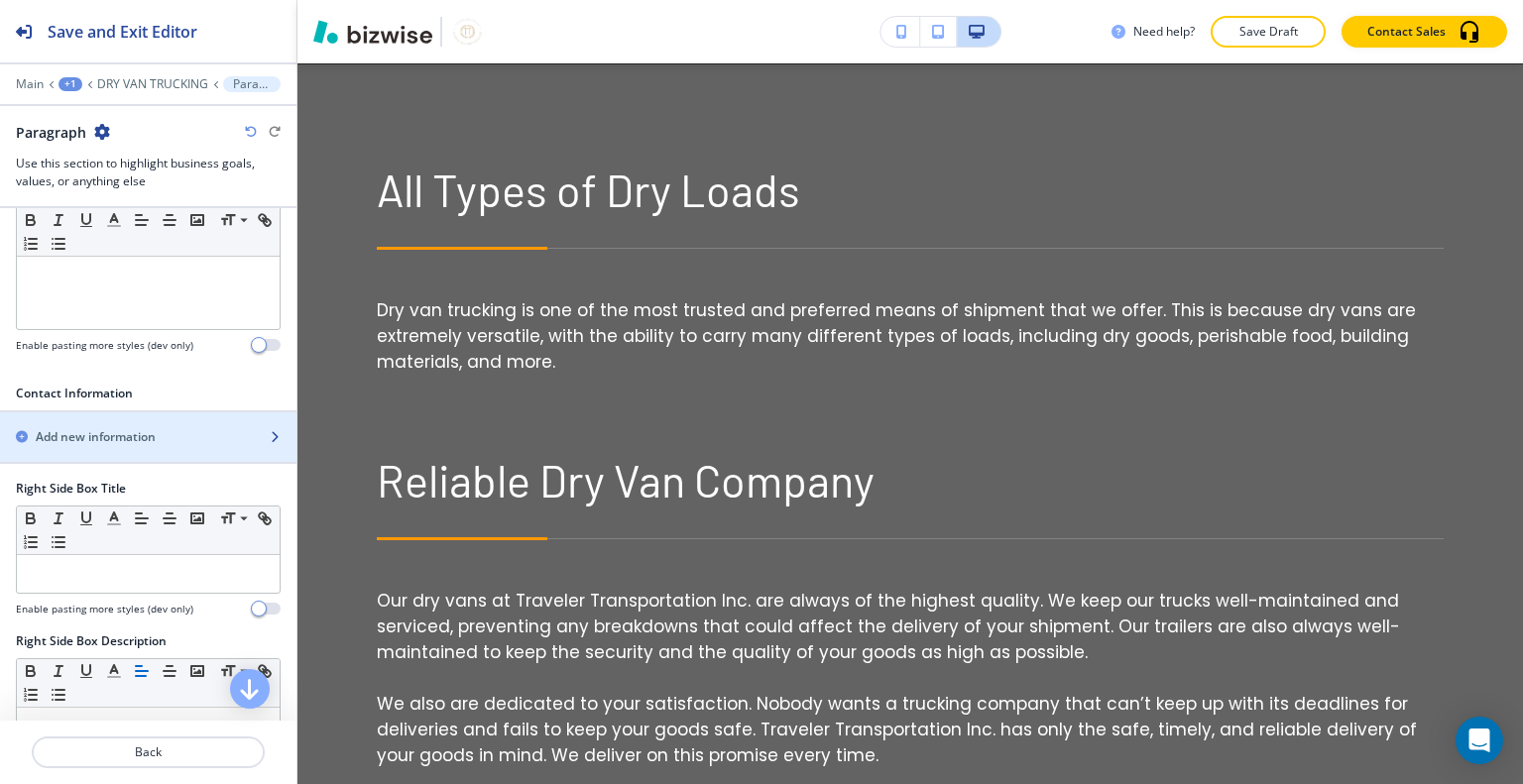 click on "Add new information" at bounding box center [95, 437] 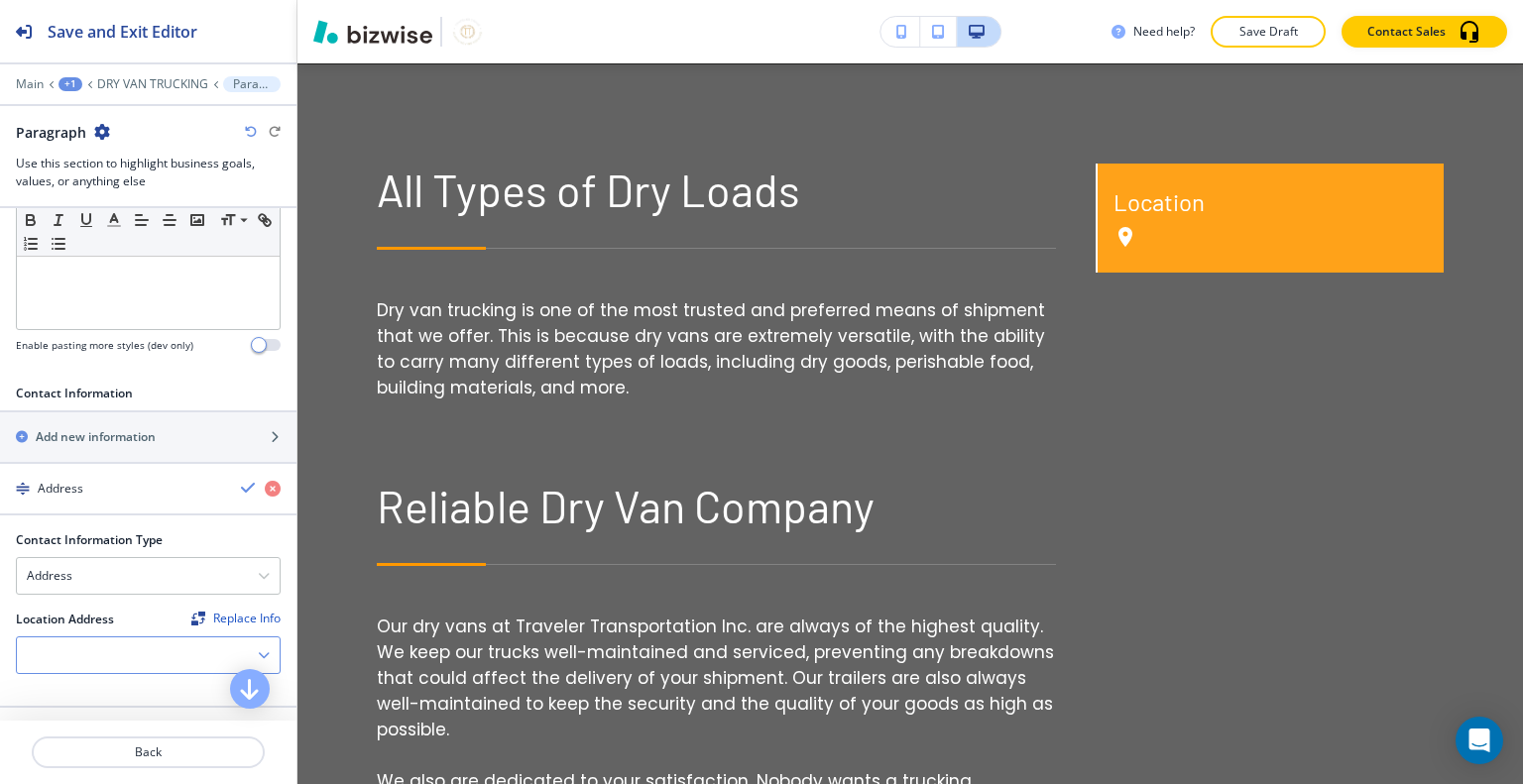 click at bounding box center [148, 655] 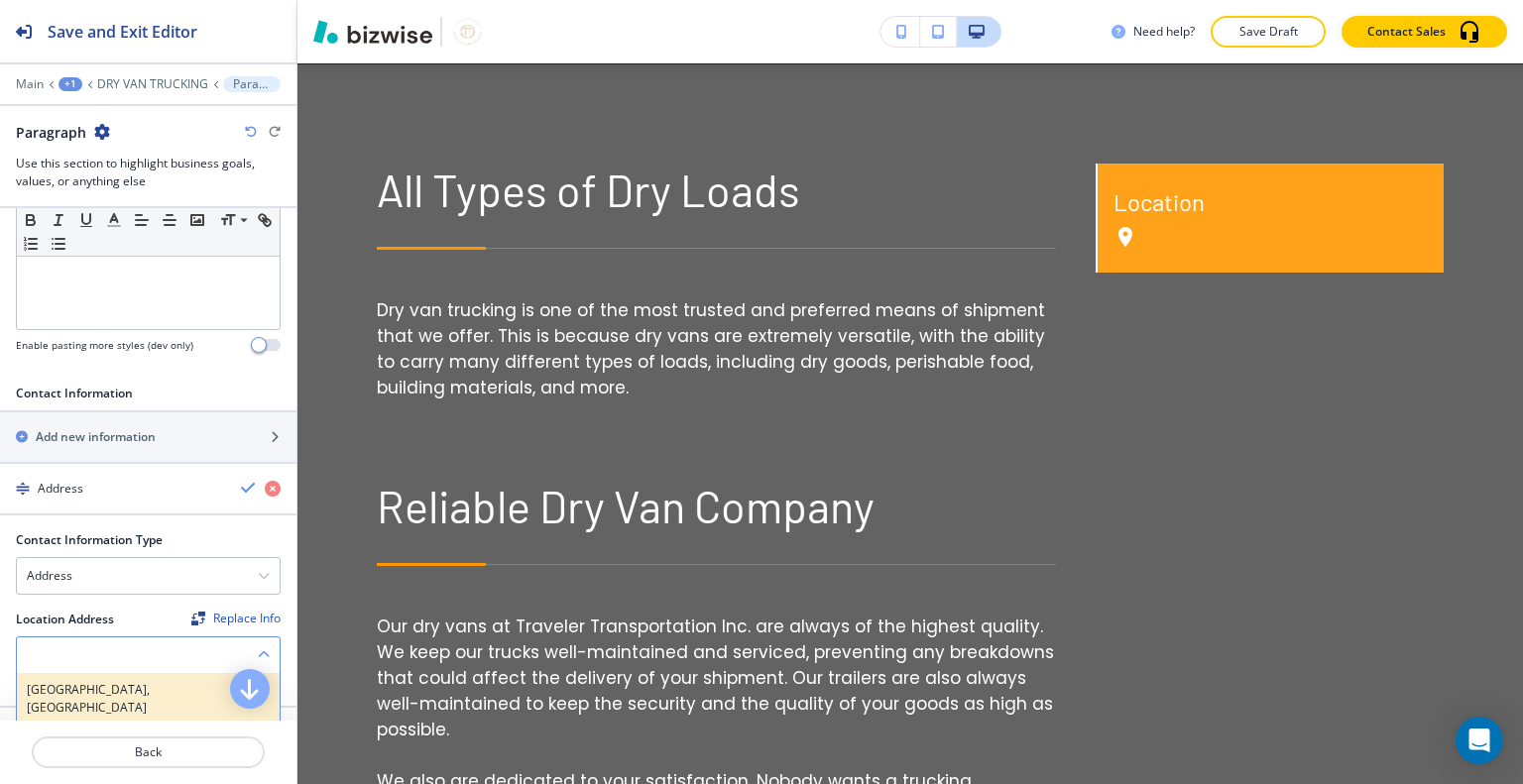 click on "[GEOGRAPHIC_DATA], [GEOGRAPHIC_DATA]" at bounding box center (148, 699) 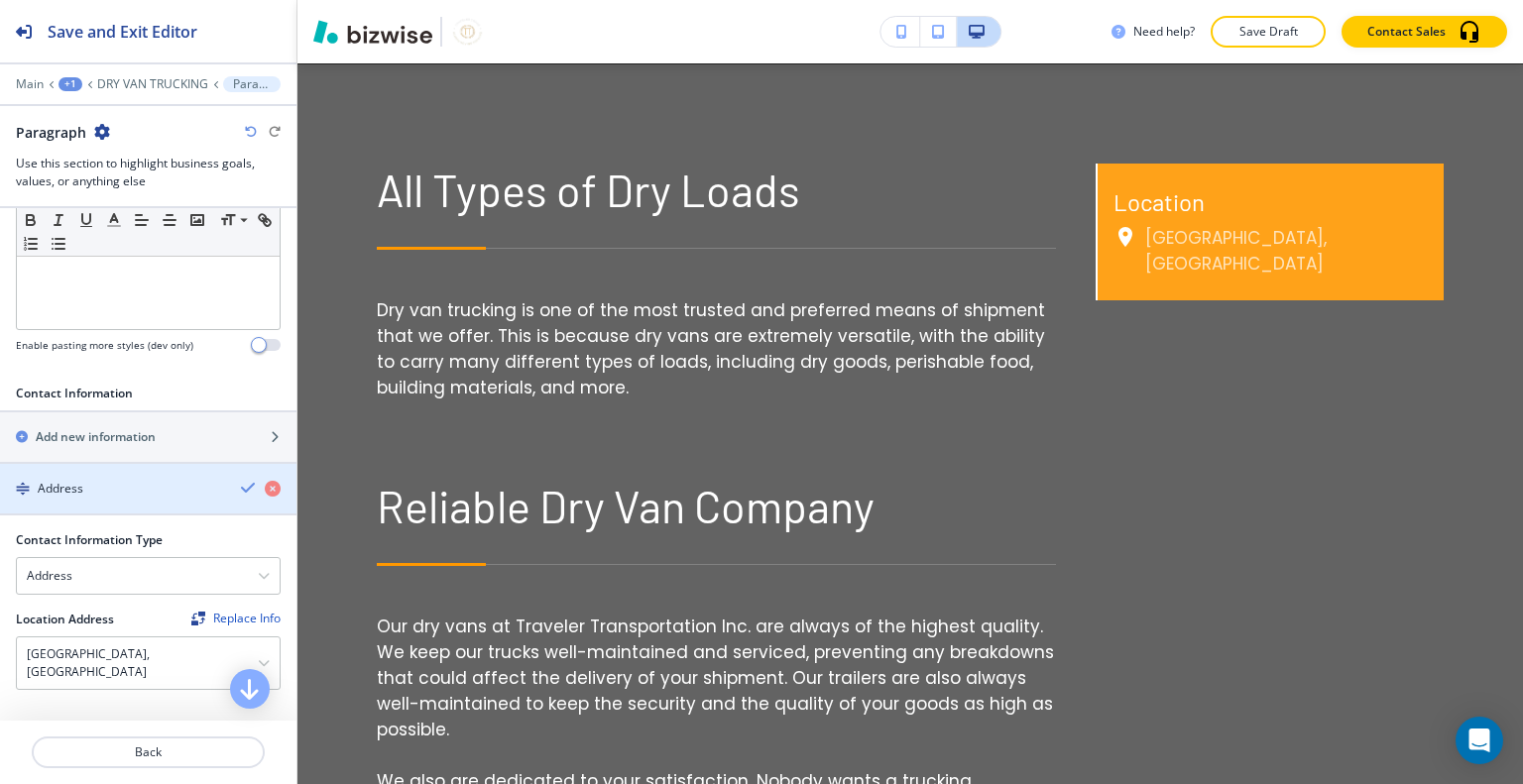 click at bounding box center (249, 488) 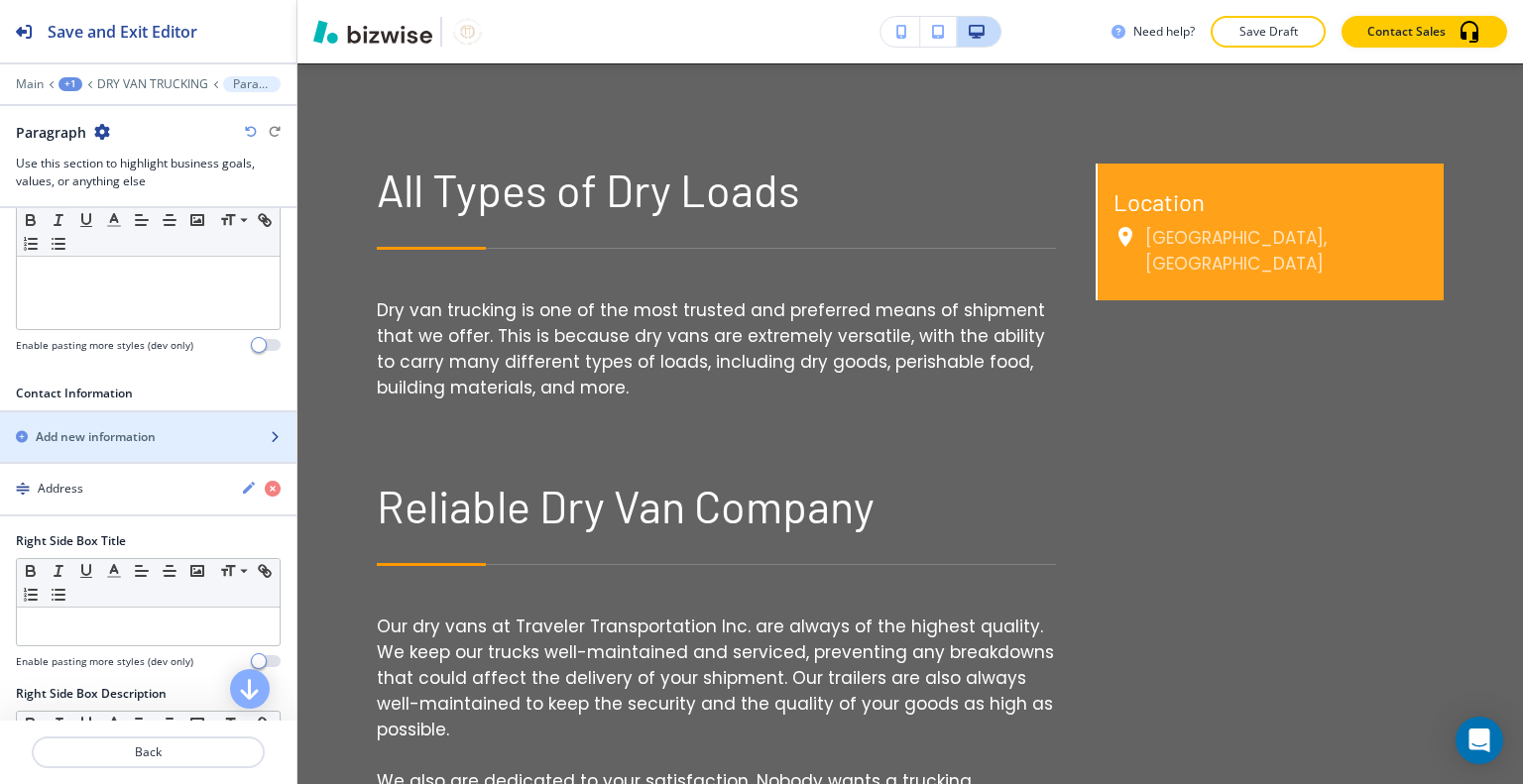 click on "Add new information" at bounding box center [126, 437] 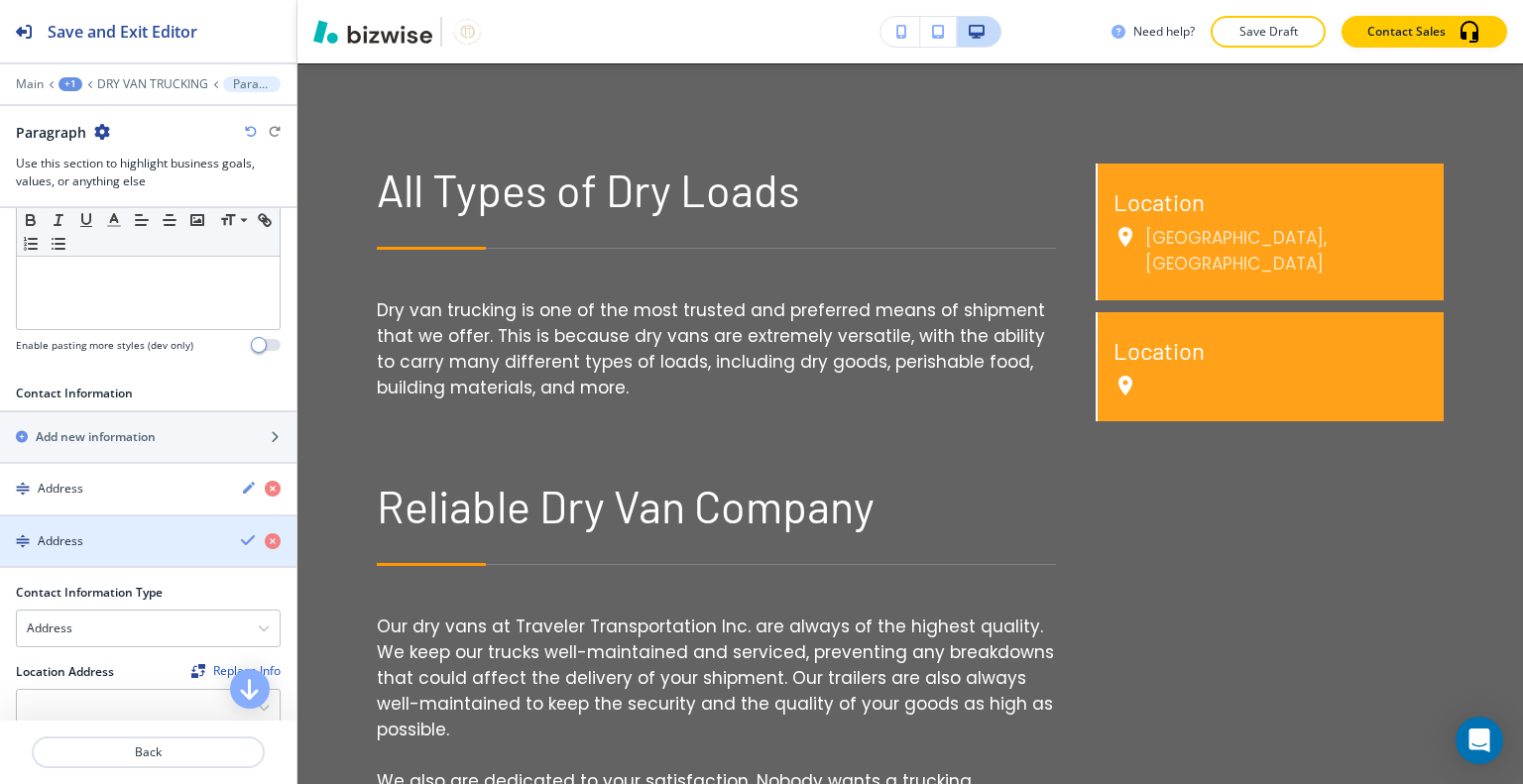 scroll, scrollTop: 646, scrollLeft: 0, axis: vertical 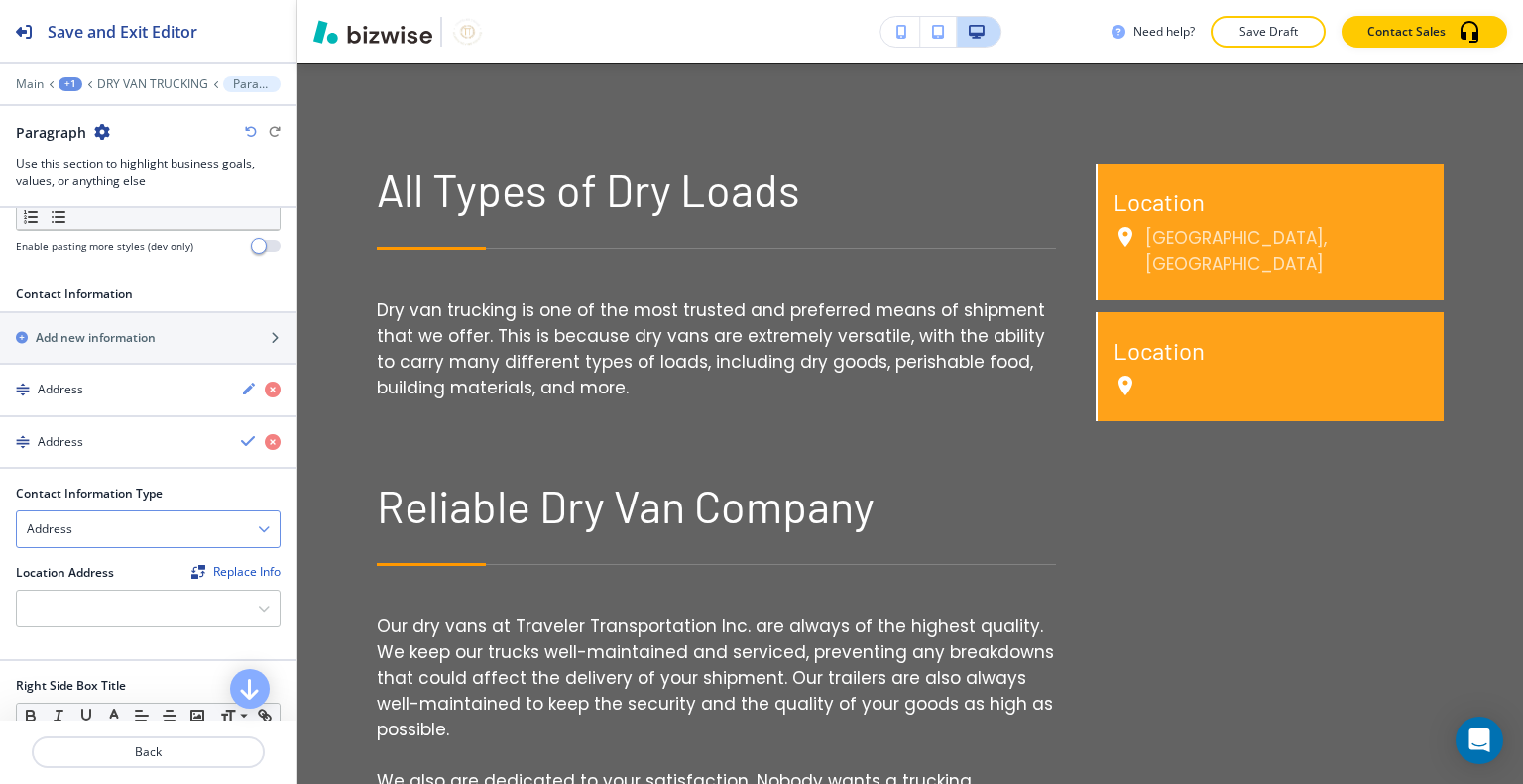 click on "Address" at bounding box center (148, 529) 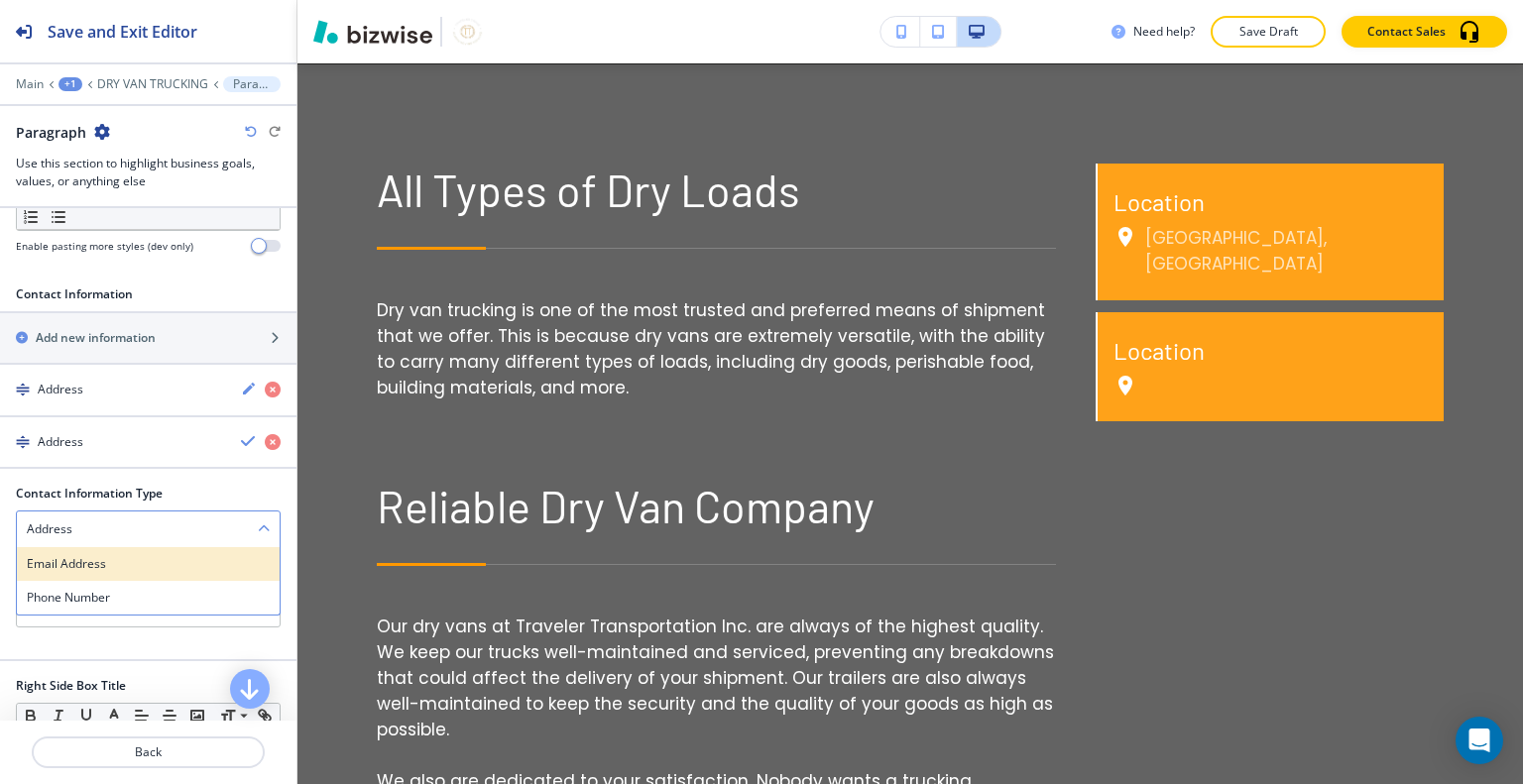 click on "Email Address" at bounding box center (148, 564) 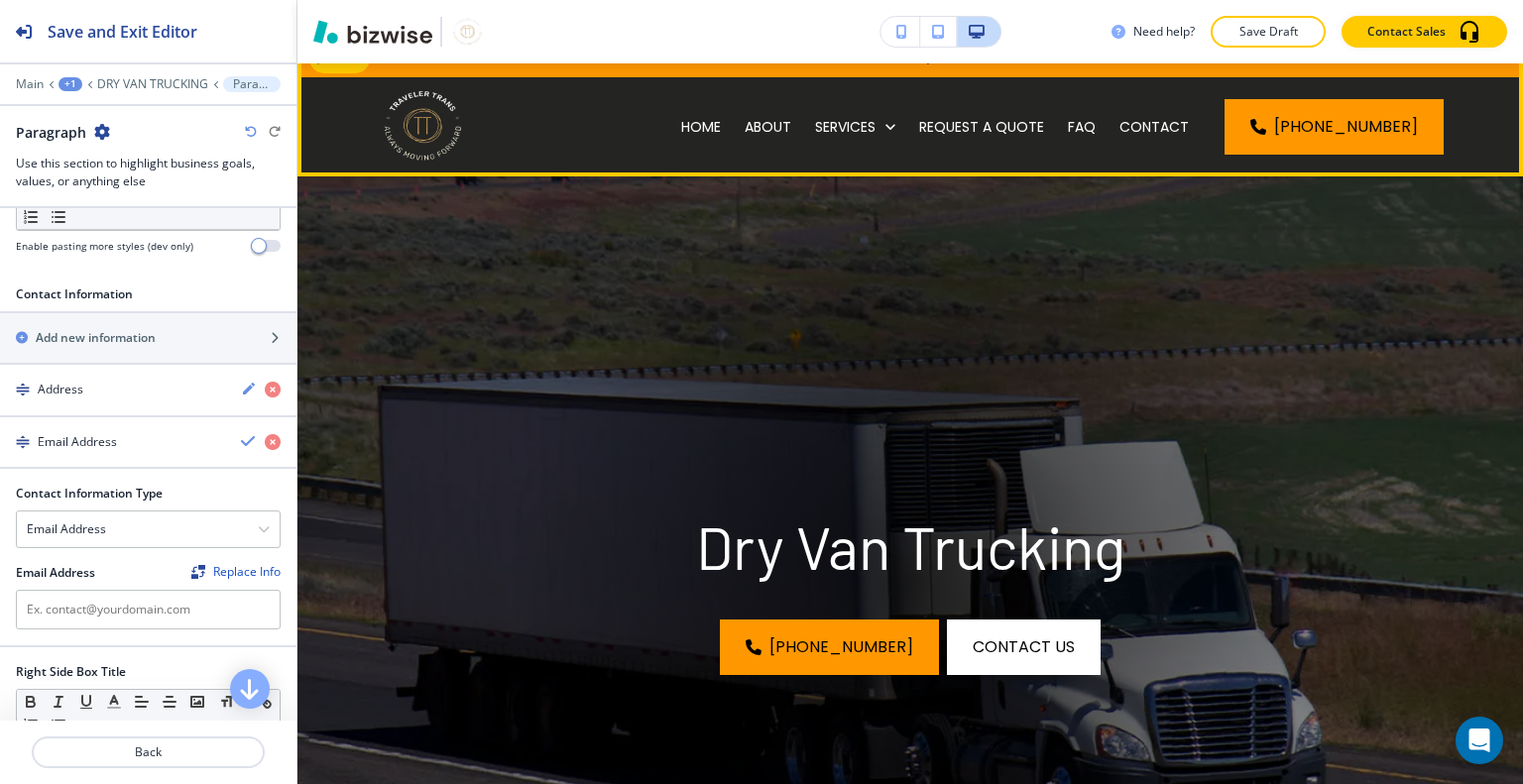scroll, scrollTop: 0, scrollLeft: 0, axis: both 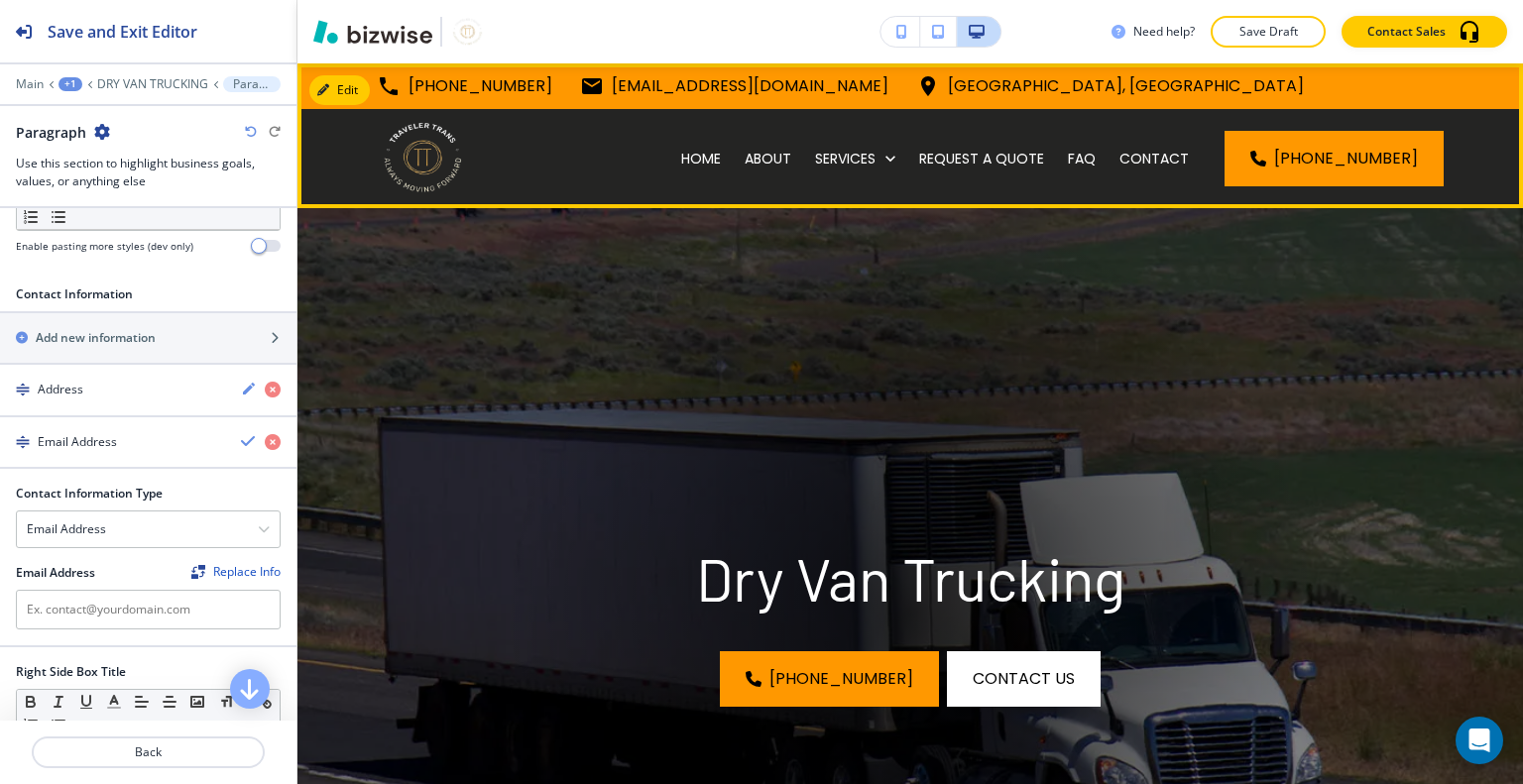 drag, startPoint x: 904, startPoint y: 83, endPoint x: 579, endPoint y: 90, distance: 325.07538 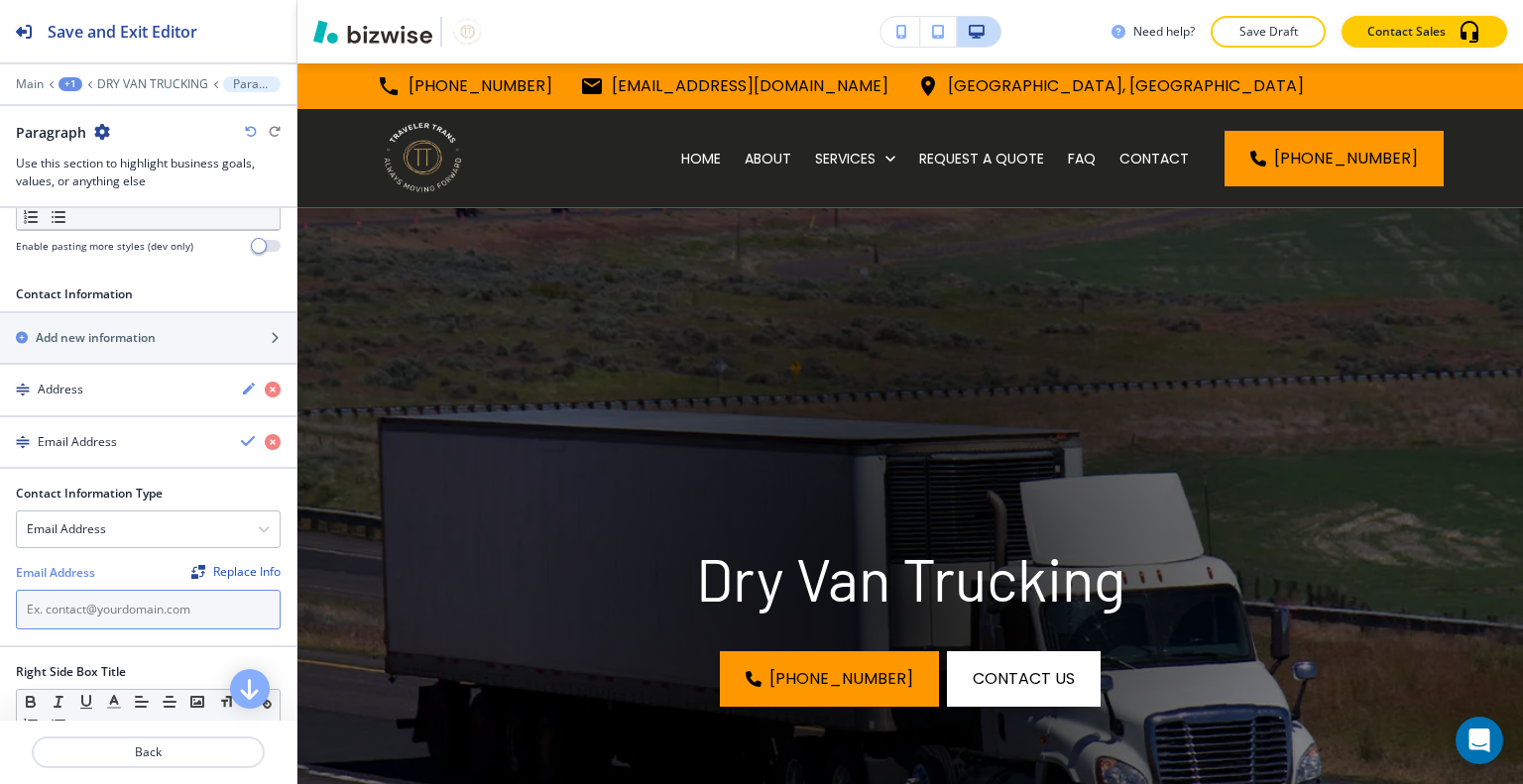 paste on "[EMAIL_ADDRESS][DOMAIN_NAME]" 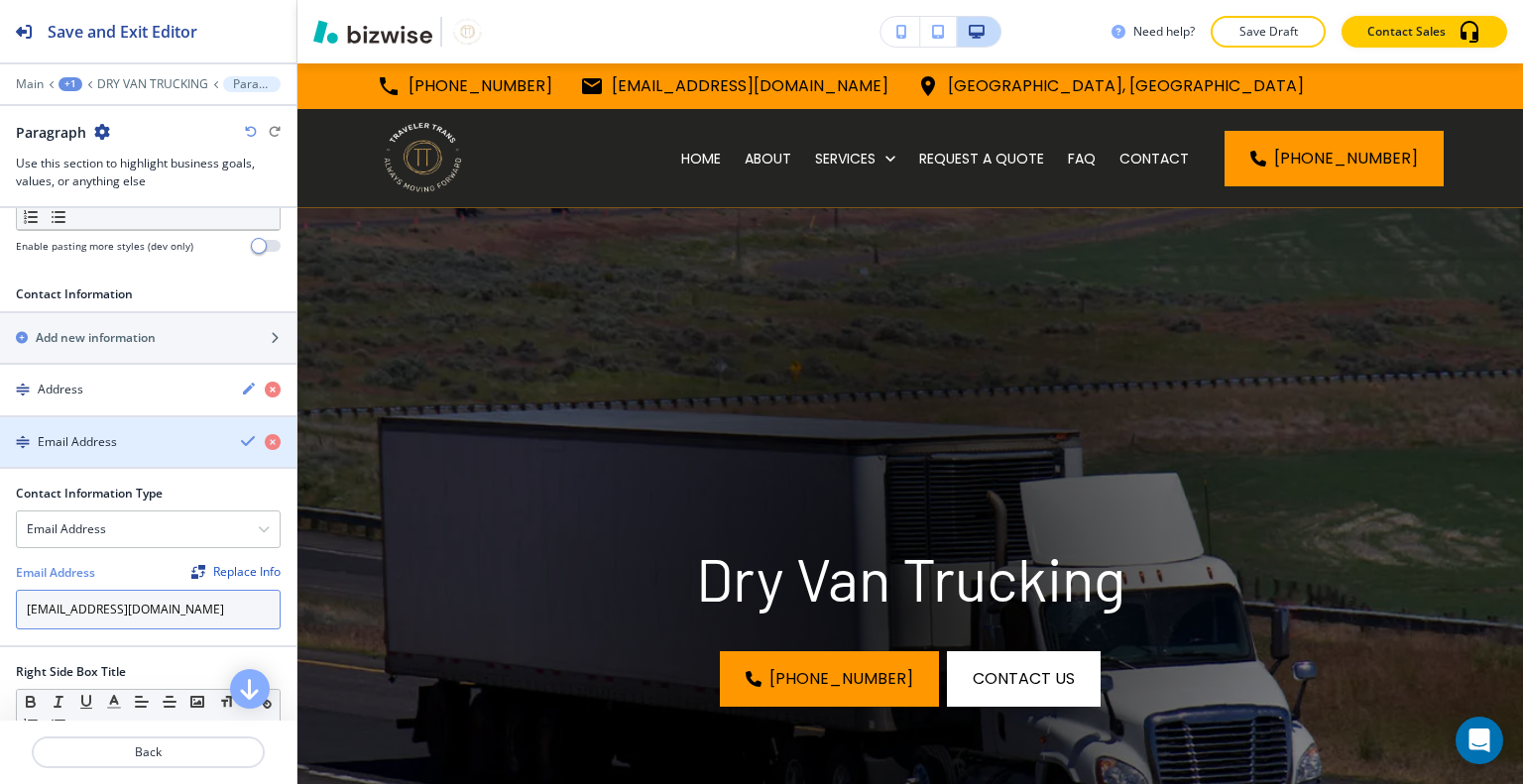 type on "[EMAIL_ADDRESS][DOMAIN_NAME]" 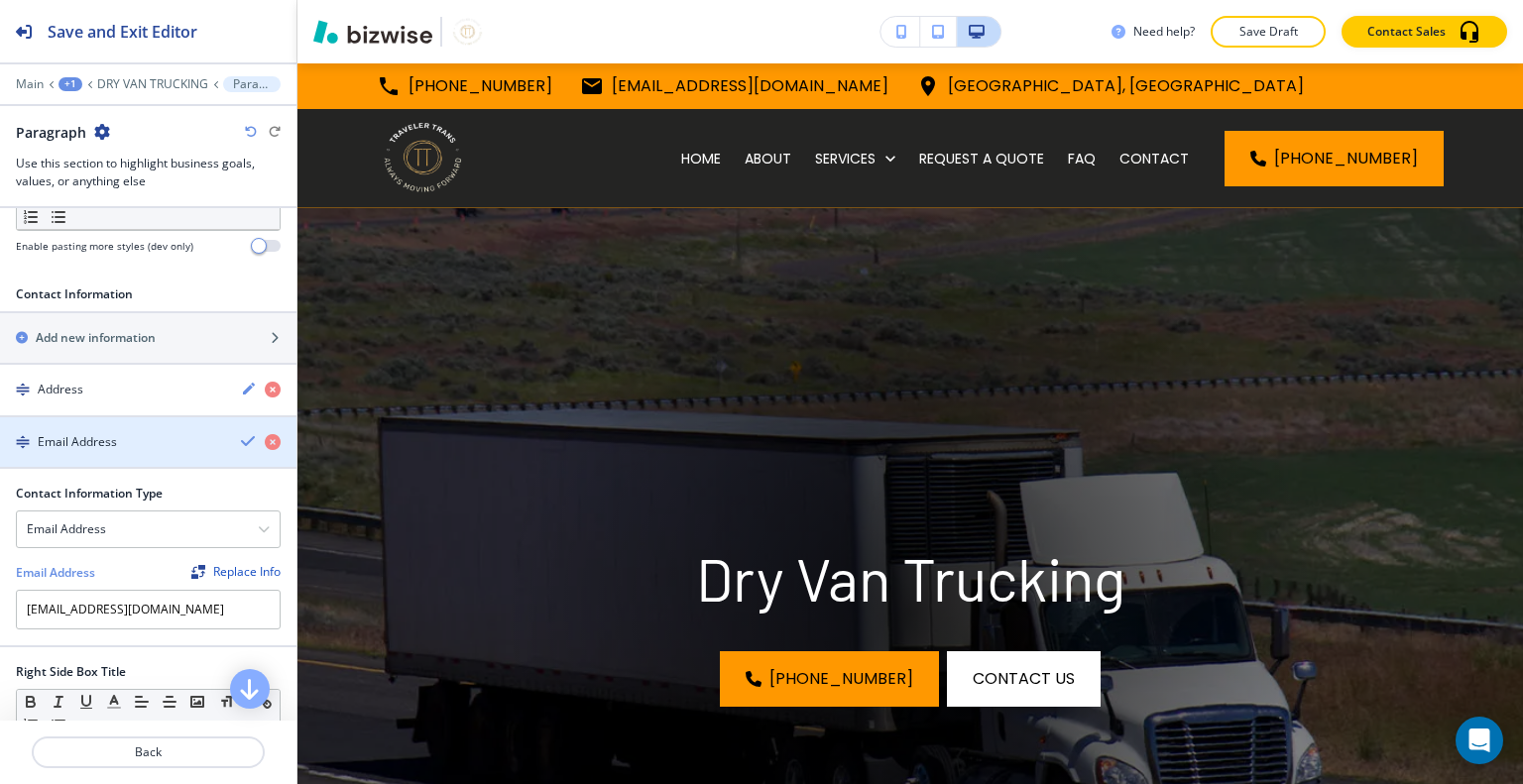 click at bounding box center (249, 441) 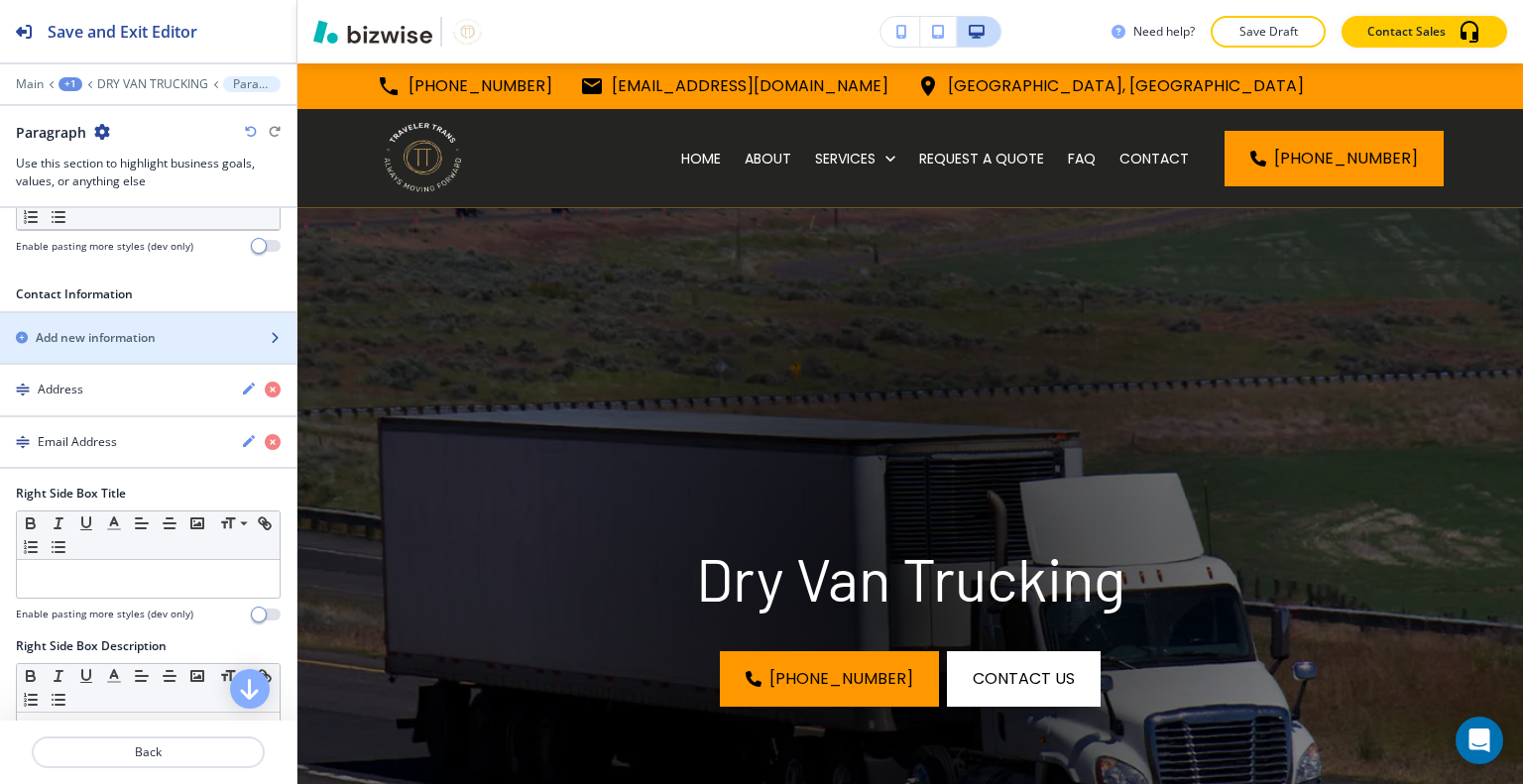 click on "Add new information" at bounding box center (148, 338) 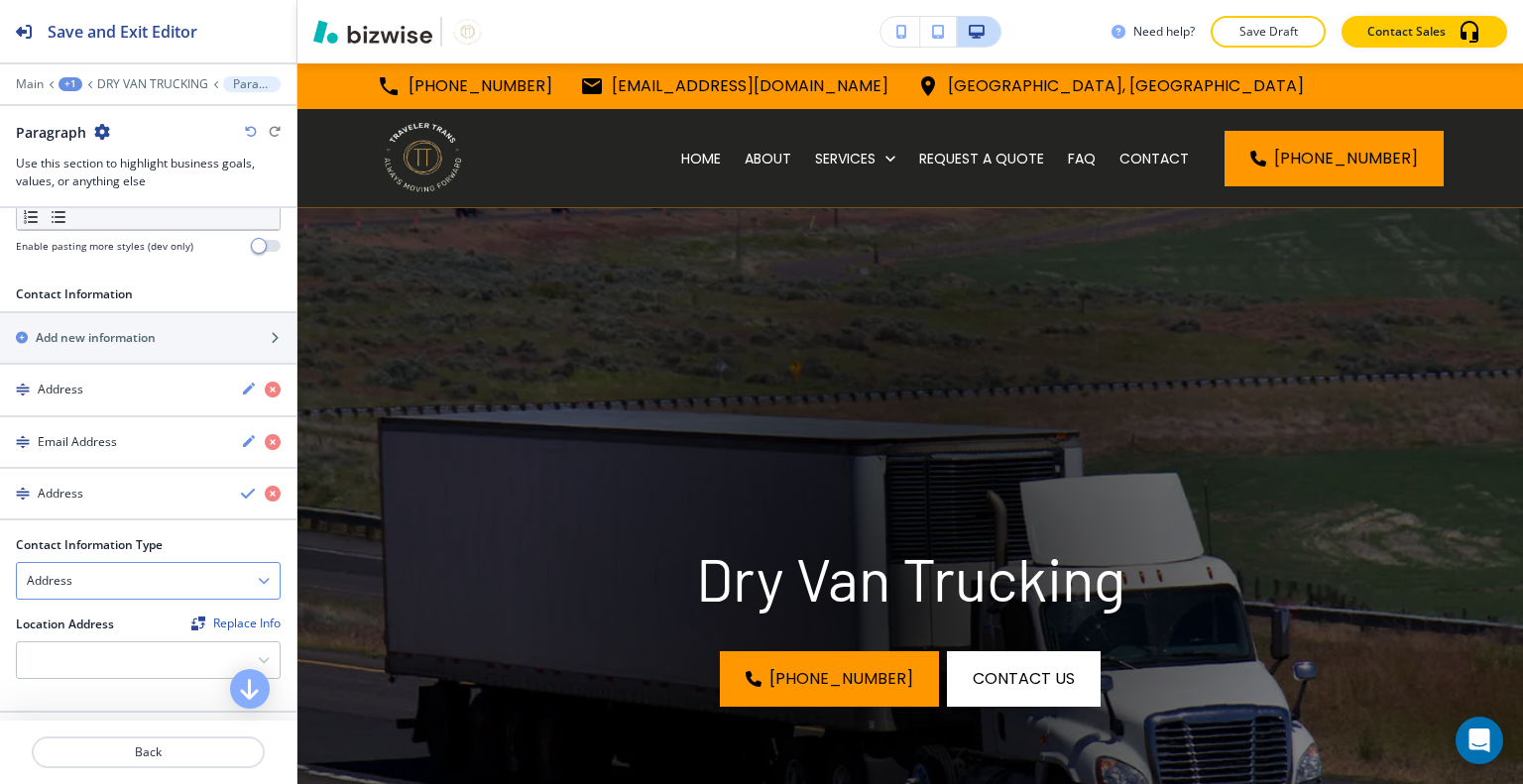 click on "Address" at bounding box center (148, 581) 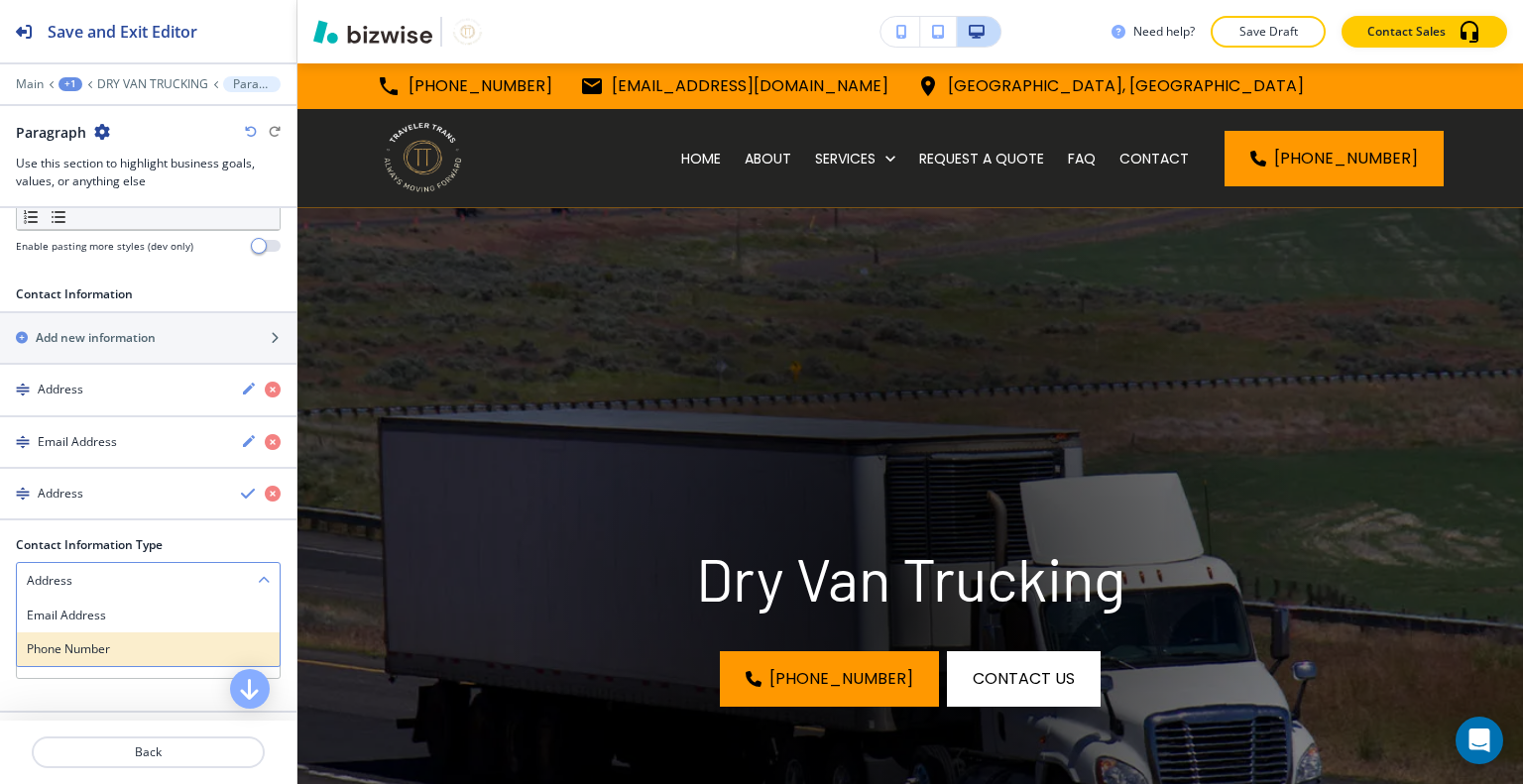 click on "Phone Number" at bounding box center (148, 649) 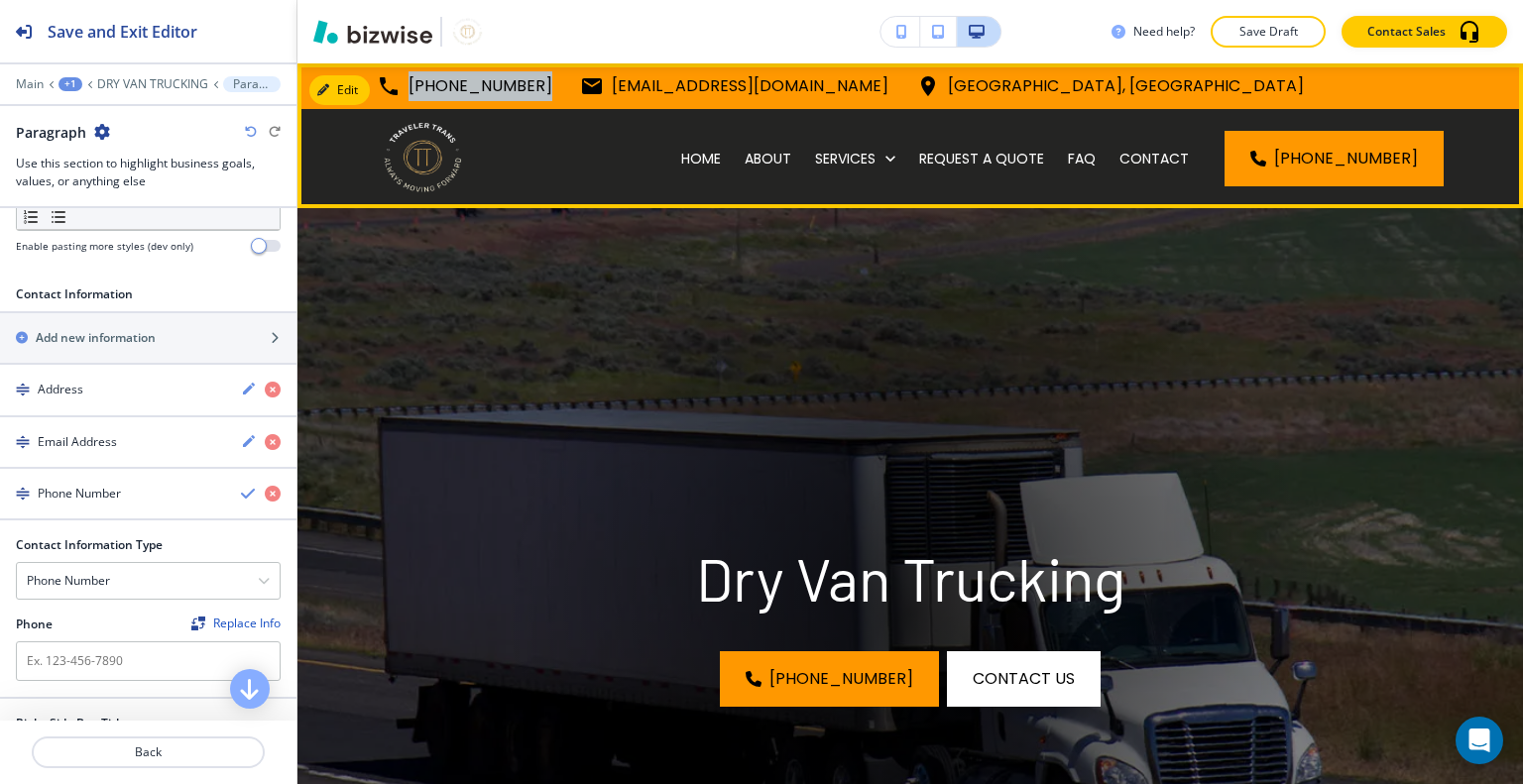 drag, startPoint x: 545, startPoint y: 79, endPoint x: 417, endPoint y: 81, distance: 128.0156 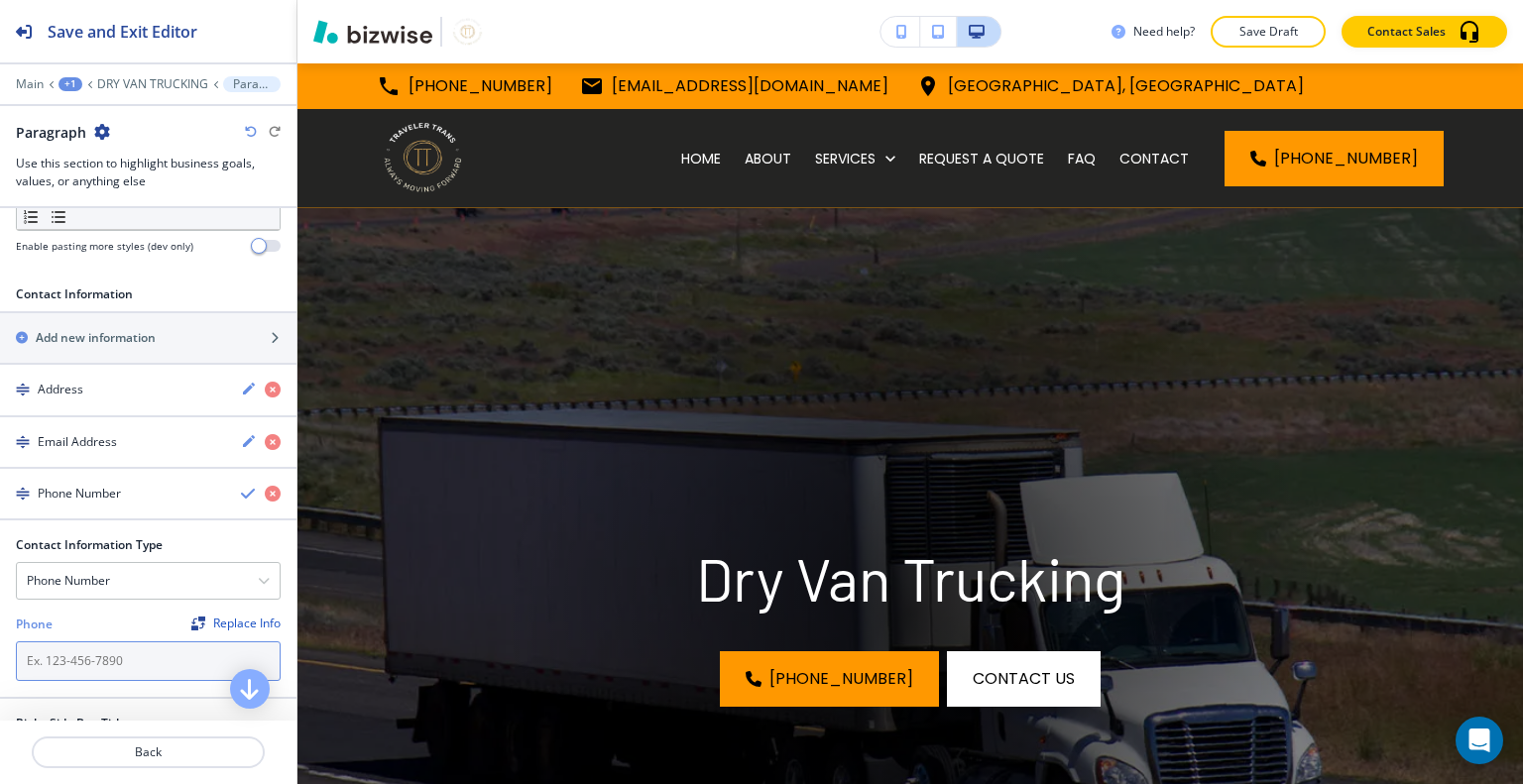drag, startPoint x: 117, startPoint y: 674, endPoint x: 91, endPoint y: 648, distance: 36.769553 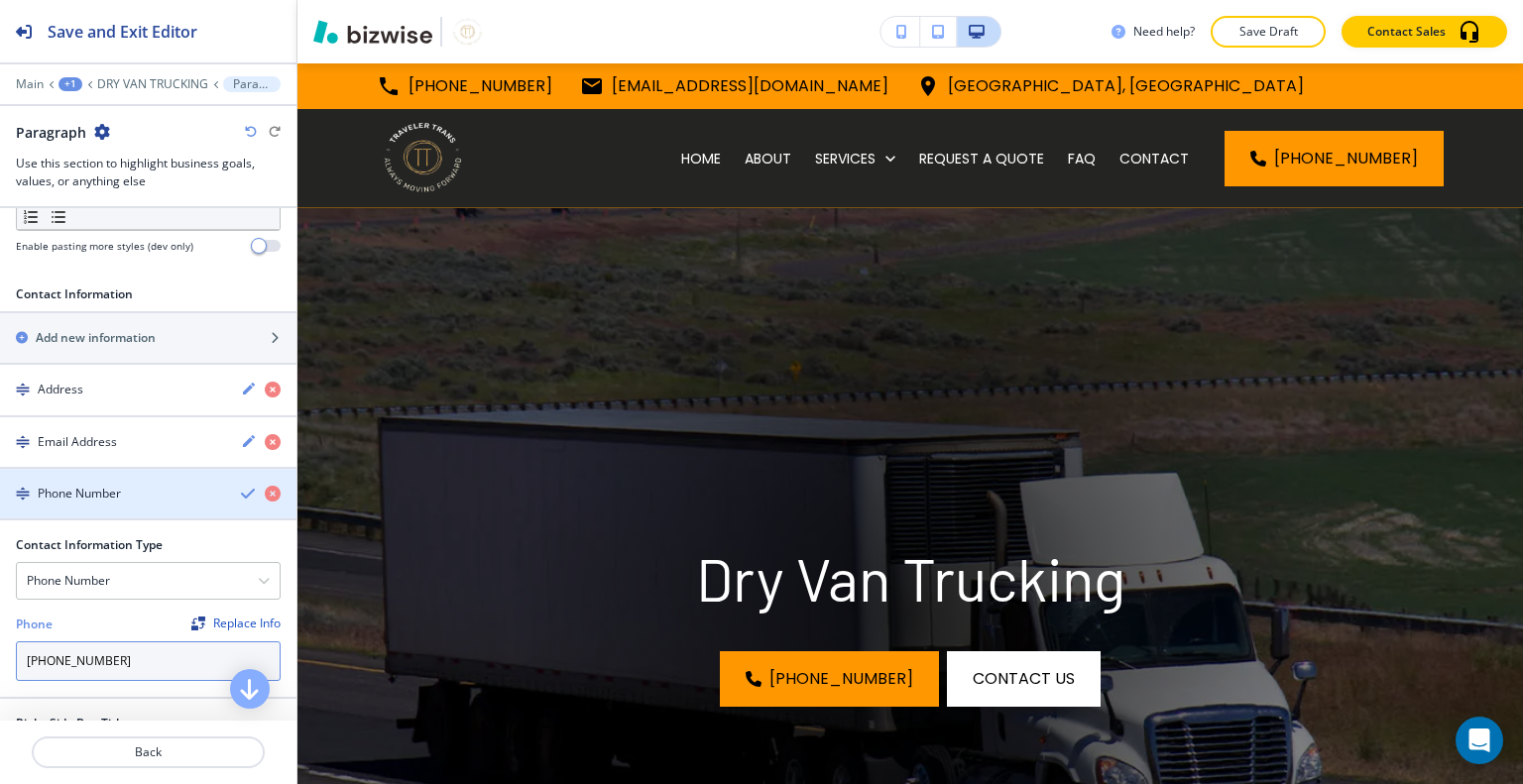 type on "[PHONE_NUMBER]" 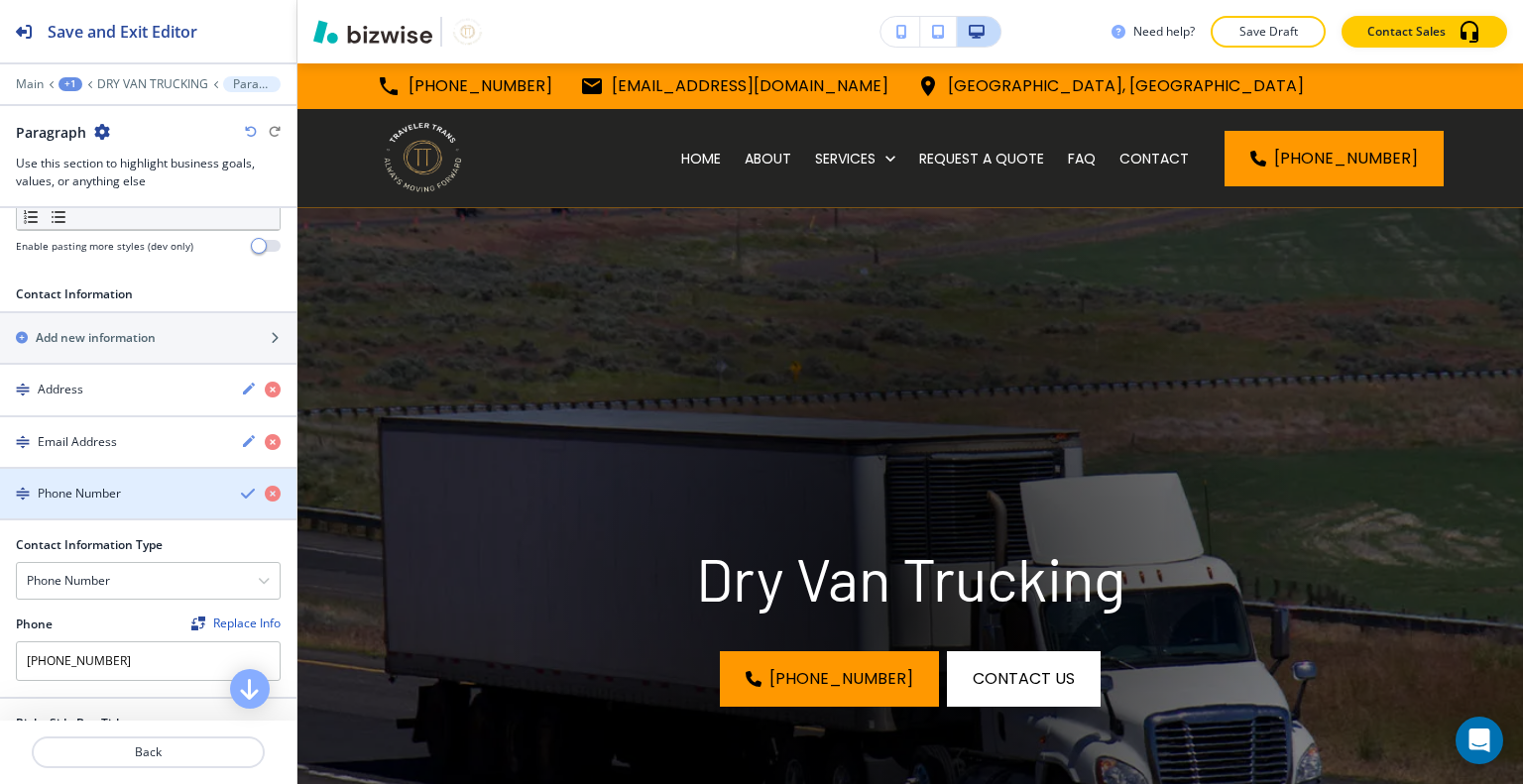 click at bounding box center [249, 494] 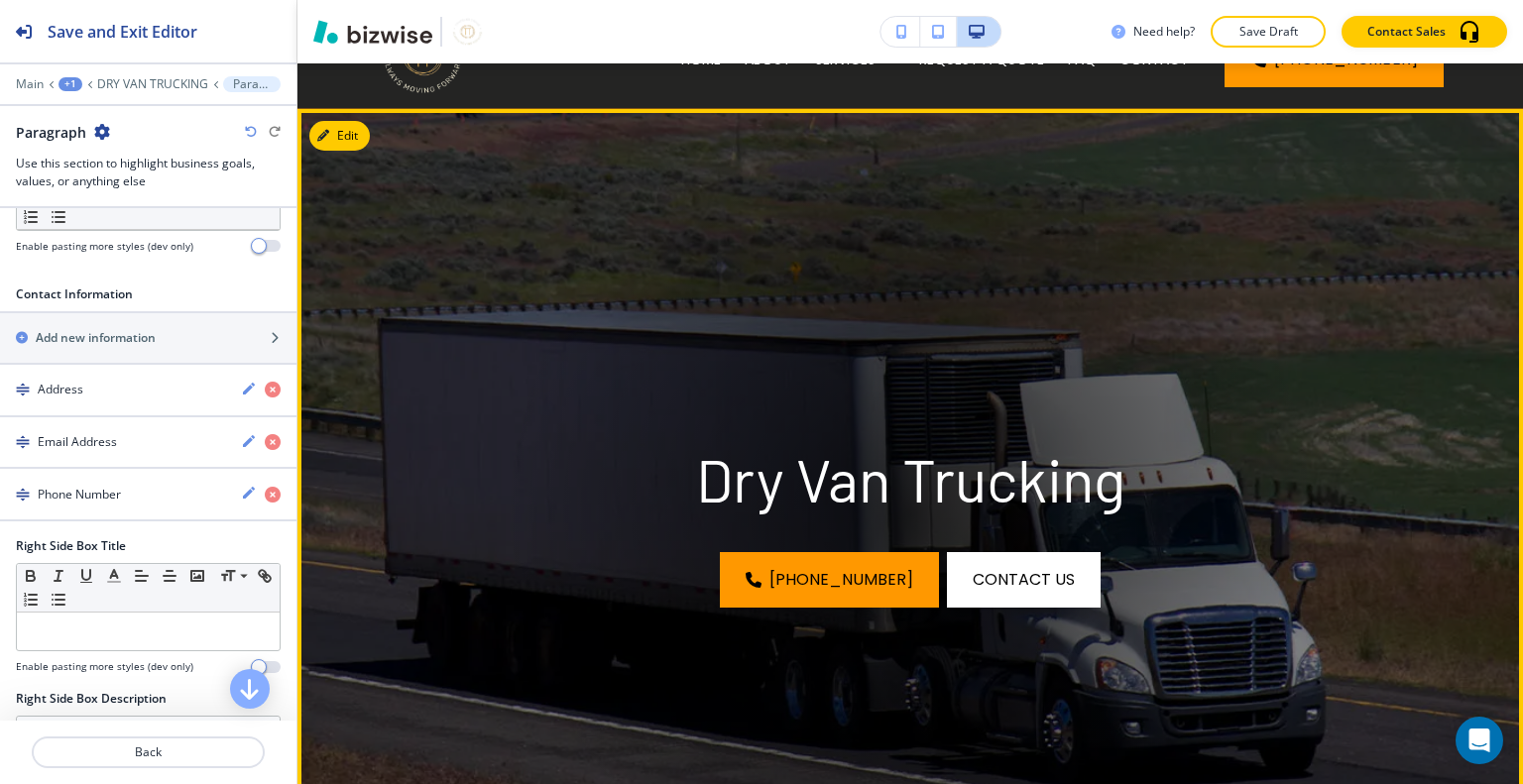 scroll, scrollTop: 0, scrollLeft: 0, axis: both 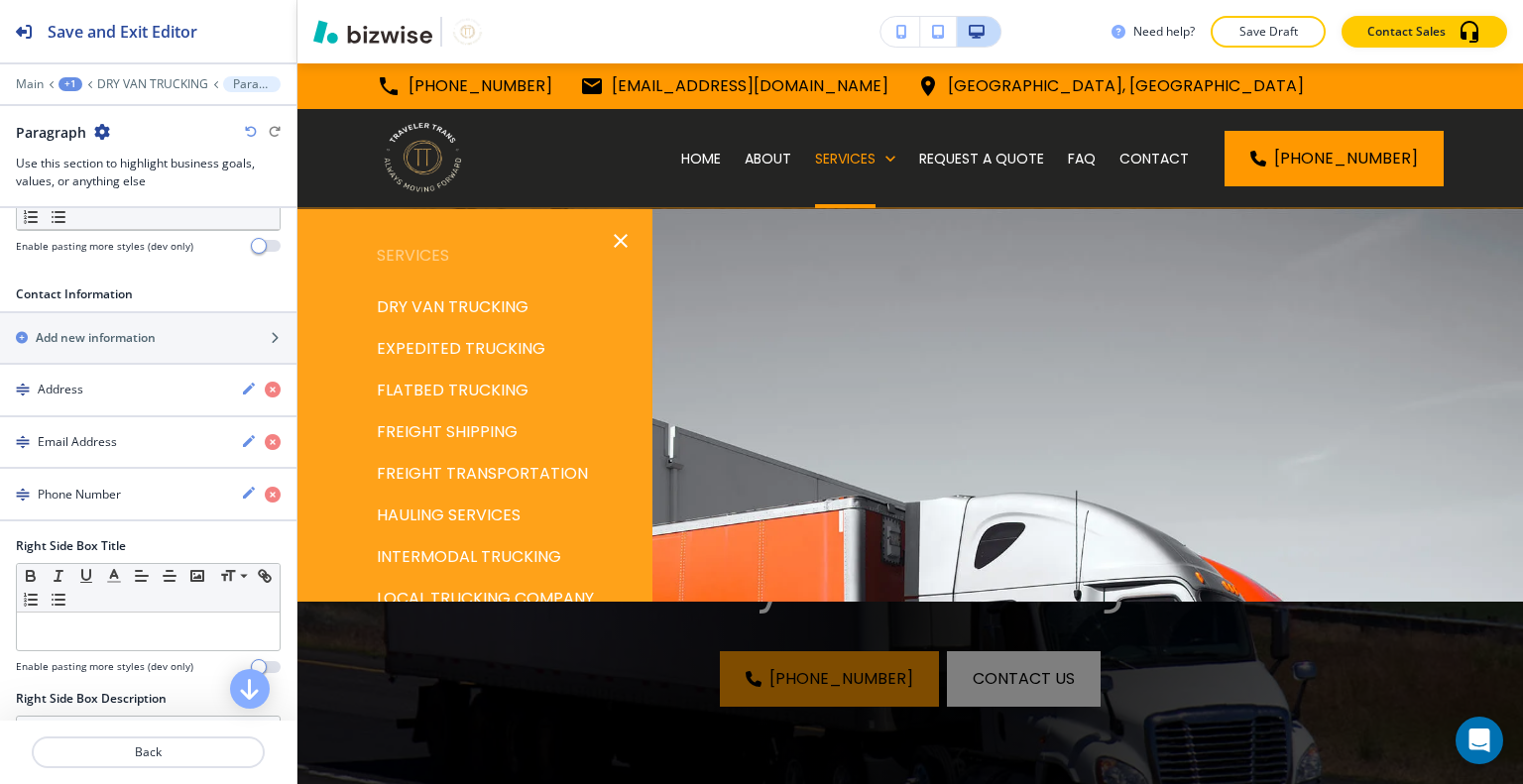 click on "EXPEDITED TRUCKING" at bounding box center [461, 349] 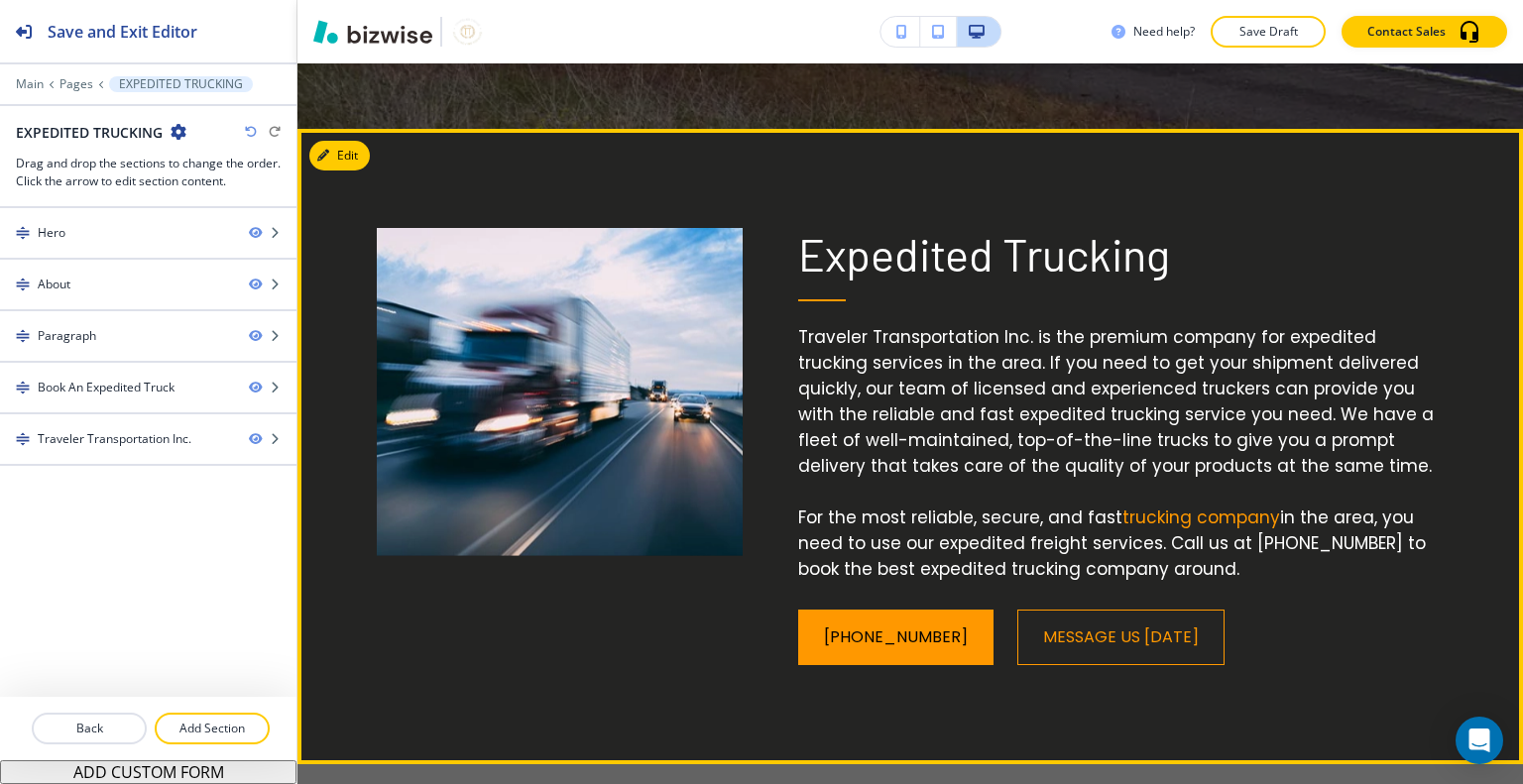 scroll, scrollTop: 1388, scrollLeft: 0, axis: vertical 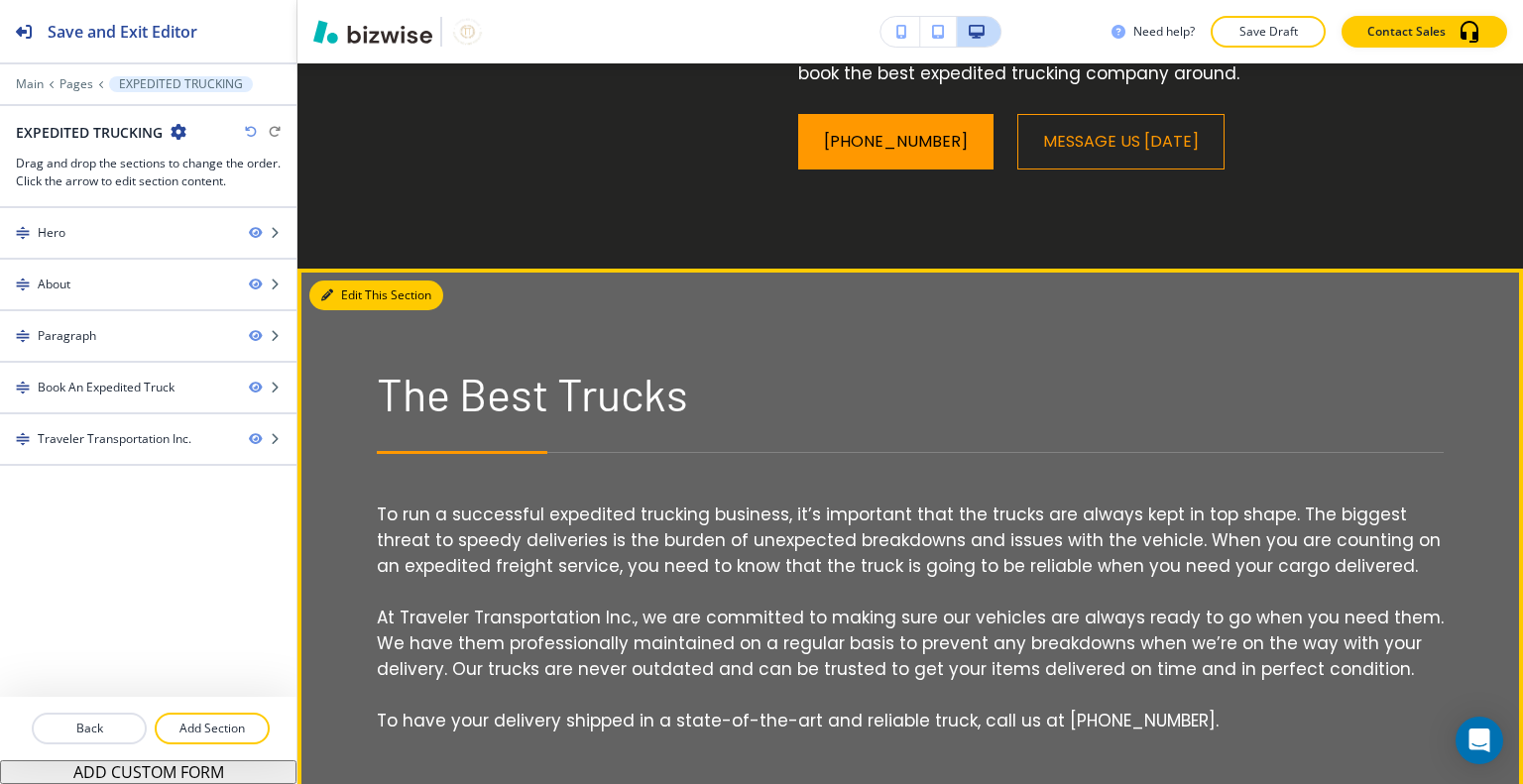 click on "Edit This Section" at bounding box center [376, 295] 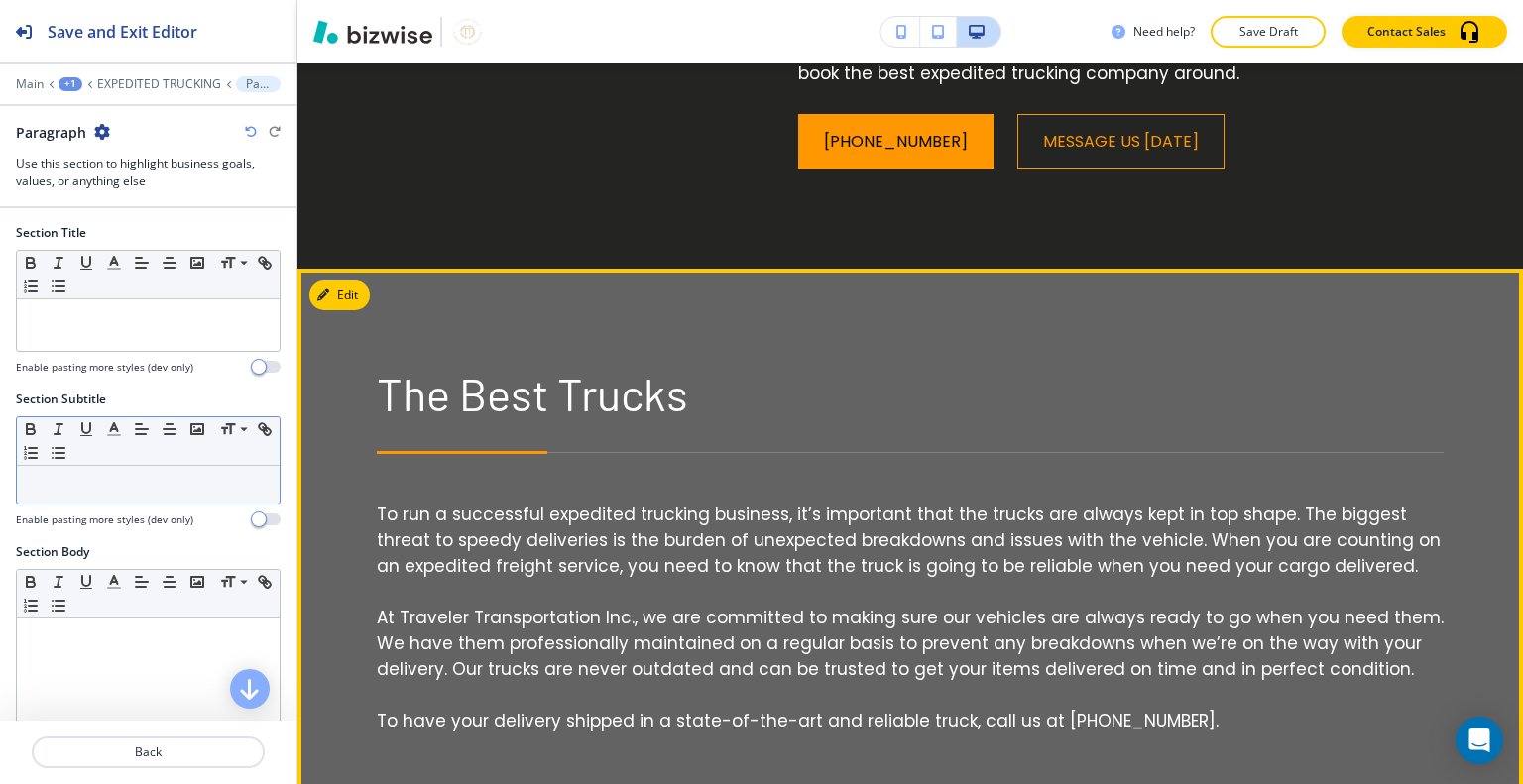 scroll, scrollTop: 1592, scrollLeft: 0, axis: vertical 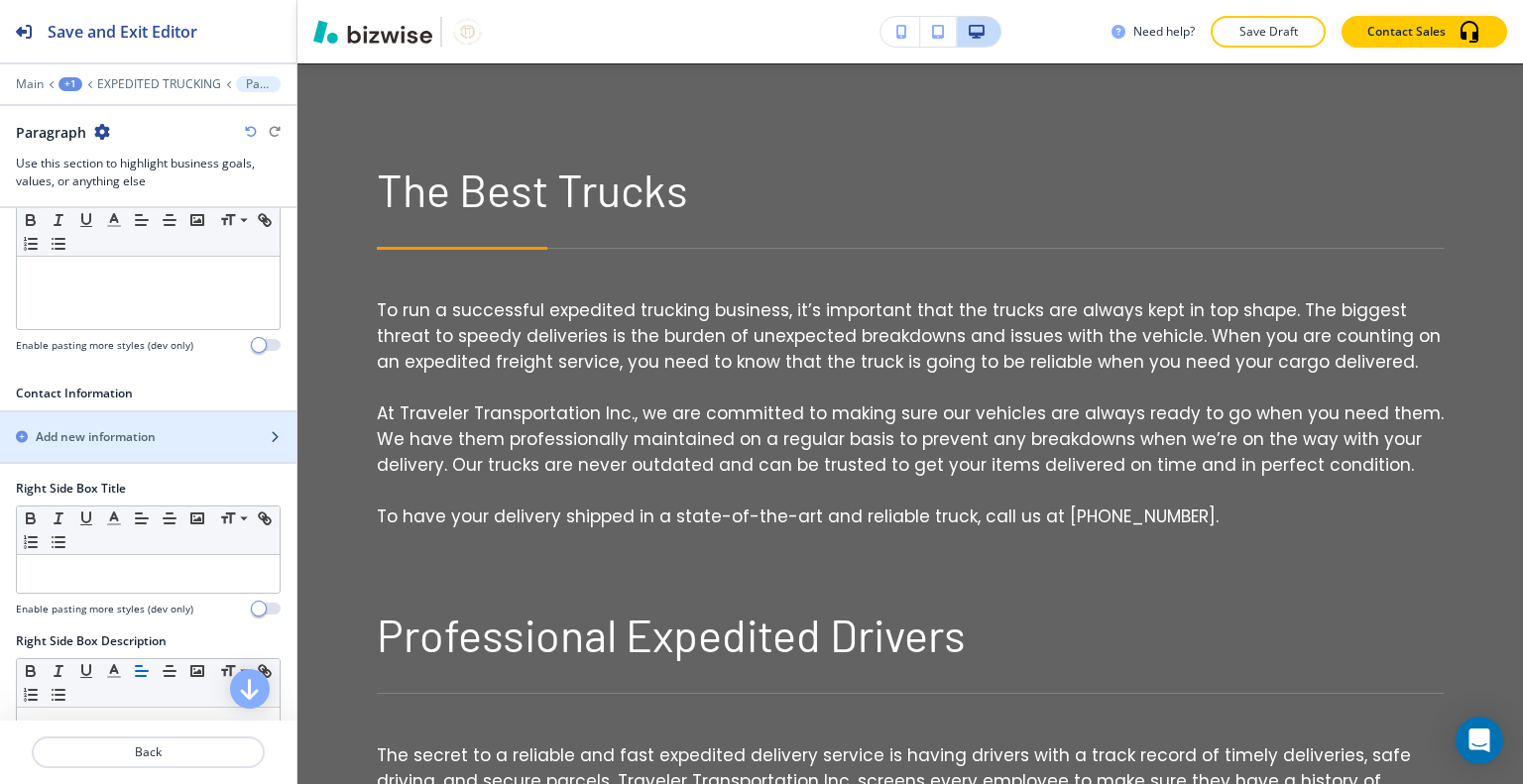click on "Add new information" at bounding box center (95, 437) 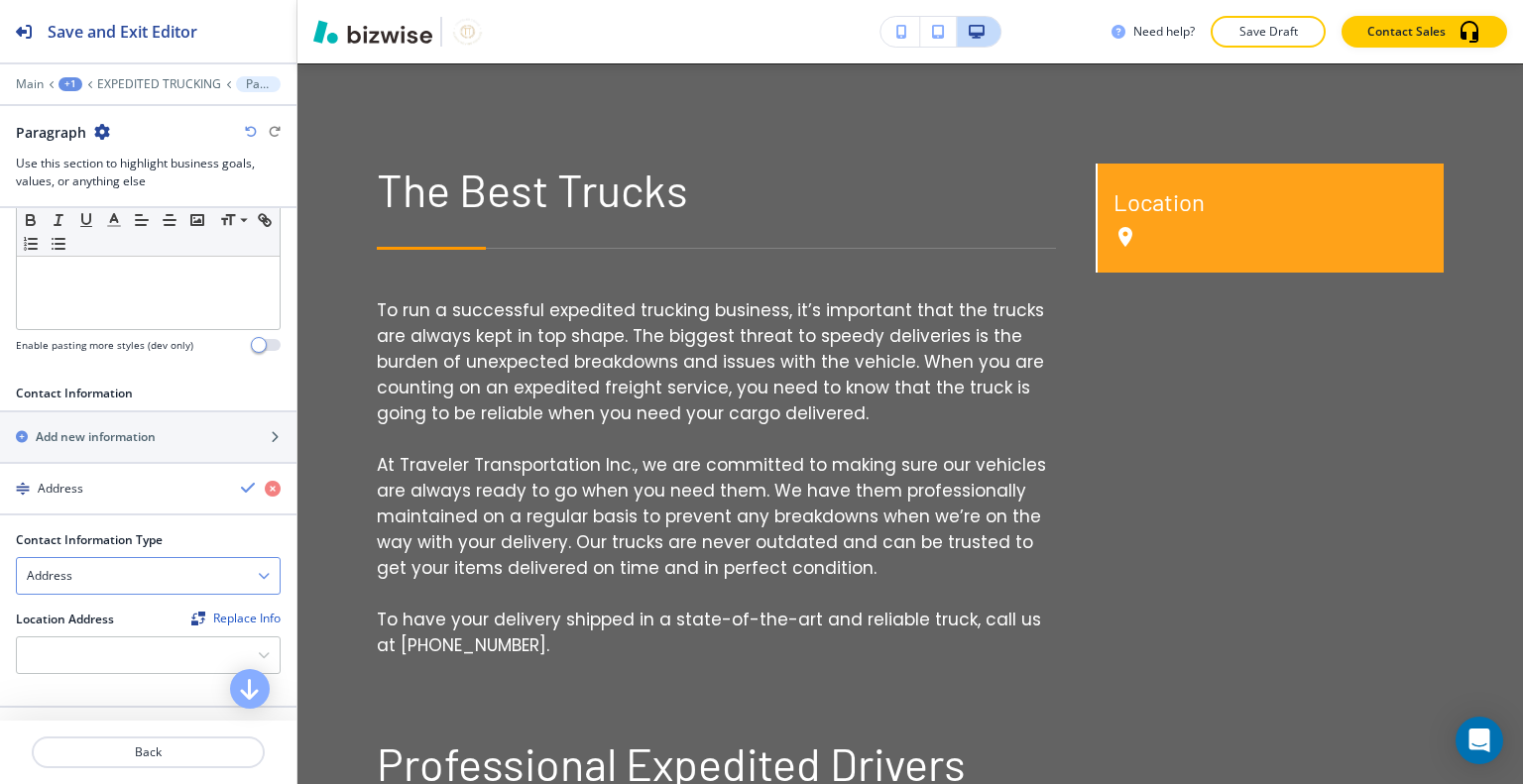 scroll, scrollTop: 646, scrollLeft: 0, axis: vertical 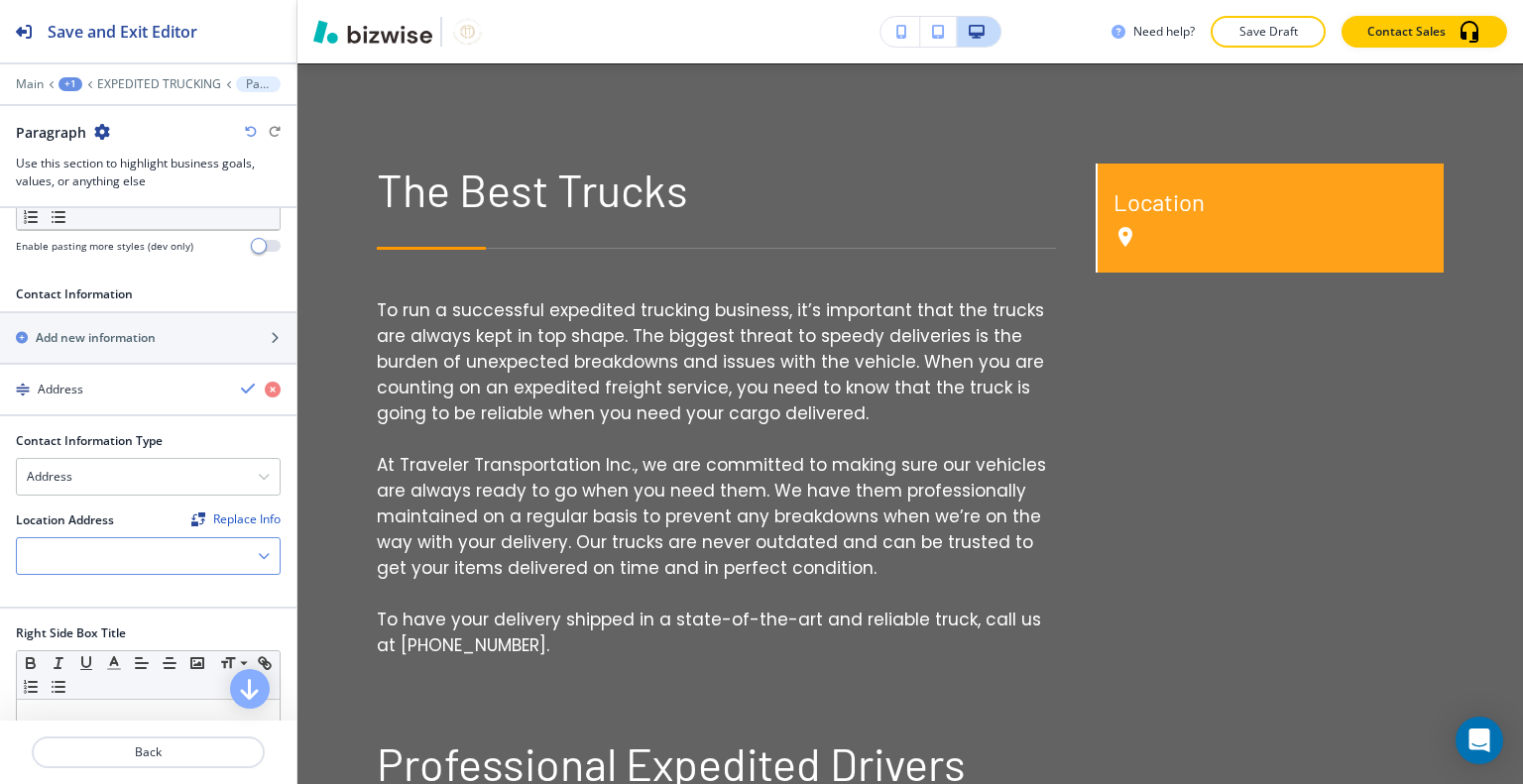 click at bounding box center [148, 556] 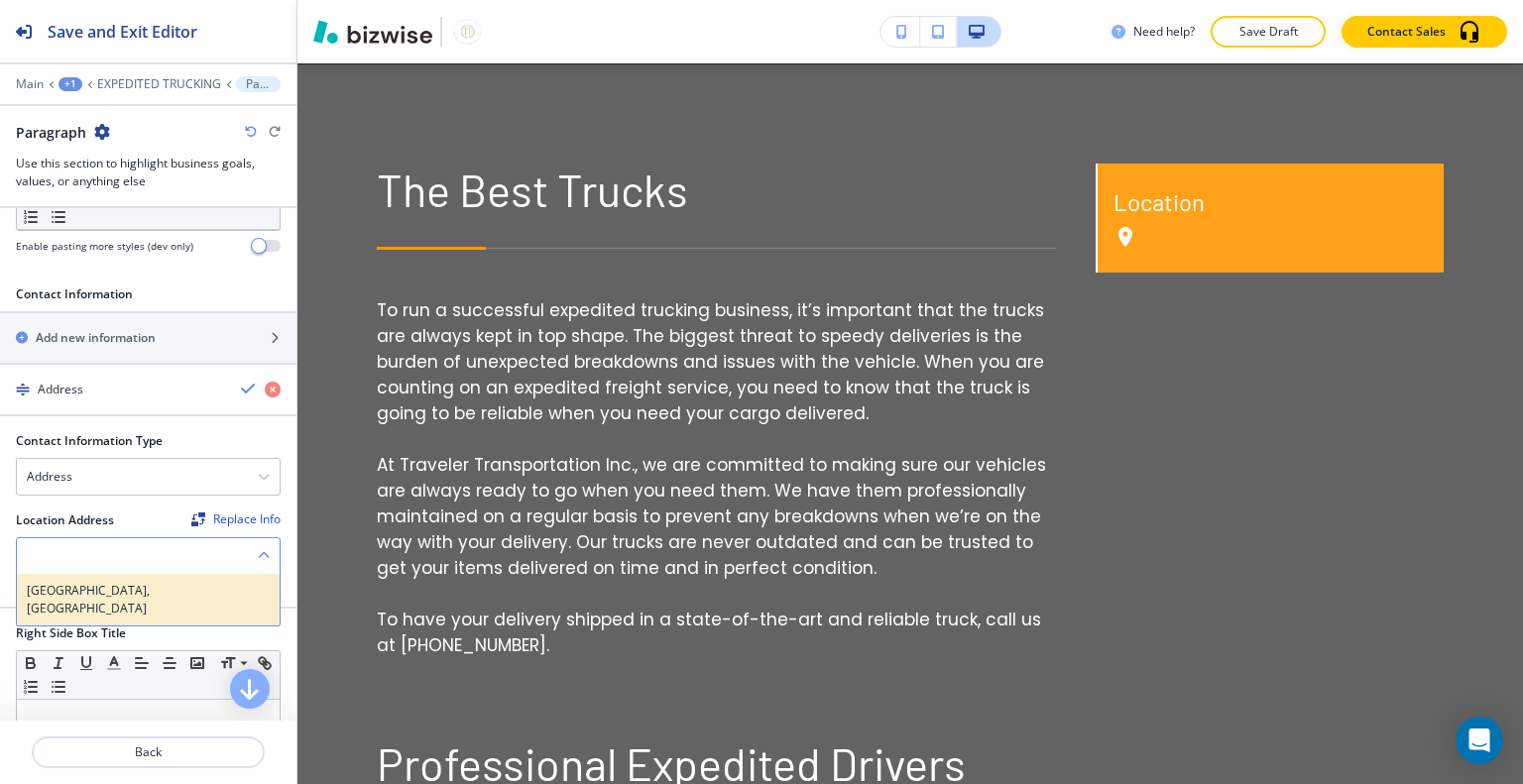 click on "[GEOGRAPHIC_DATA], [GEOGRAPHIC_DATA]" at bounding box center (148, 600) 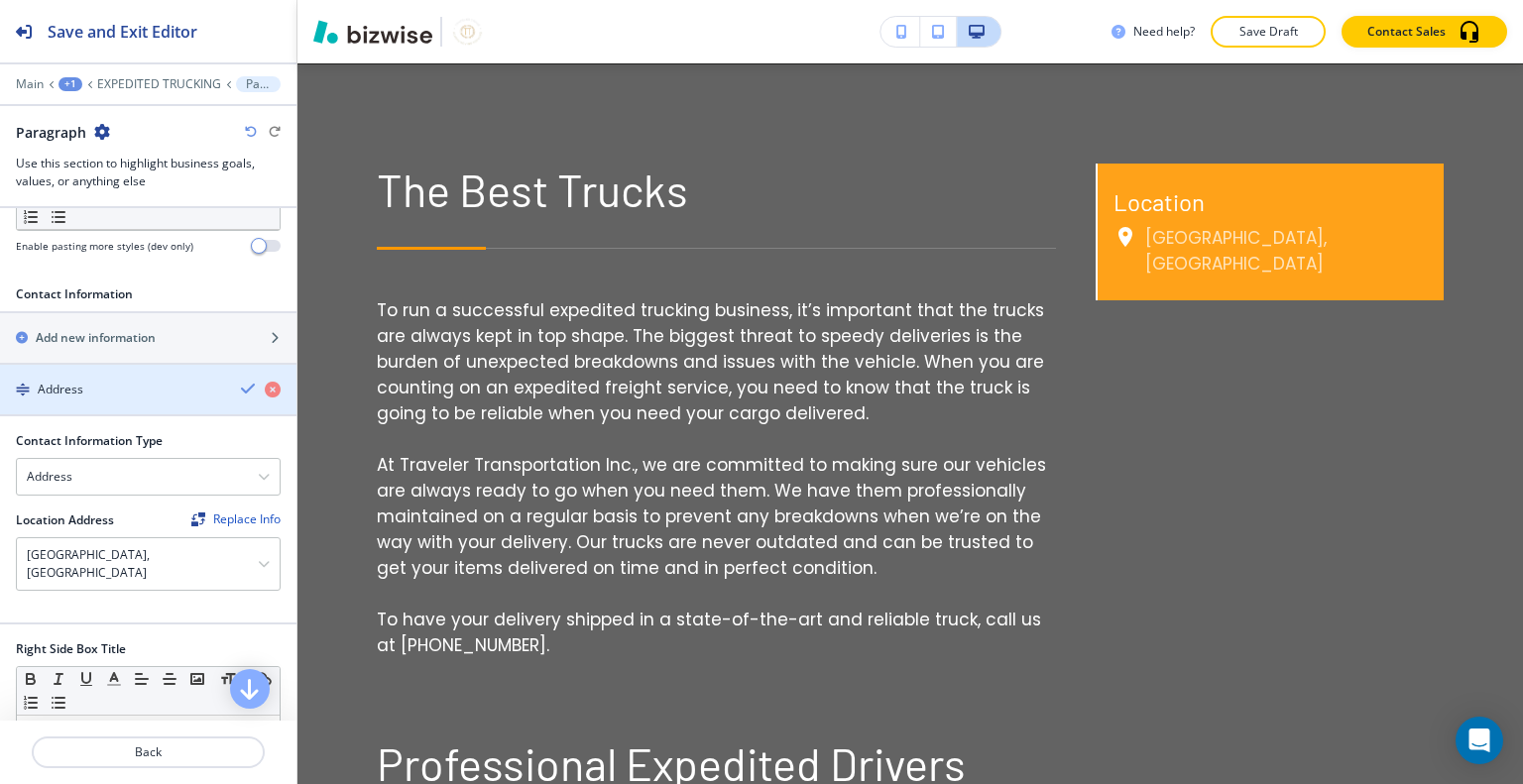 click at bounding box center (249, 389) 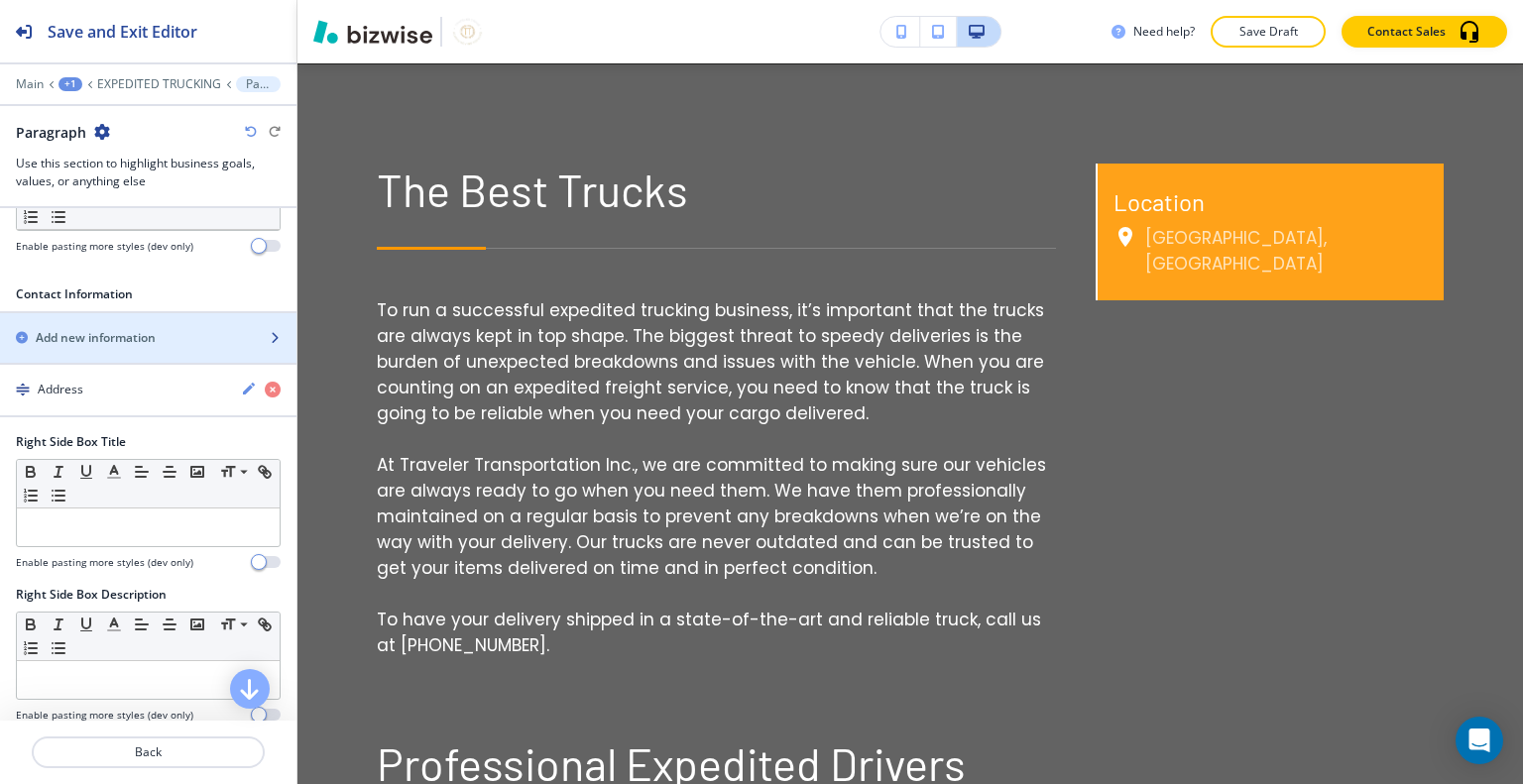 click on "Add new information" at bounding box center (126, 338) 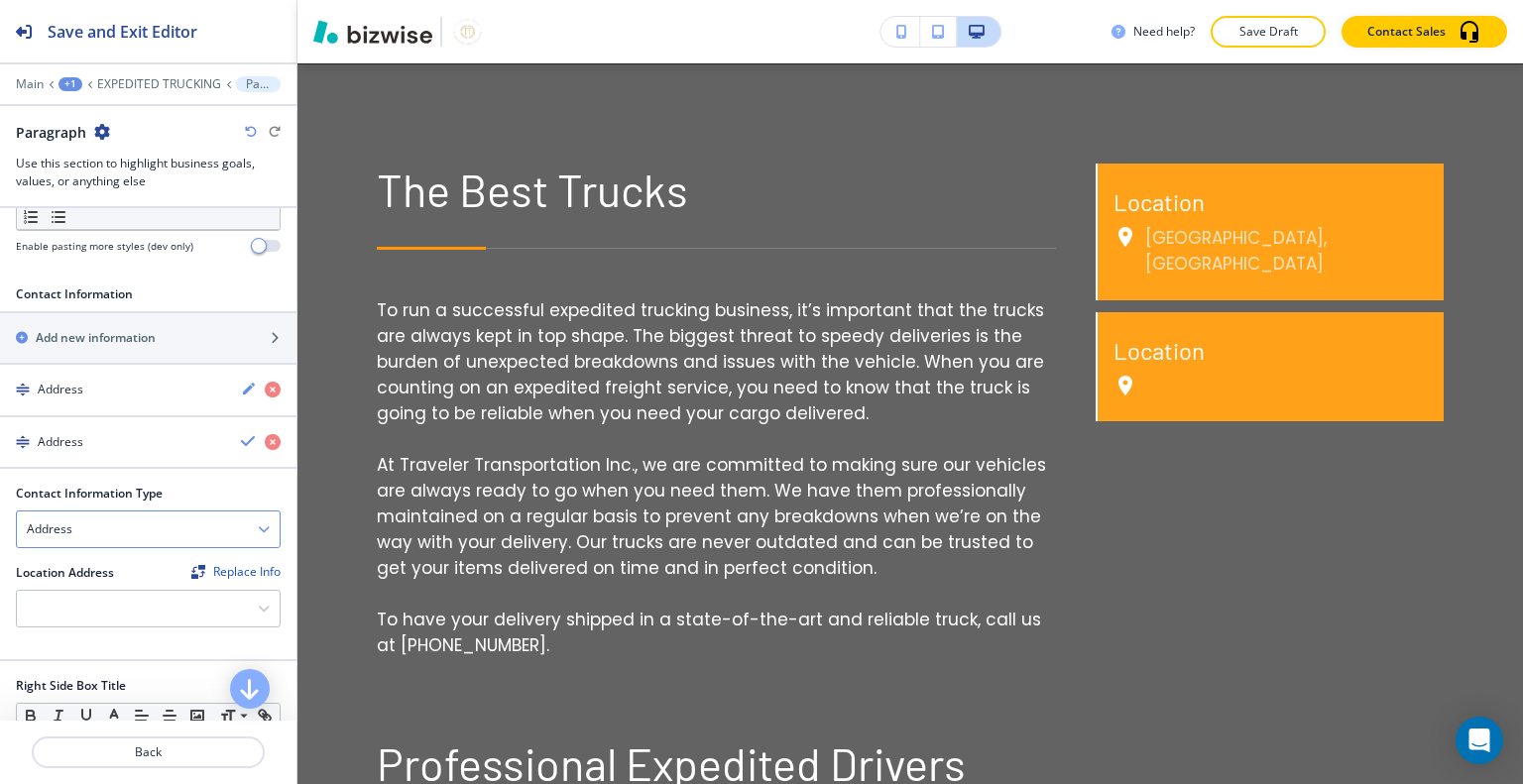 scroll, scrollTop: 745, scrollLeft: 0, axis: vertical 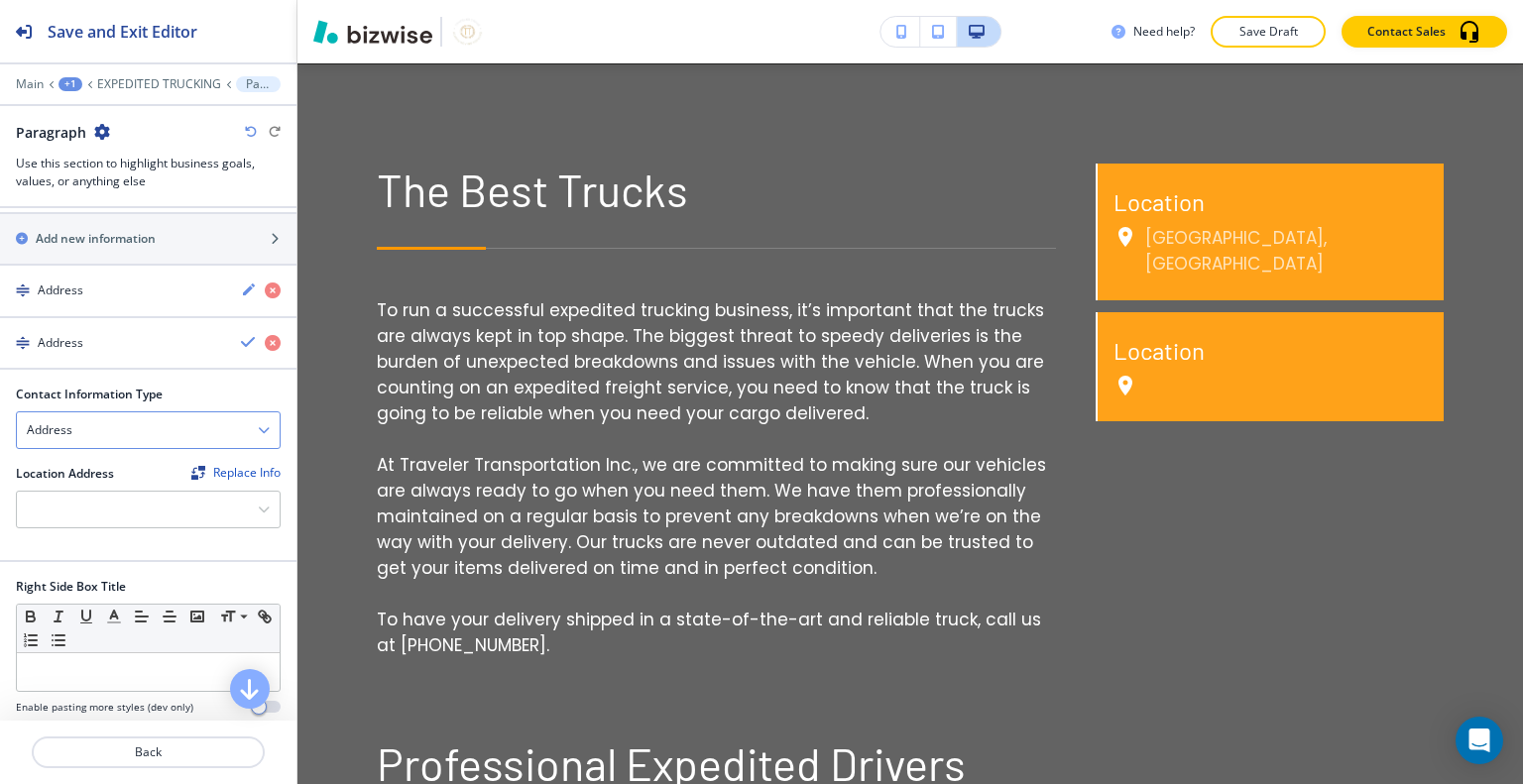 click on "Address" at bounding box center (148, 430) 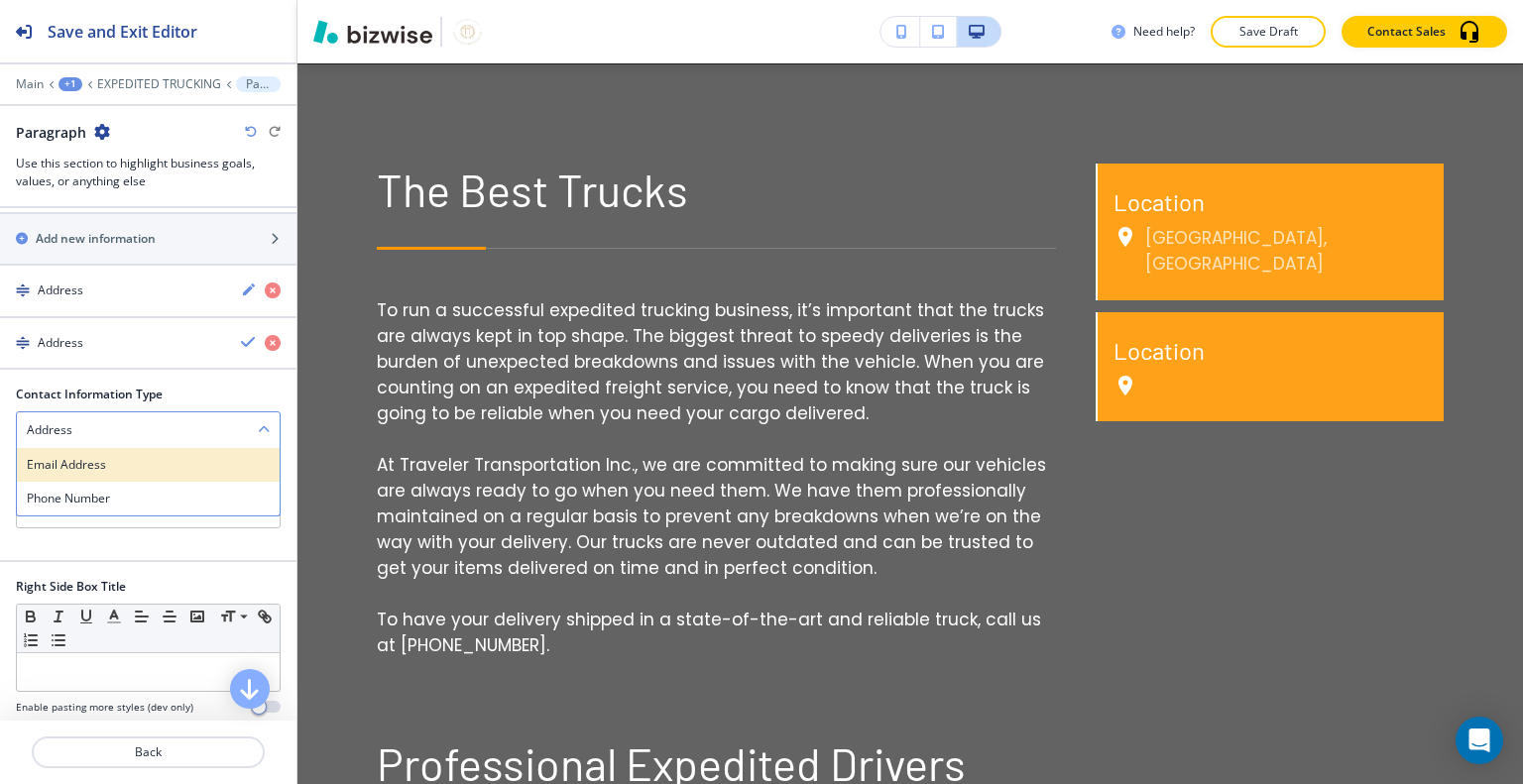 click on "Email Address" at bounding box center [148, 465] 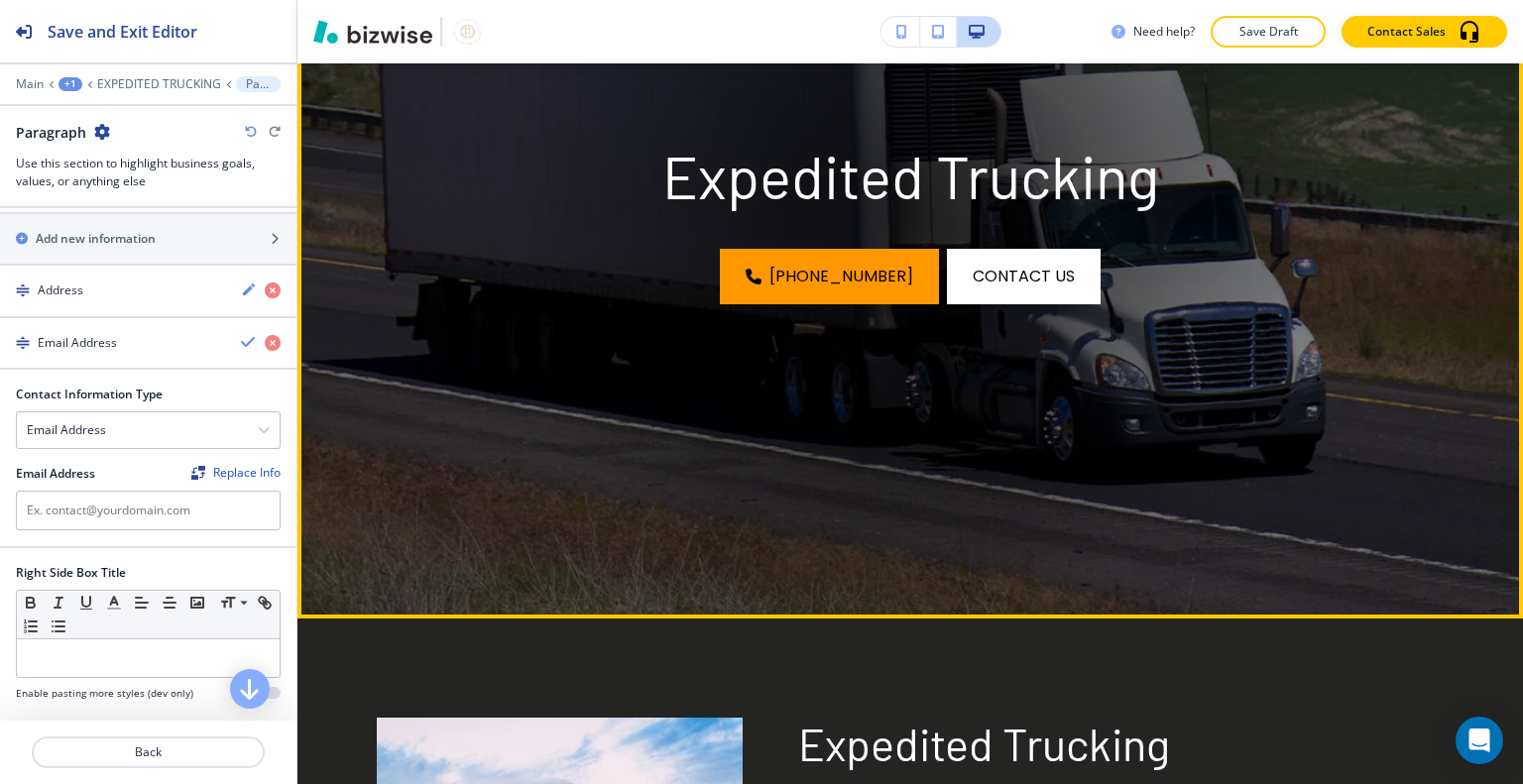 scroll, scrollTop: 0, scrollLeft: 0, axis: both 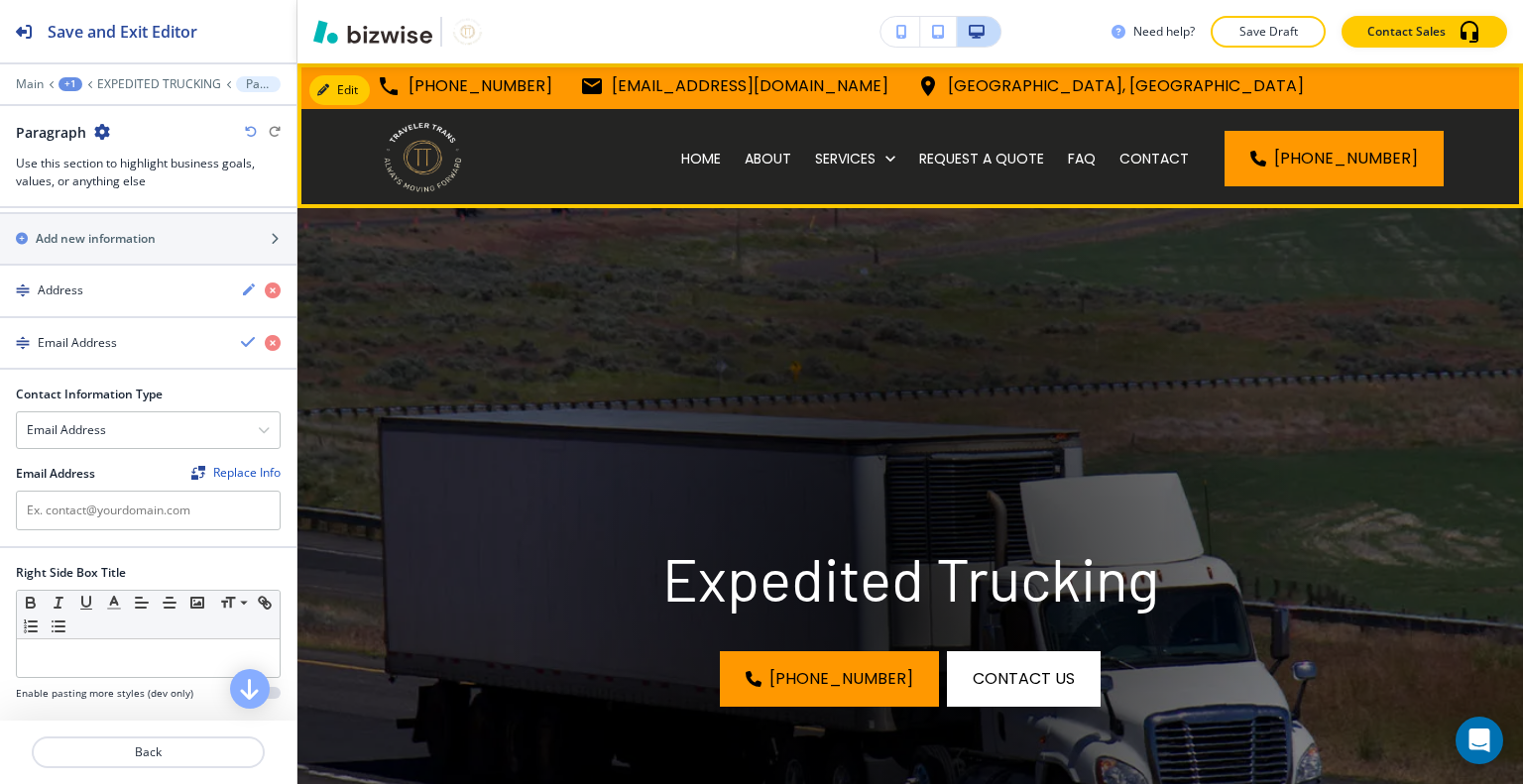 drag, startPoint x: 894, startPoint y: 87, endPoint x: 588, endPoint y: 104, distance: 306.4719 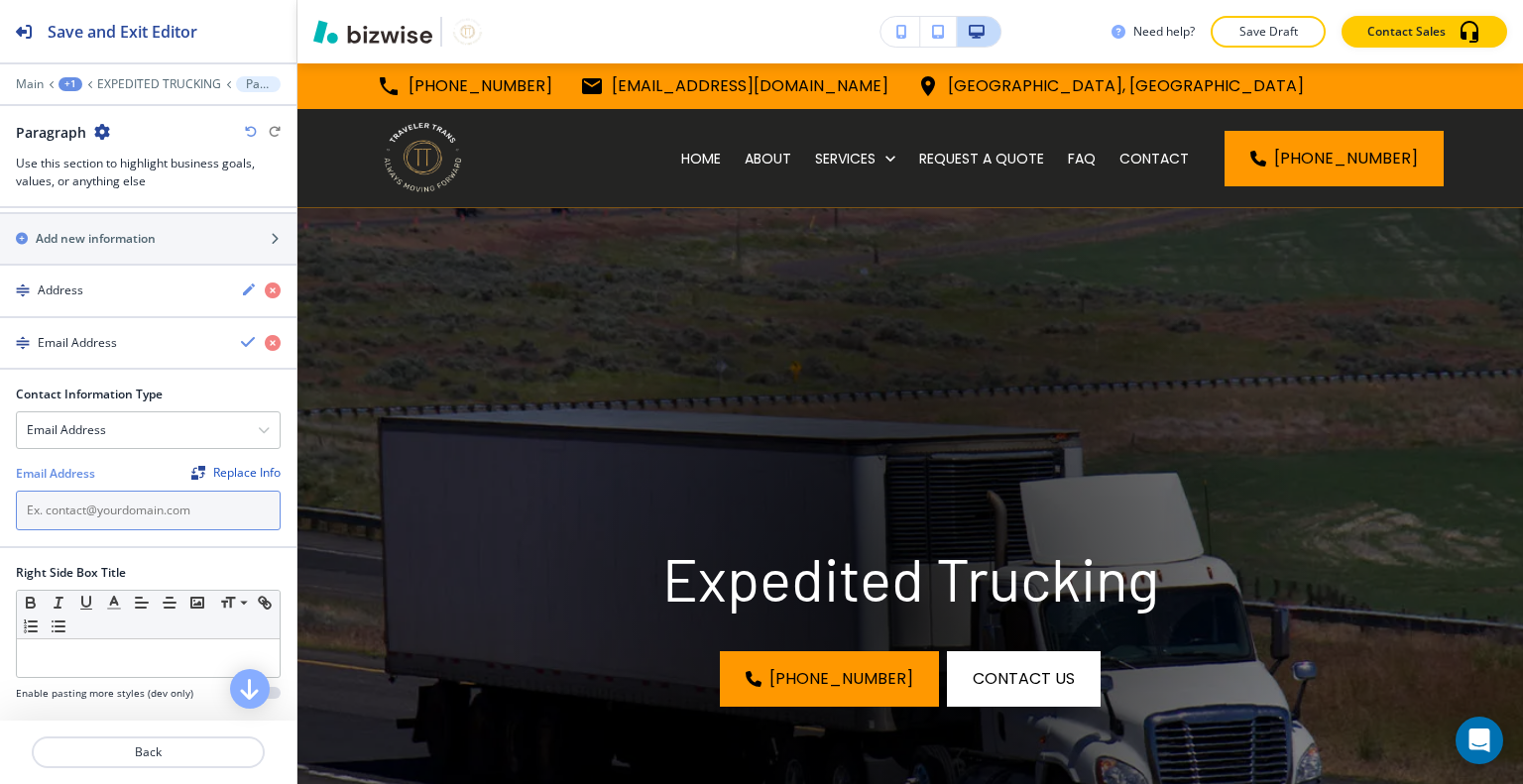 paste on "[EMAIL_ADDRESS][DOMAIN_NAME]" 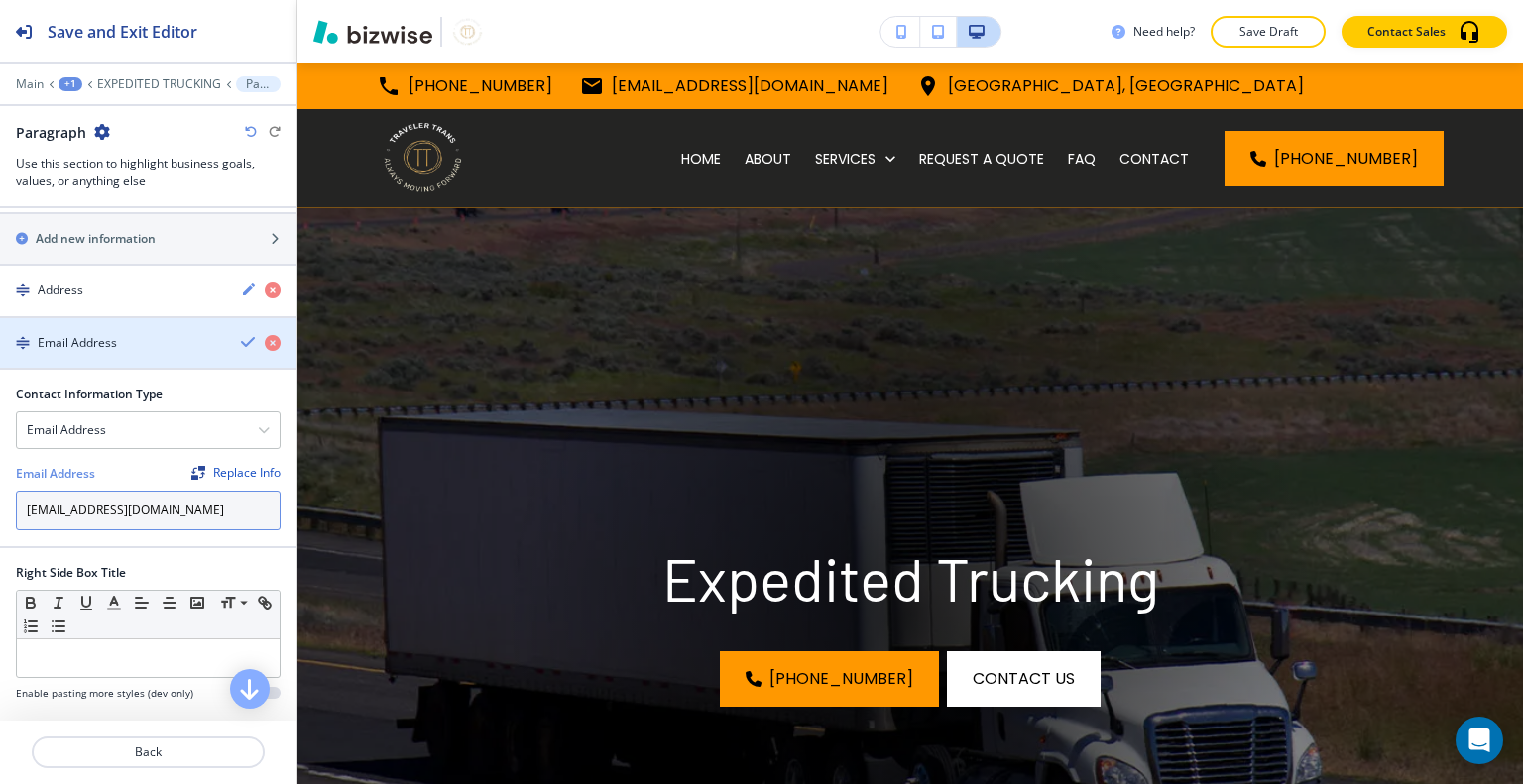 type on "[EMAIL_ADDRESS][DOMAIN_NAME]" 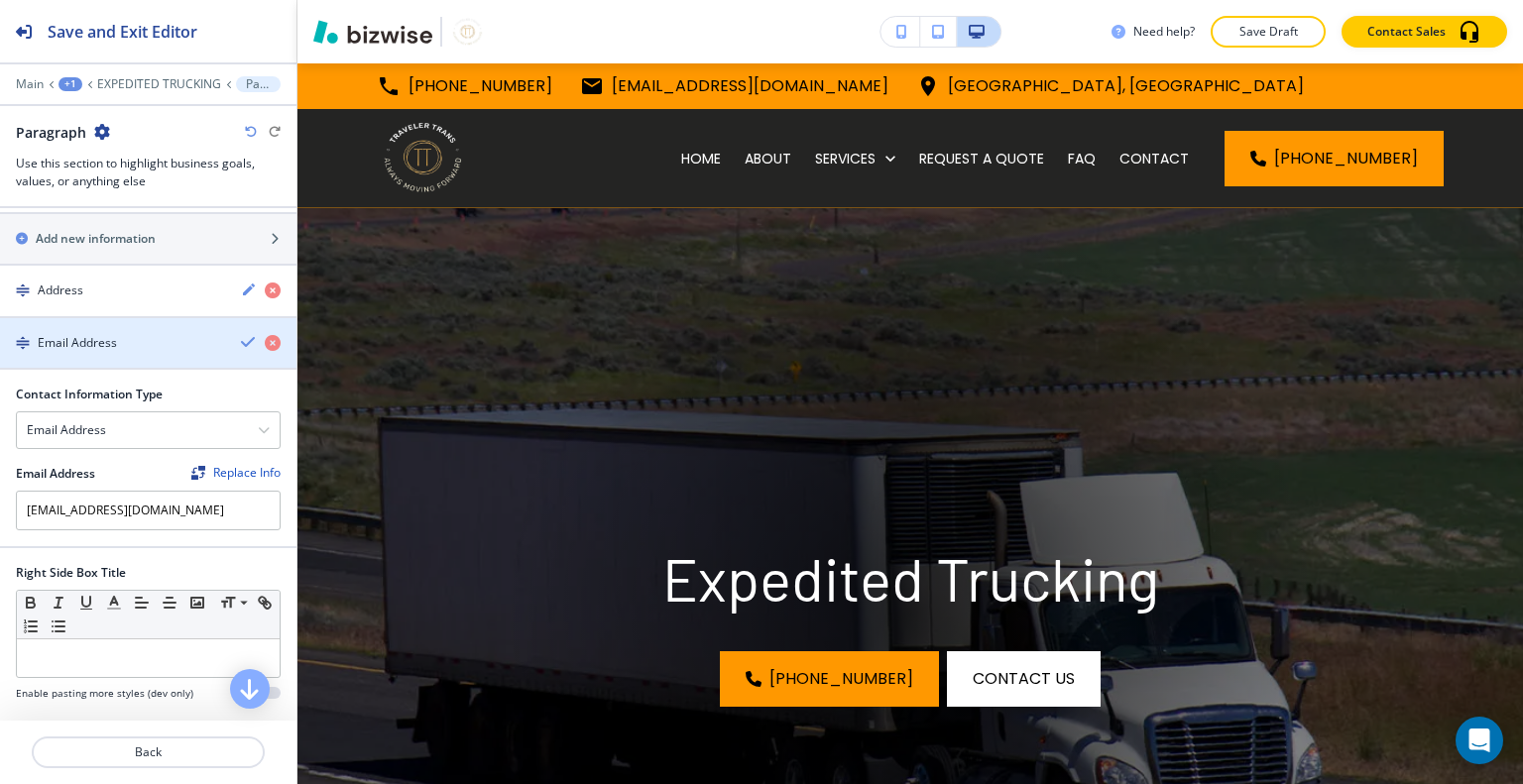 click at bounding box center (249, 342) 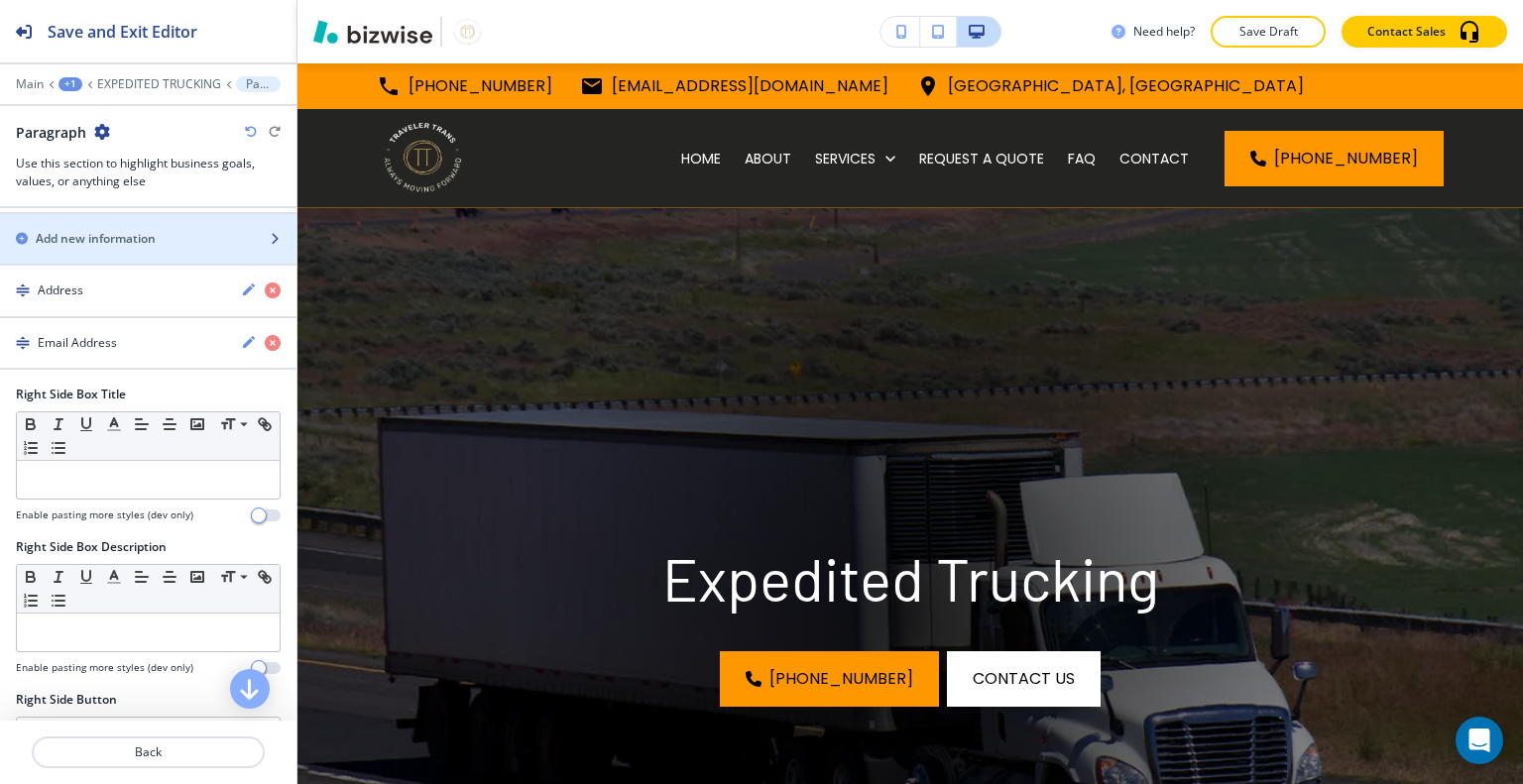 click at bounding box center [148, 256] 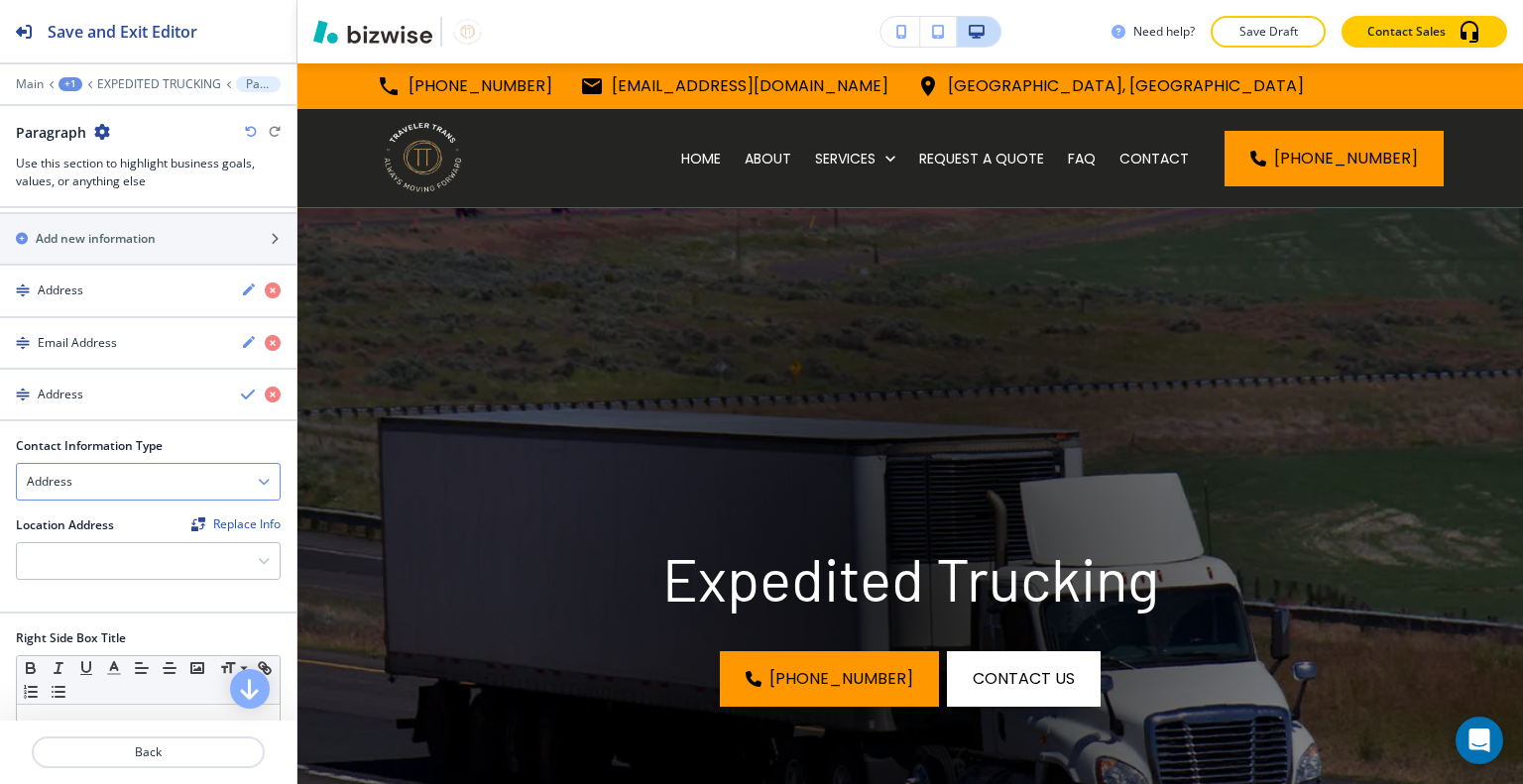 click on "Address" at bounding box center [148, 482] 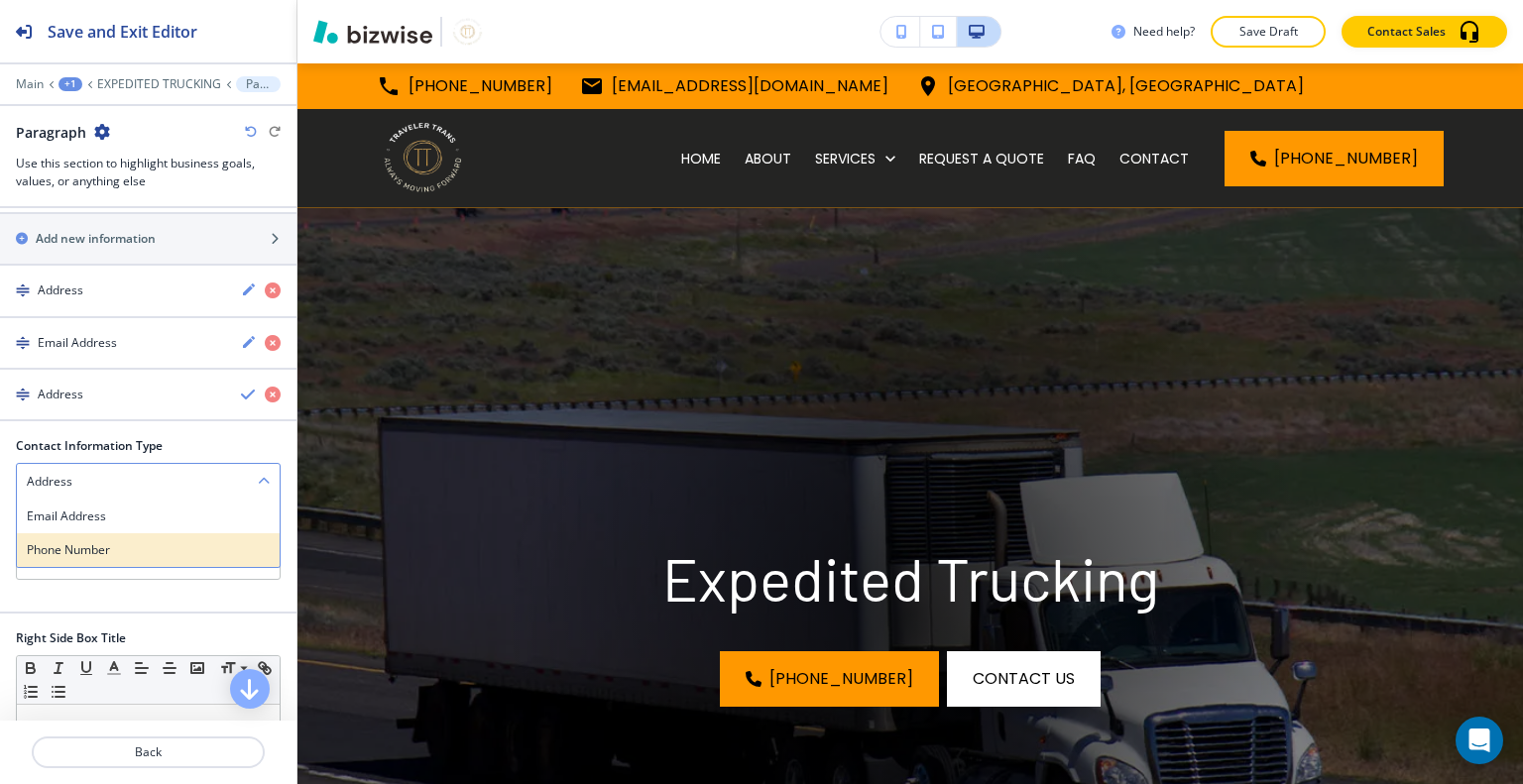 click on "Phone Number" at bounding box center (148, 550) 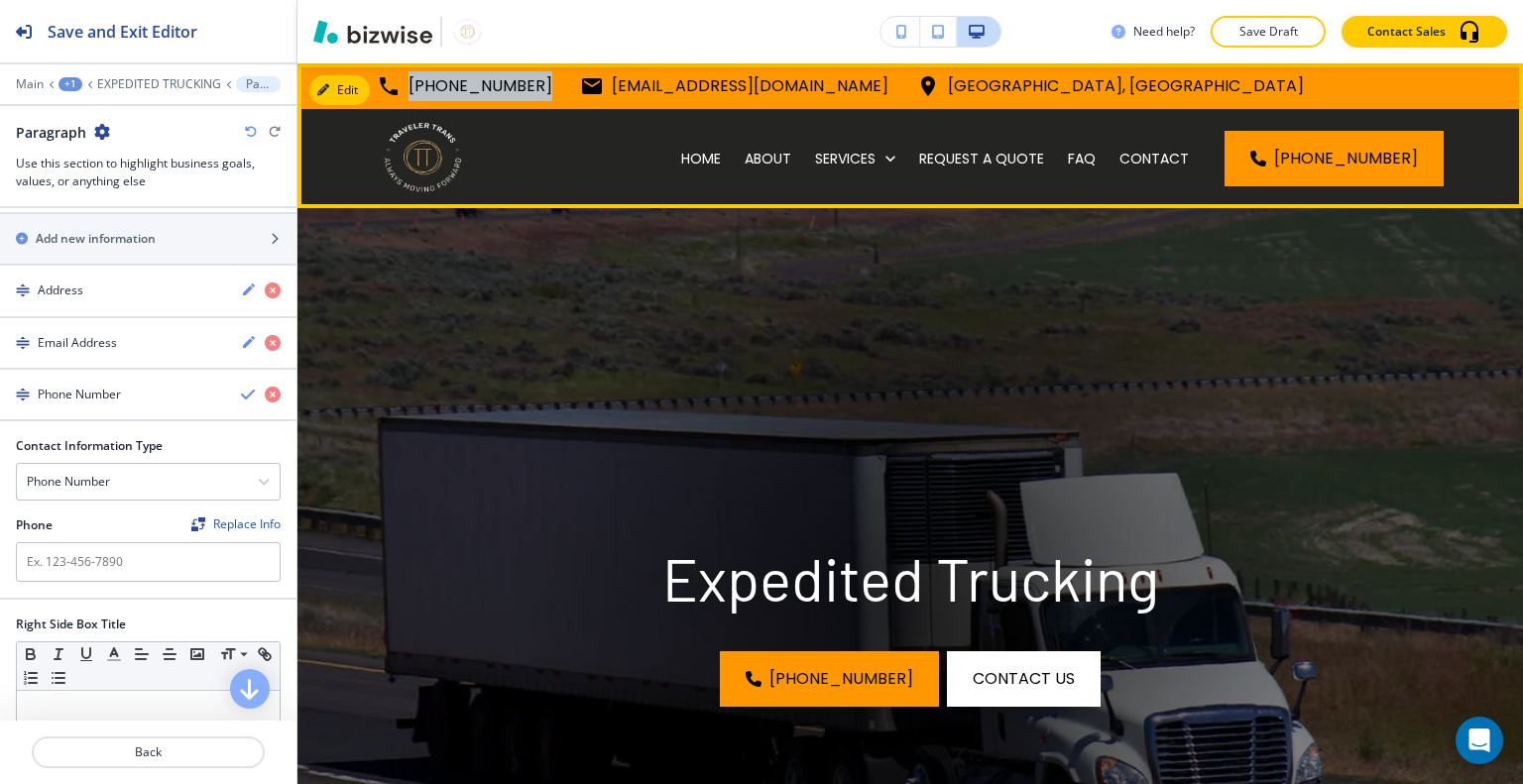 drag, startPoint x: 535, startPoint y: 86, endPoint x: 400, endPoint y: 91, distance: 135.09256 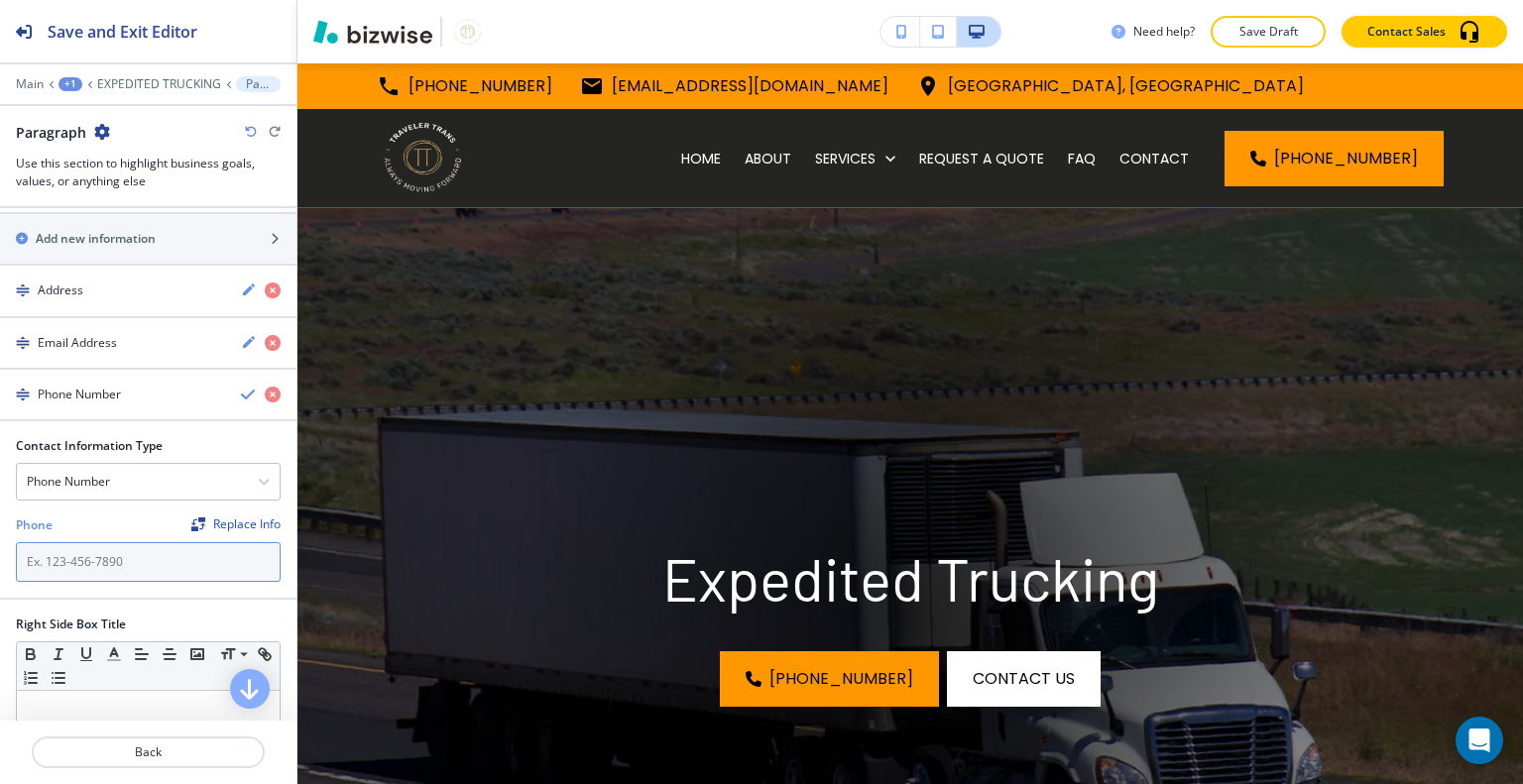 paste on "[PHONE_NUMBER]" 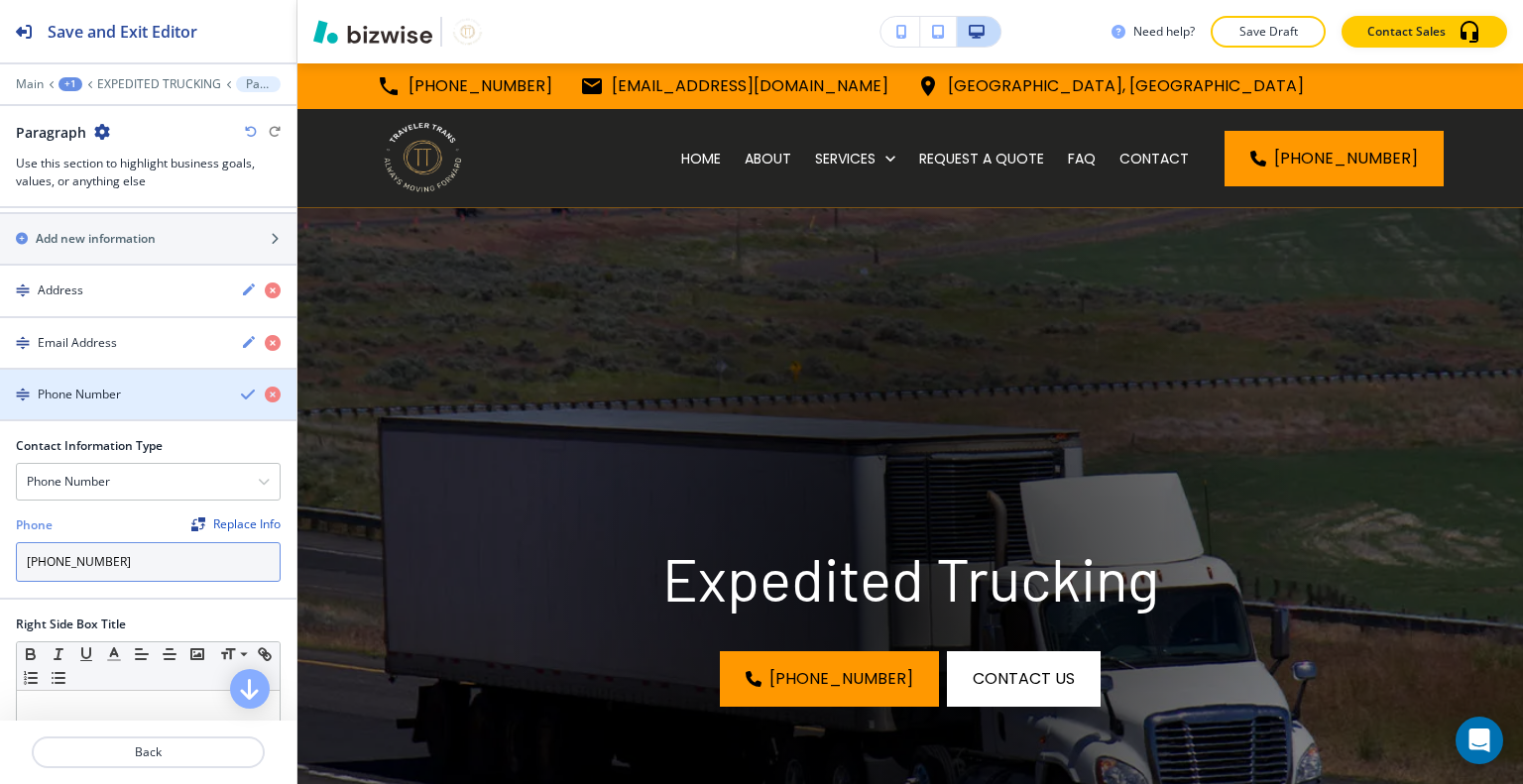 type on "[PHONE_NUMBER]" 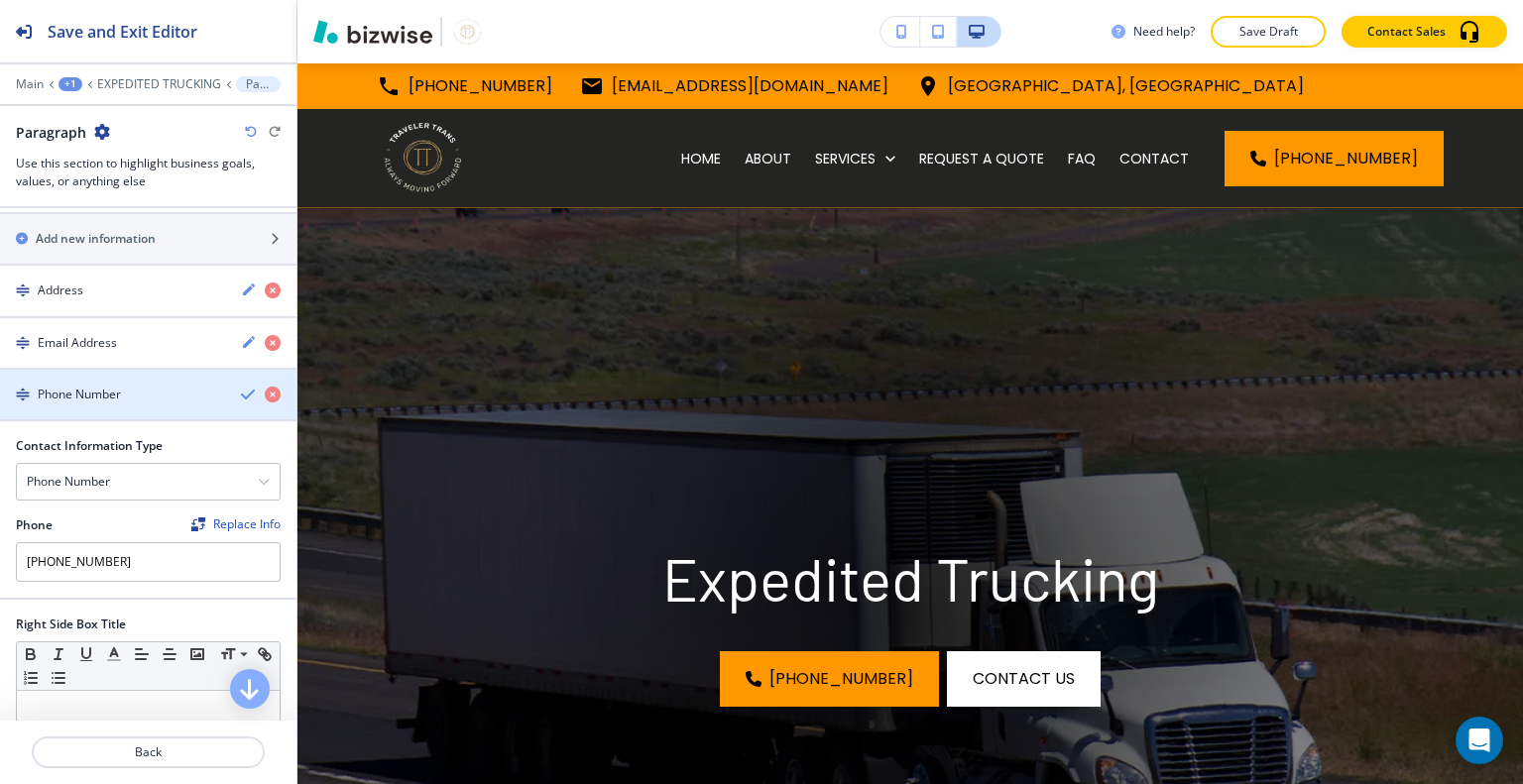 click at bounding box center (249, 394) 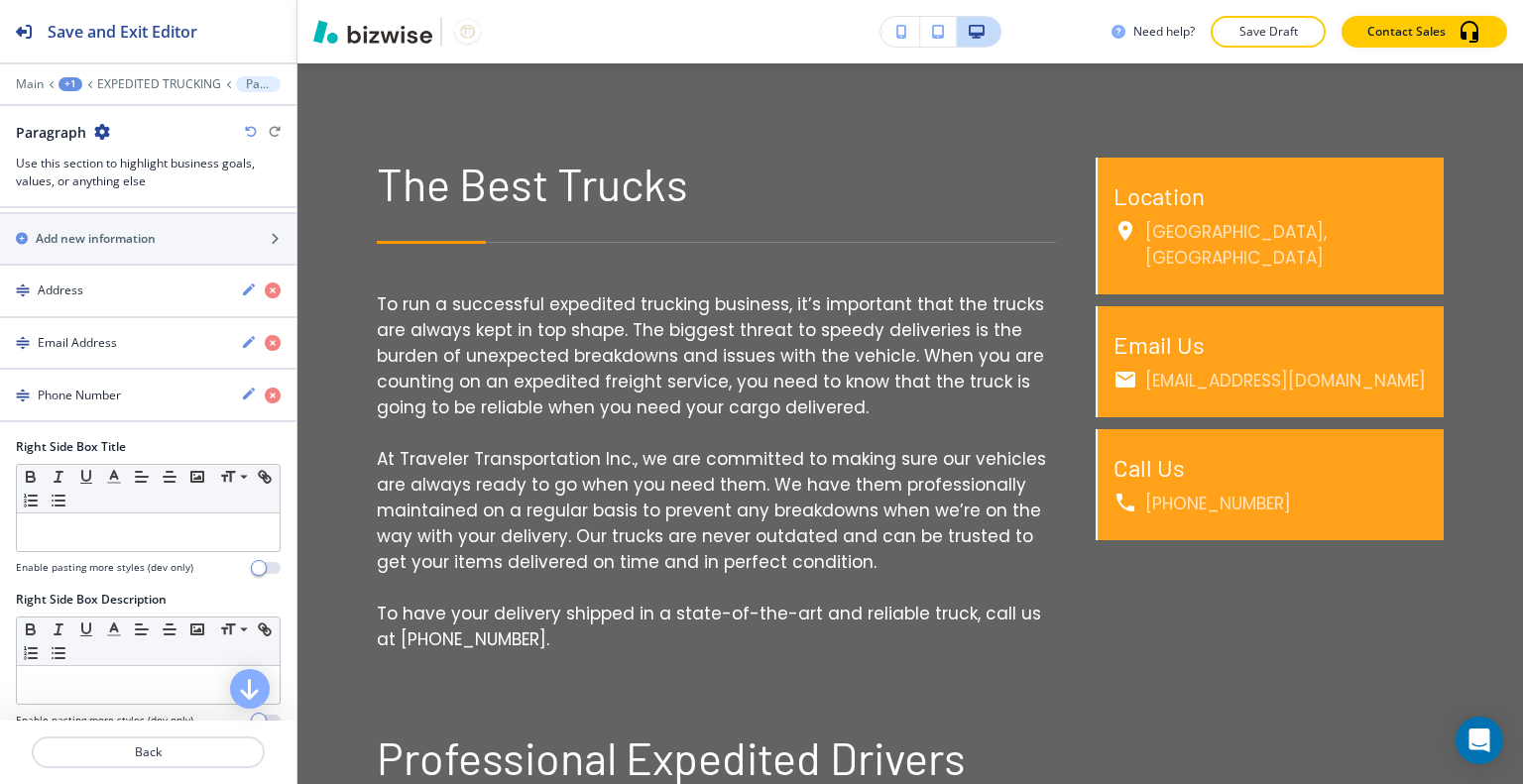 scroll, scrollTop: 0, scrollLeft: 0, axis: both 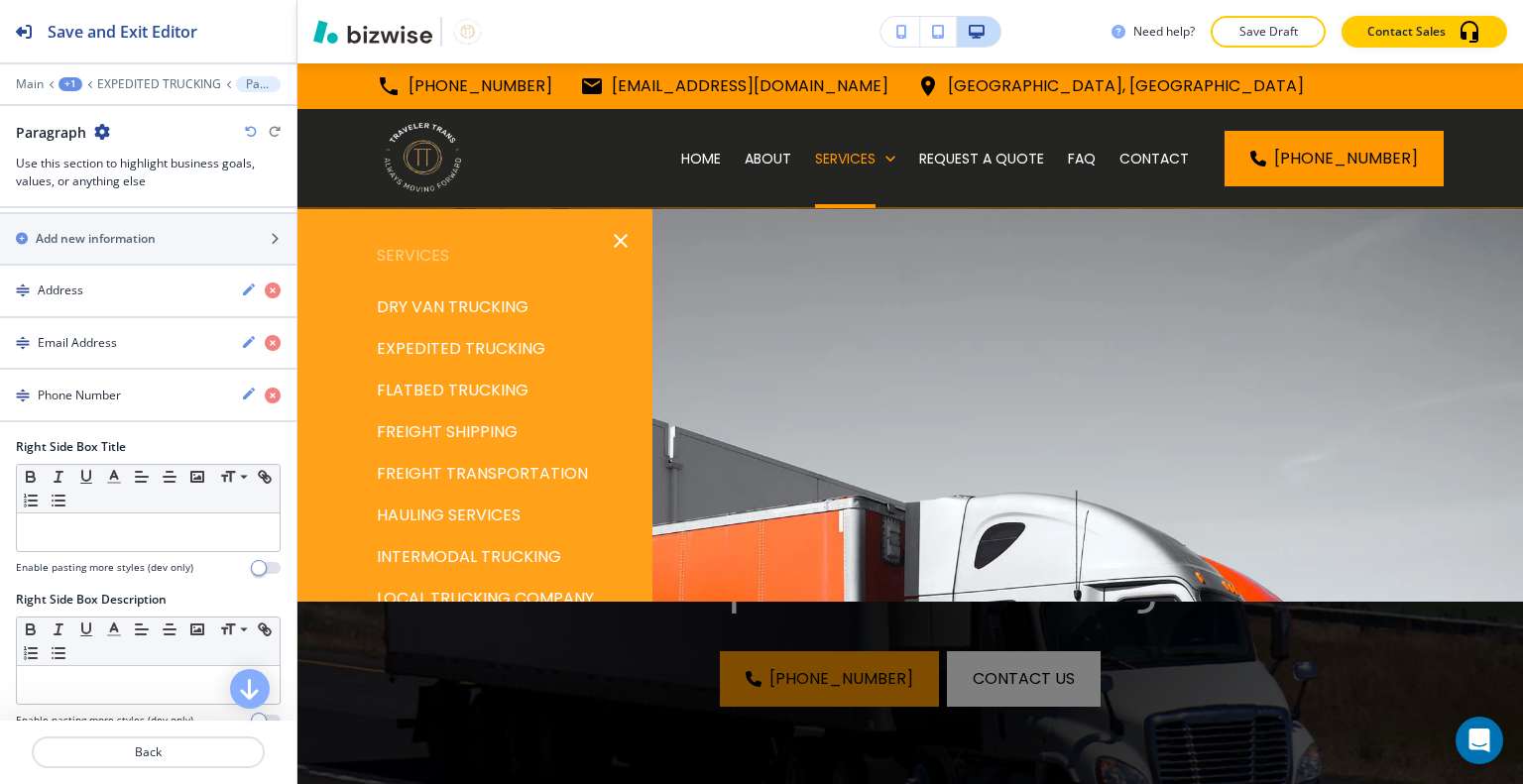click on "FLATBED TRUCKING" at bounding box center (452, 391) 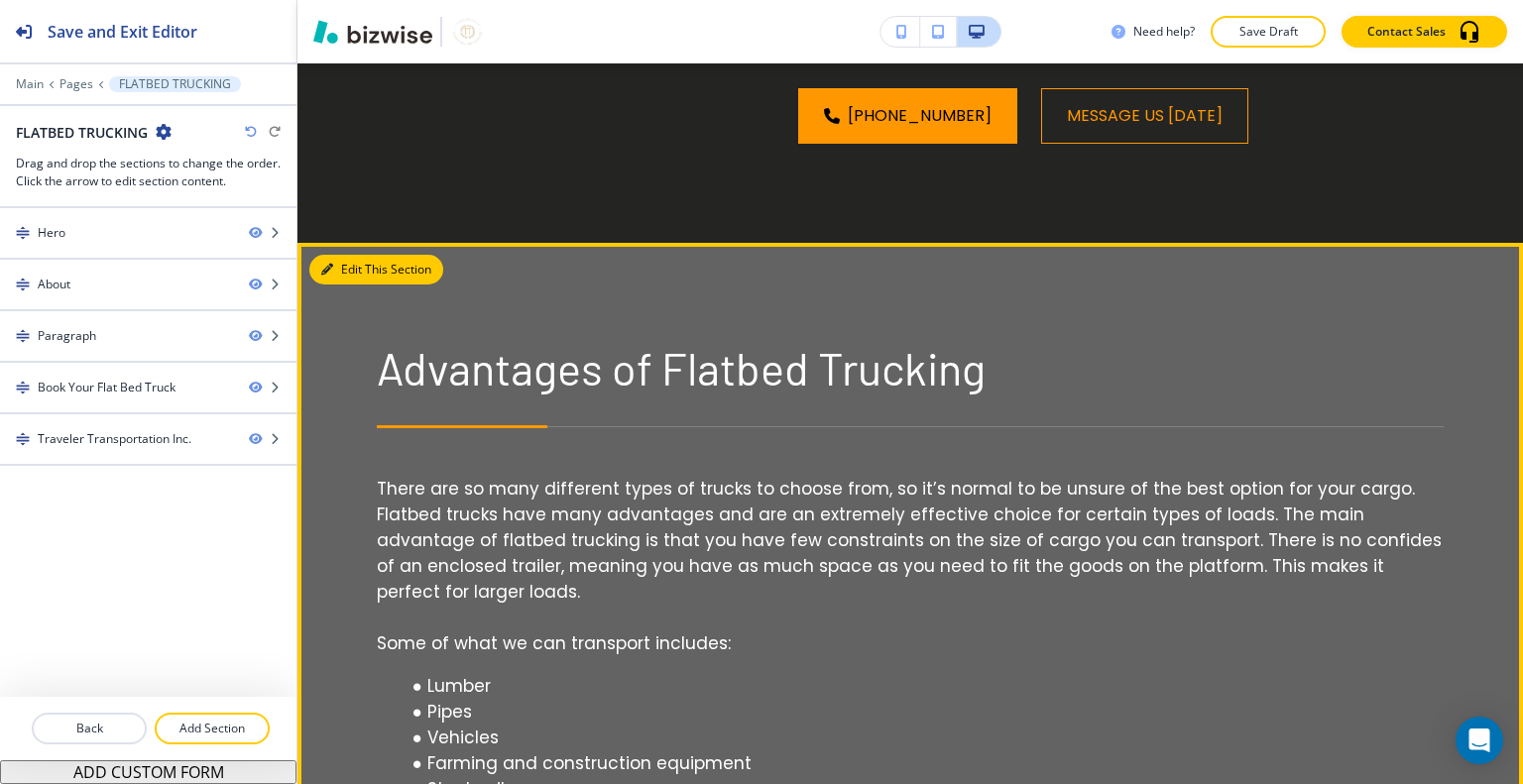 click on "Edit This Section" at bounding box center (376, 270) 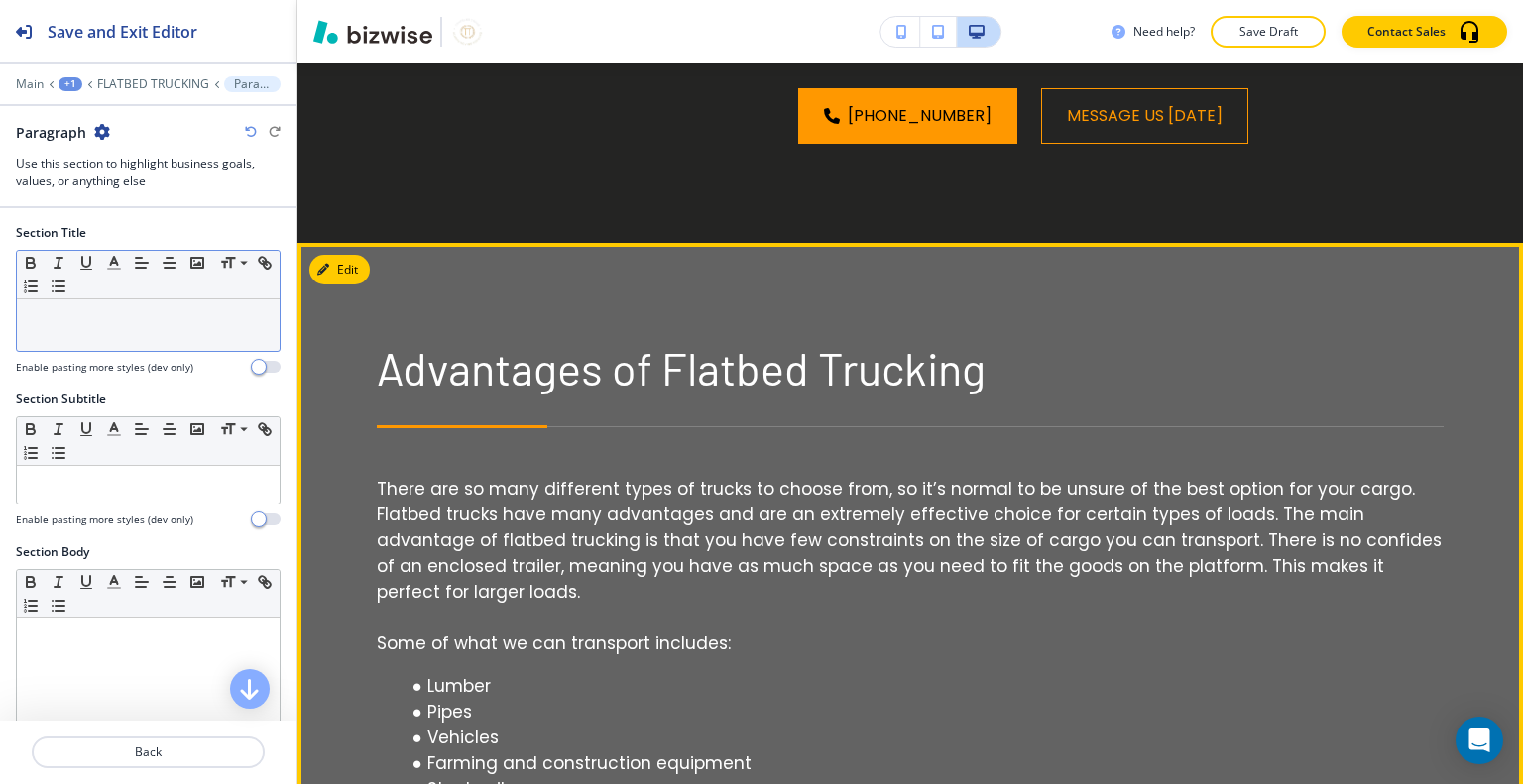 scroll, scrollTop: 1566, scrollLeft: 0, axis: vertical 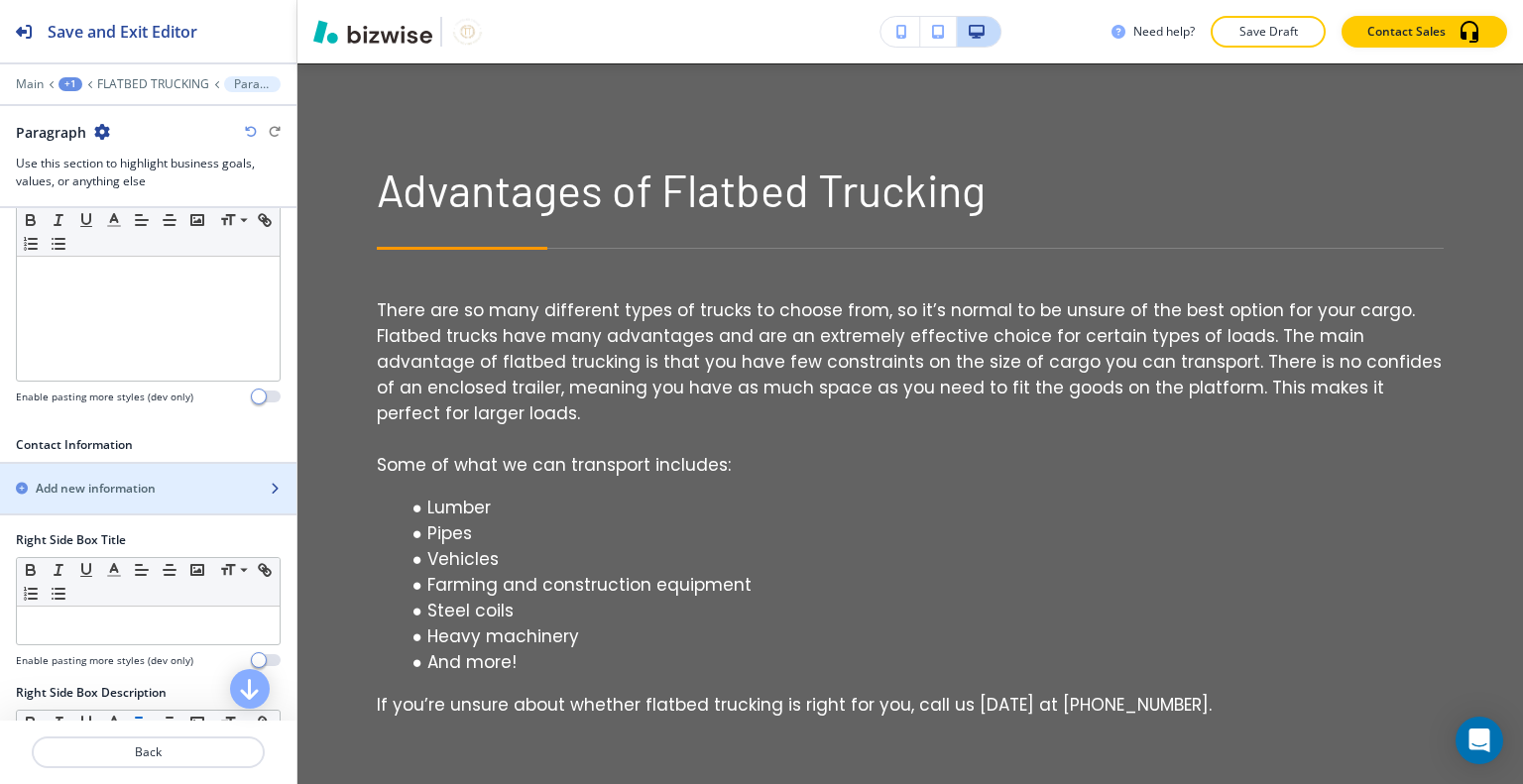 click on "Add new information" at bounding box center [95, 489] 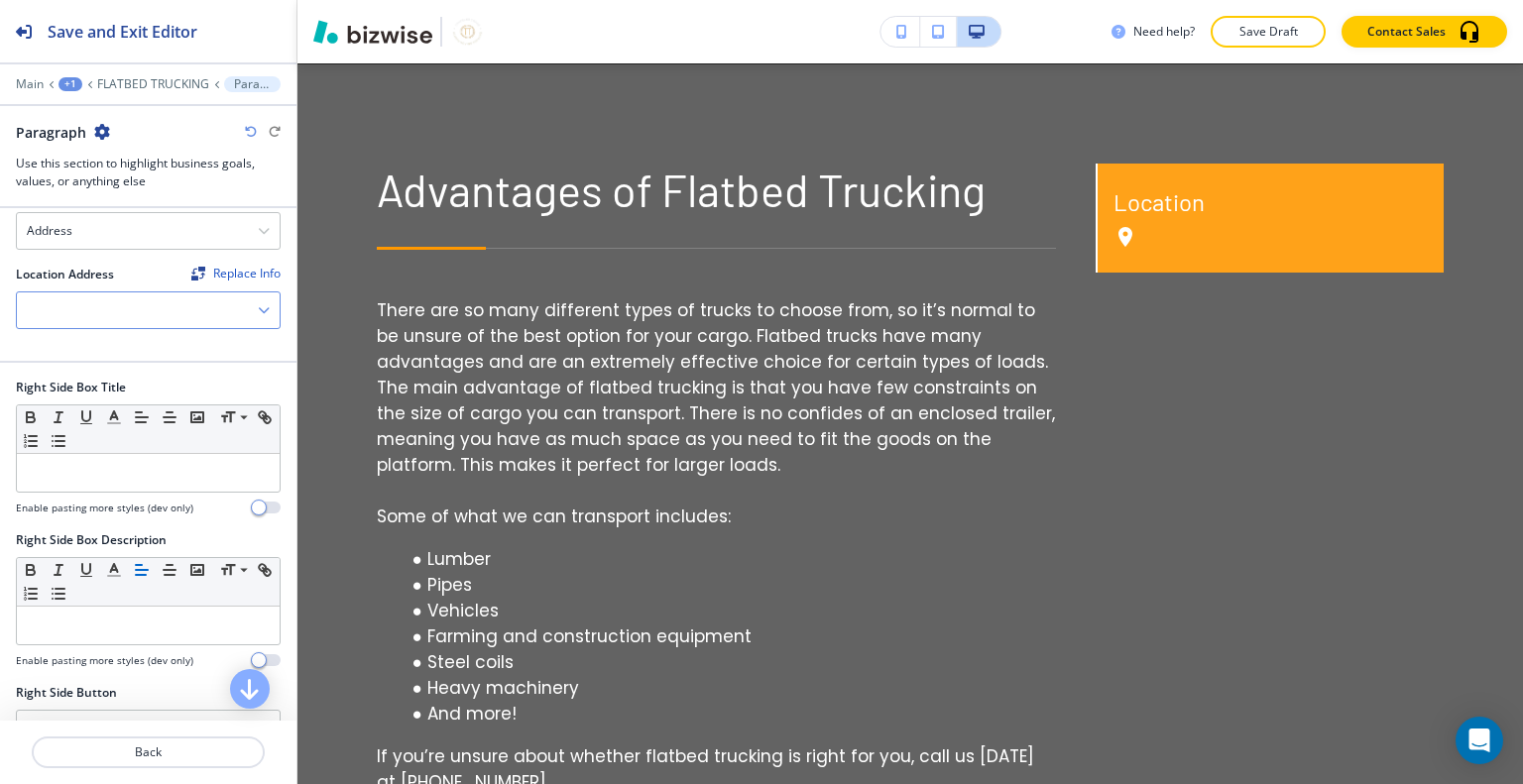 scroll, scrollTop: 793, scrollLeft: 0, axis: vertical 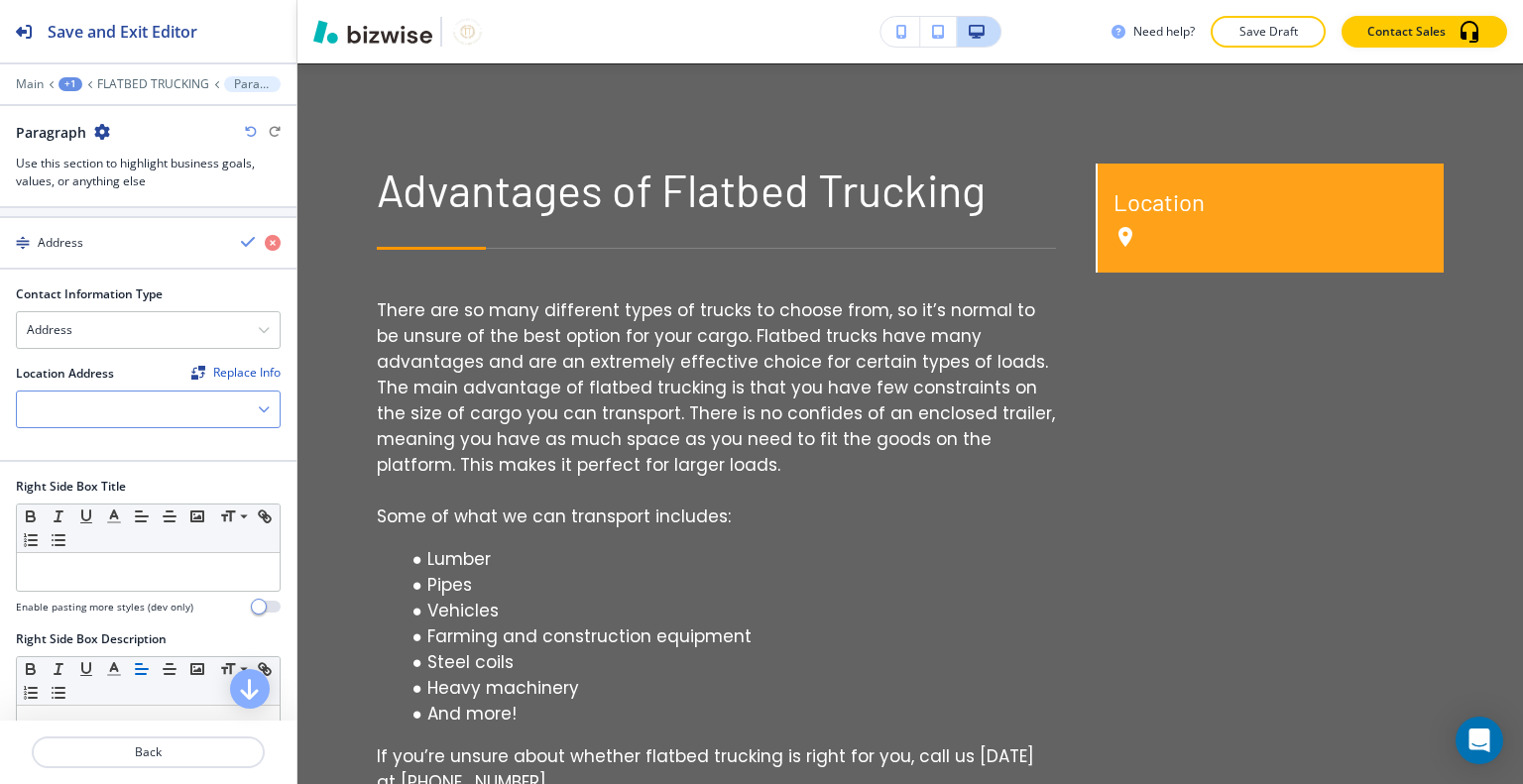 click at bounding box center (148, 409) 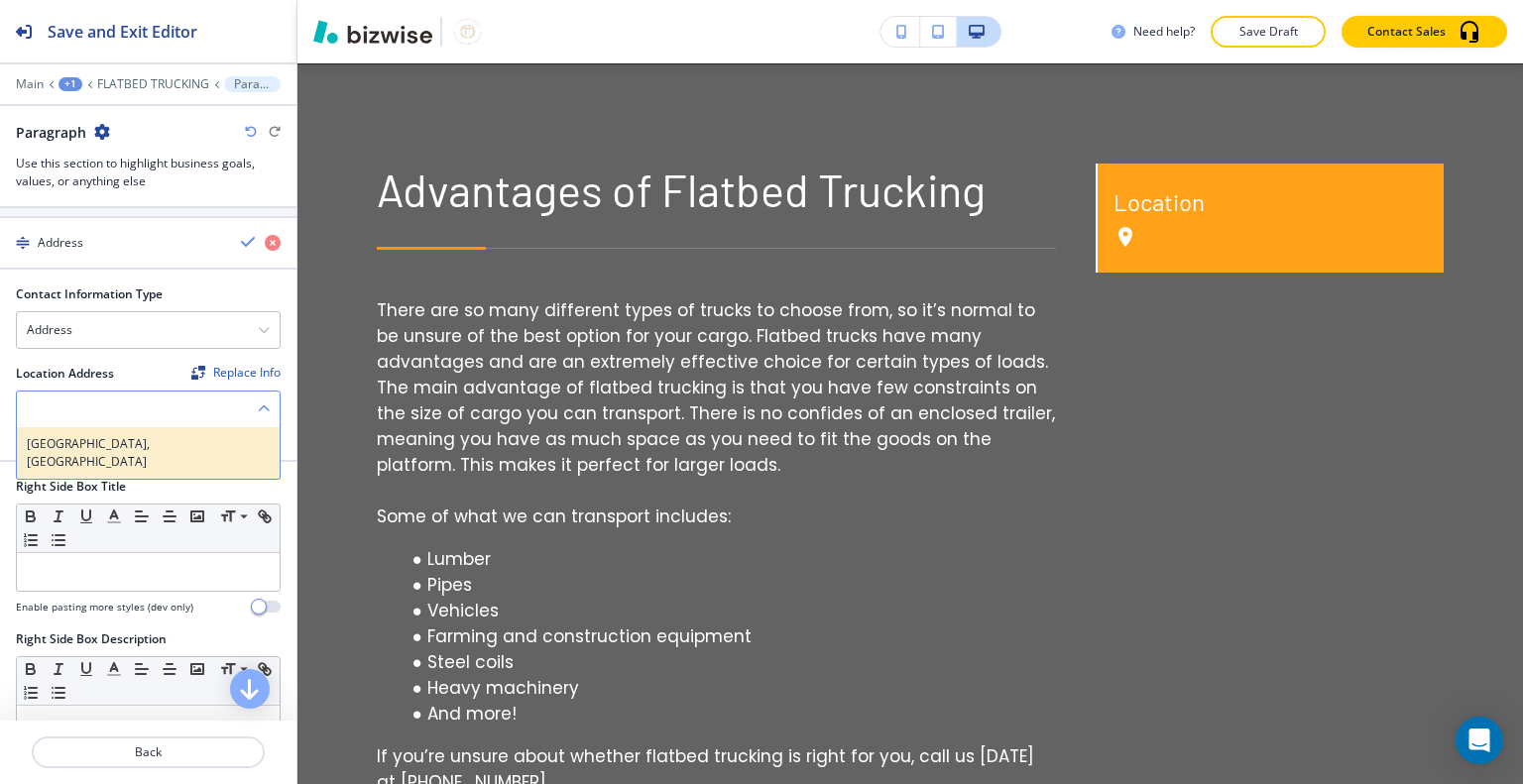 click on "[GEOGRAPHIC_DATA], [GEOGRAPHIC_DATA]" at bounding box center [148, 453] 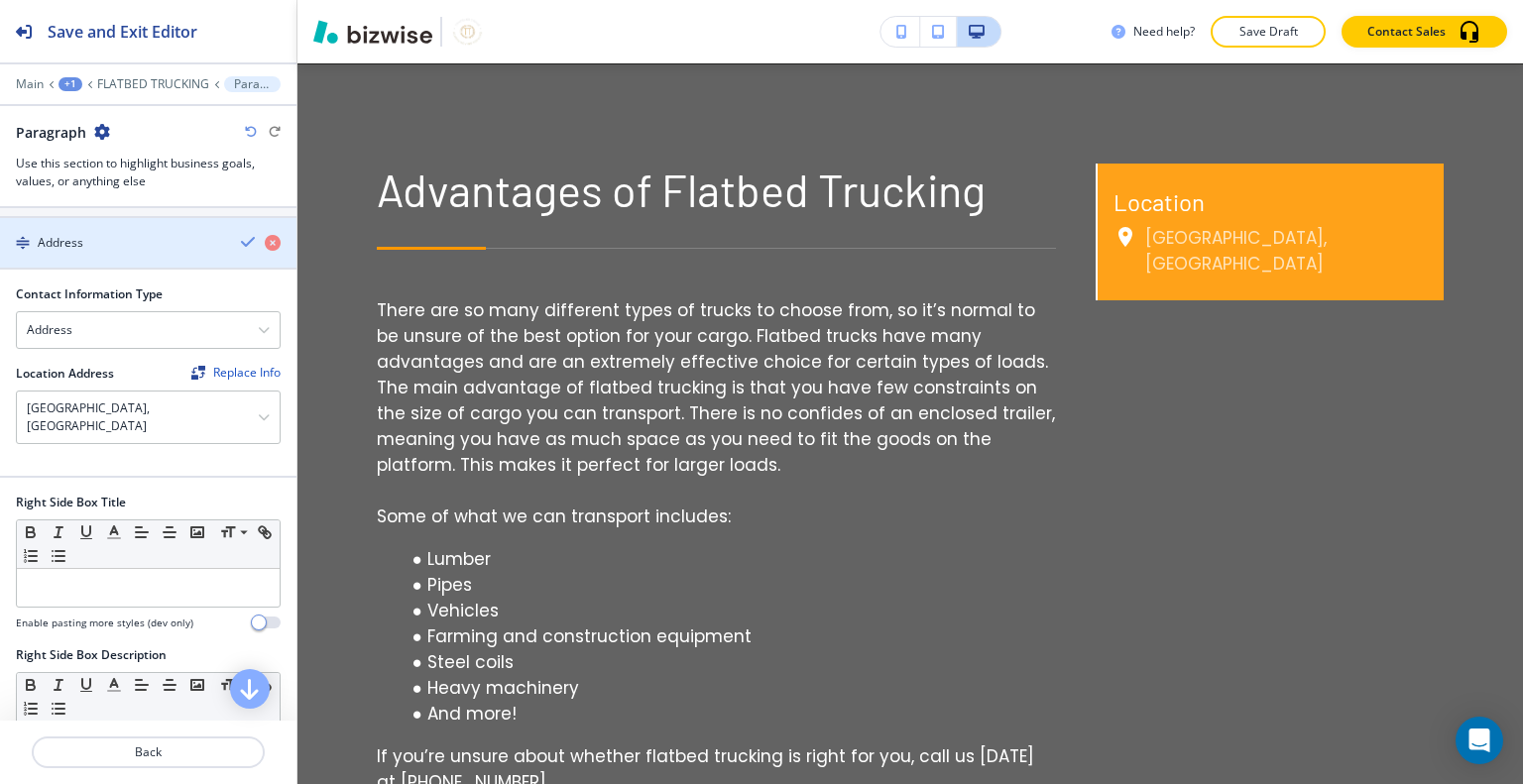 click at bounding box center (148, 260) 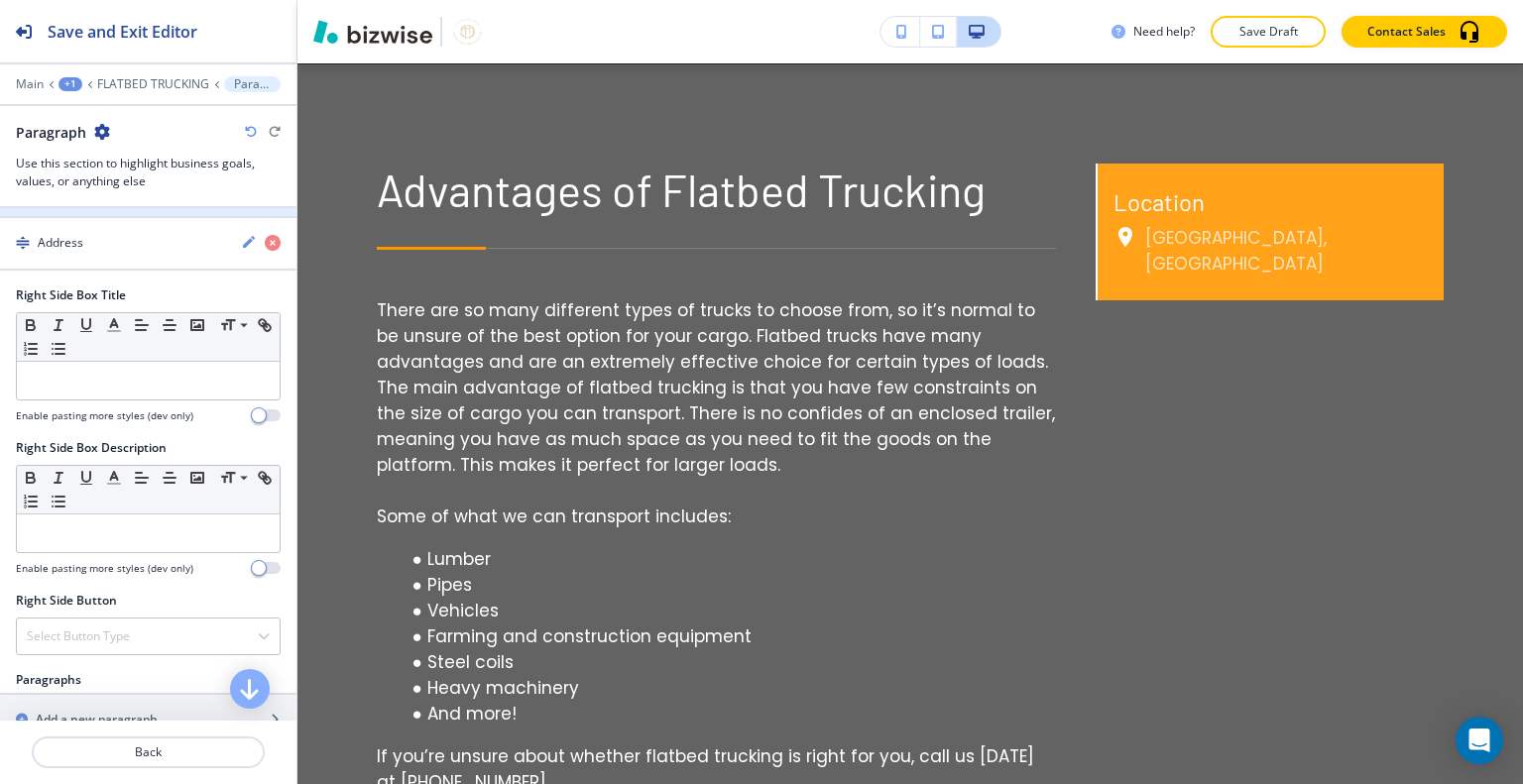 scroll, scrollTop: 694, scrollLeft: 0, axis: vertical 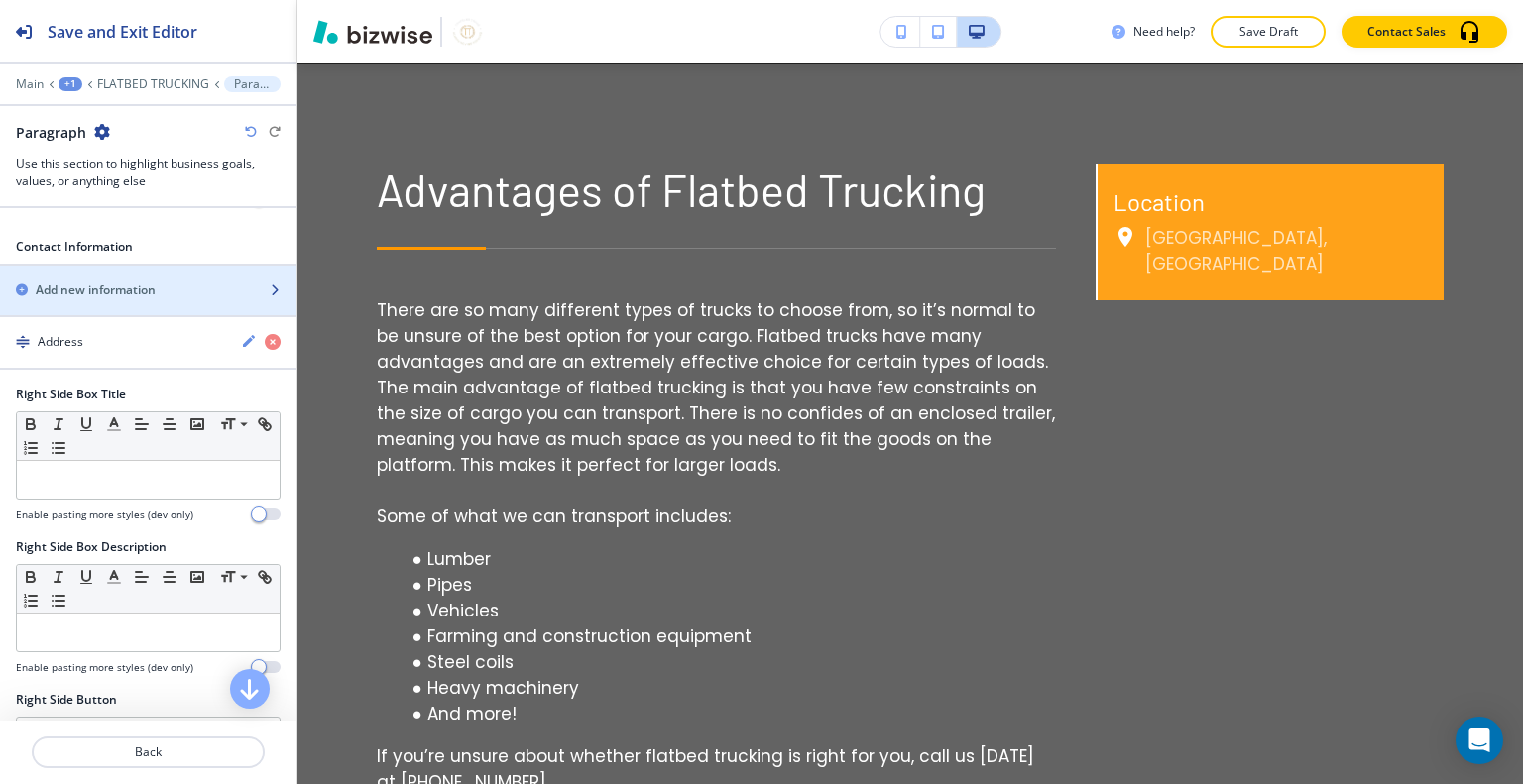 click on "Add new information" at bounding box center [126, 290] 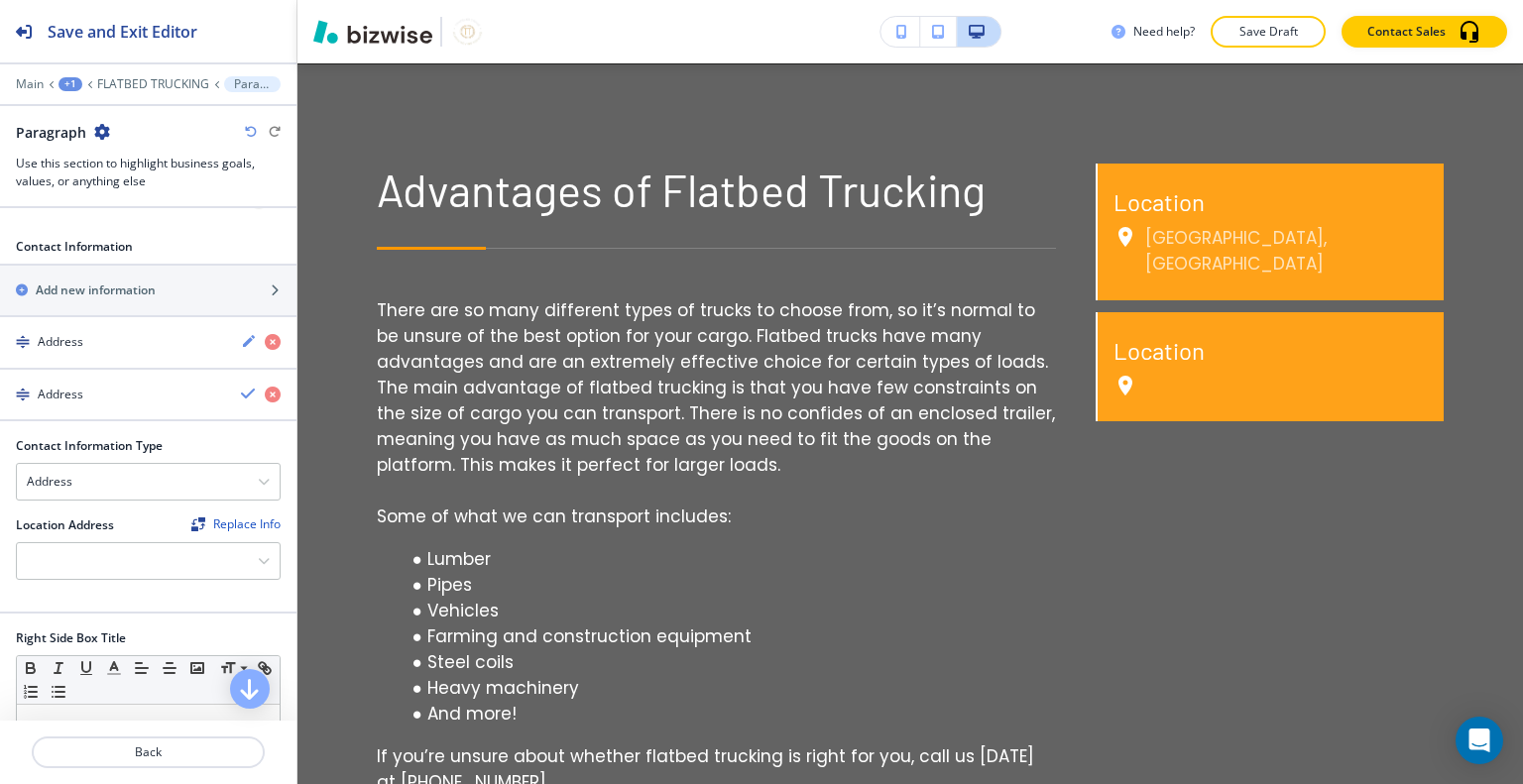 click at bounding box center [148, 538] 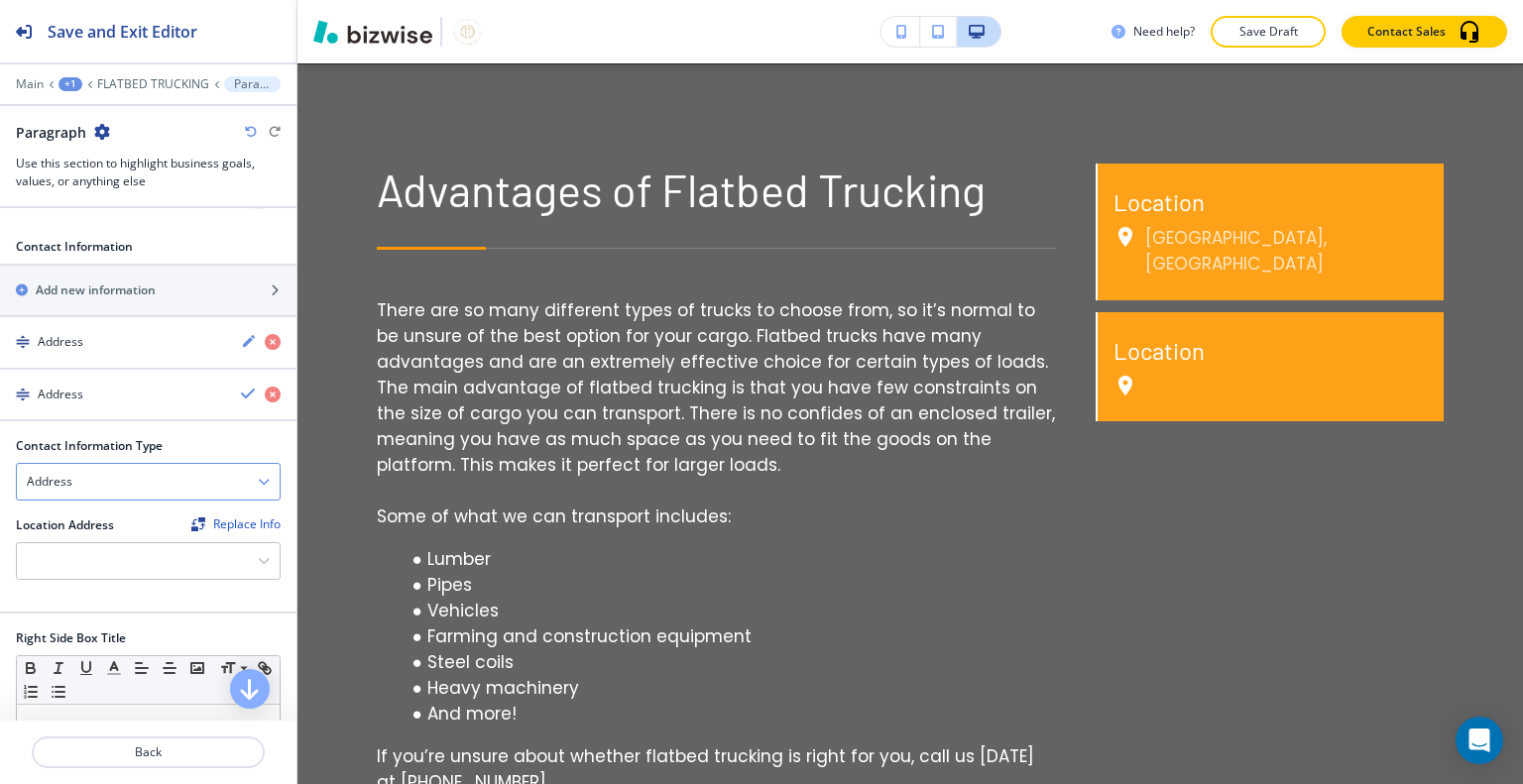click on "Address" at bounding box center (148, 482) 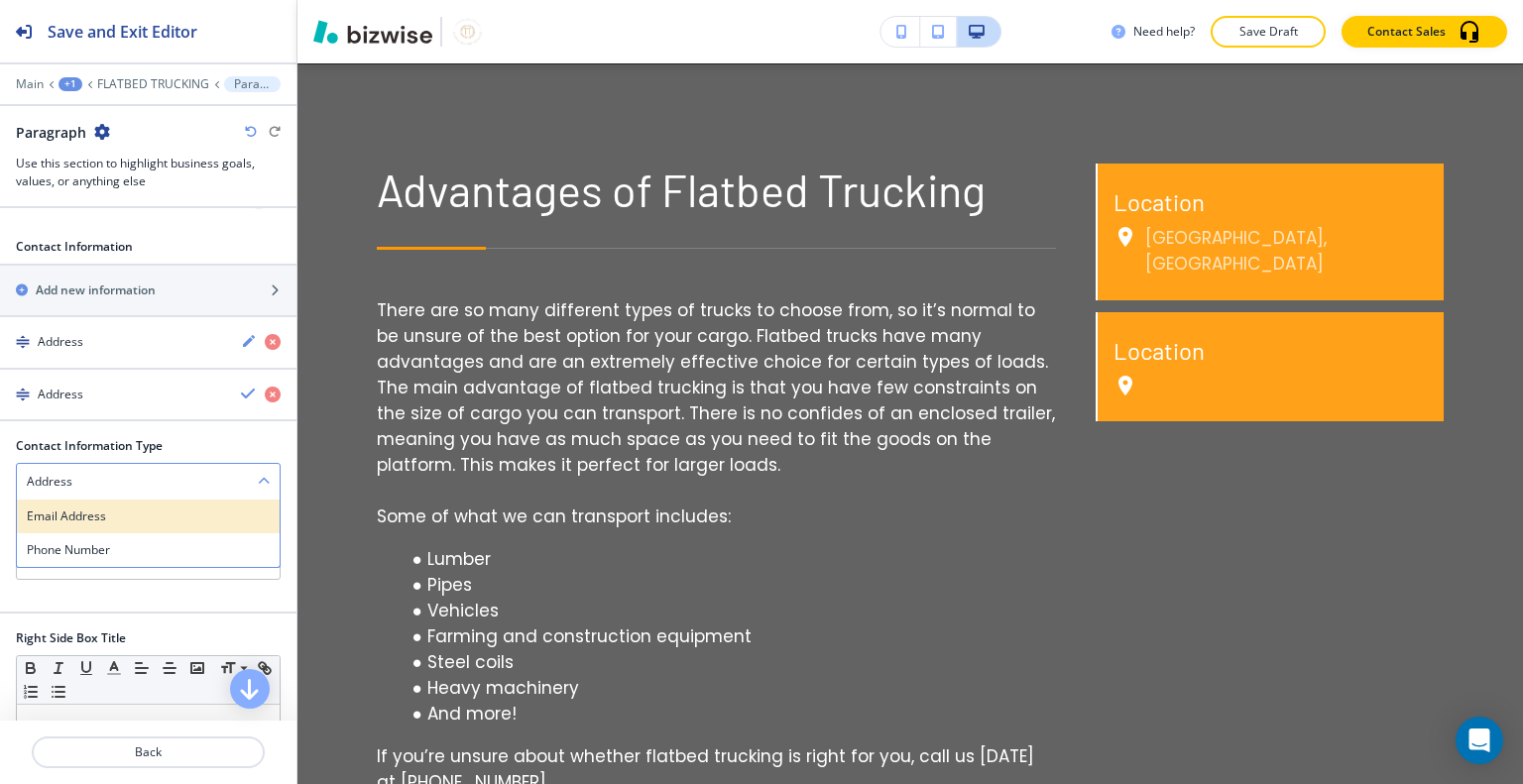 click on "Email Address" at bounding box center (148, 516) 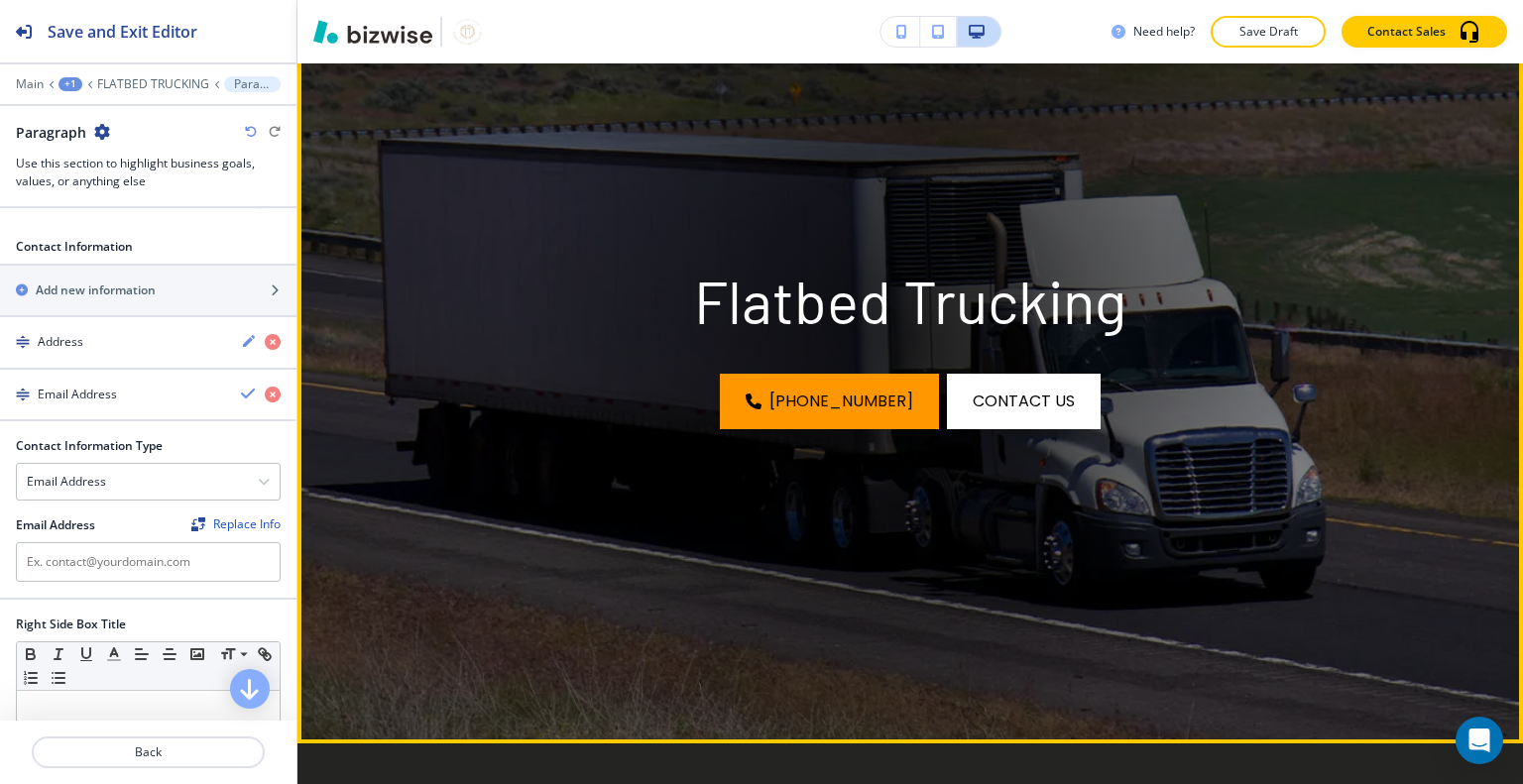 scroll, scrollTop: 0, scrollLeft: 0, axis: both 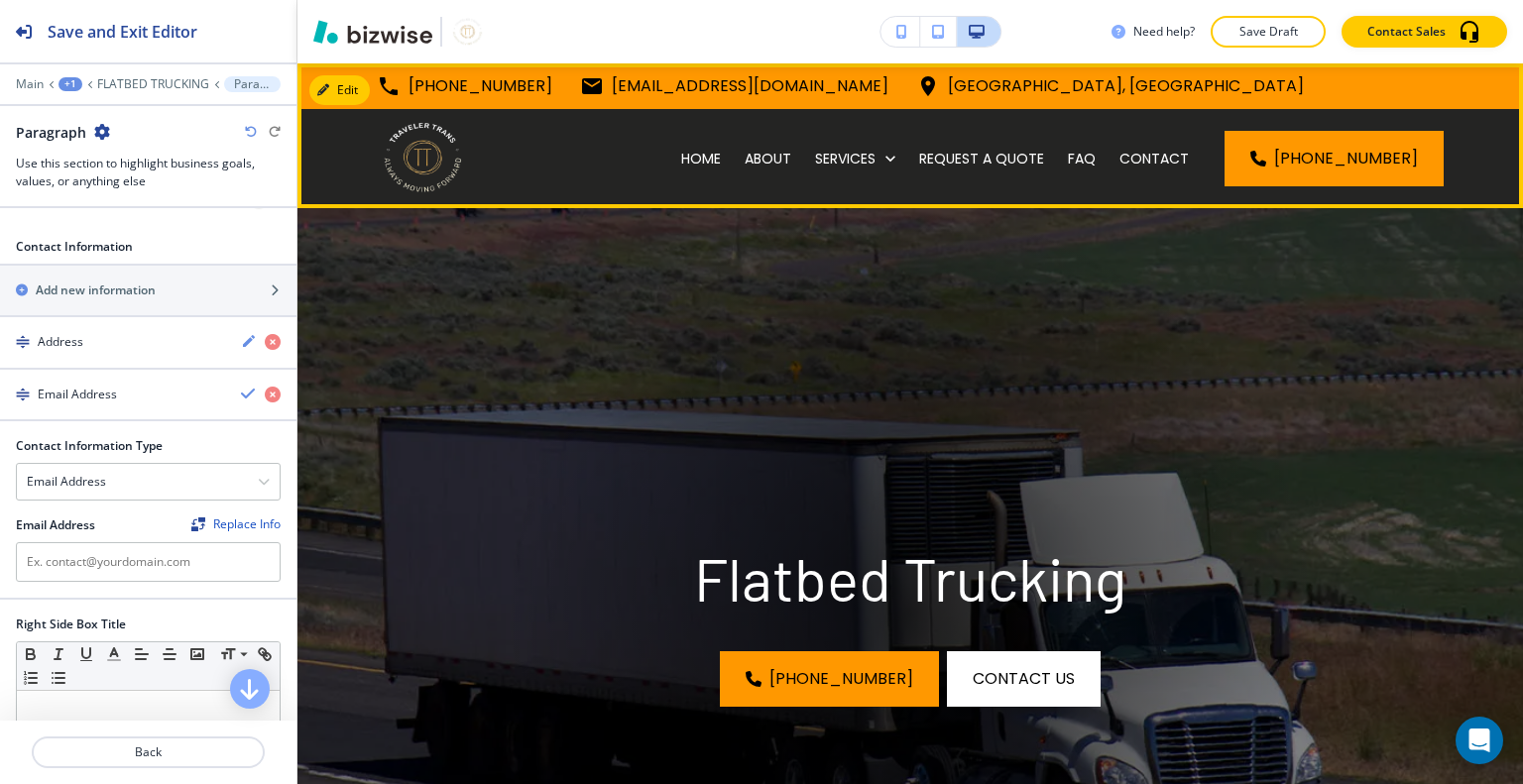 drag, startPoint x: 898, startPoint y: 85, endPoint x: 600, endPoint y: 94, distance: 298.13588 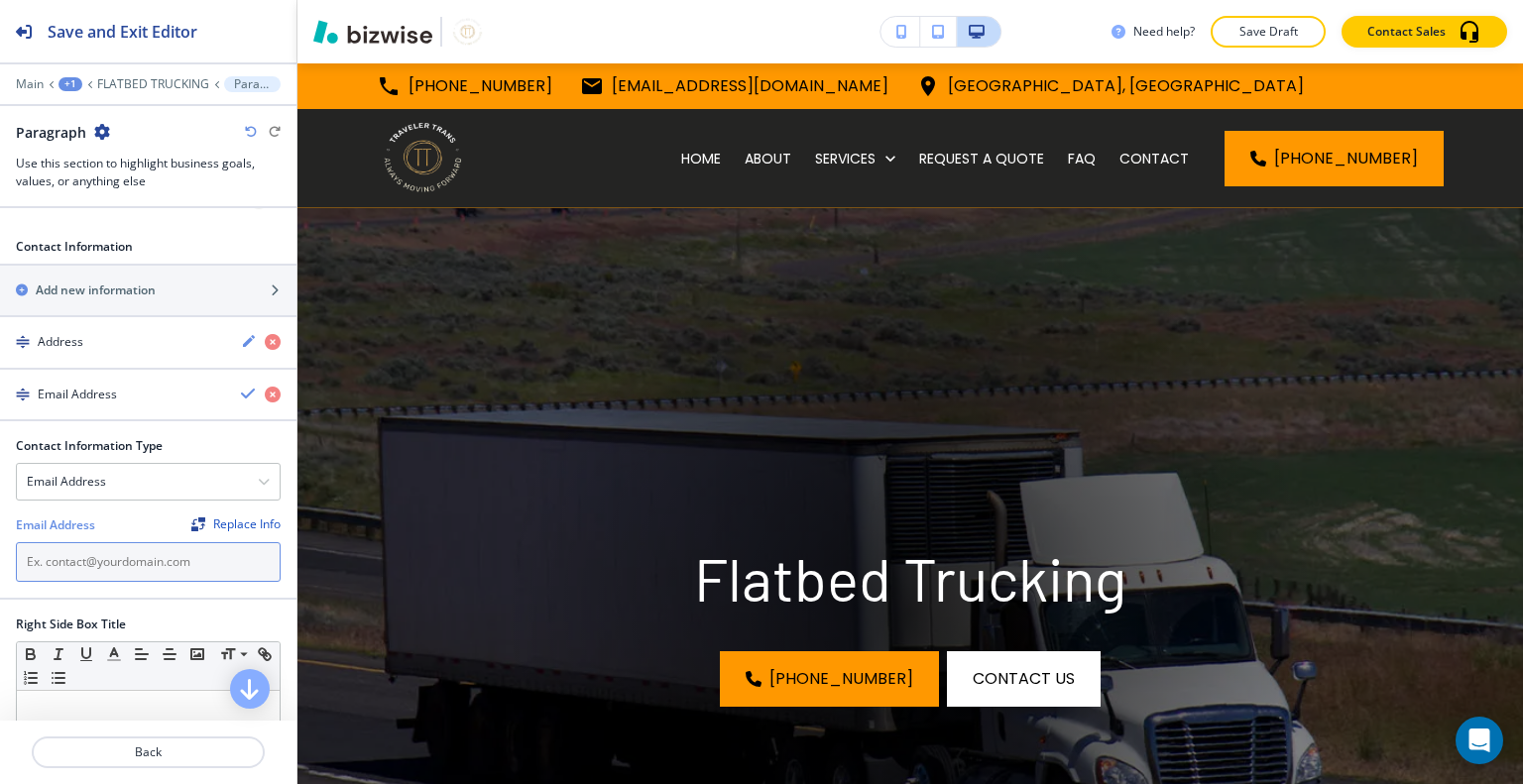 drag, startPoint x: 172, startPoint y: 552, endPoint x: 51, endPoint y: 553, distance: 121.0041 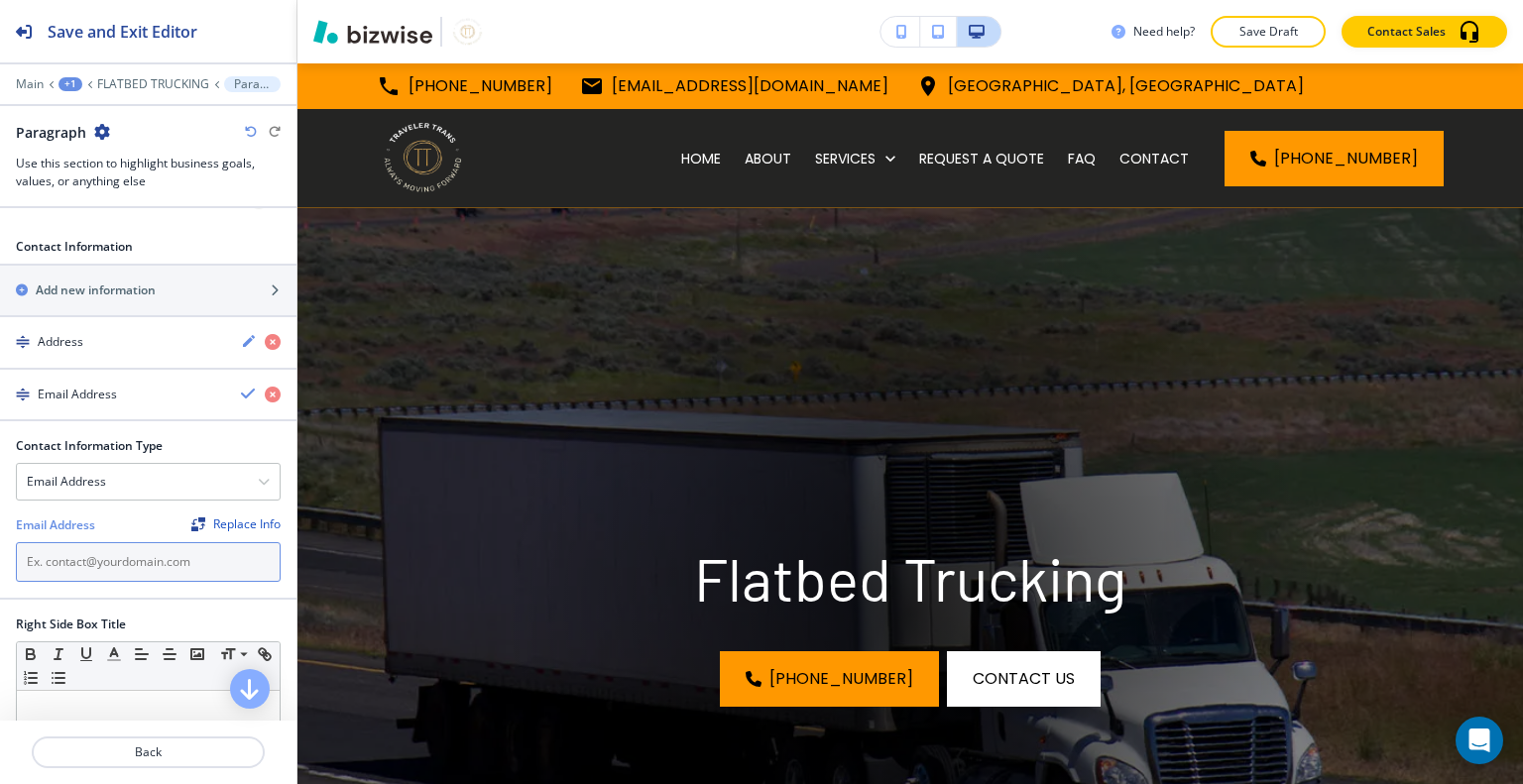 paste on "[EMAIL_ADDRESS][DOMAIN_NAME]" 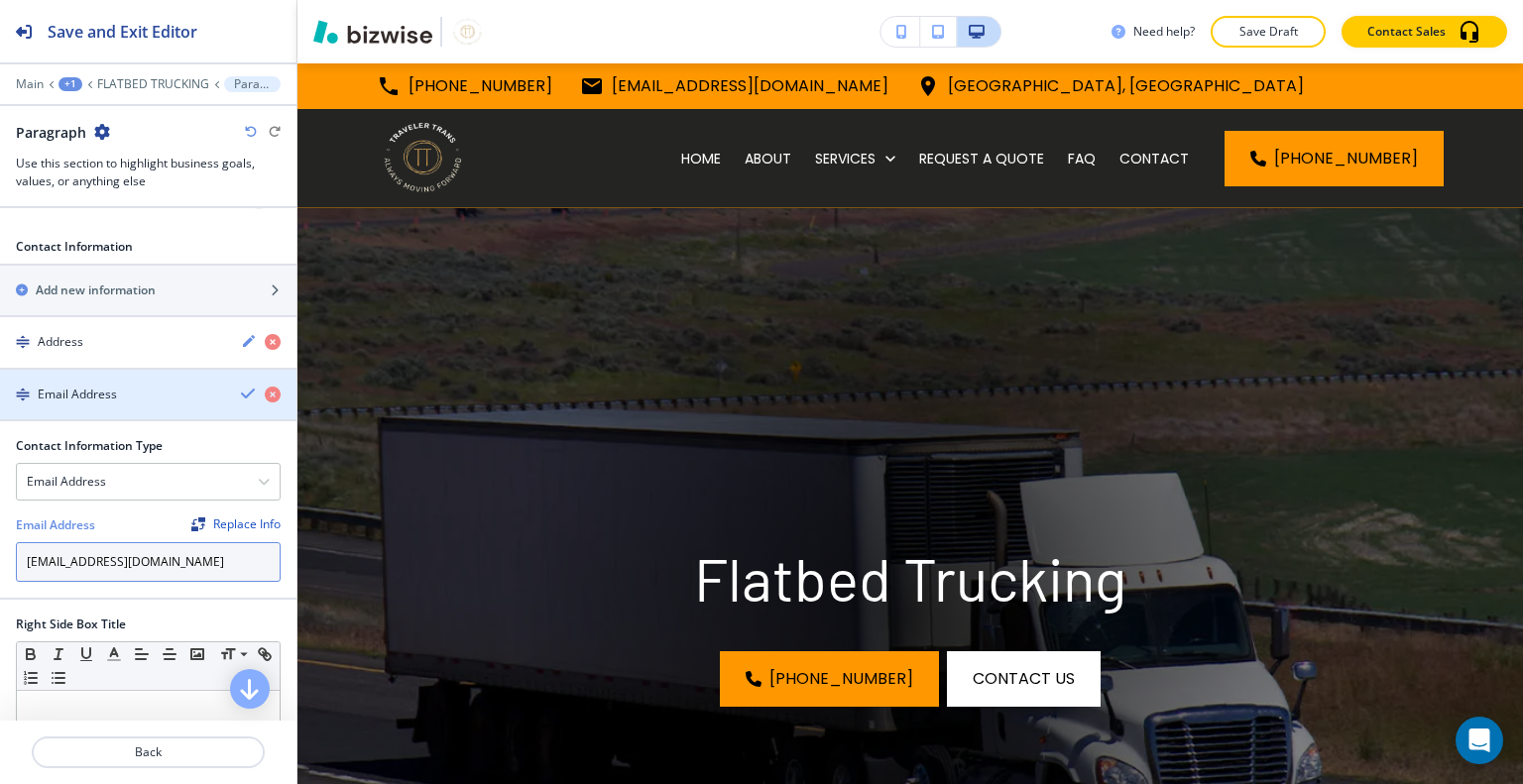 type on "[EMAIL_ADDRESS][DOMAIN_NAME]" 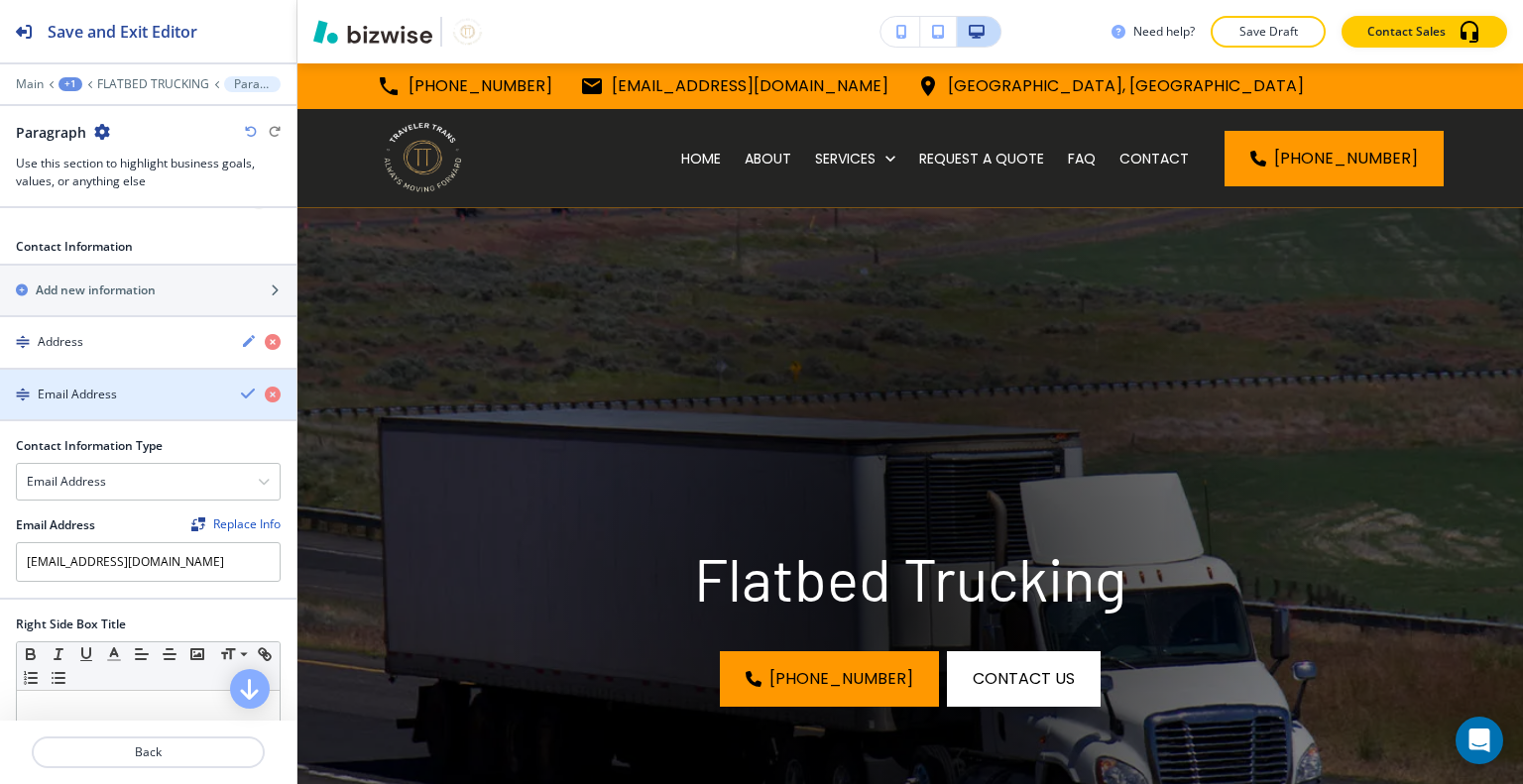 click at bounding box center (249, 393) 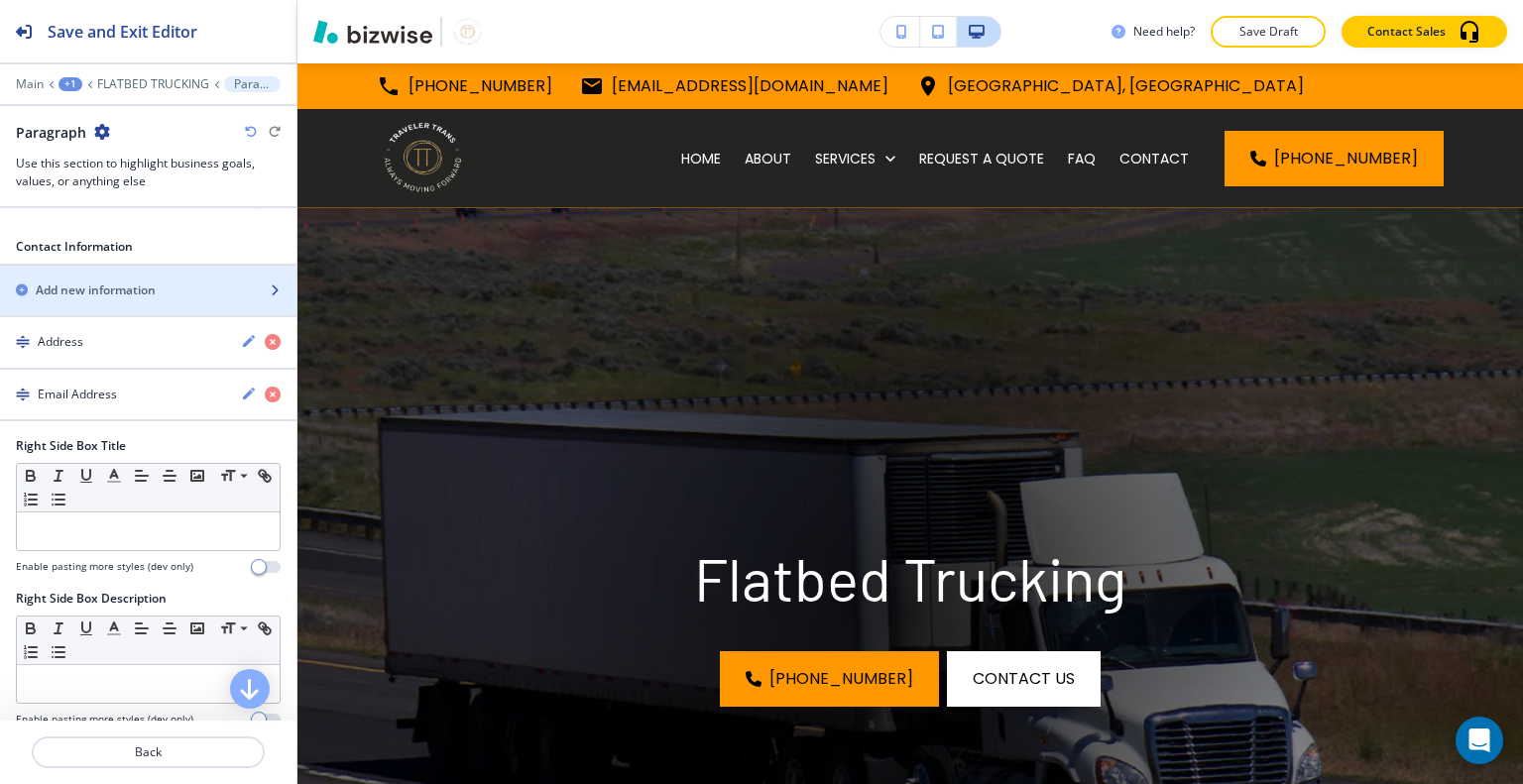 click at bounding box center [148, 307] 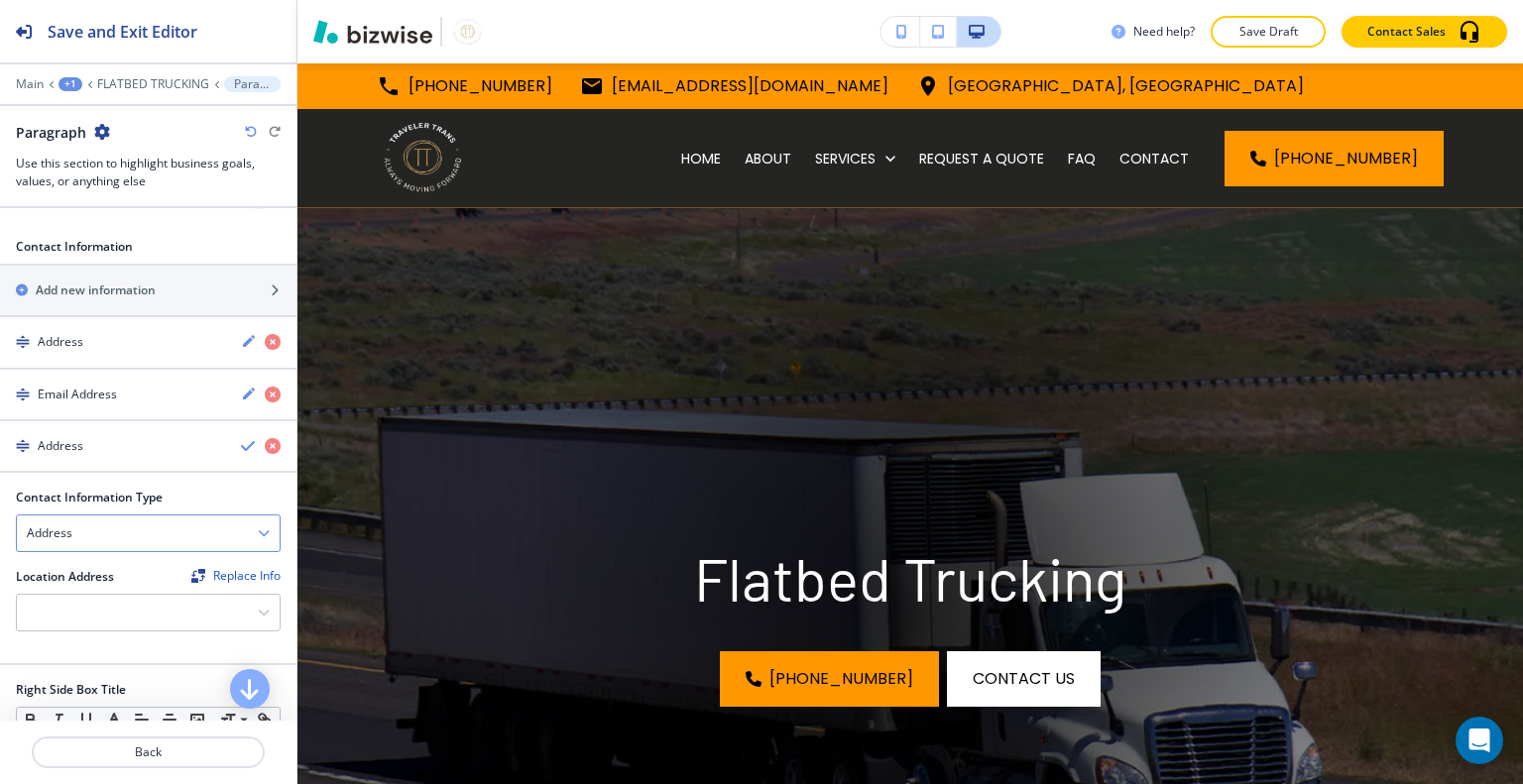click on "Address" at bounding box center (148, 533) 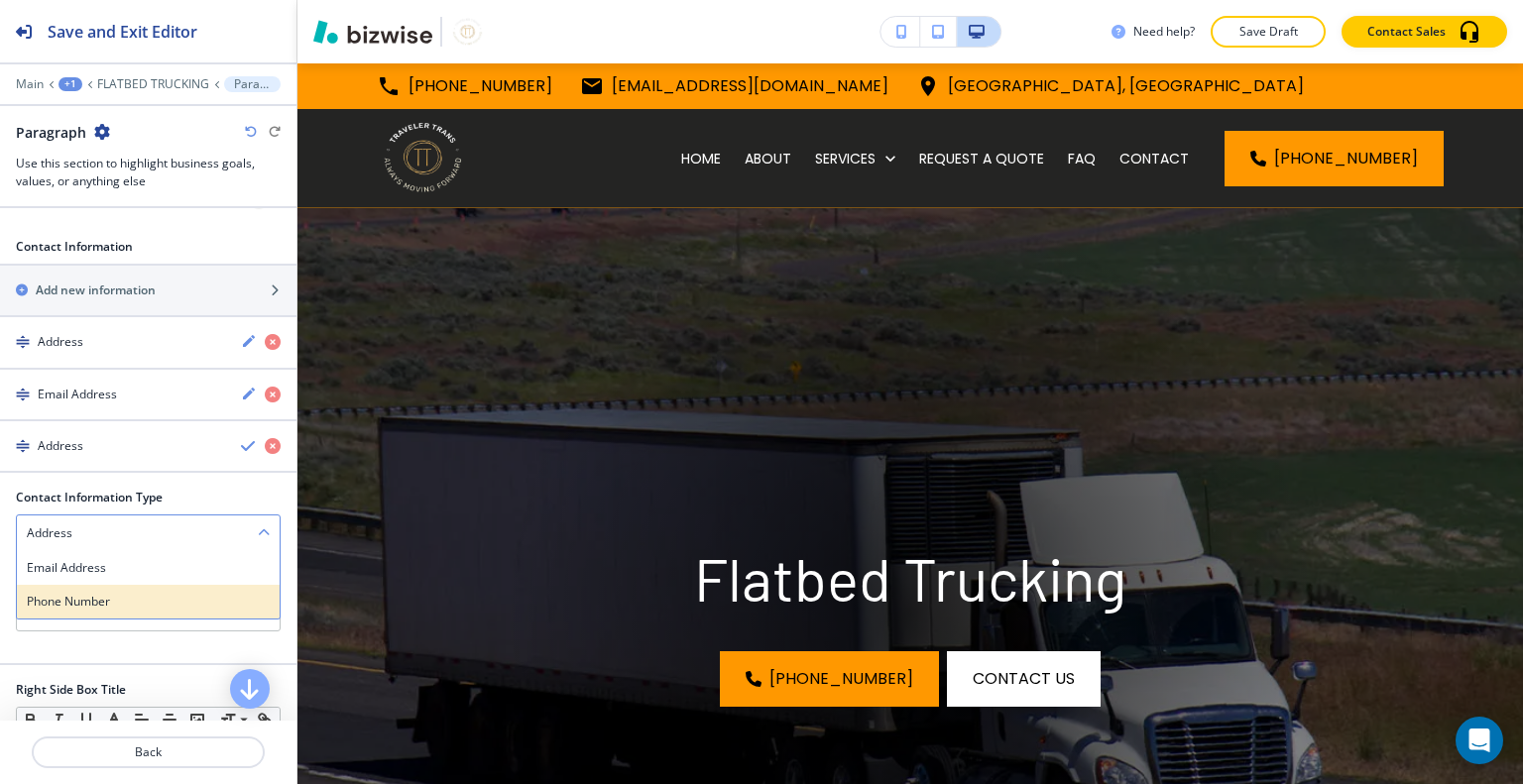 click on "Phone Number" at bounding box center (148, 602) 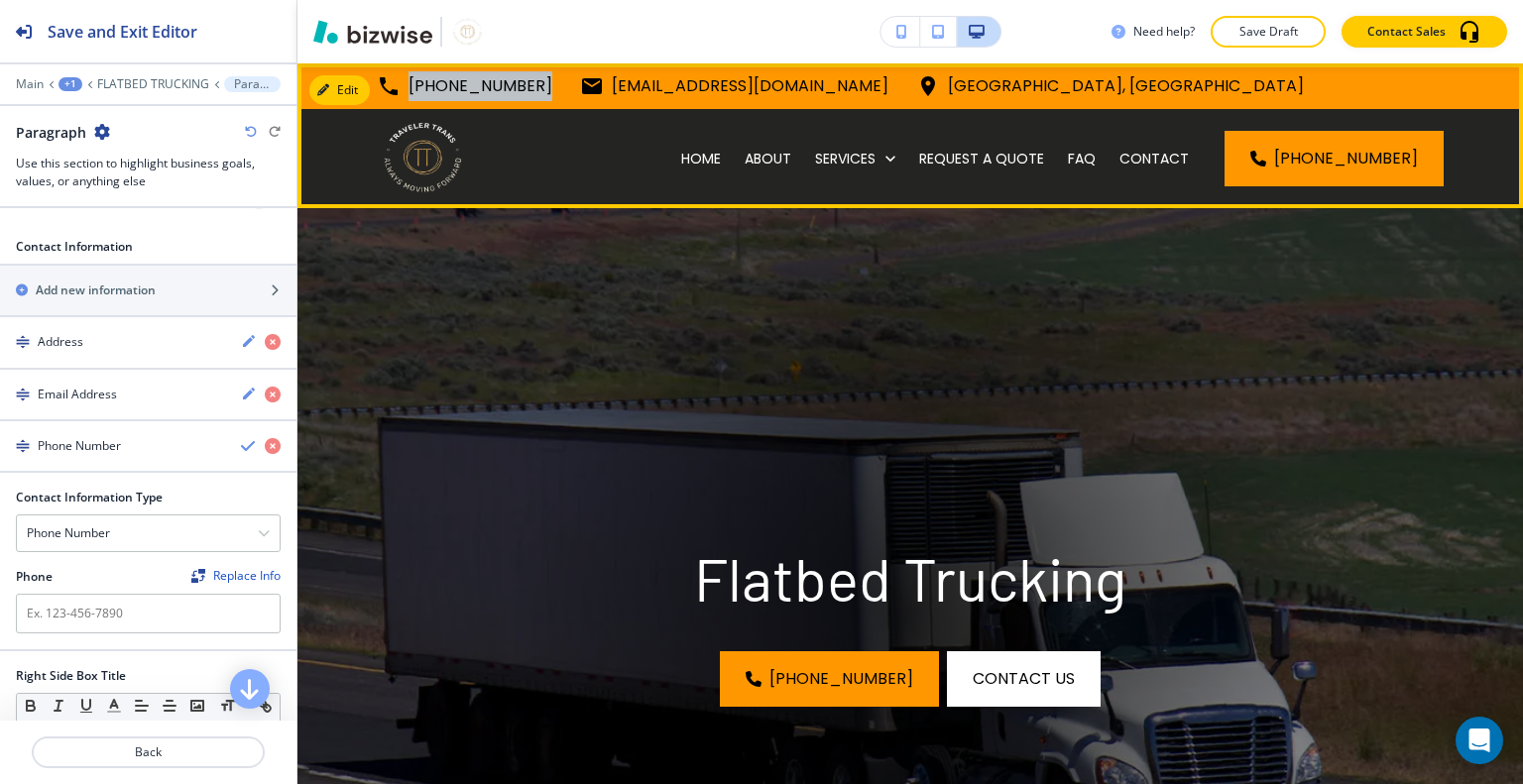 drag, startPoint x: 548, startPoint y: 86, endPoint x: 373, endPoint y: 91, distance: 175.0714 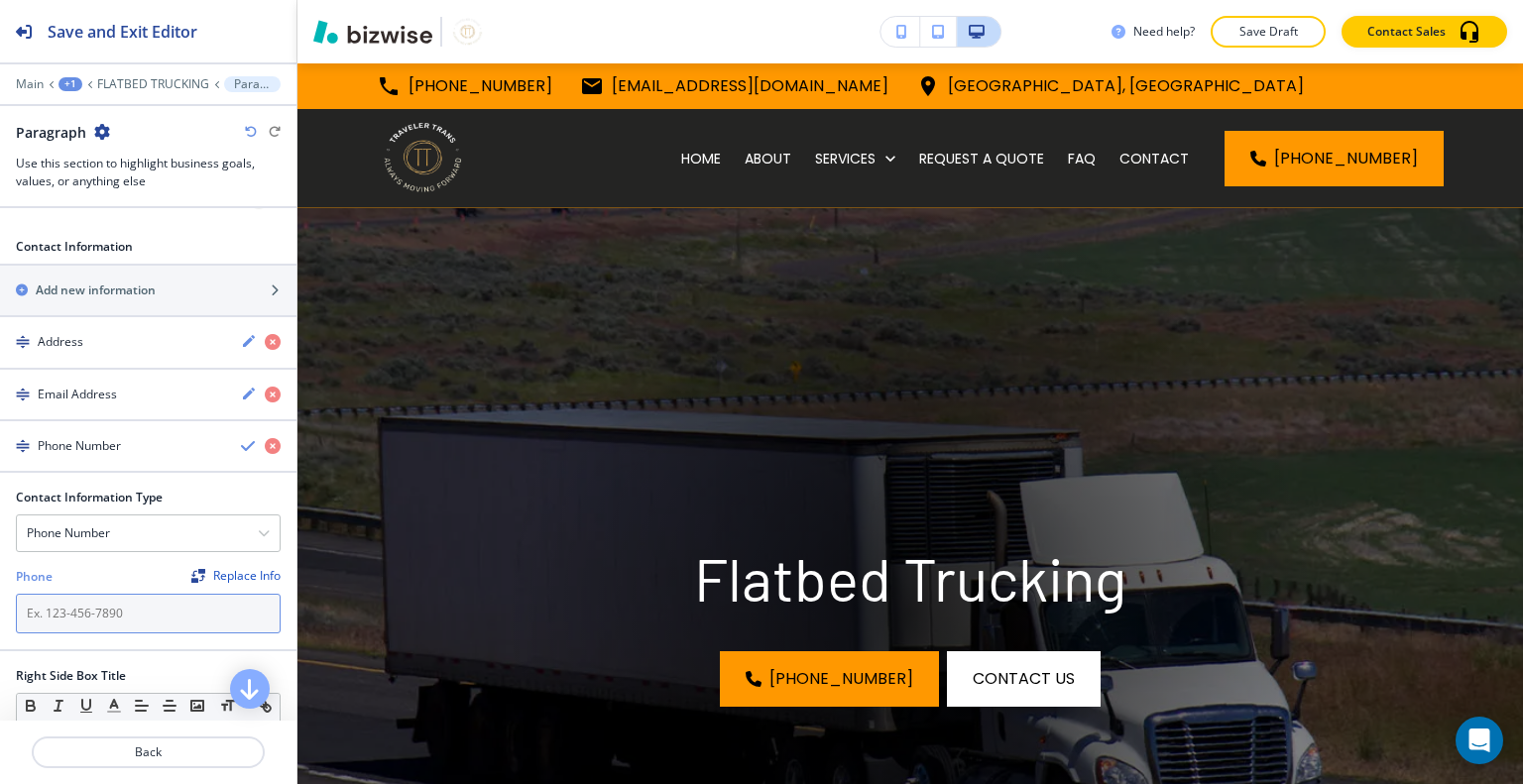 paste on "[PHONE_NUMBER]" 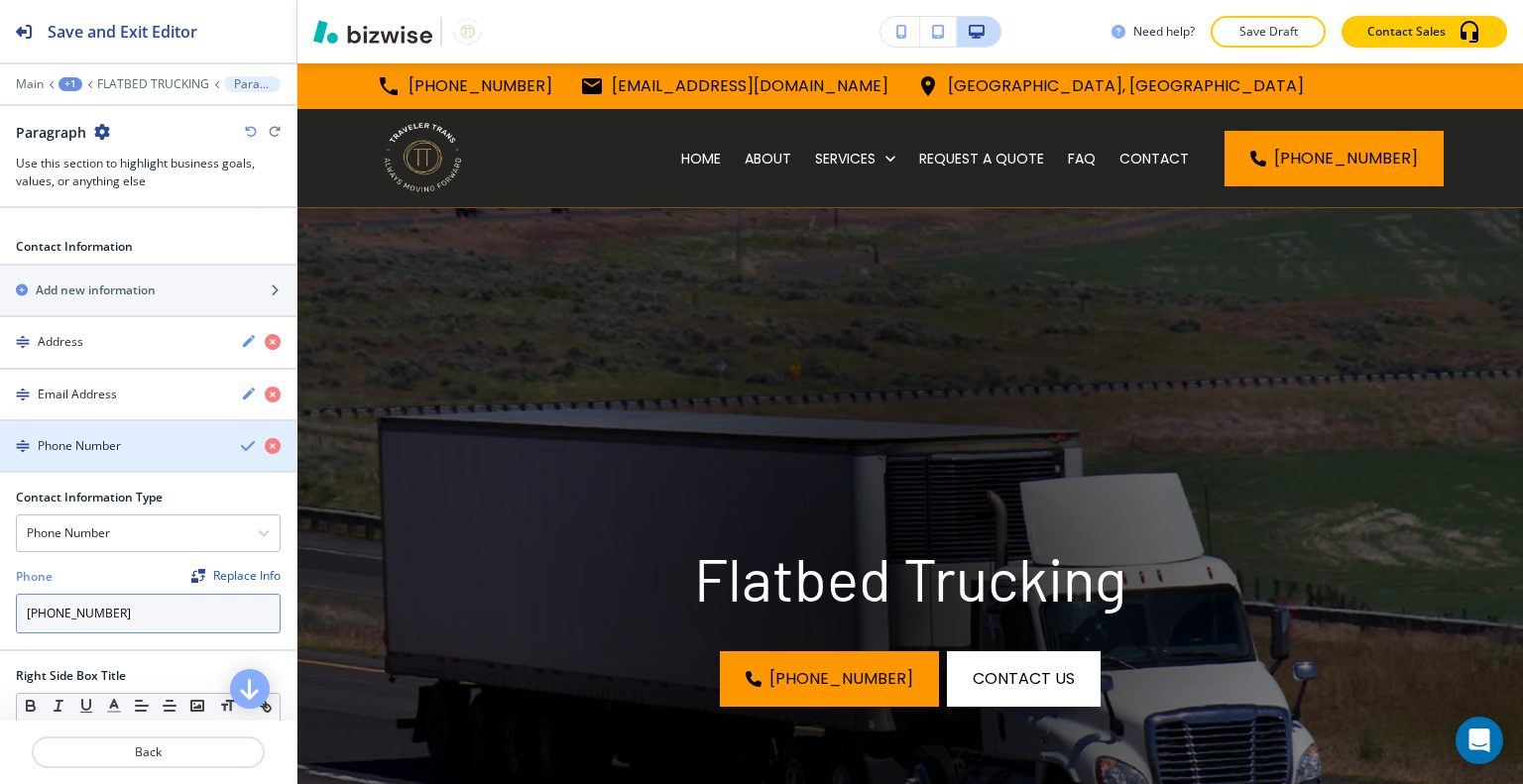type on "[PHONE_NUMBER]" 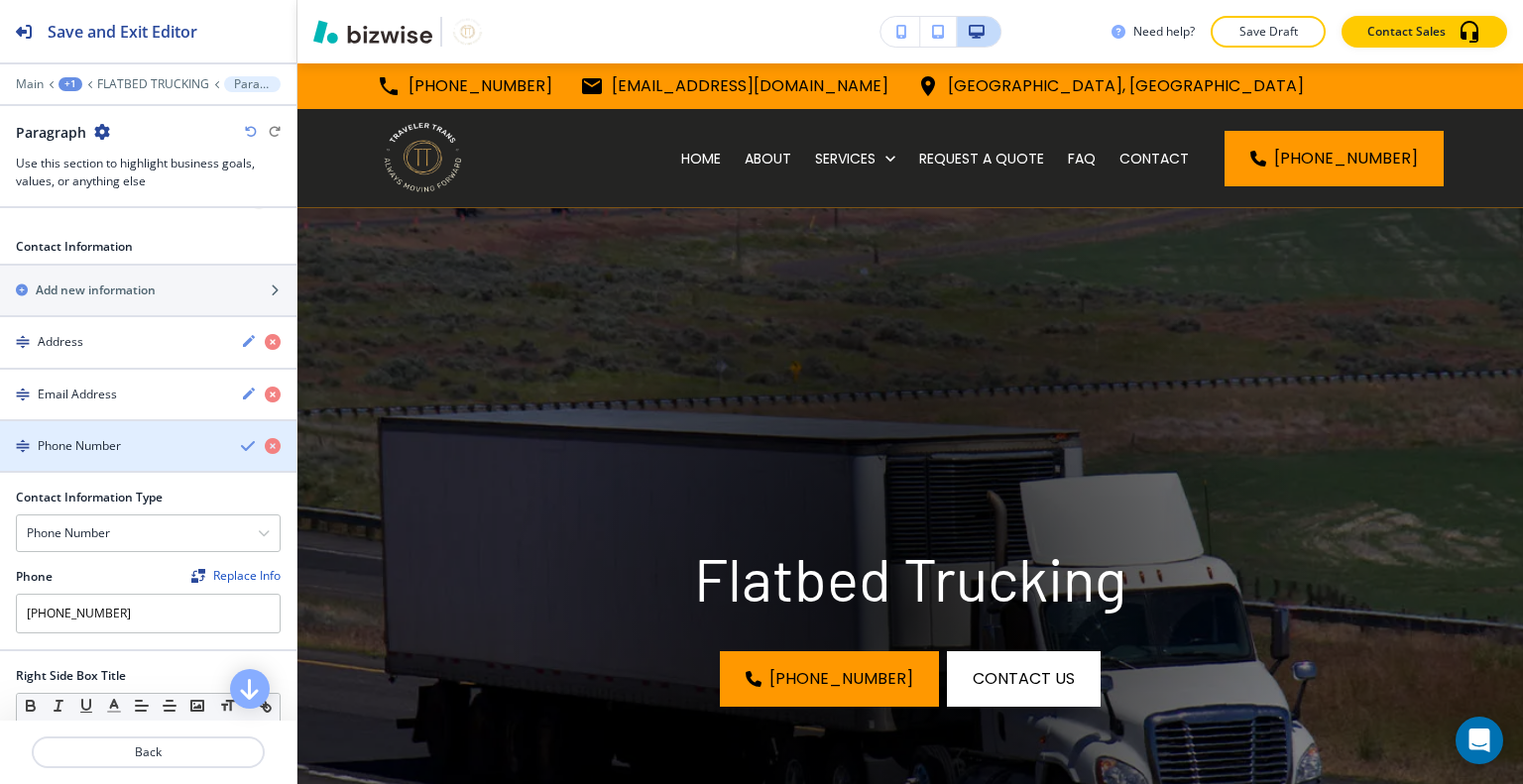 click at bounding box center [249, 446] 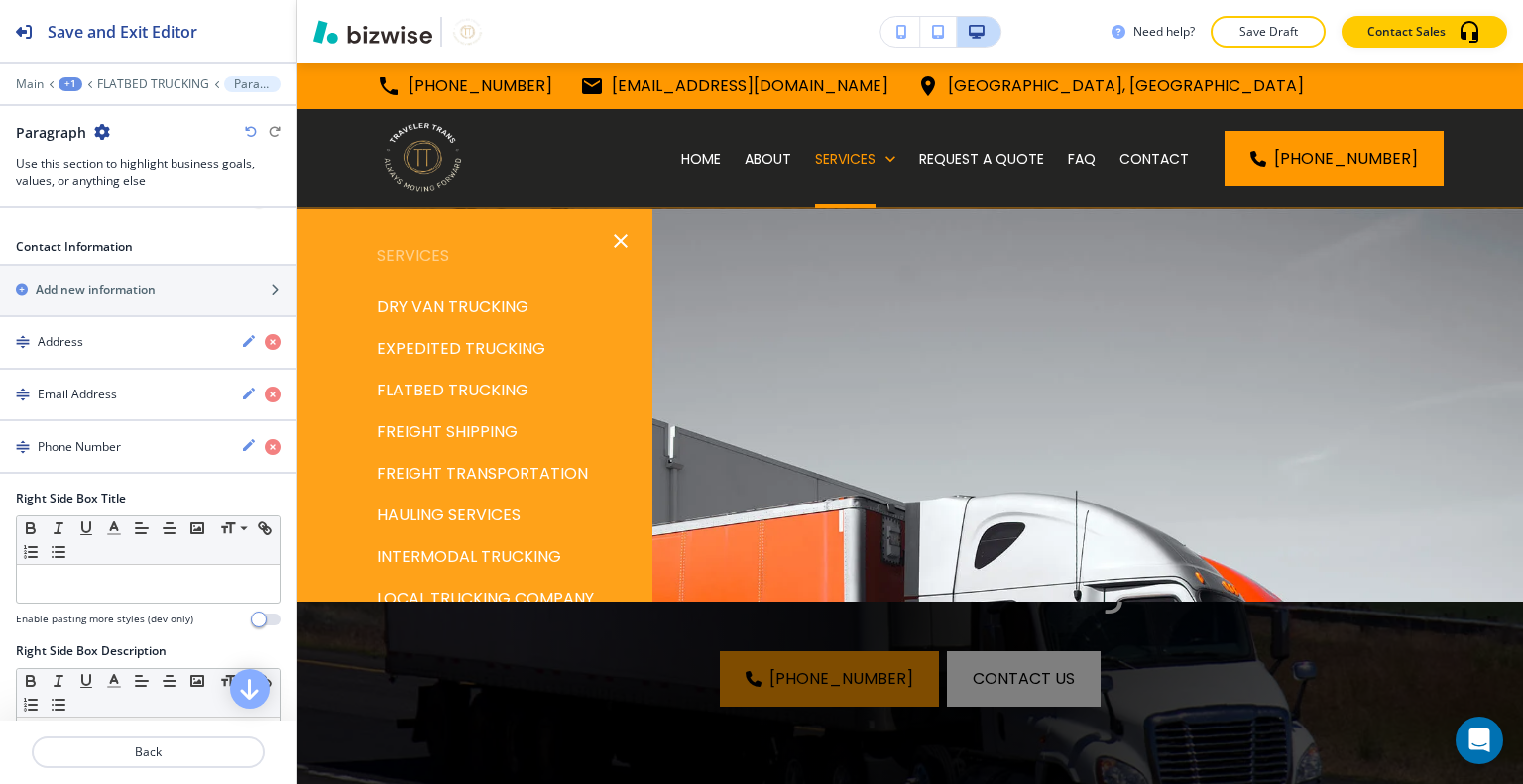 click on "FLATBED TRUCKING" at bounding box center (452, 391) 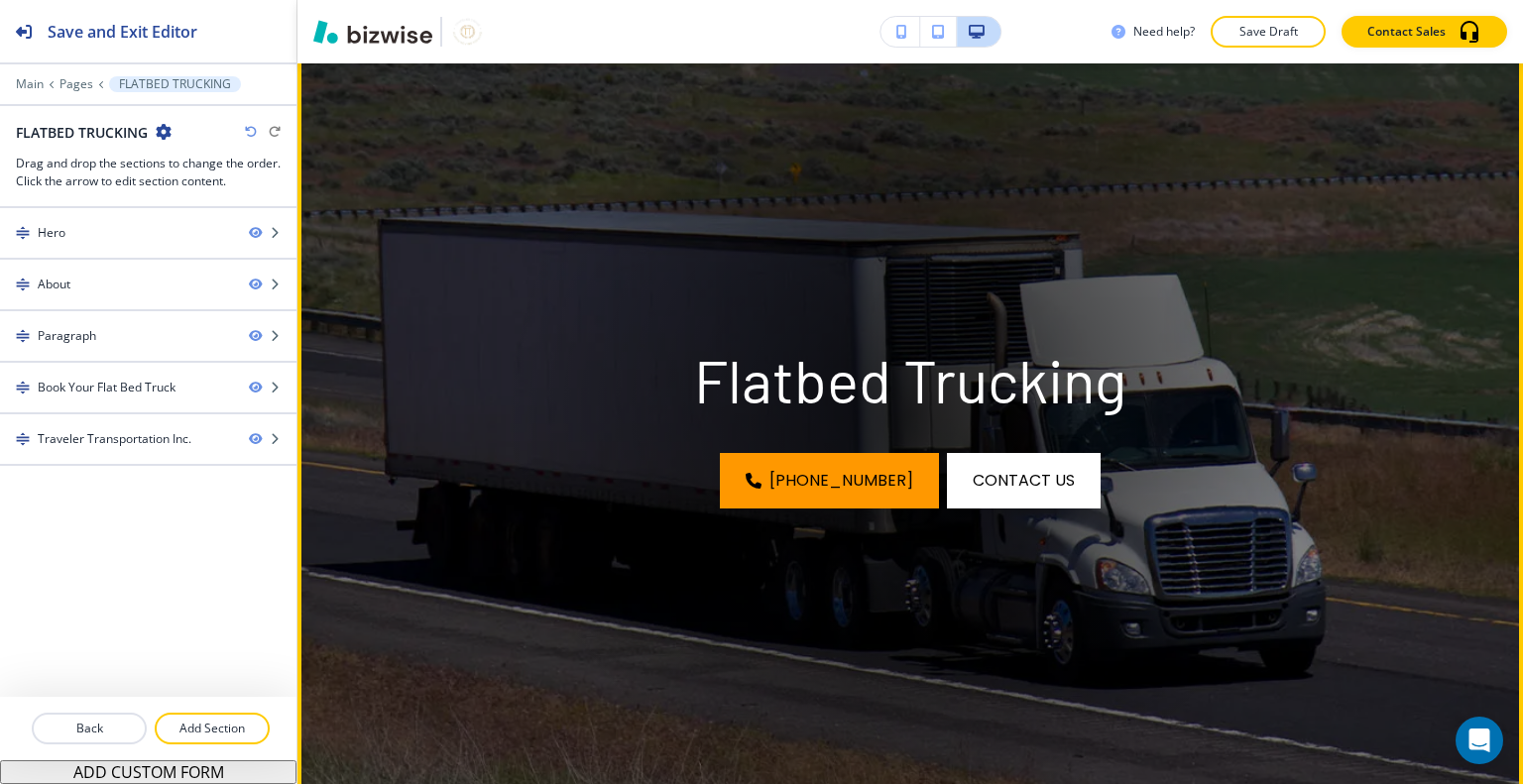 scroll, scrollTop: 0, scrollLeft: 0, axis: both 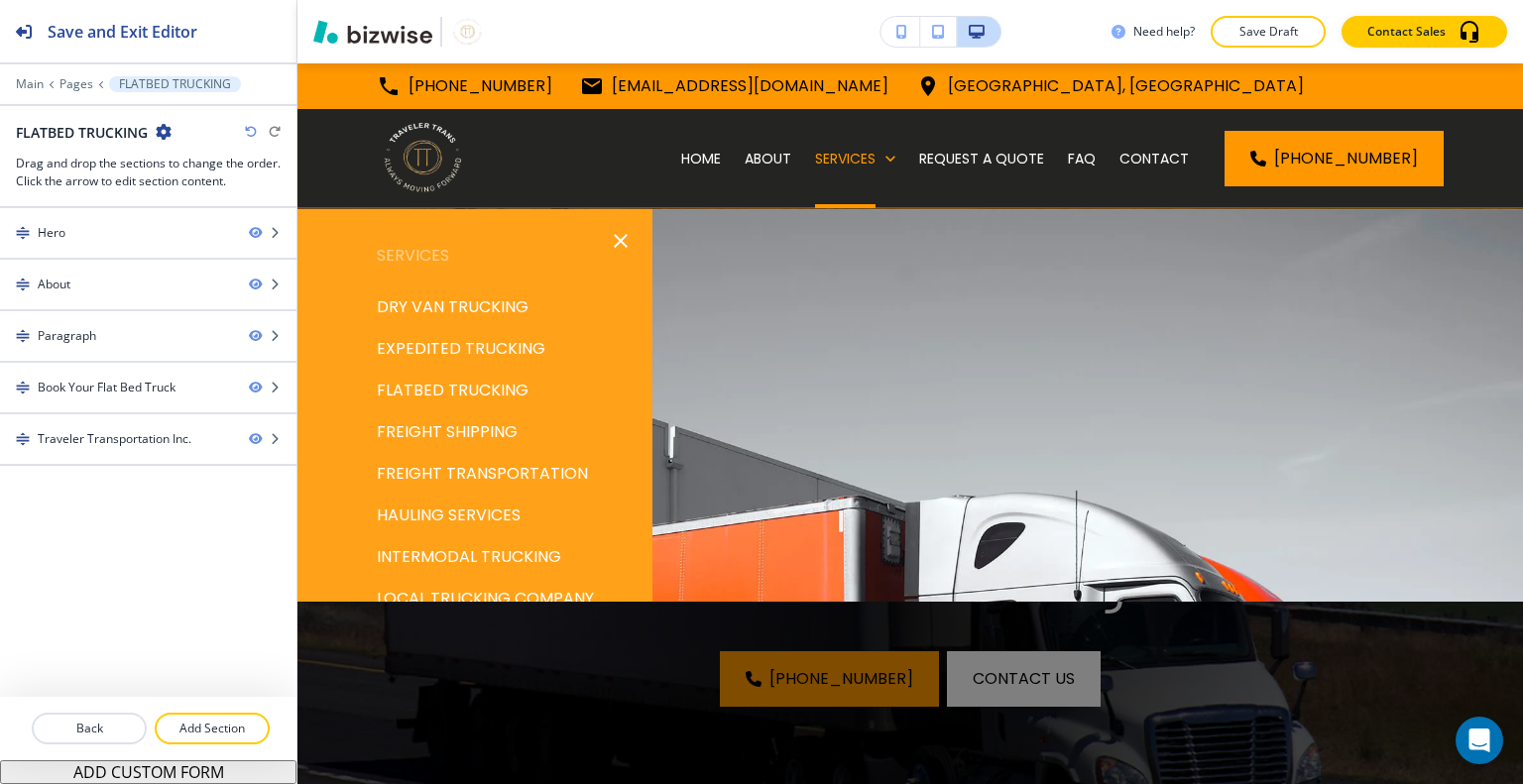 click on "FREIGHT SHIPPING" at bounding box center (447, 432) 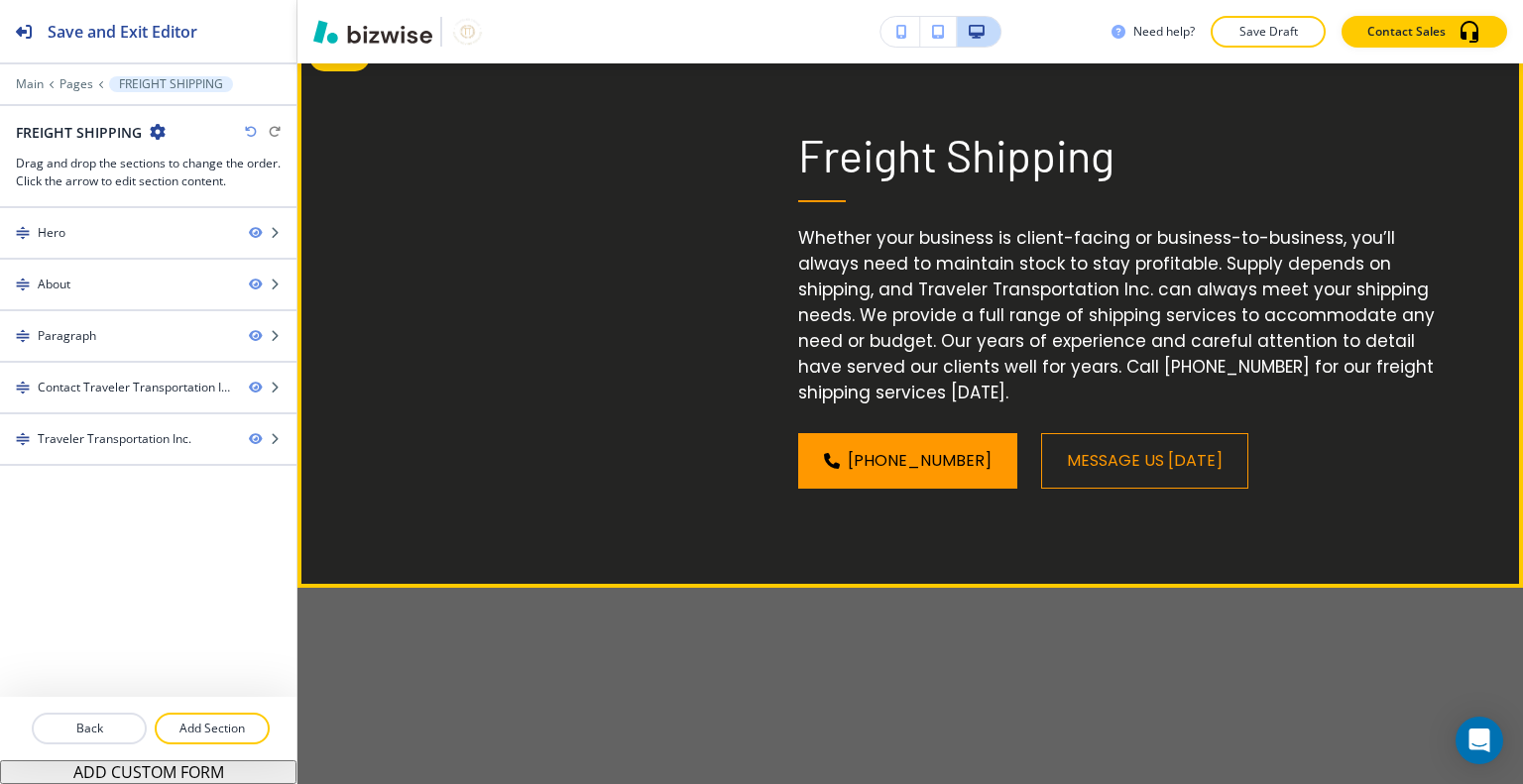 scroll, scrollTop: 1388, scrollLeft: 0, axis: vertical 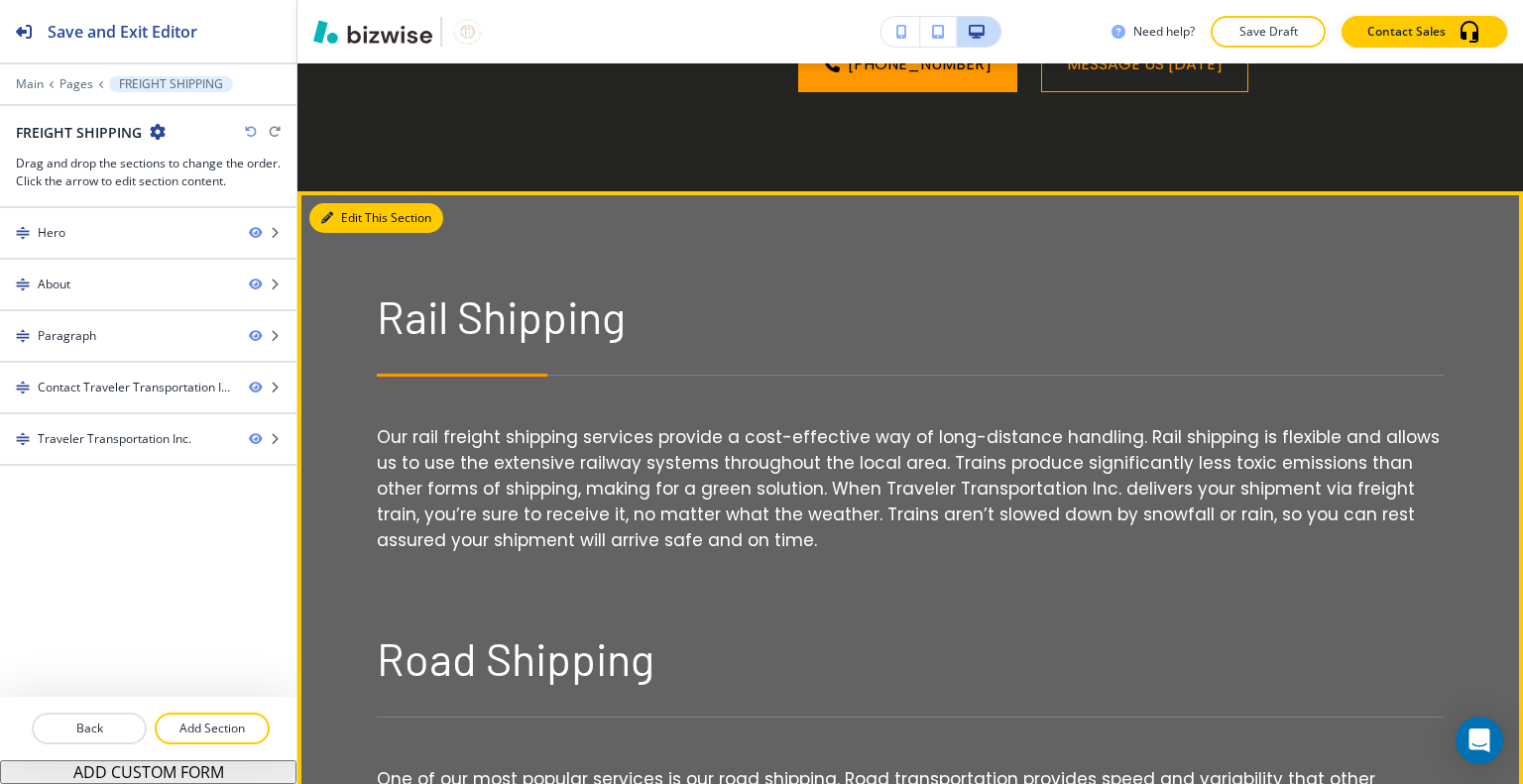 click on "Edit This Section" at bounding box center [376, 218] 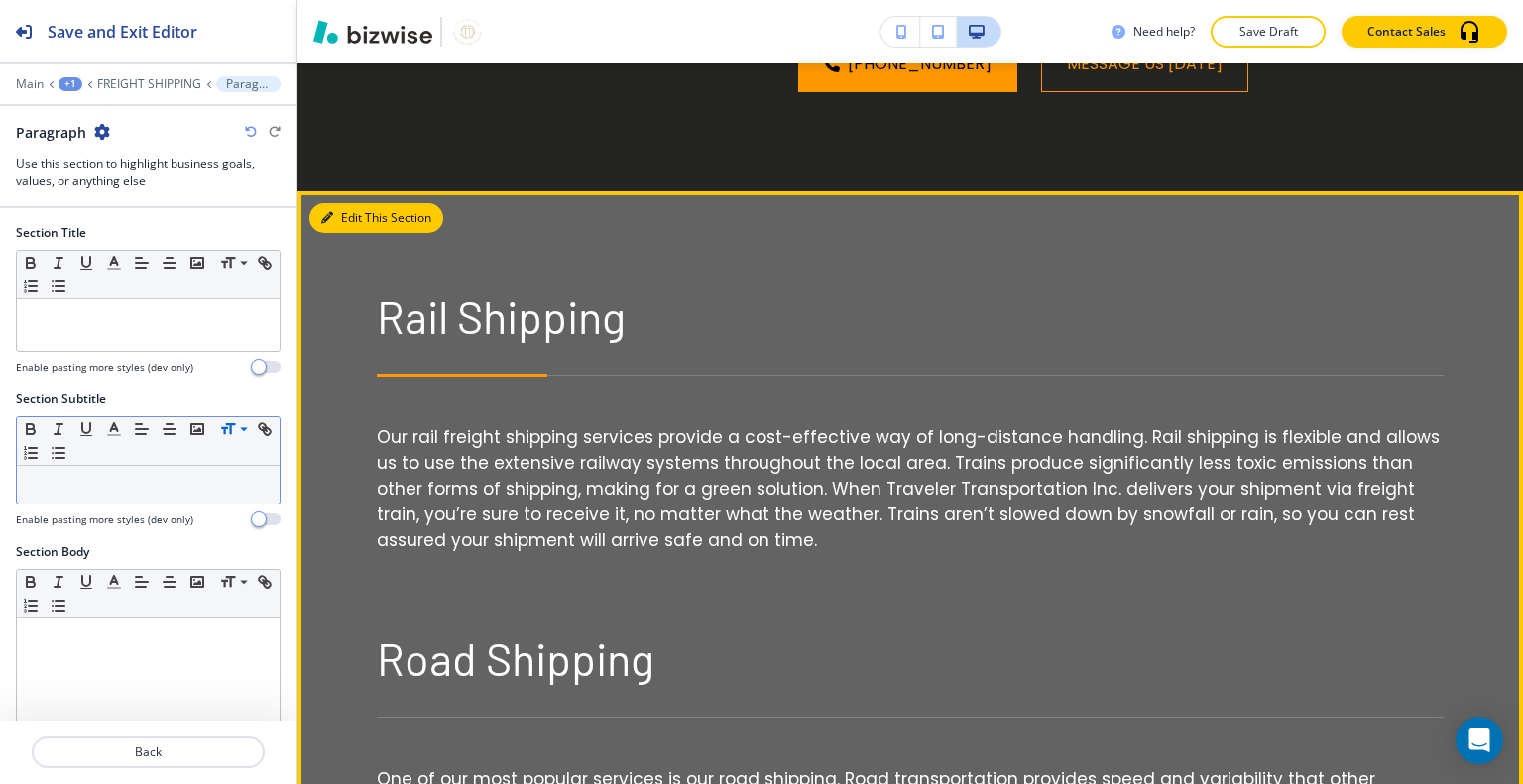 scroll, scrollTop: 1514, scrollLeft: 0, axis: vertical 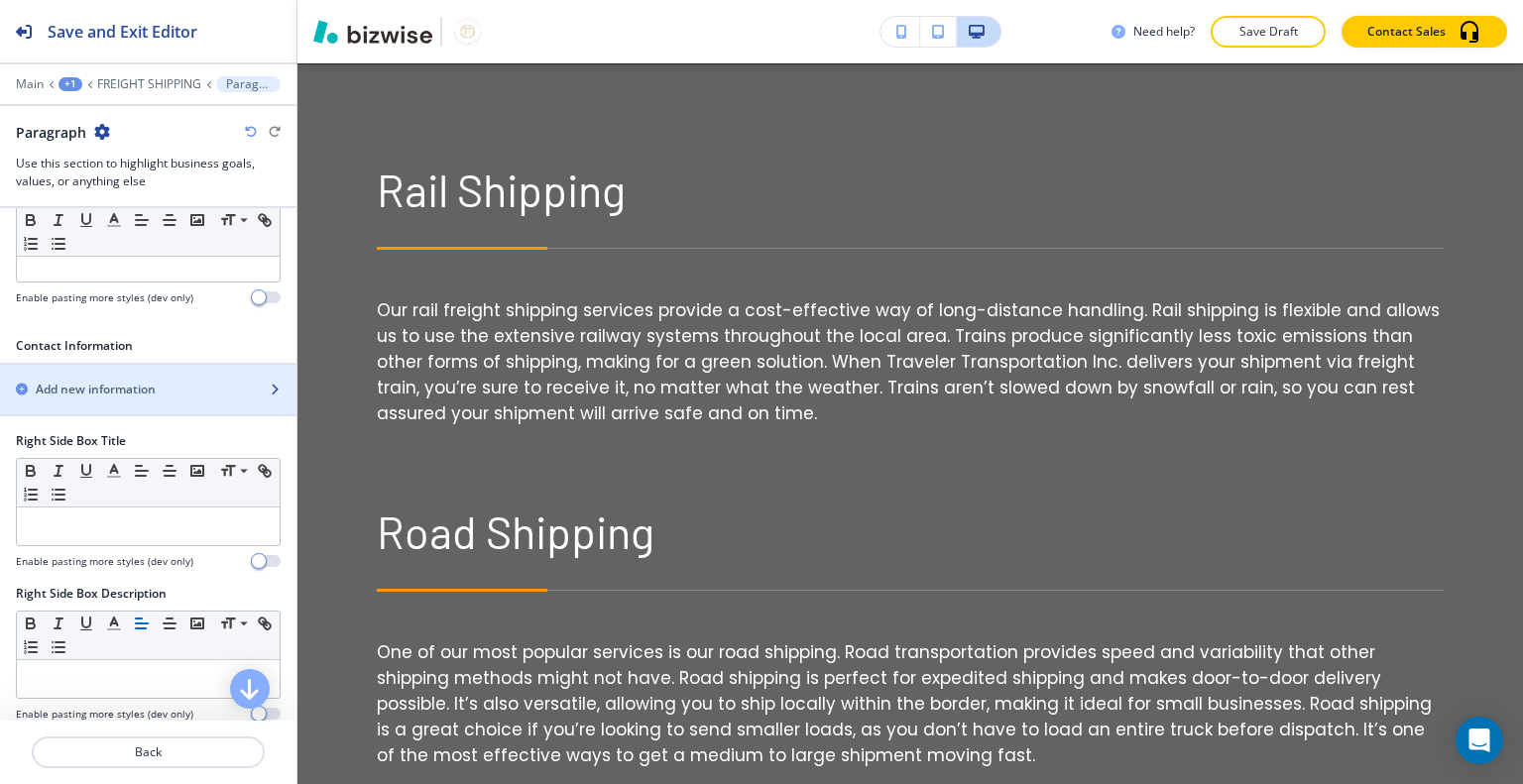 click on "Add new information" at bounding box center (95, 390) 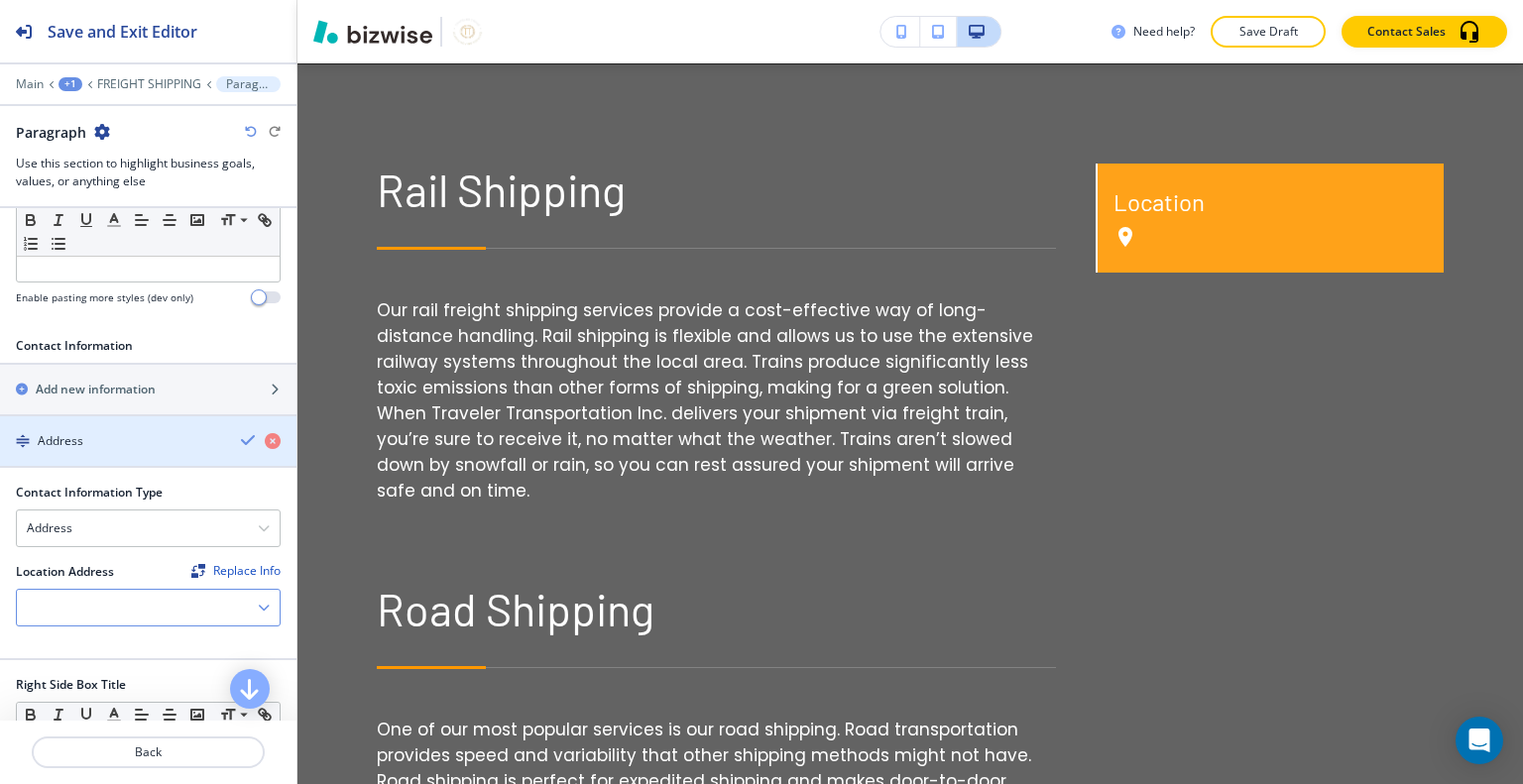 scroll, scrollTop: 694, scrollLeft: 0, axis: vertical 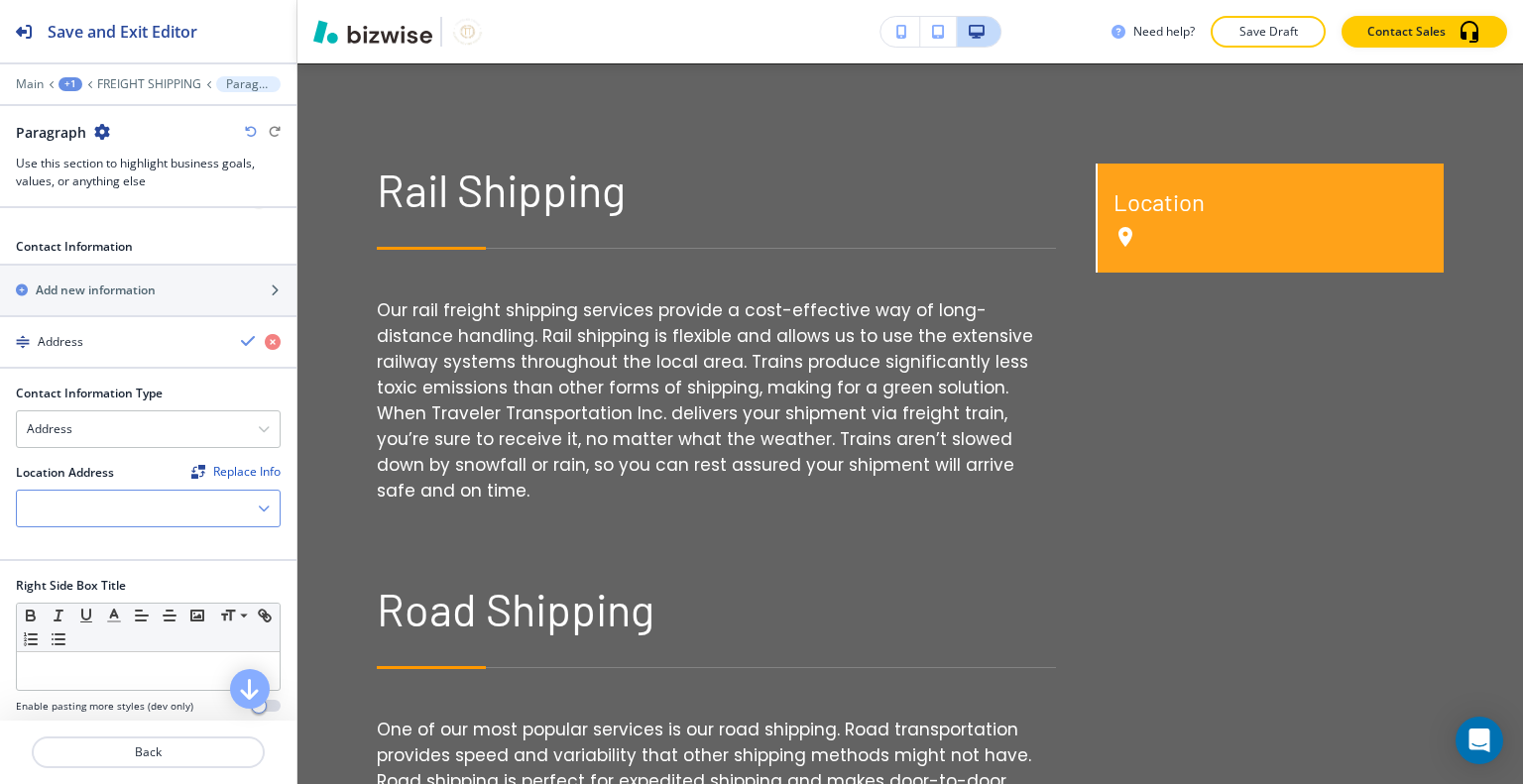 click at bounding box center (148, 508) 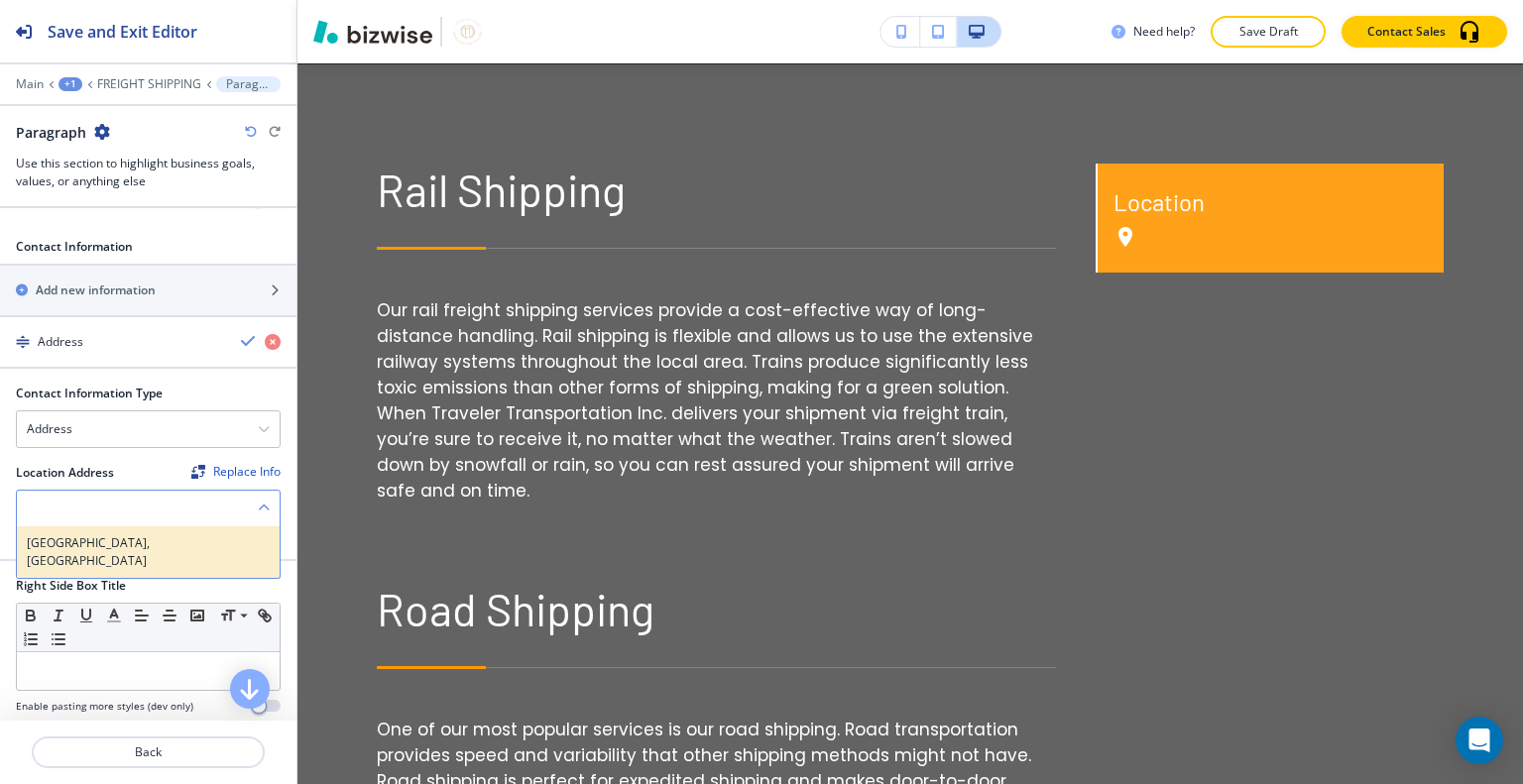click on "[GEOGRAPHIC_DATA], [GEOGRAPHIC_DATA]" at bounding box center [148, 552] 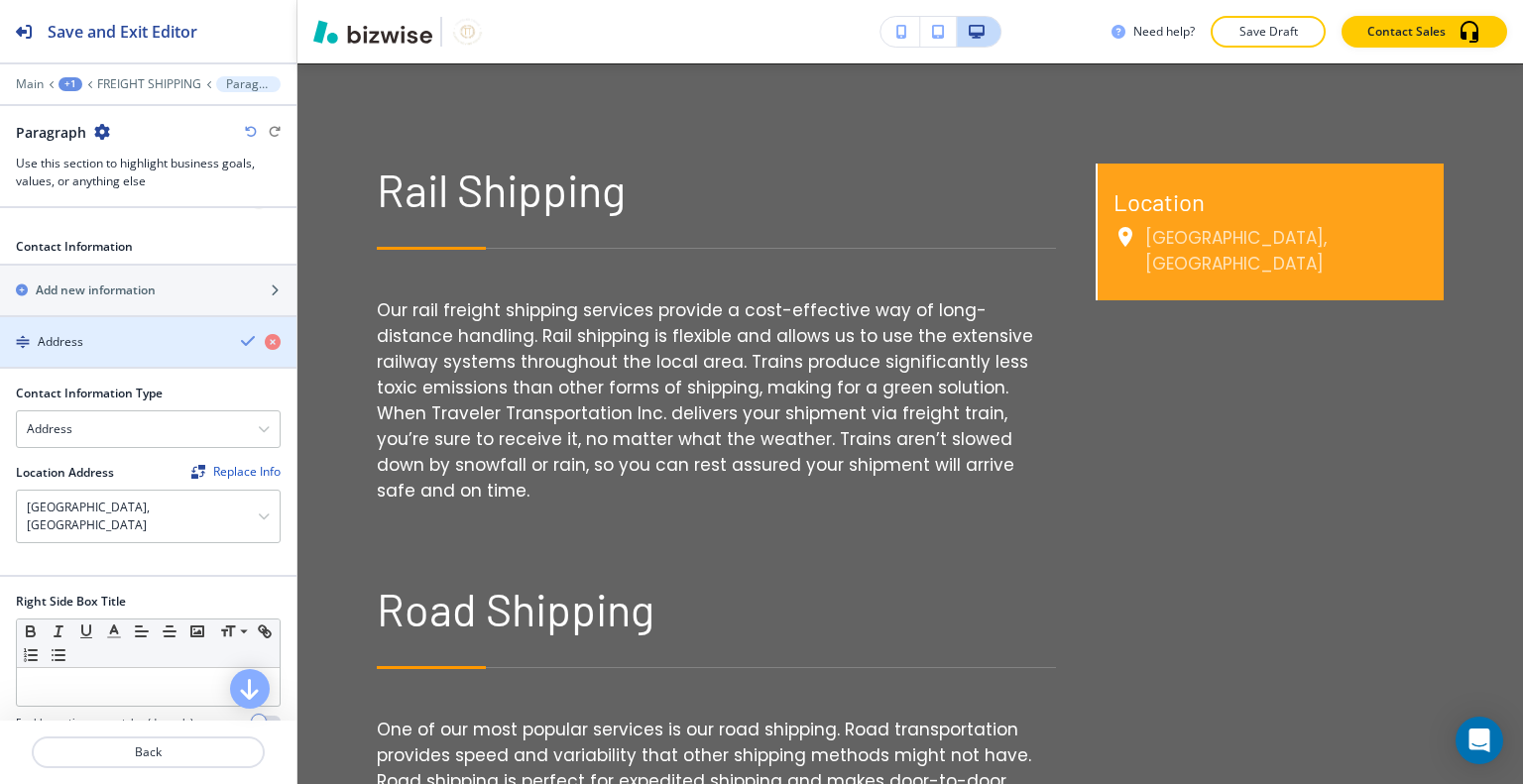 click at bounding box center [269, 341] 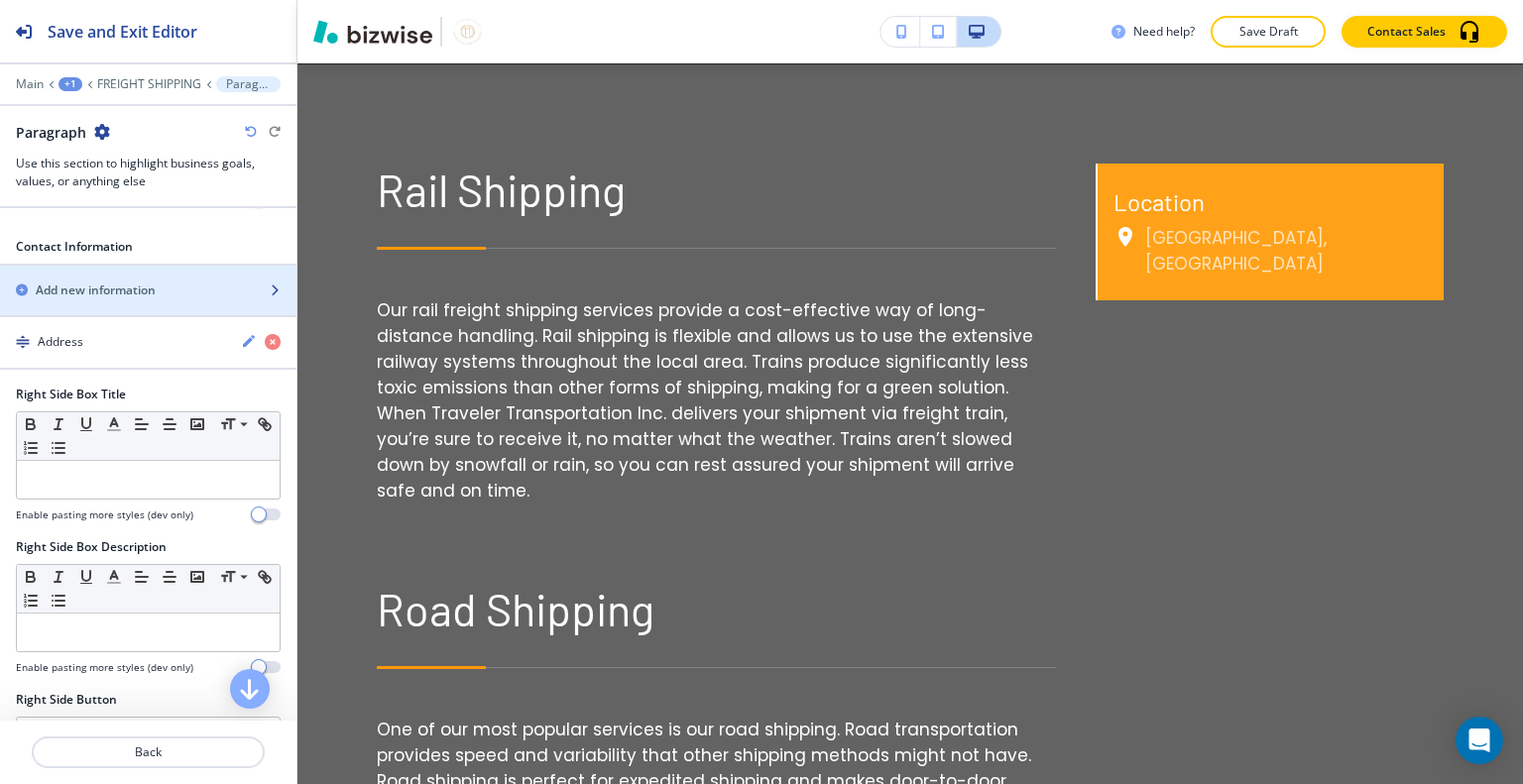 click on "Add new information" at bounding box center [126, 290] 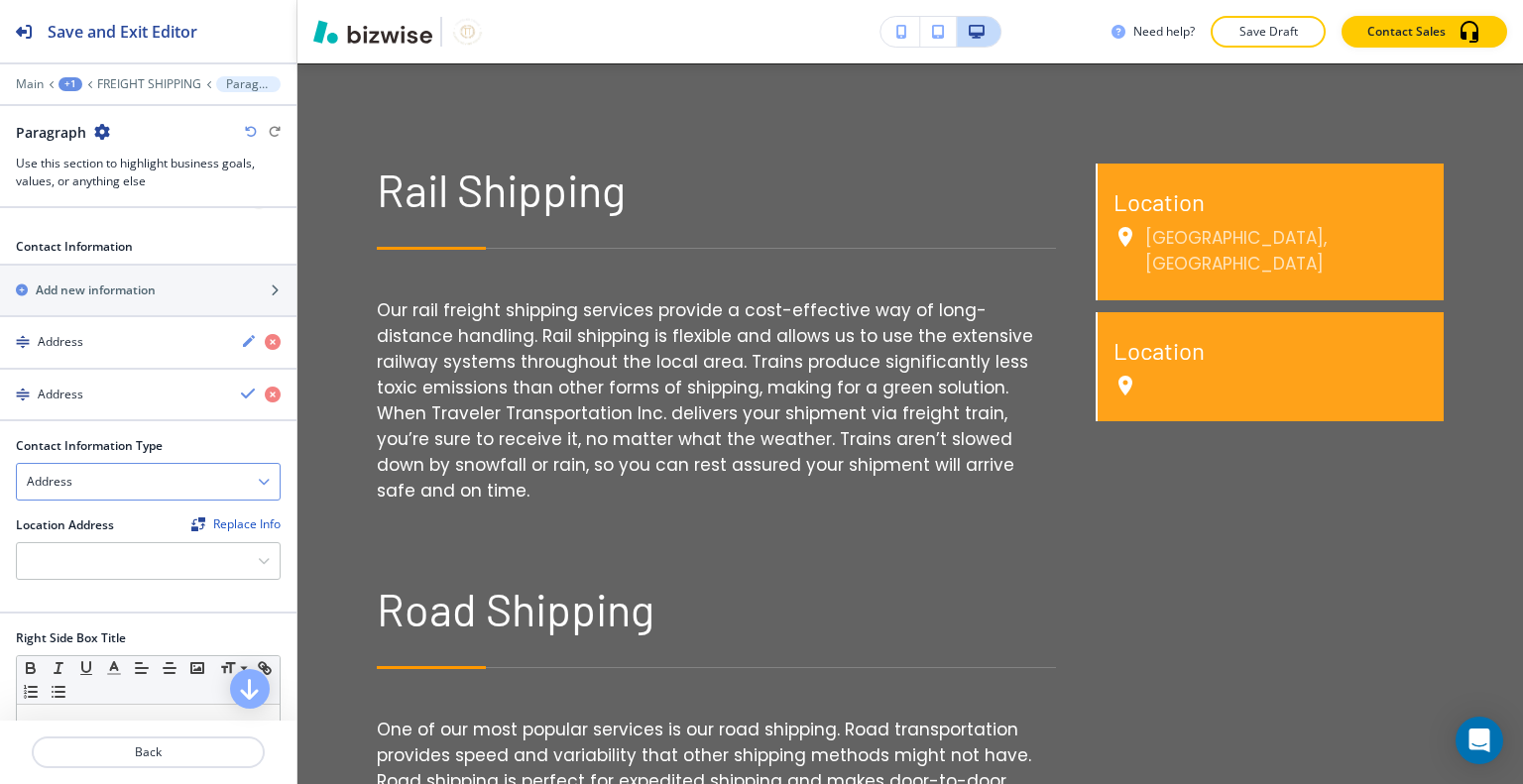 click on "Address" at bounding box center (148, 482) 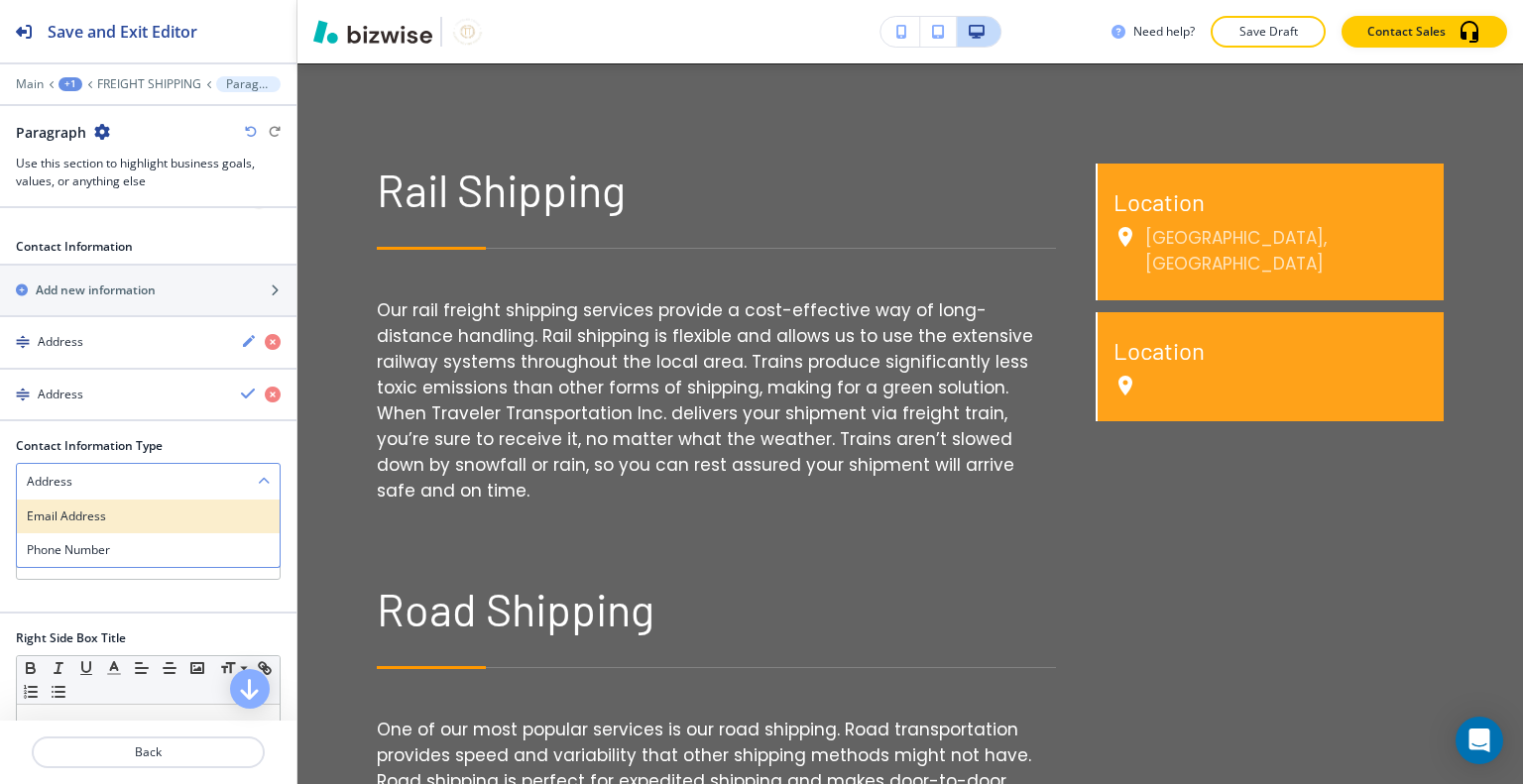 click on "Email Address" at bounding box center (148, 516) 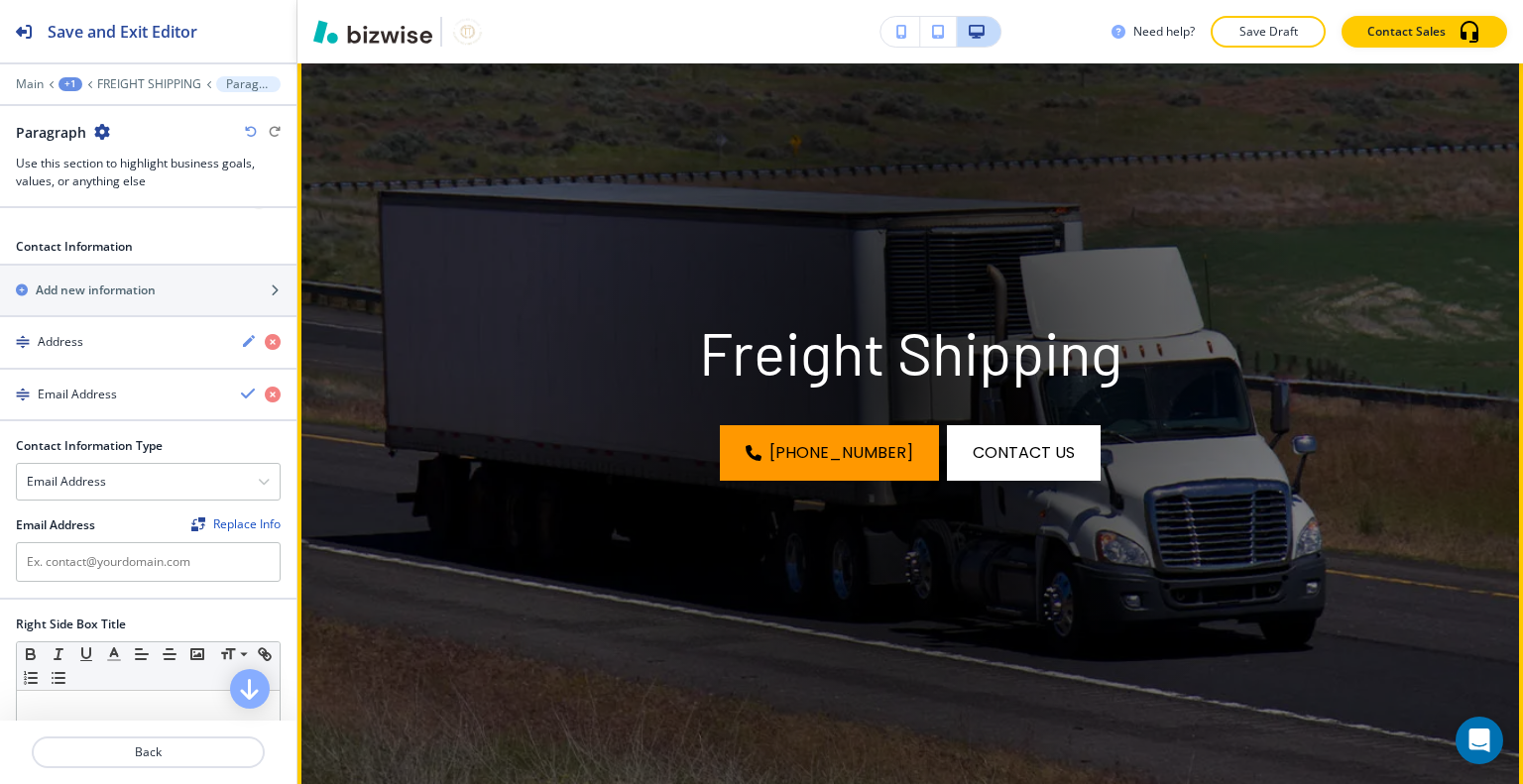 scroll, scrollTop: 0, scrollLeft: 0, axis: both 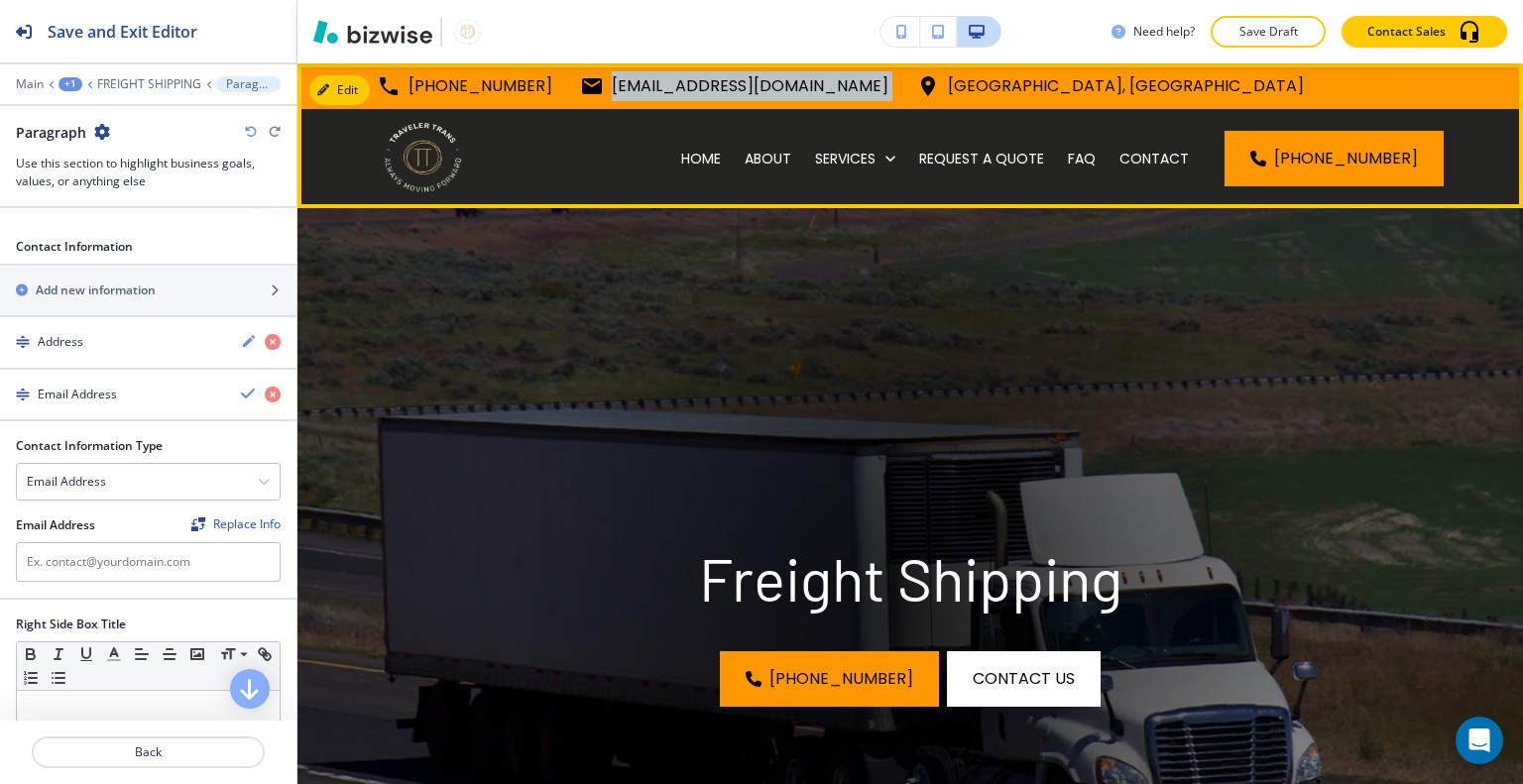 drag, startPoint x: 909, startPoint y: 87, endPoint x: 592, endPoint y: 96, distance: 317.12773 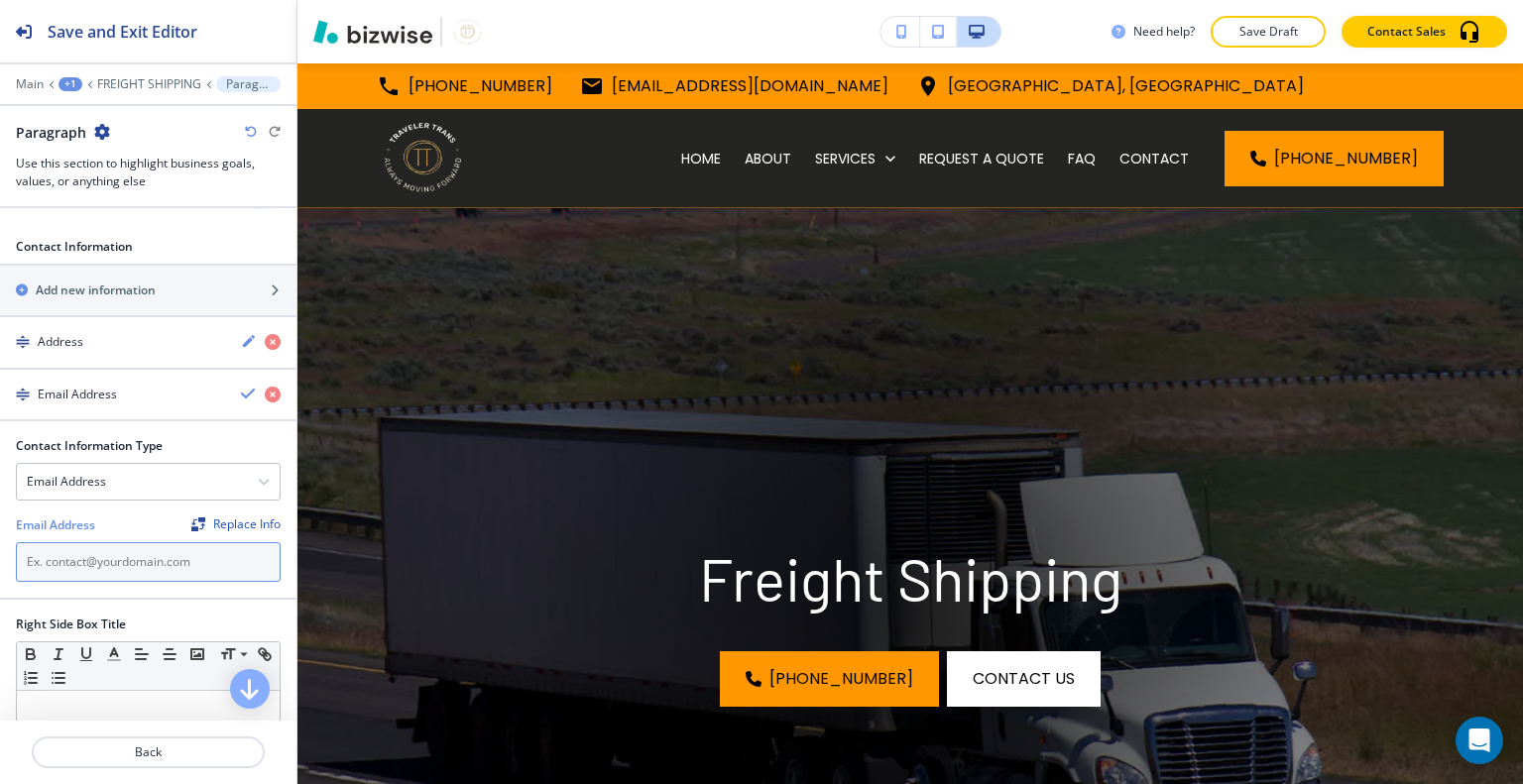 paste on "[EMAIL_ADDRESS][DOMAIN_NAME]" 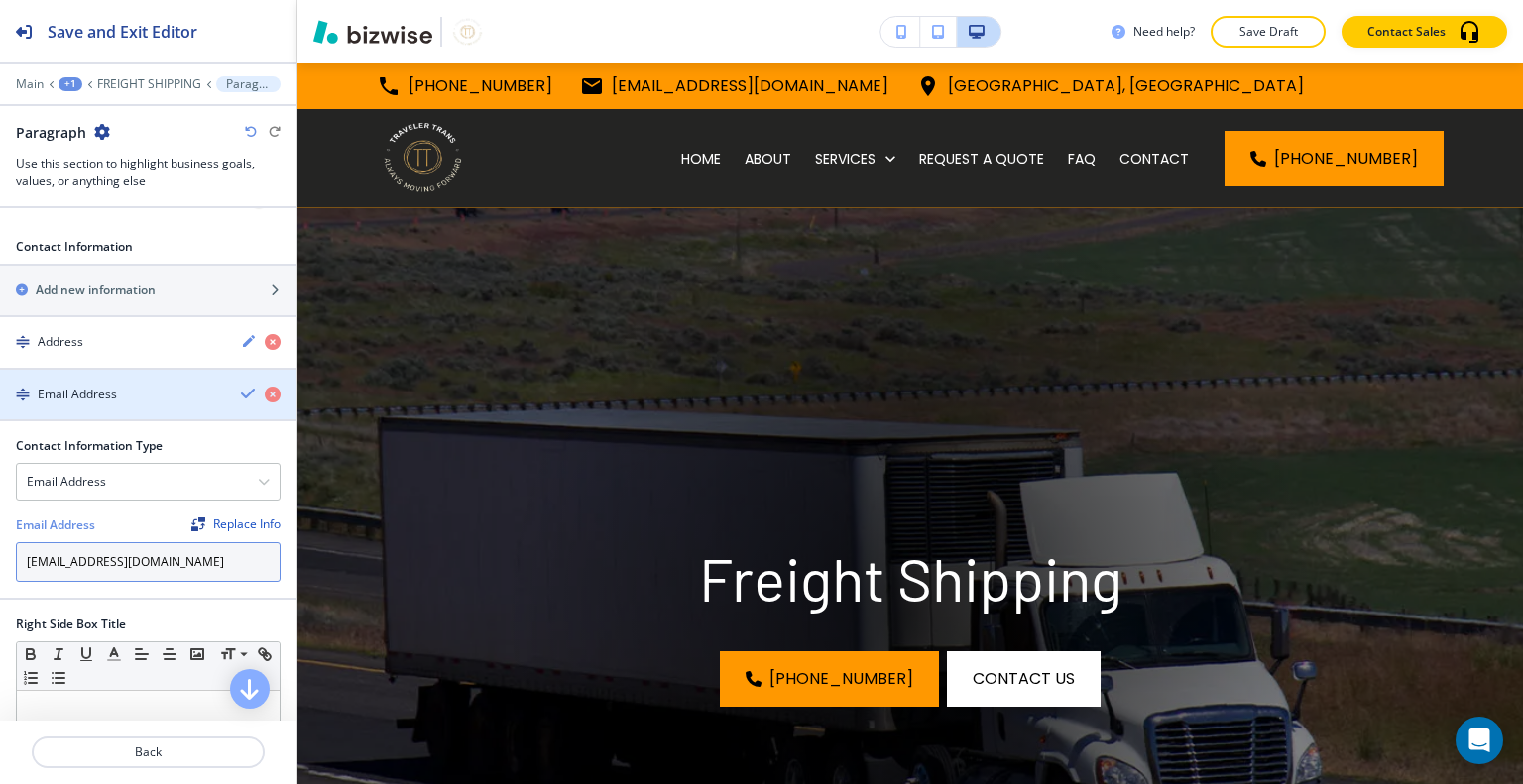 type on "[EMAIL_ADDRESS][DOMAIN_NAME]" 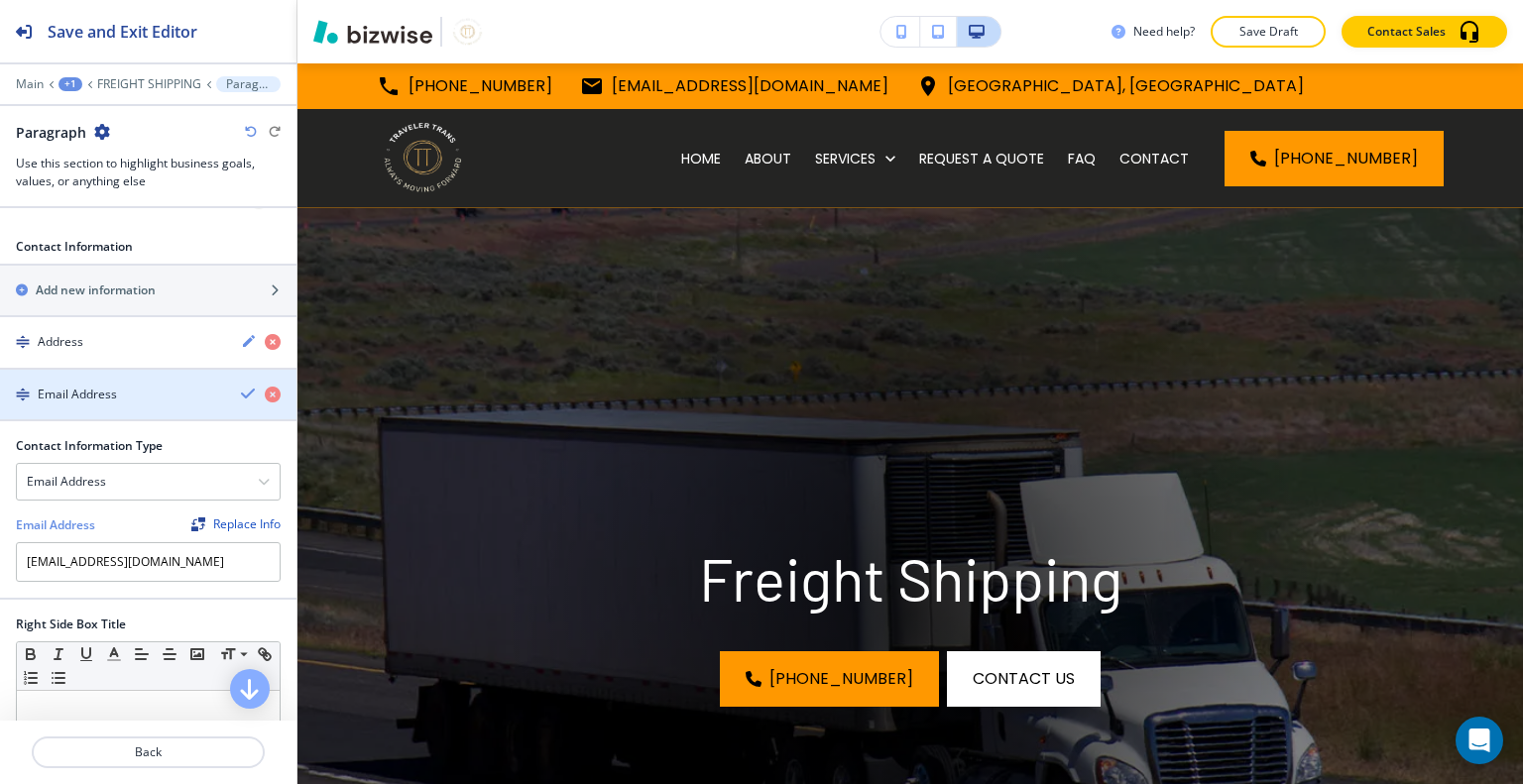 click at bounding box center [249, 393] 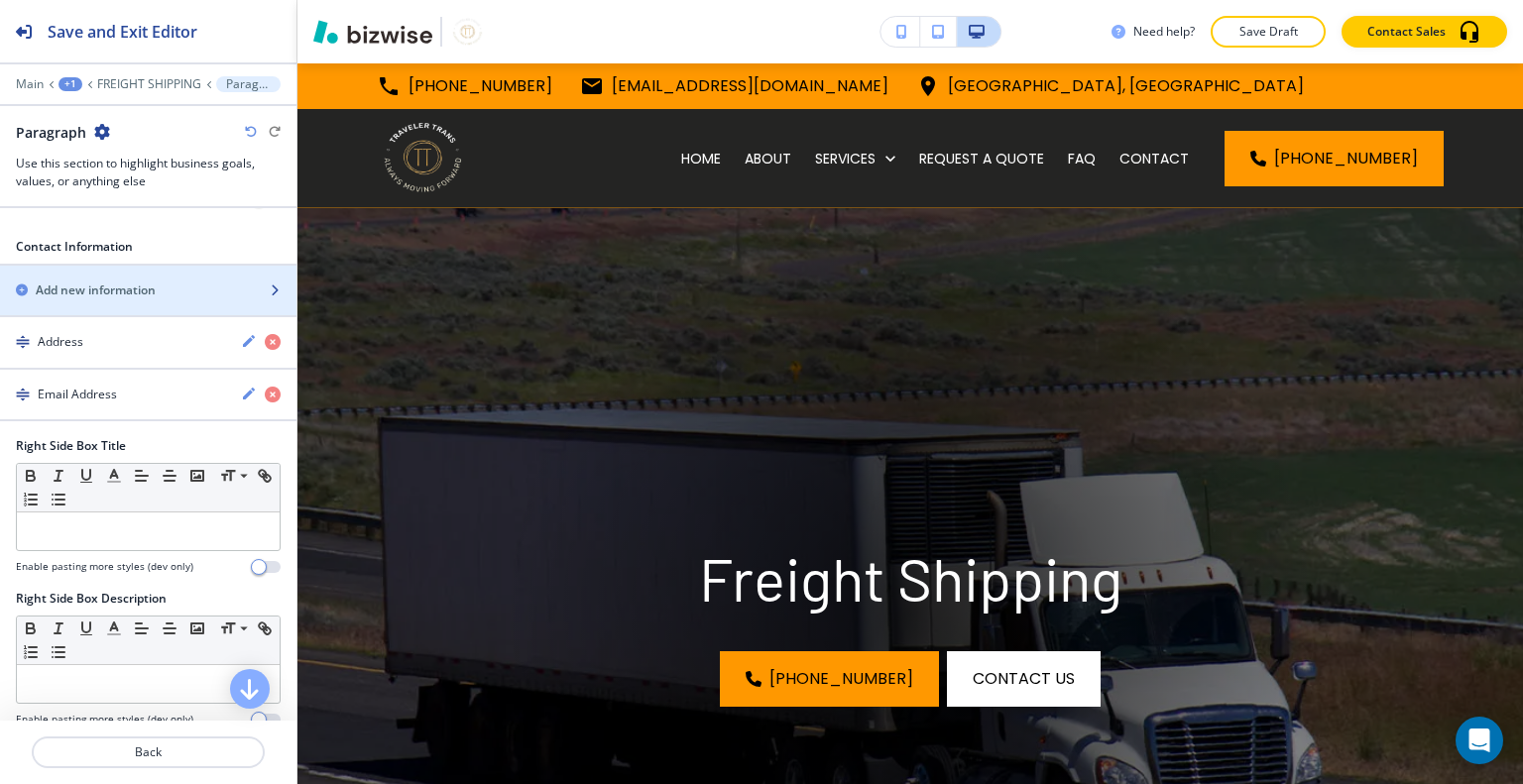 click at bounding box center [148, 307] 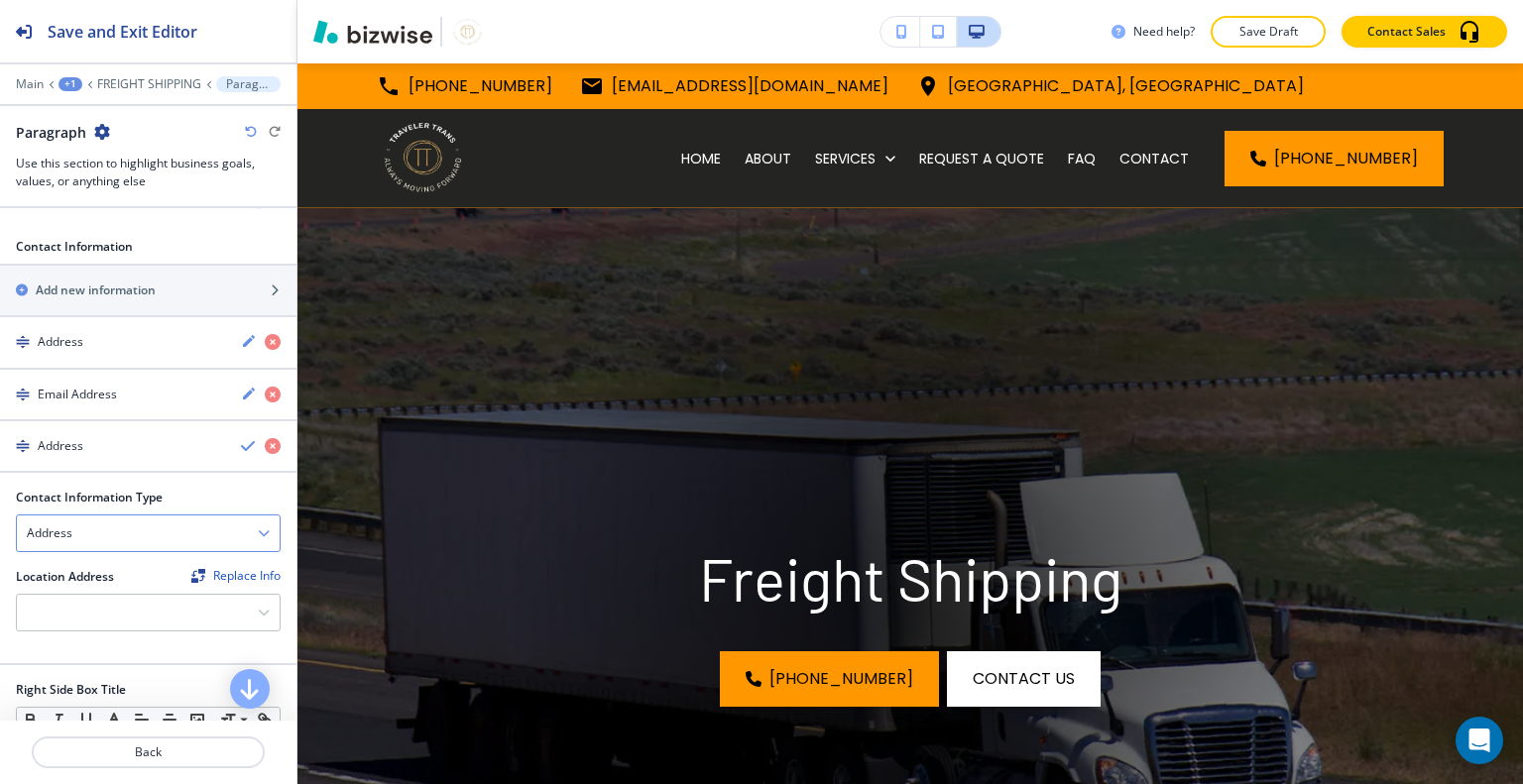 click on "Address" at bounding box center (148, 533) 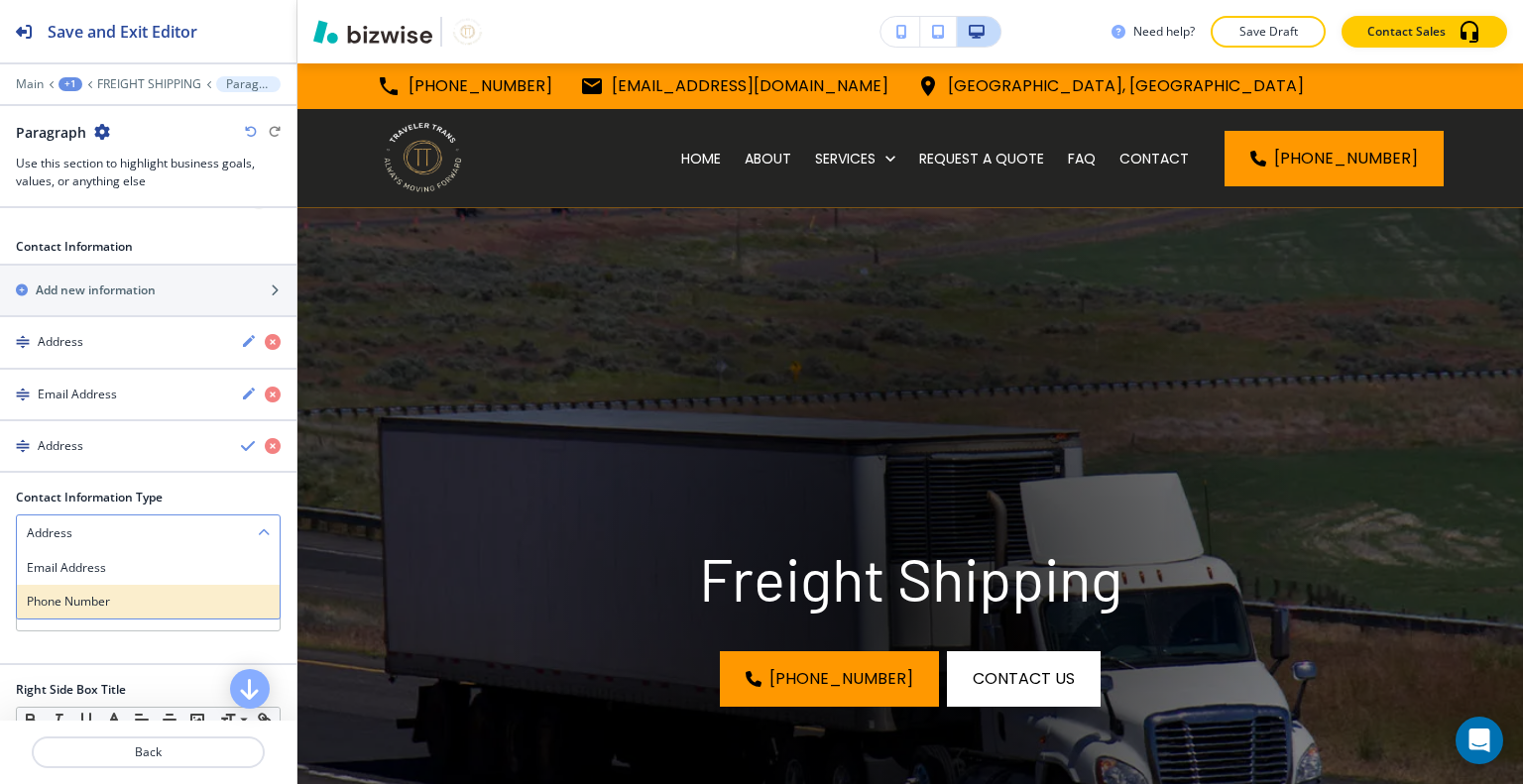 click on "Phone Number" at bounding box center (148, 602) 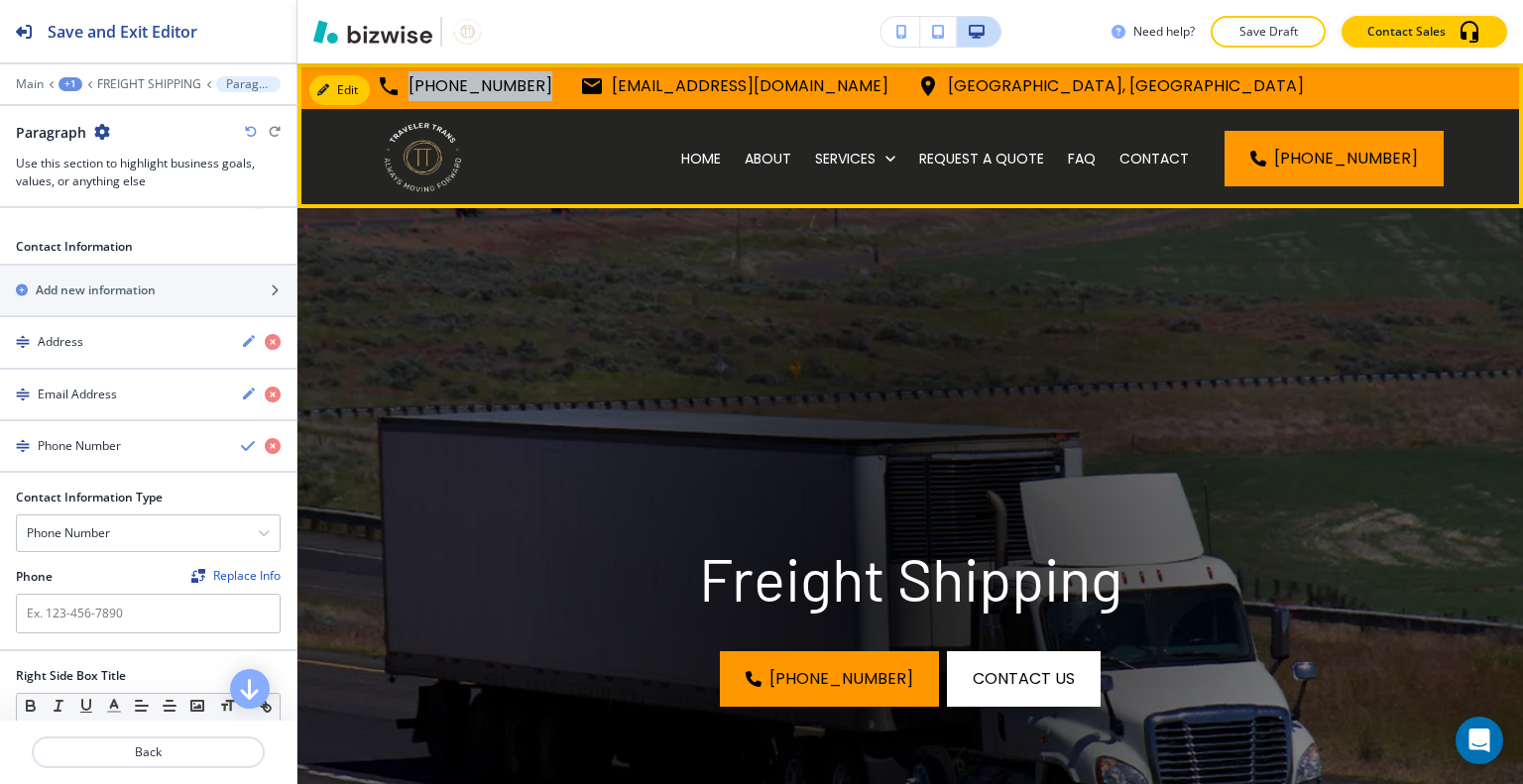 drag, startPoint x: 546, startPoint y: 82, endPoint x: 392, endPoint y: 91, distance: 154.2628 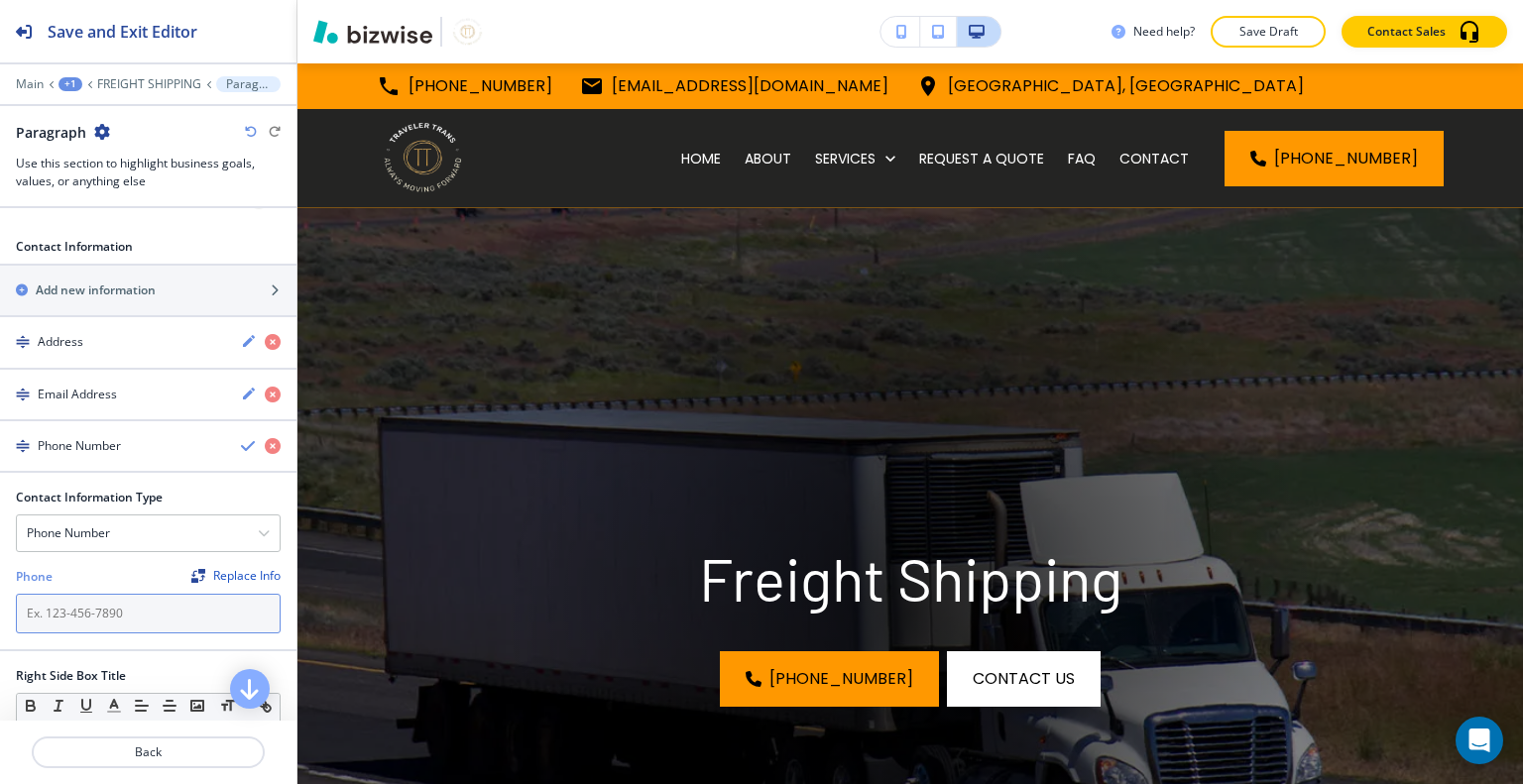 paste on "[PHONE_NUMBER]" 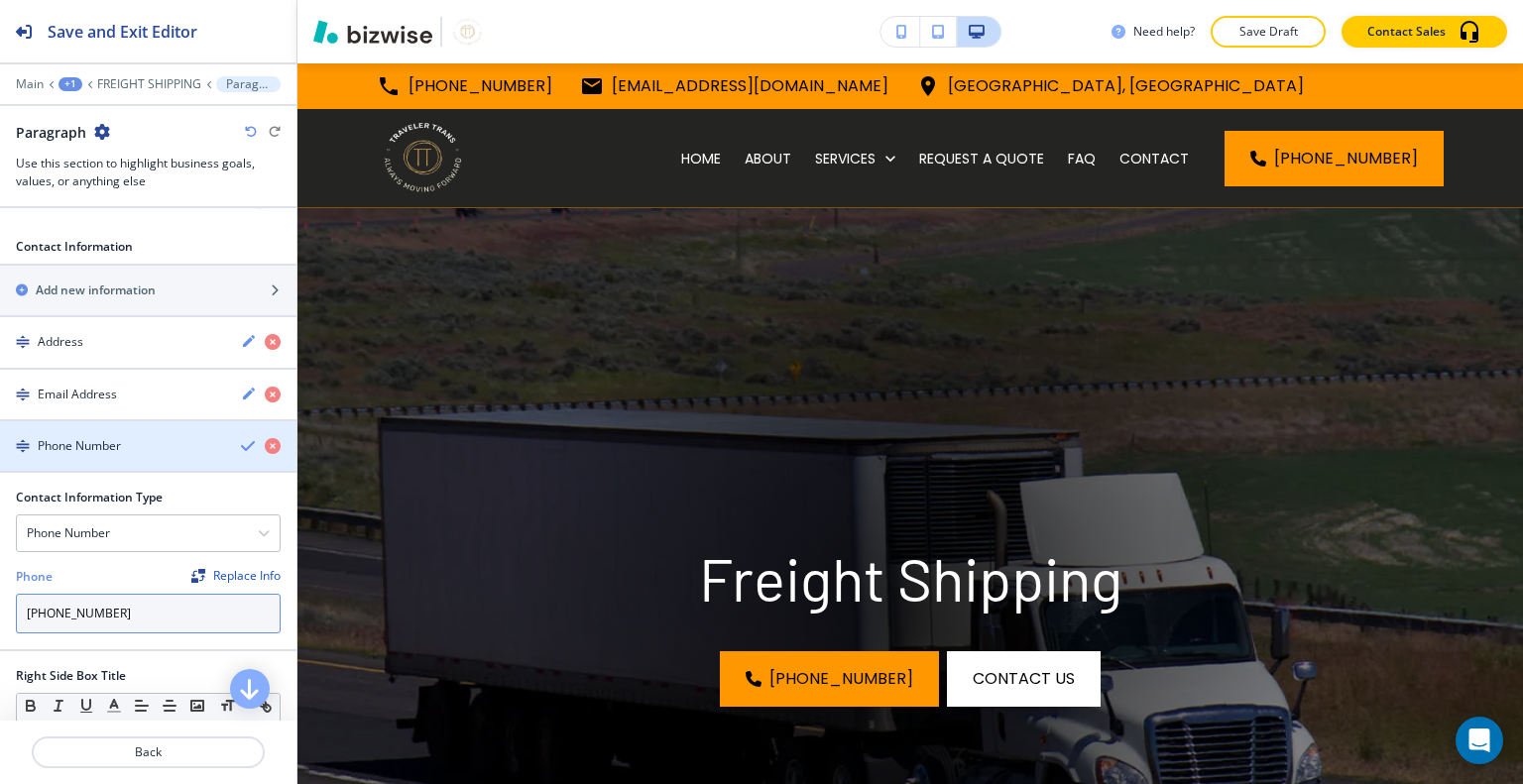 type on "[PHONE_NUMBER]" 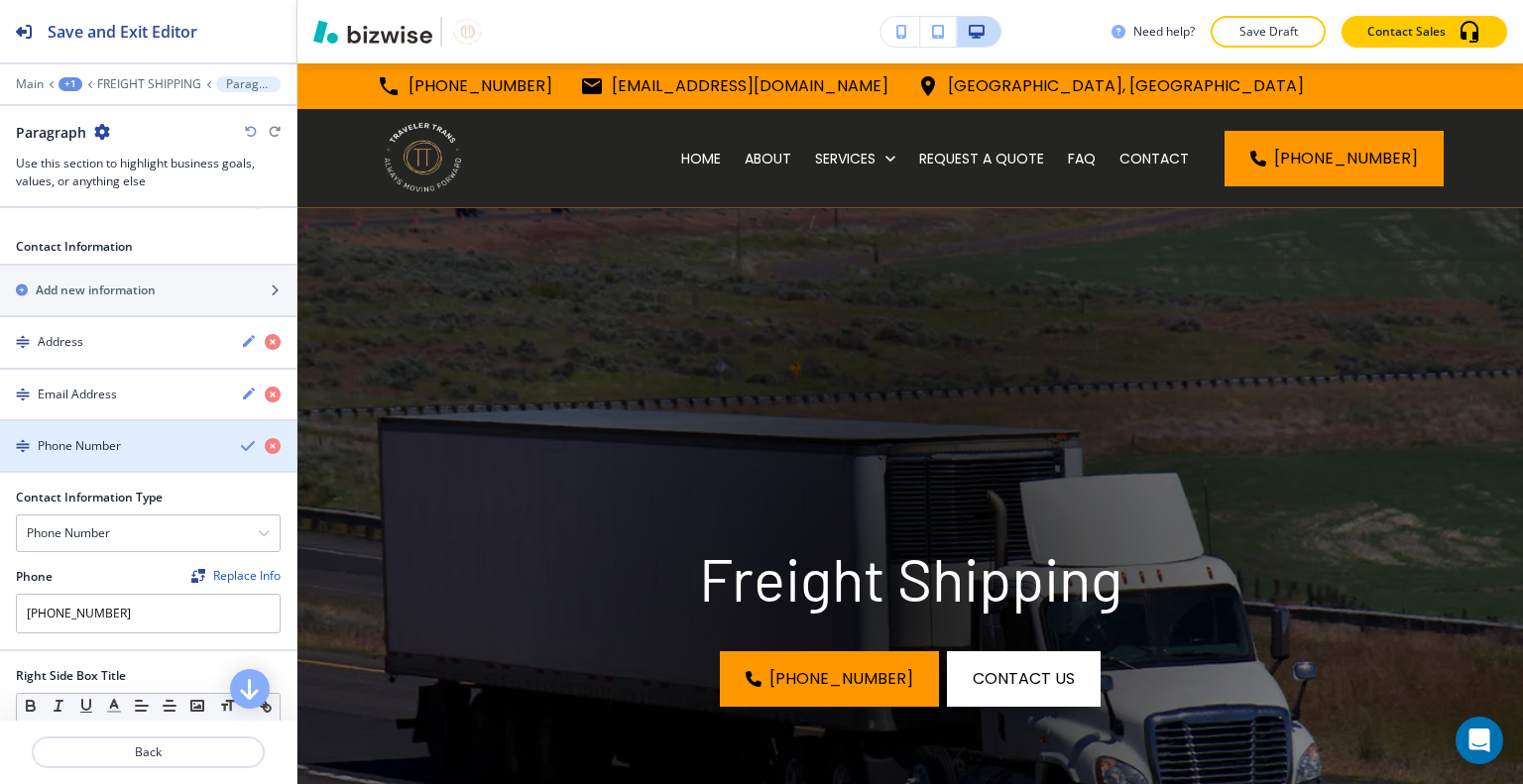 click at bounding box center (249, 446) 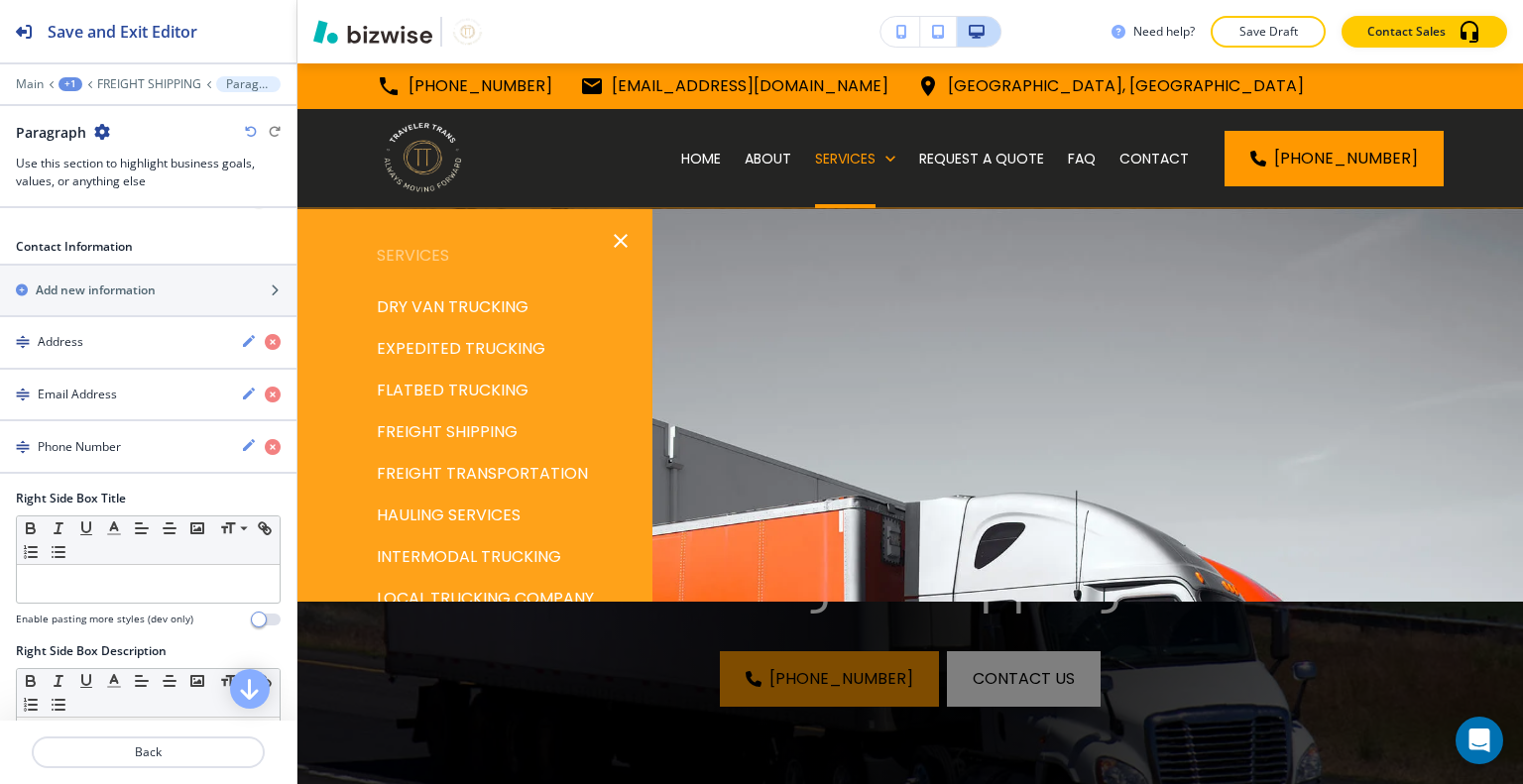 click on "FREIGHT TRANSPORTATION" at bounding box center (482, 474) 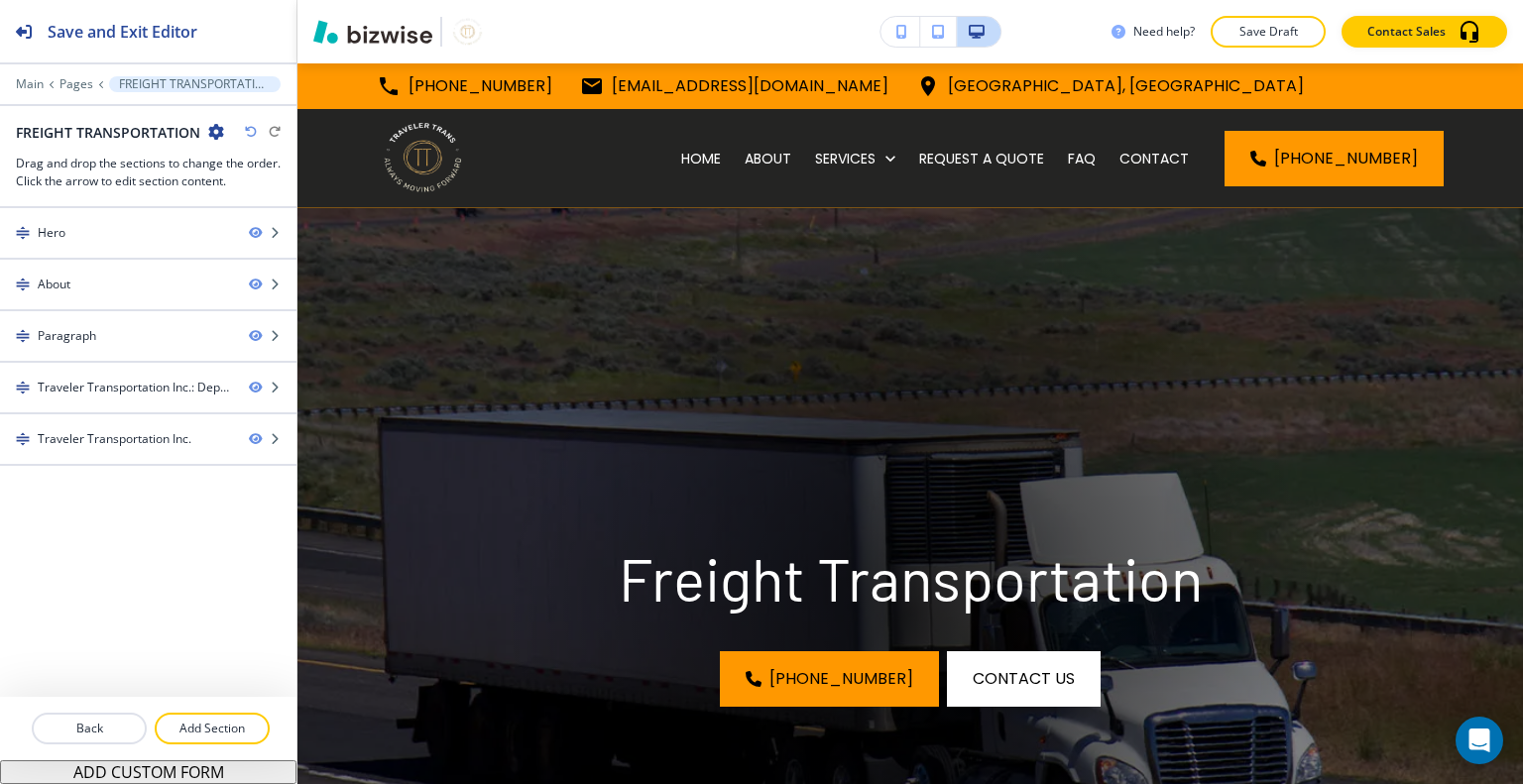 scroll, scrollTop: 892, scrollLeft: 0, axis: vertical 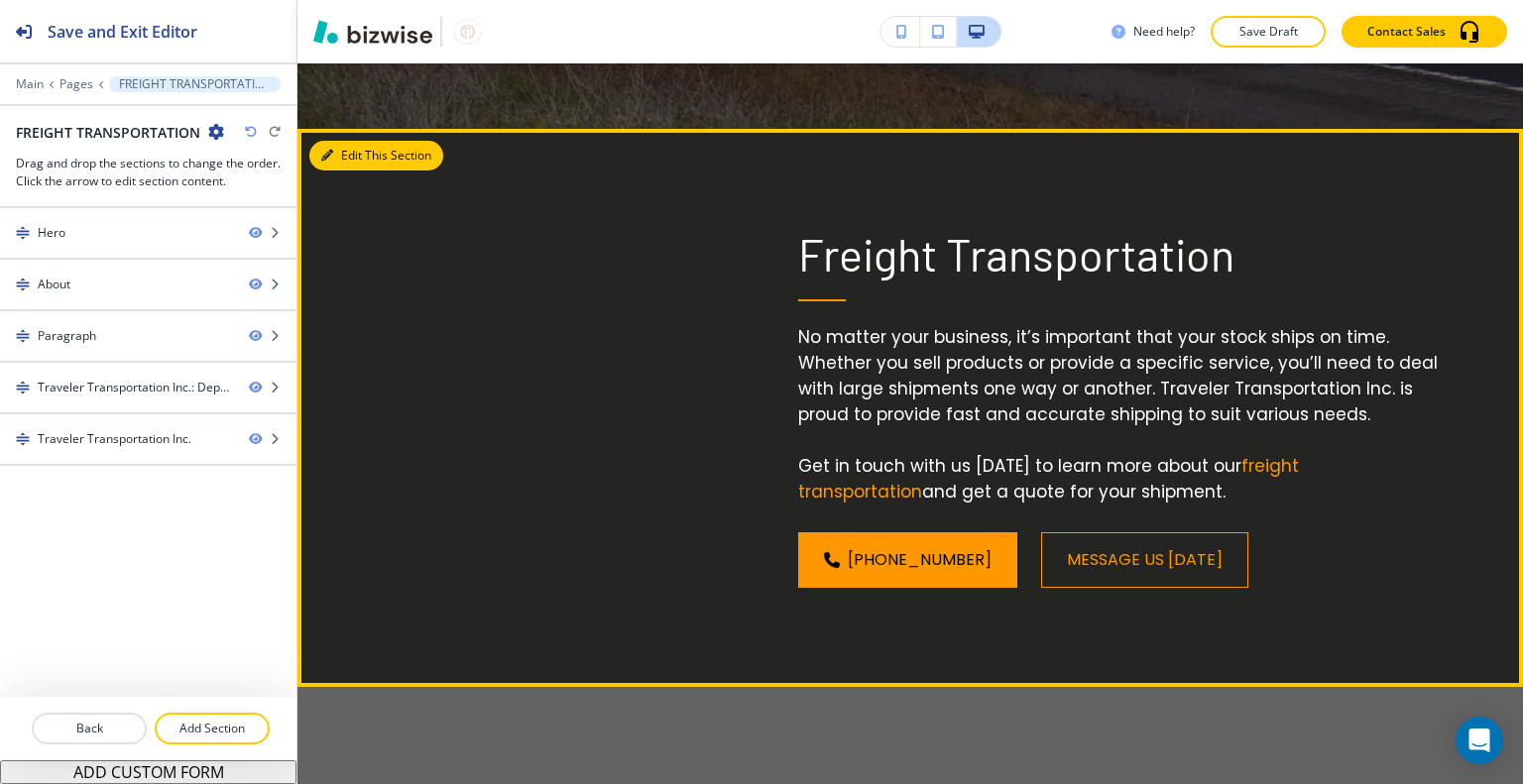 click on "Edit This Section" at bounding box center [376, 156] 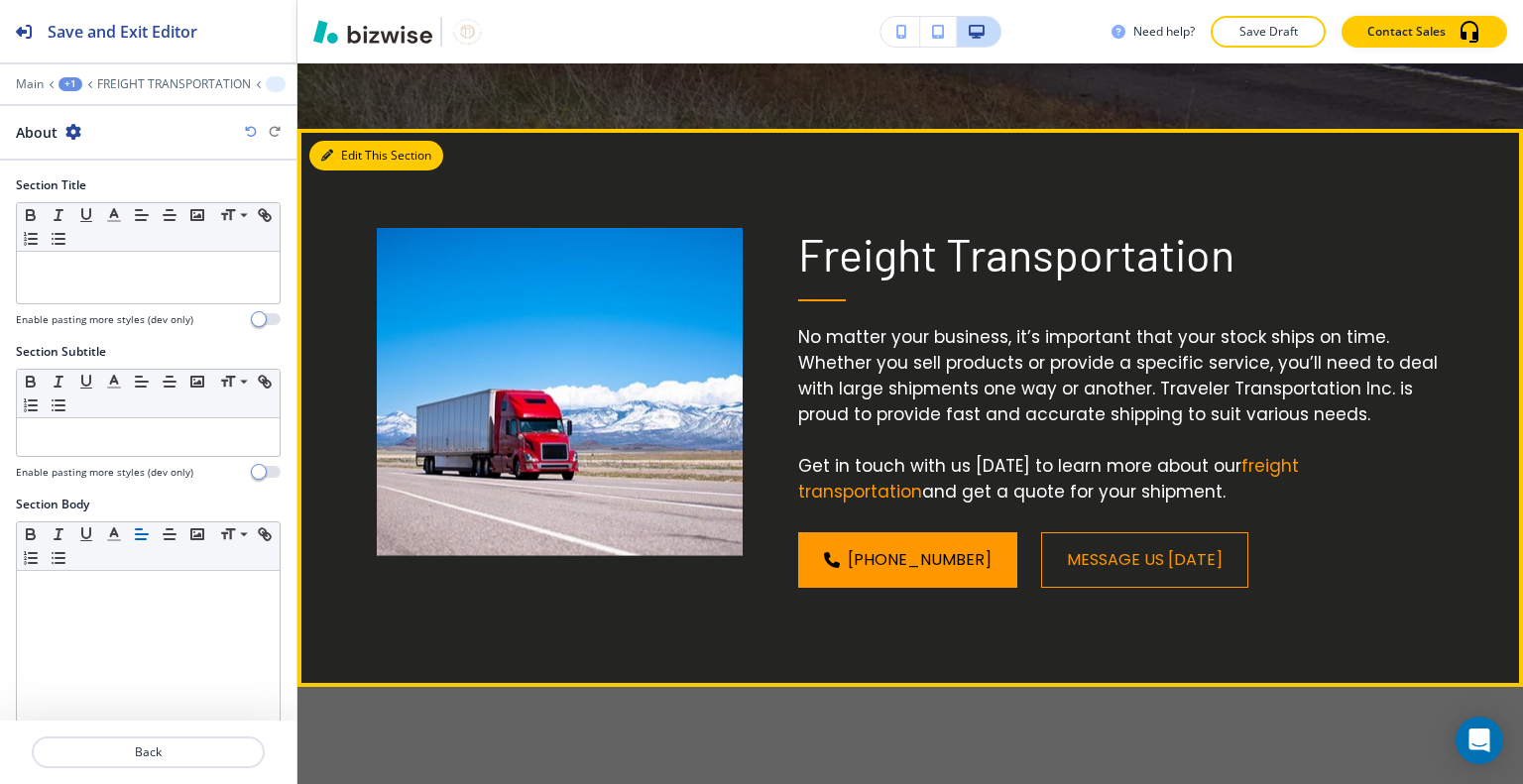 scroll, scrollTop: 957, scrollLeft: 0, axis: vertical 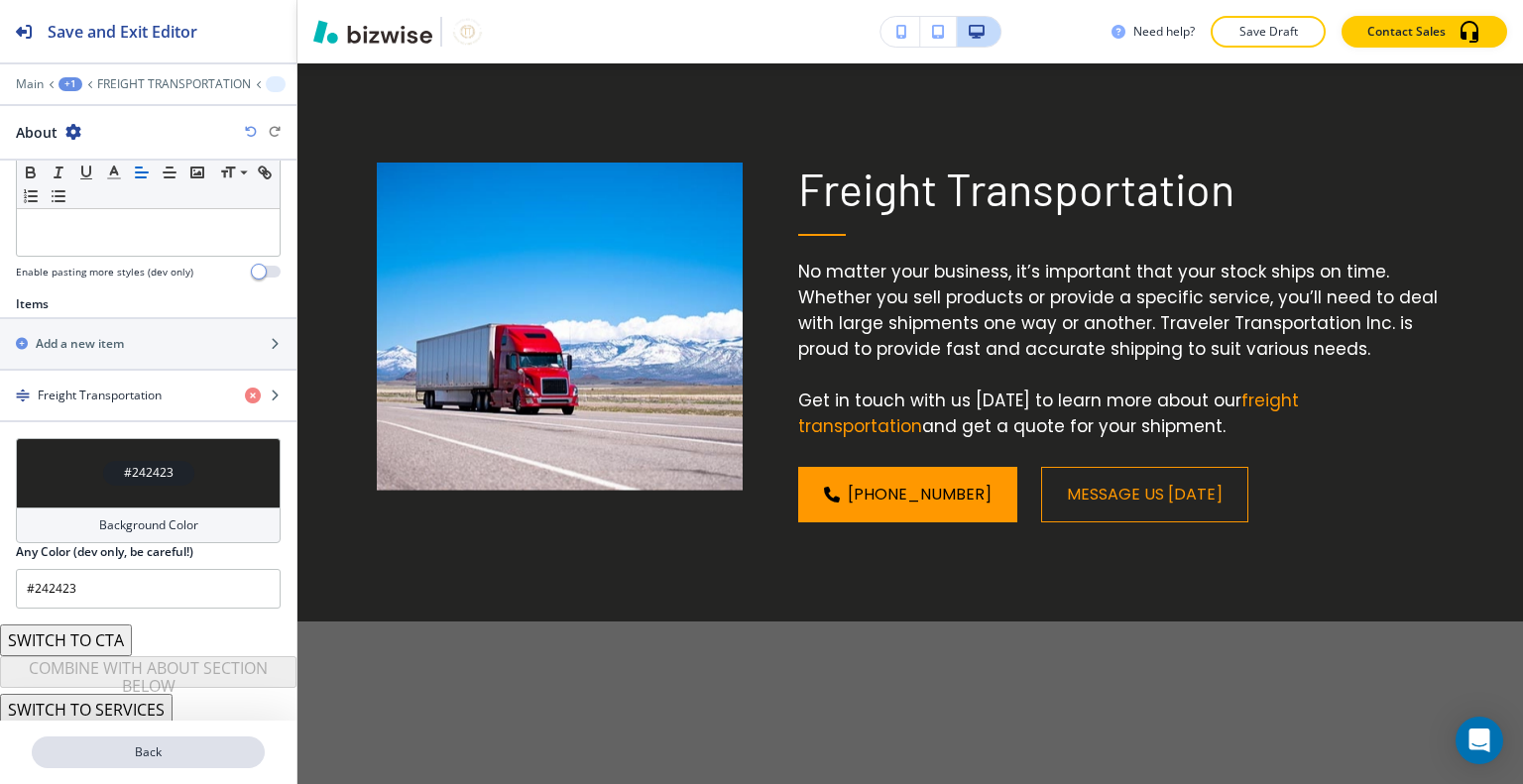 click on "Back" at bounding box center [148, 752] 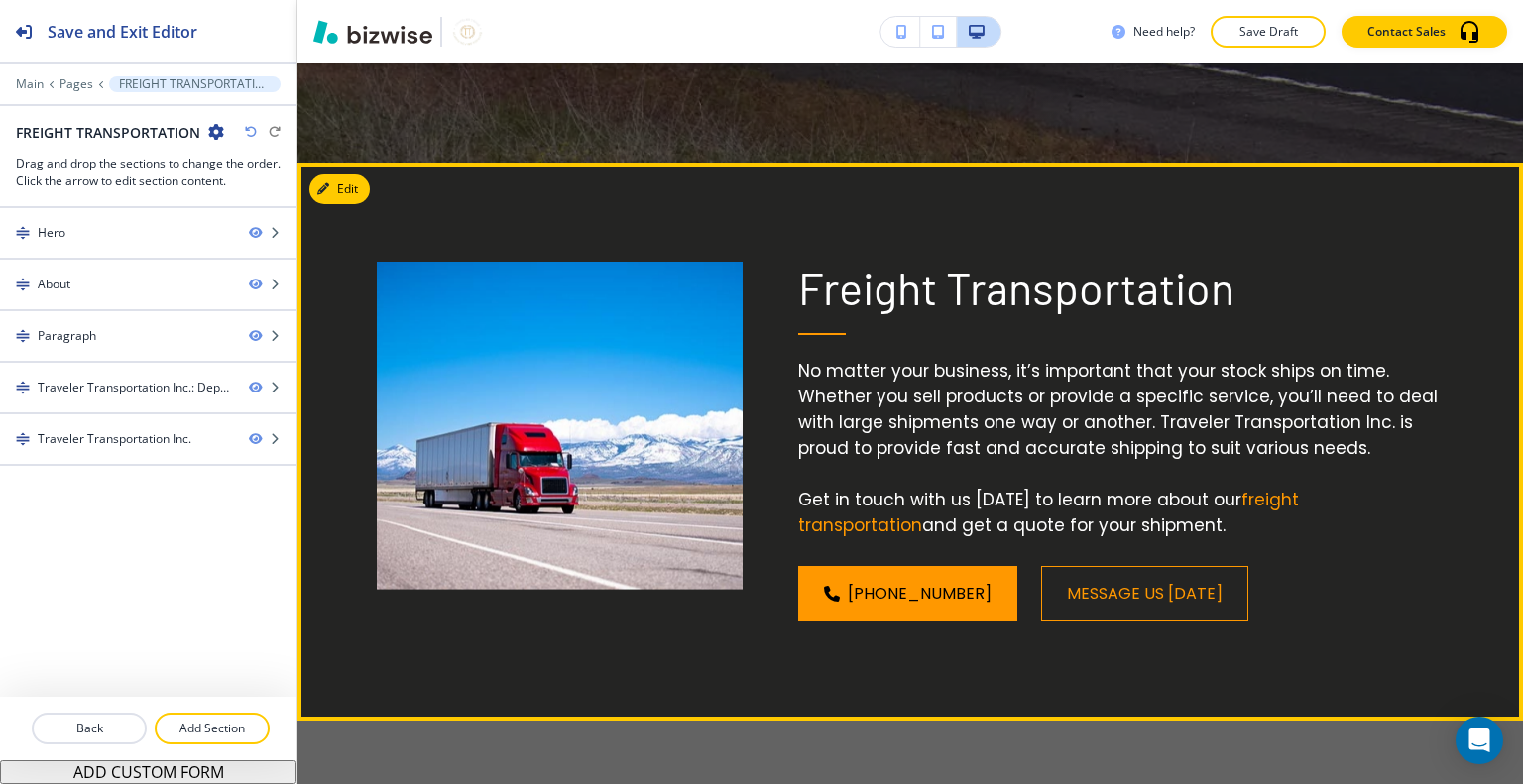 scroll, scrollTop: 1354, scrollLeft: 0, axis: vertical 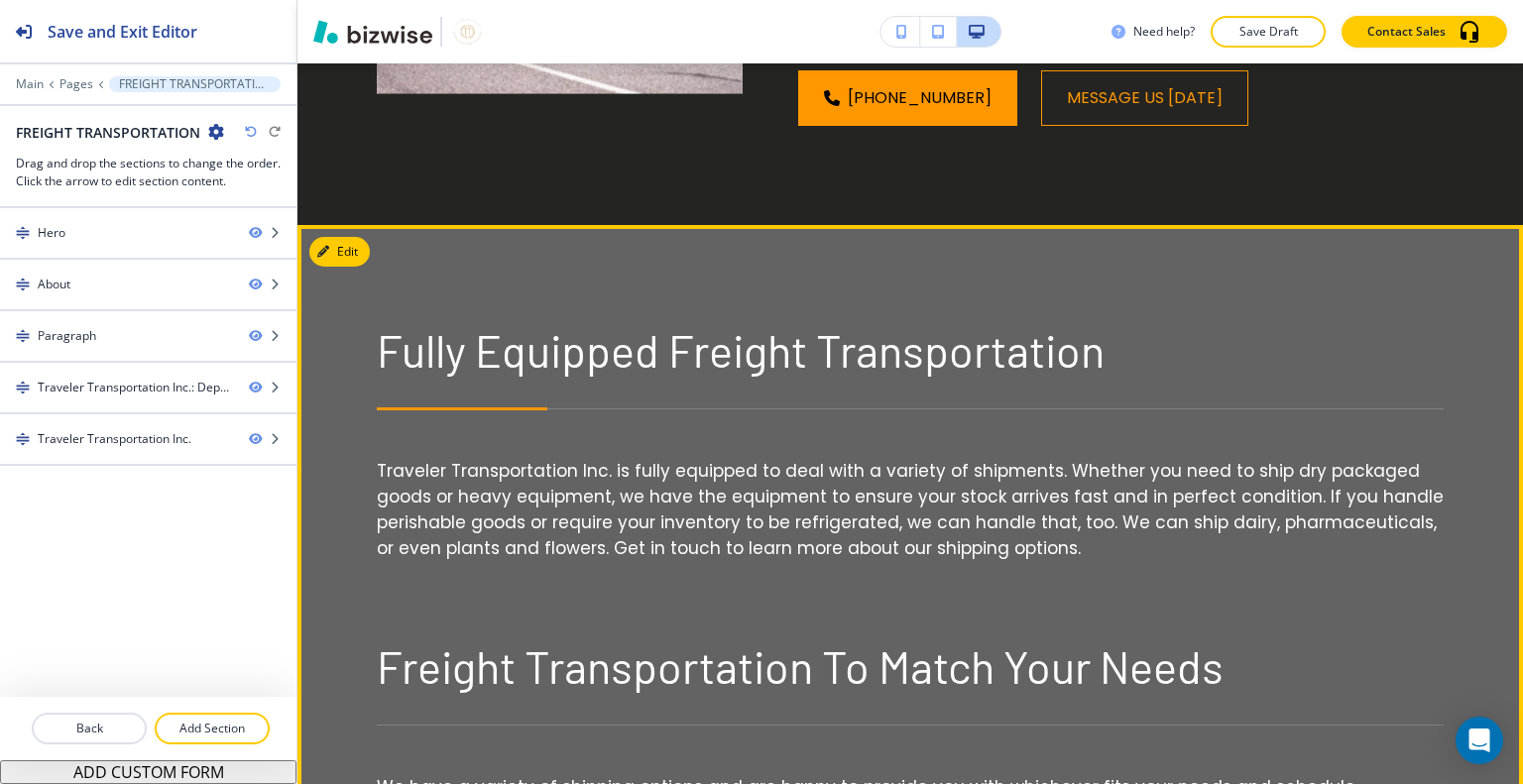 click on "Fully Equipped Freight Transportation Traveler Transportation Inc. is fully equipped to deal with a variety of shipments. Whether you need to ship dry packaged goods or heavy equipment, we have the equipment to ensure your stock arrives fast and in perfect condition. If you handle perishable goods or require your inventory to be refrigerated, we can handle that, too. We can ship dairy, pharmaceuticals, or even plants and flowers. Get in touch to learn more about our shipping options. Freight Transportation To Match Your Needs We have a variety of shipping options and are happy to provide you with whichever fits your needs and schedule, including: Road Transportation Road transportation is a popular choice due to its convenience and flexibility. Whether you’re looking to ship locally or within the border, it’s a popular choice. We highly recommend freight trucking for: Expedited shipments Smaller shipments Multiple shipments in a day Rail Shipping ﻿ Freight Transportation That’s Always On Time" at bounding box center [910, 981] 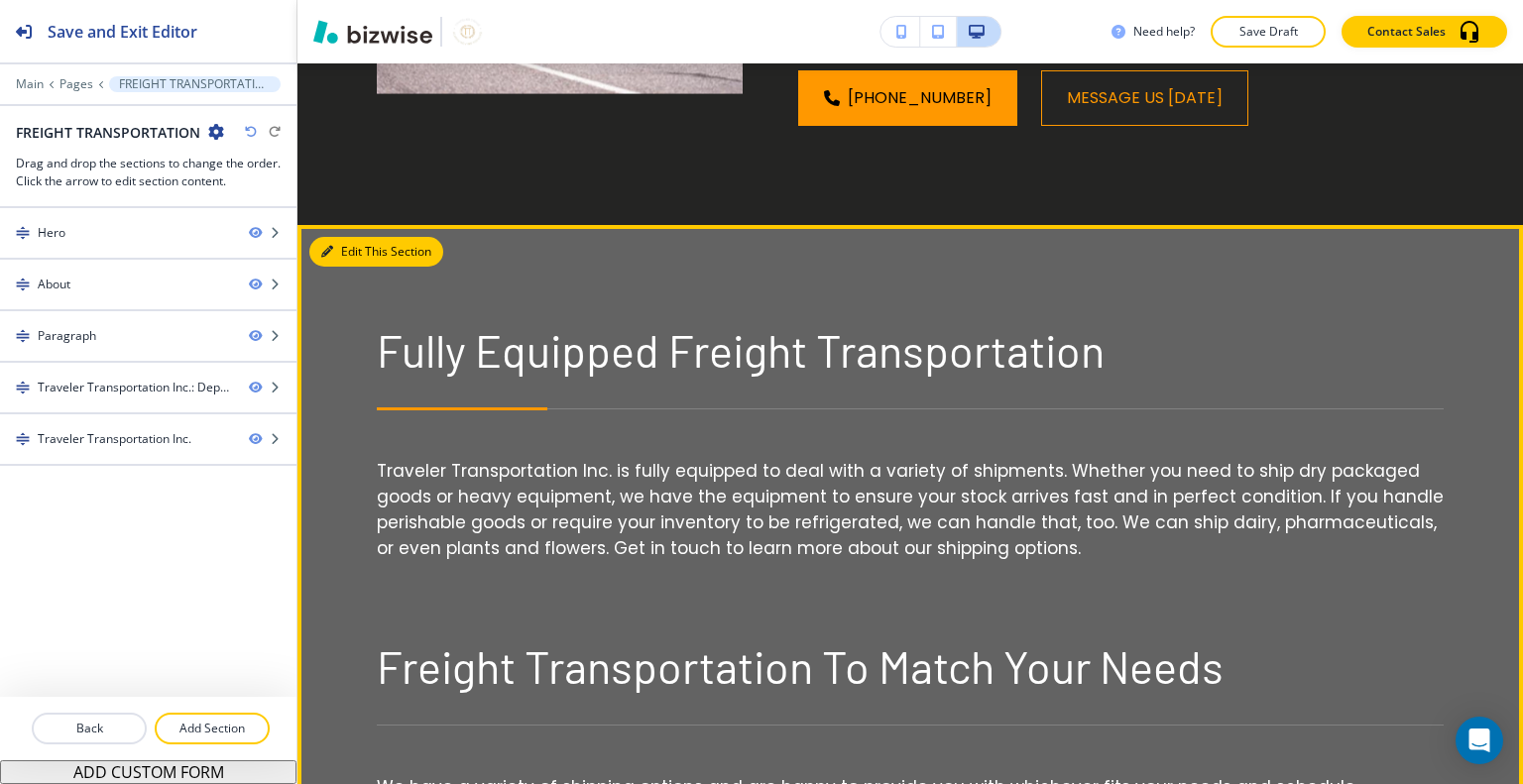 click on "Edit This Section" at bounding box center (376, 252) 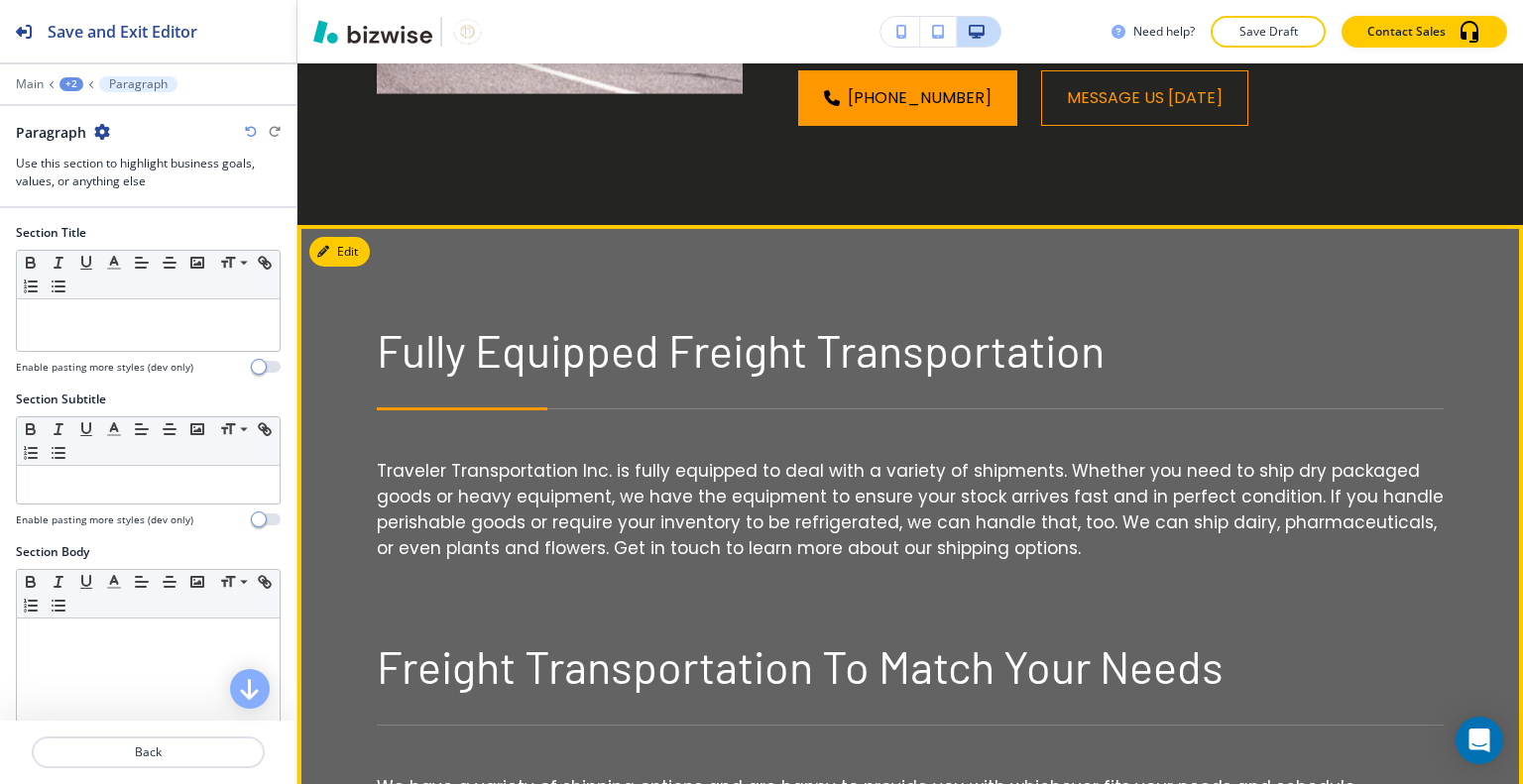 scroll, scrollTop: 1514, scrollLeft: 0, axis: vertical 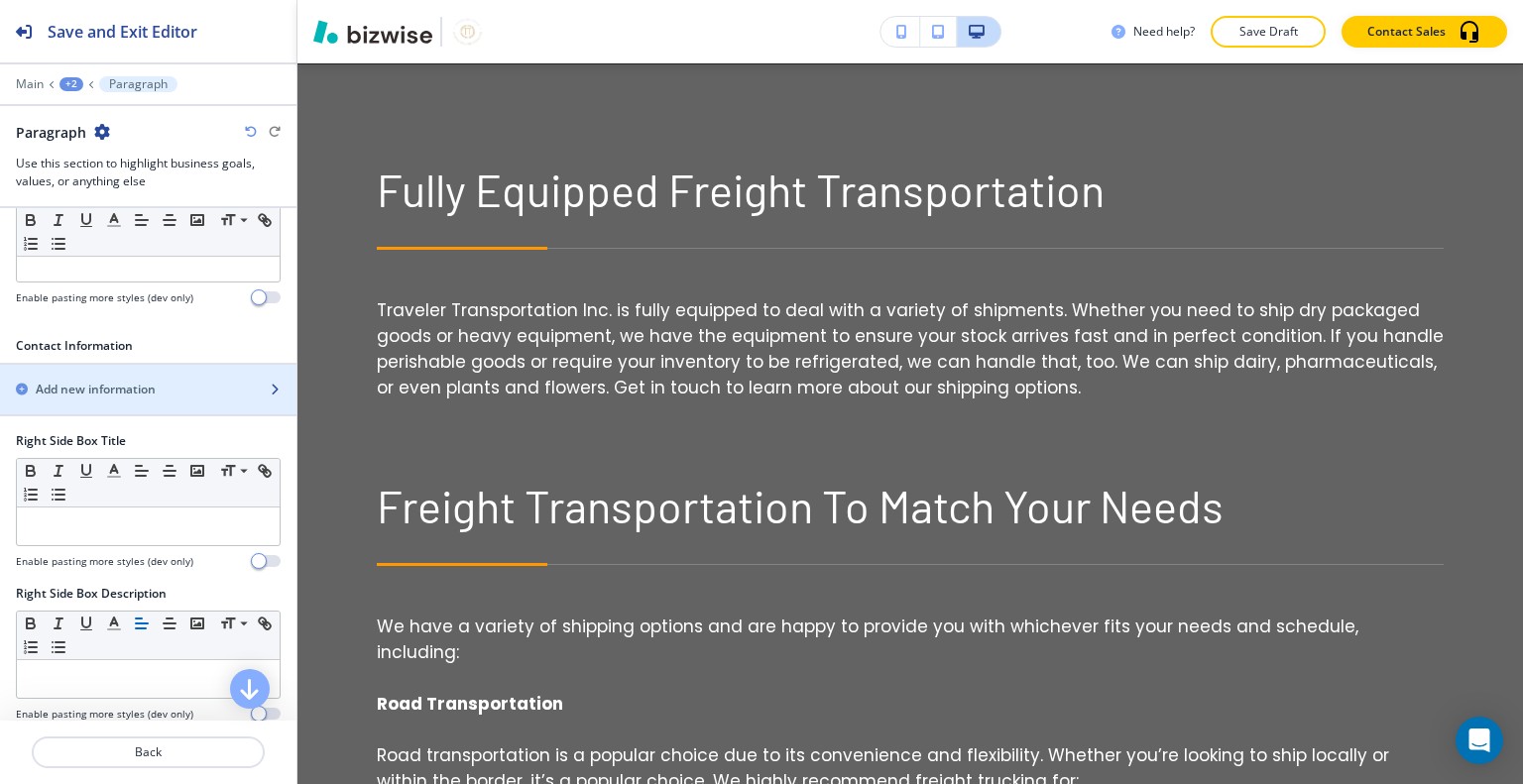 click on "Add new information" at bounding box center [95, 390] 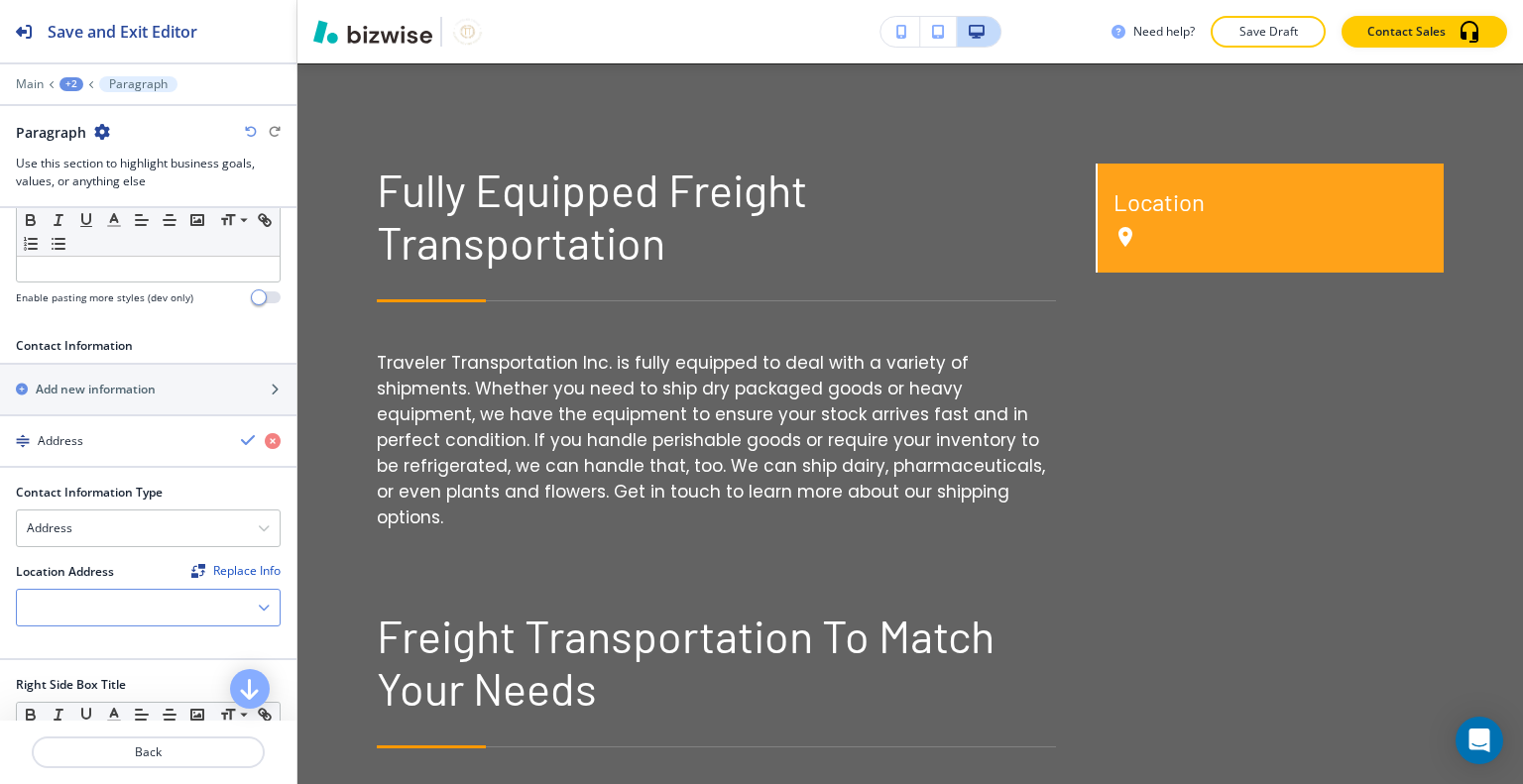 click at bounding box center [148, 608] 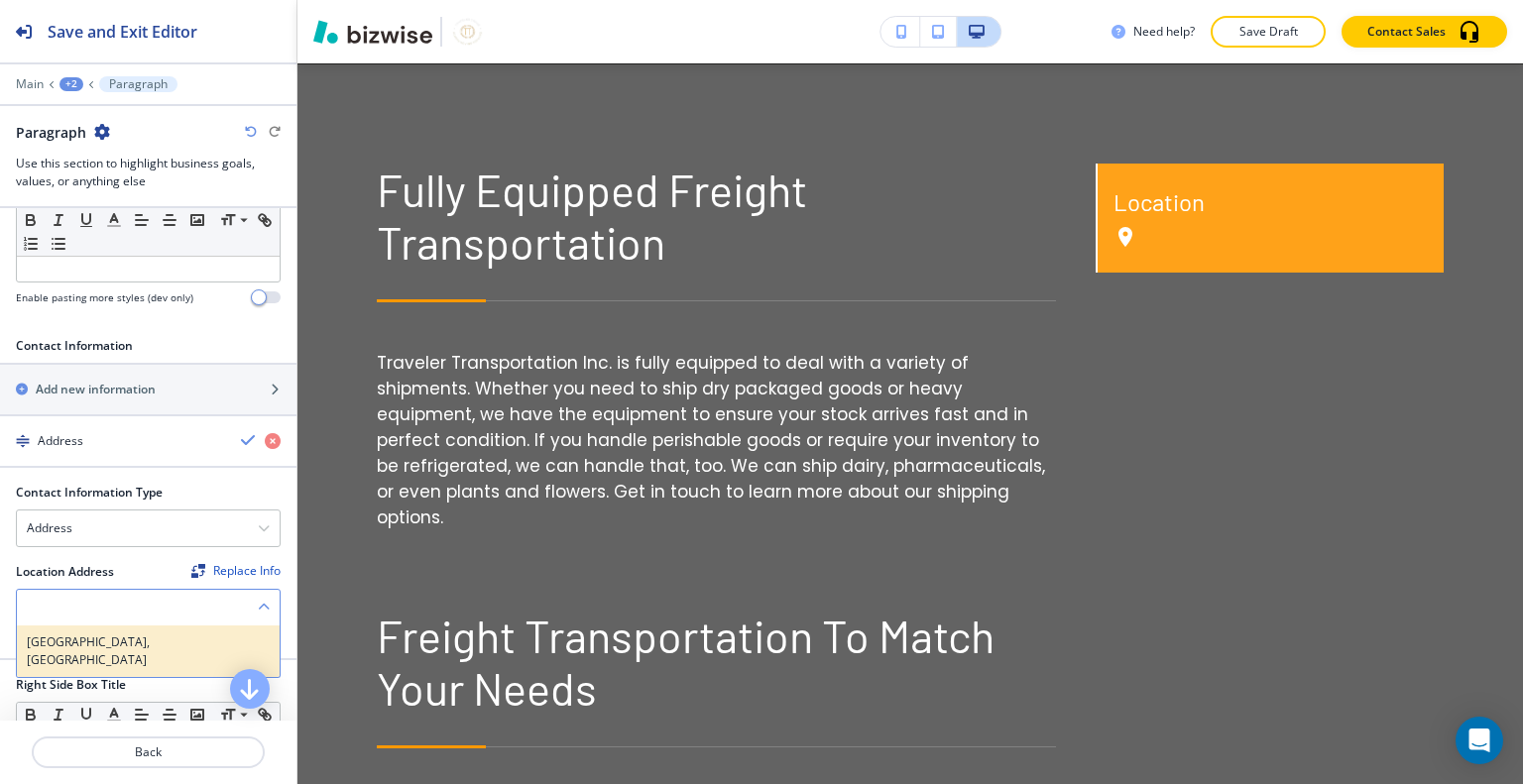 click on "[GEOGRAPHIC_DATA], [GEOGRAPHIC_DATA]" at bounding box center [148, 651] 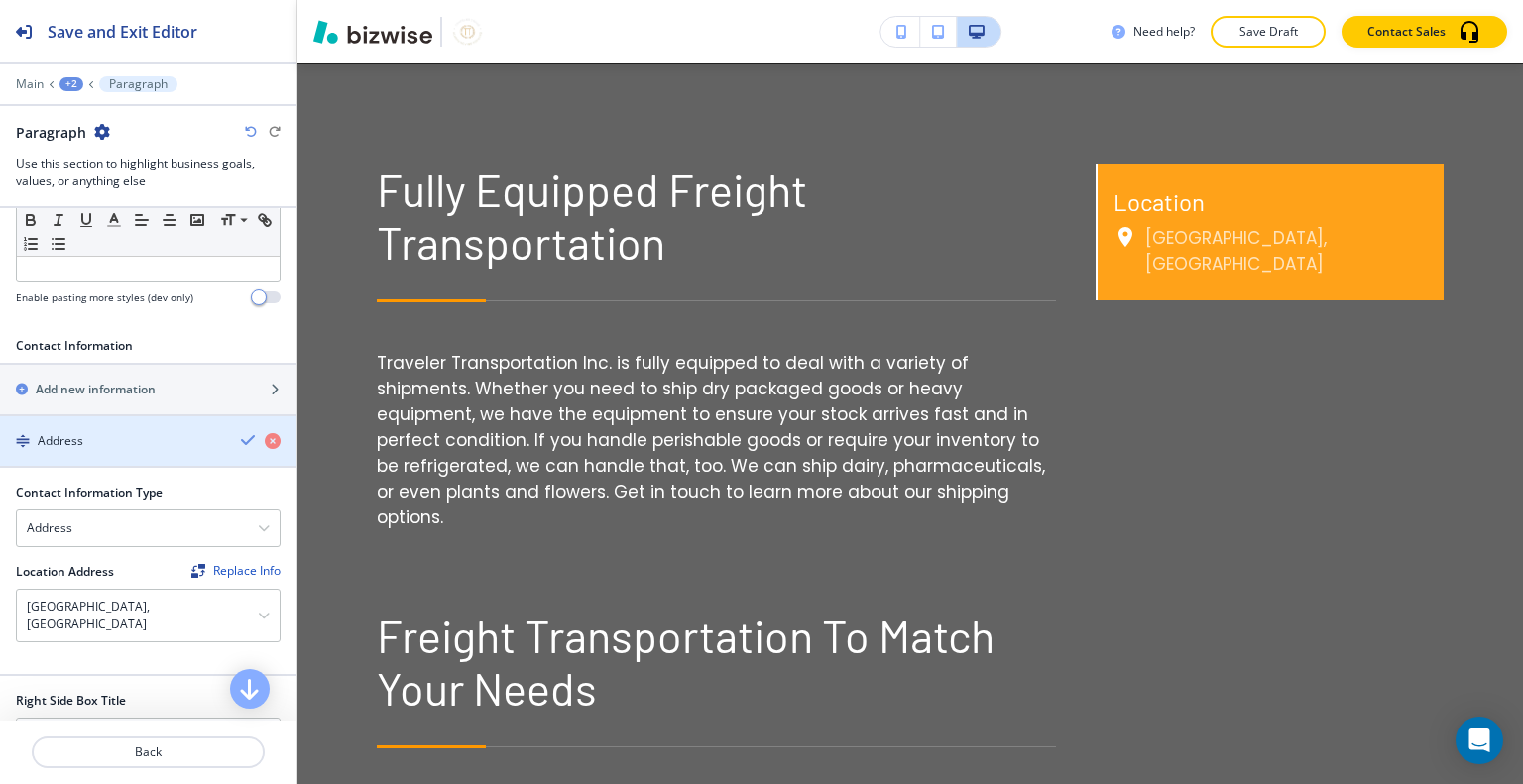 click on "Address" at bounding box center (148, 441) 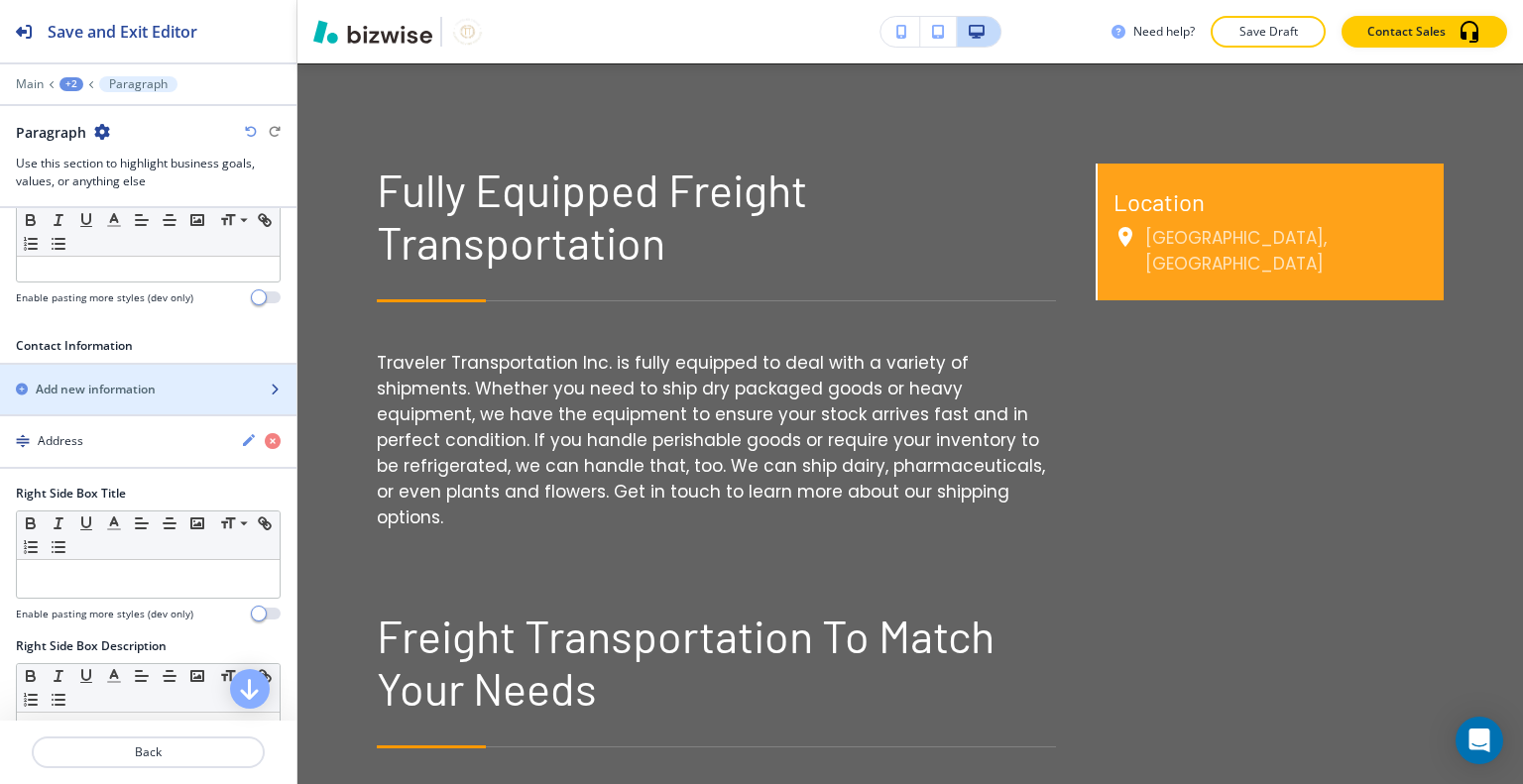 click at bounding box center [148, 373] 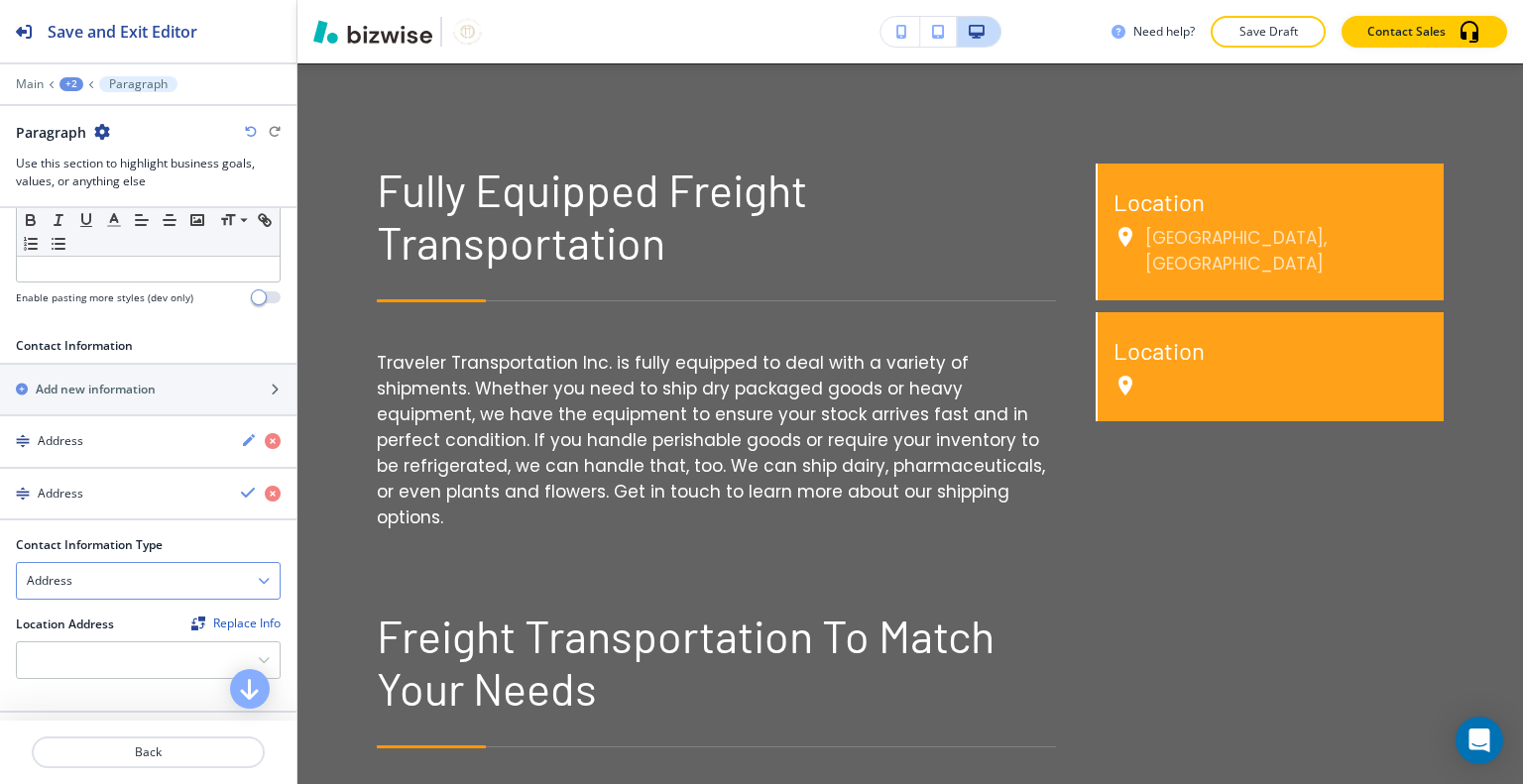 click on "Address" at bounding box center (148, 581) 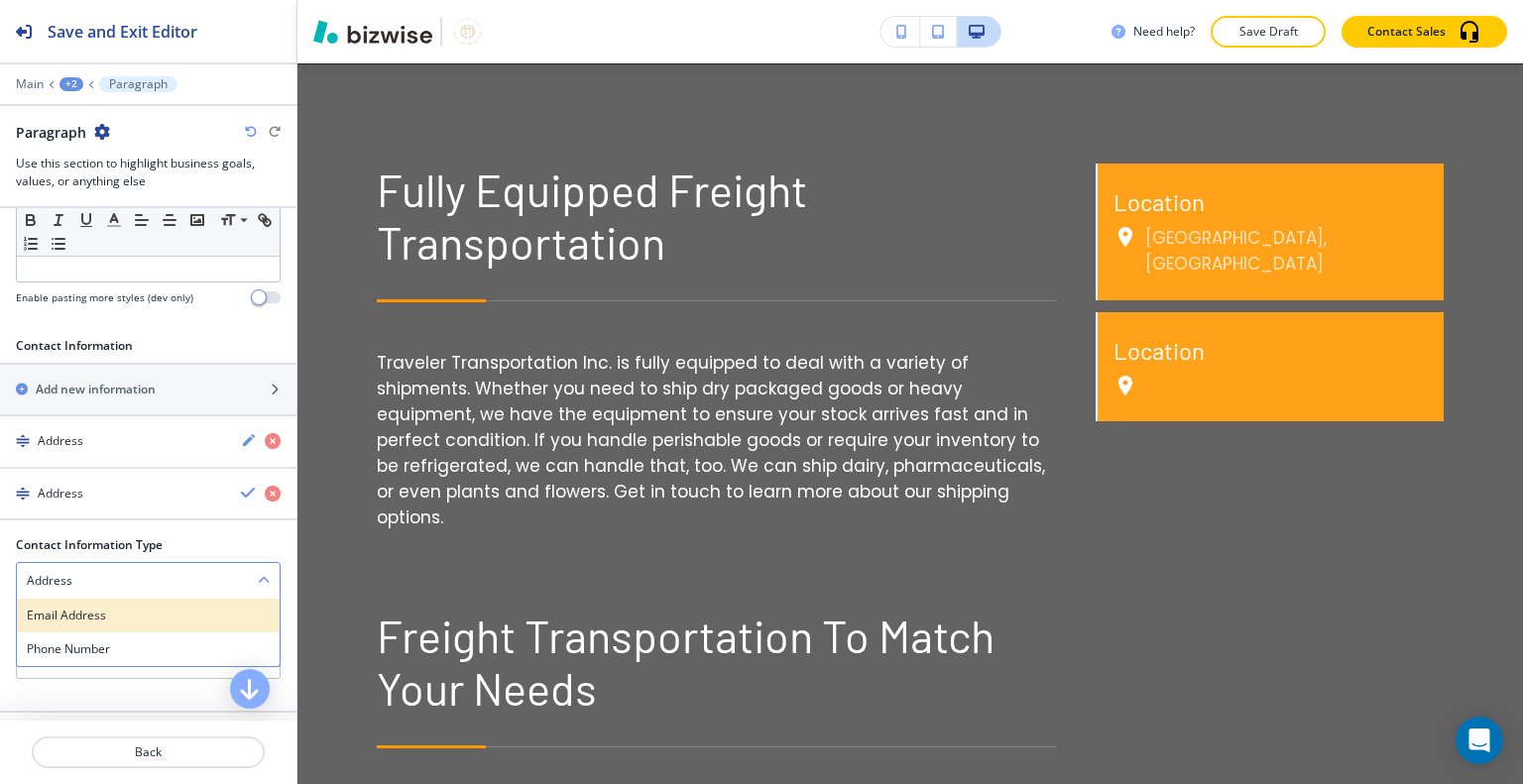 click on "Email Address" at bounding box center (148, 616) 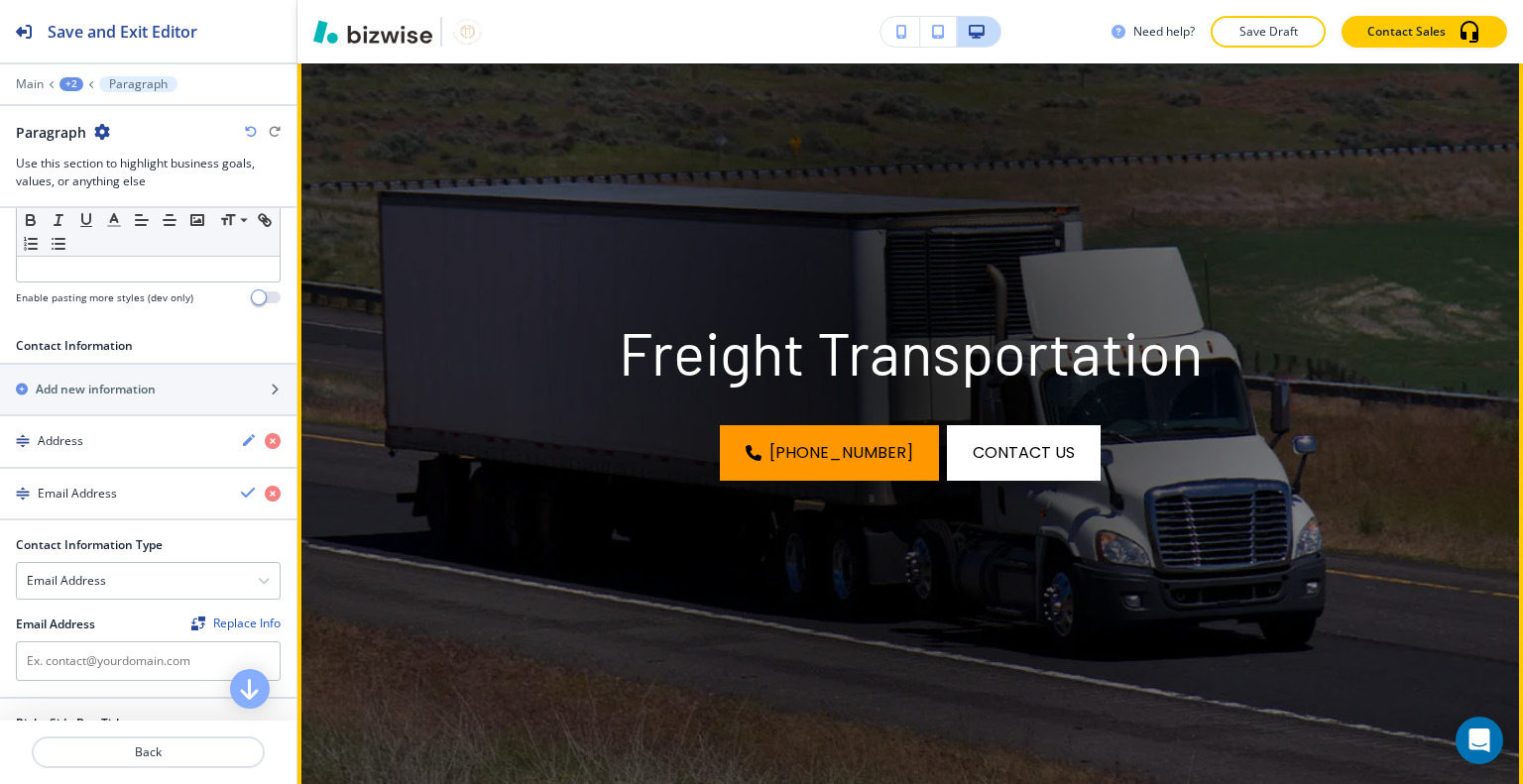 scroll, scrollTop: 0, scrollLeft: 0, axis: both 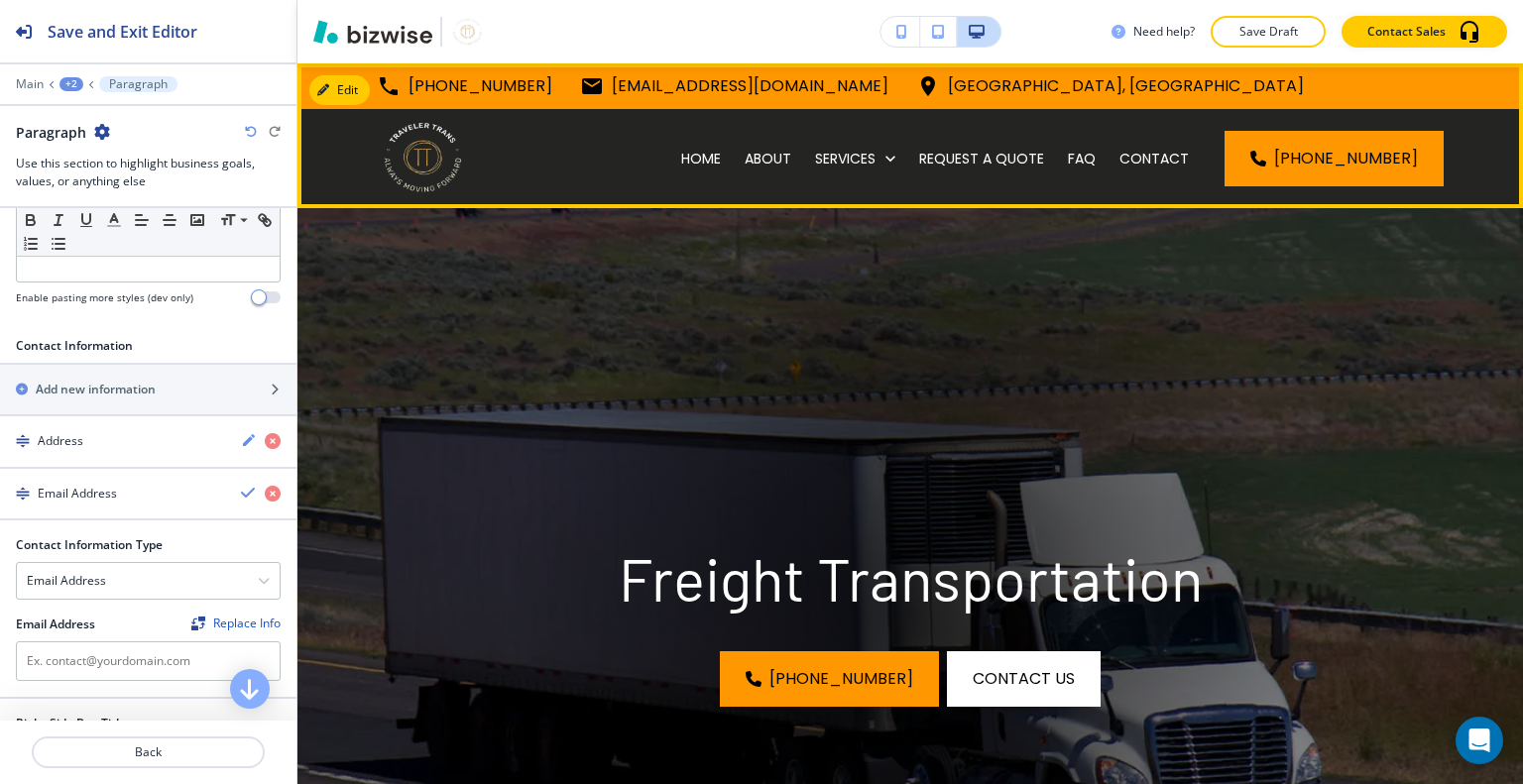 drag, startPoint x: 902, startPoint y: 83, endPoint x: 592, endPoint y: 100, distance: 310.46578 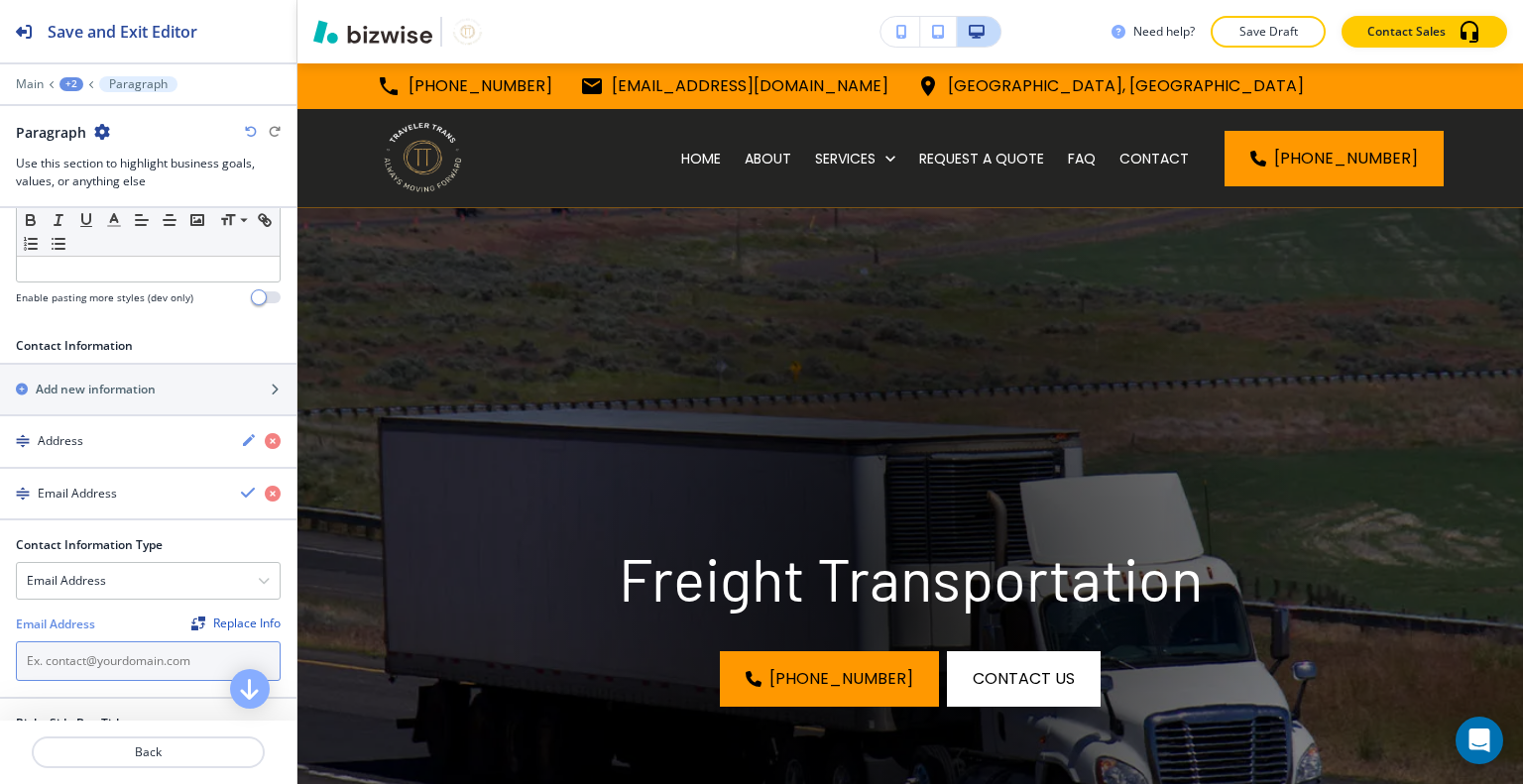 paste on "[EMAIL_ADDRESS][DOMAIN_NAME]" 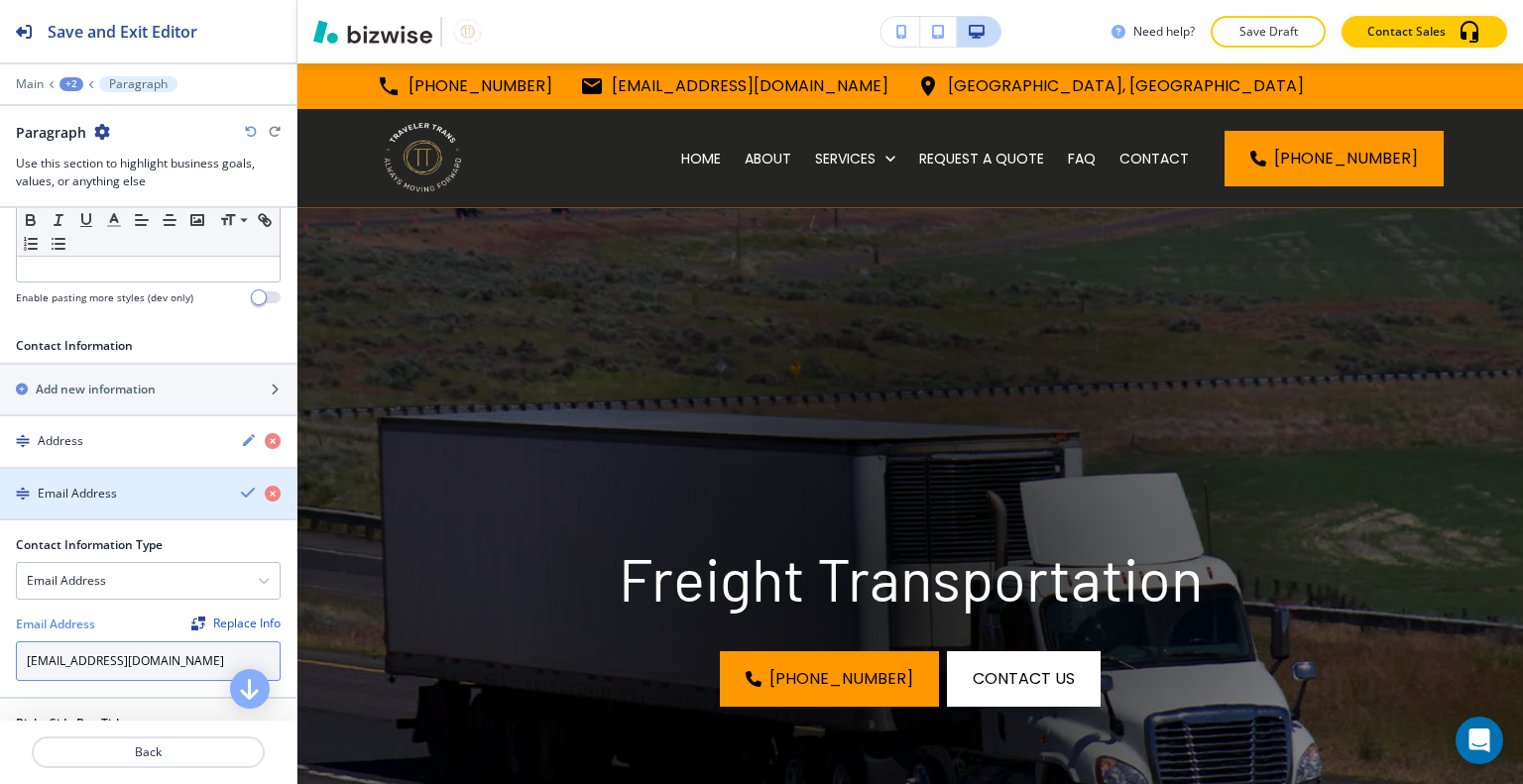 type on "[EMAIL_ADDRESS][DOMAIN_NAME]" 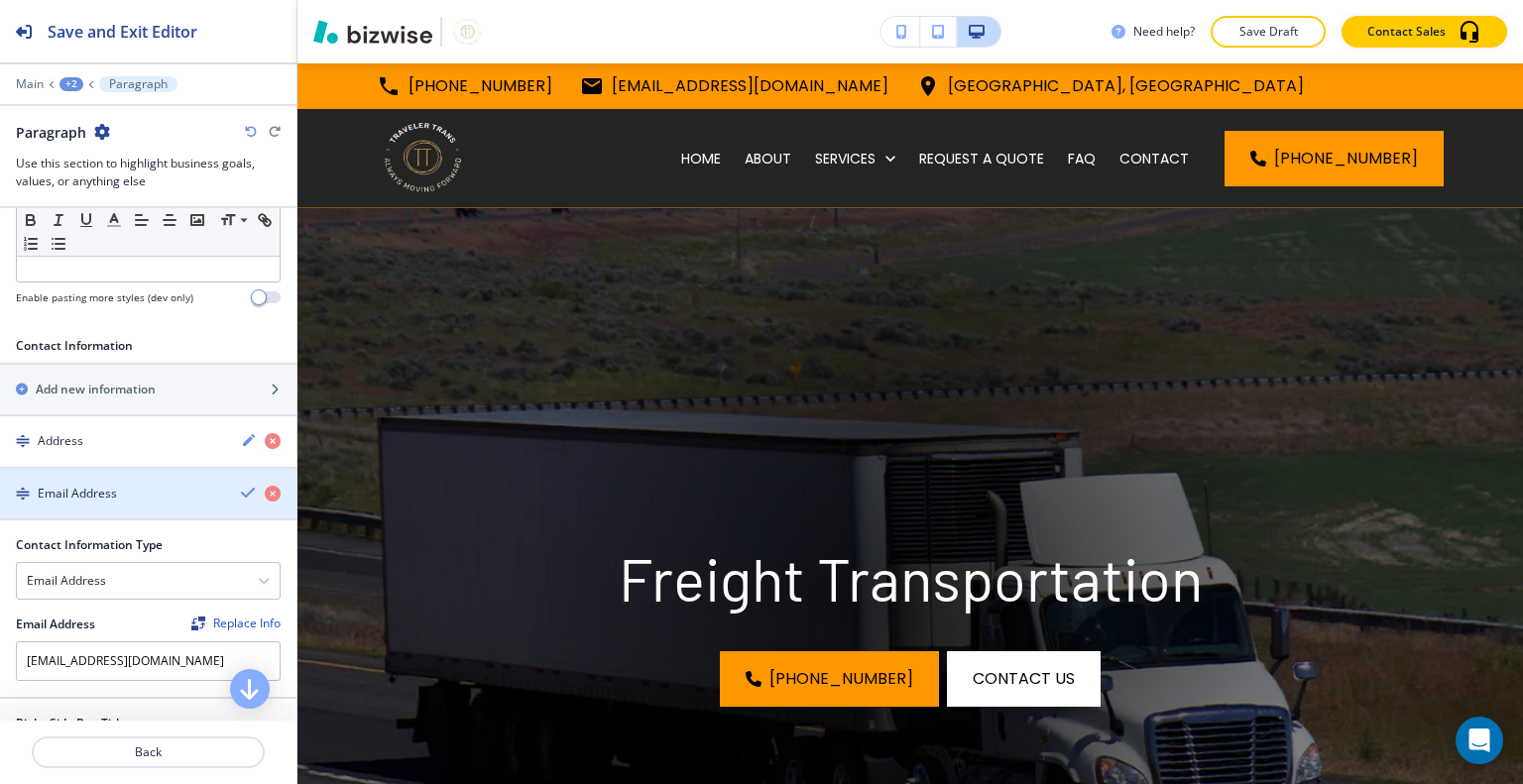 click at bounding box center (249, 493) 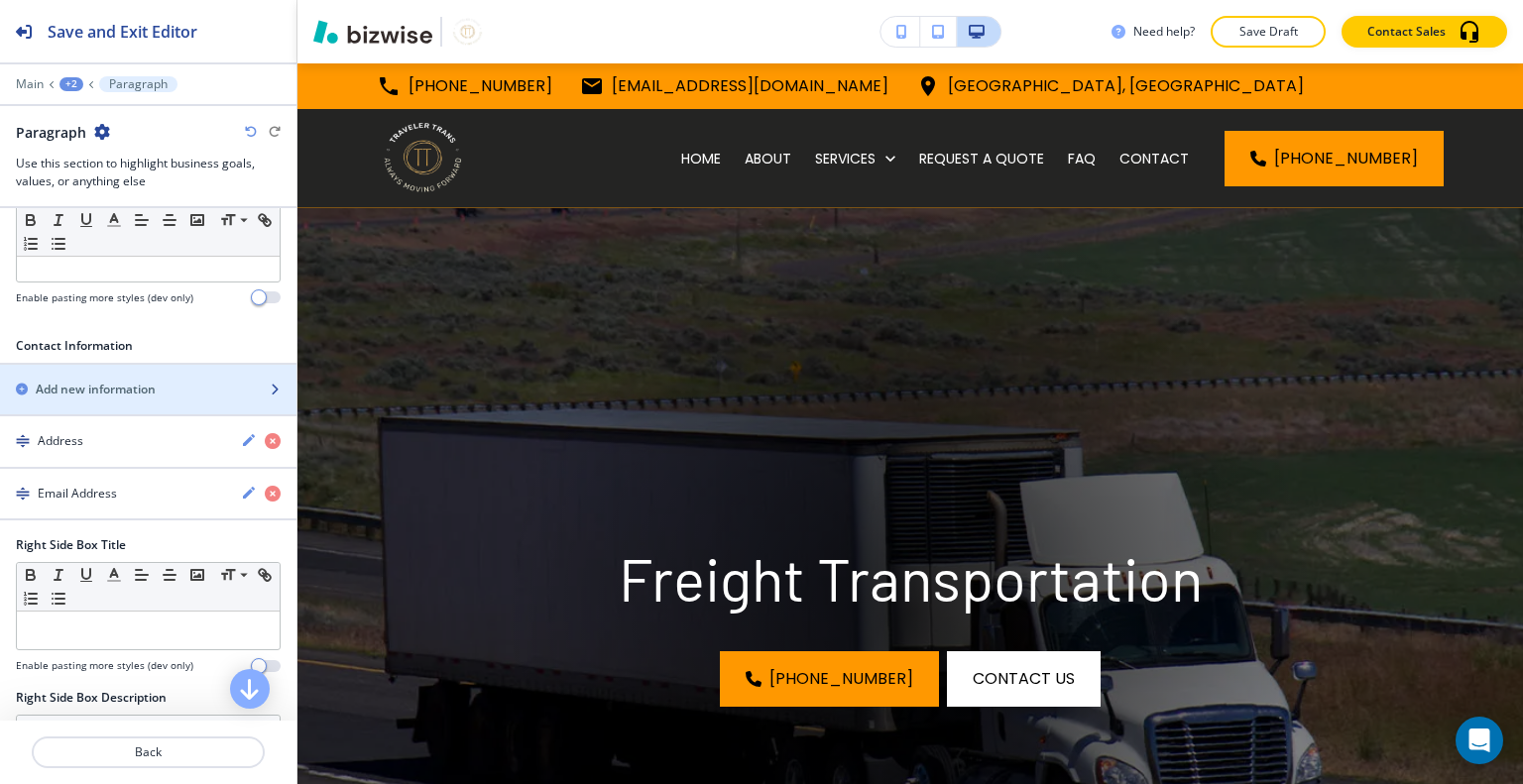 click on "Add new information" at bounding box center (95, 390) 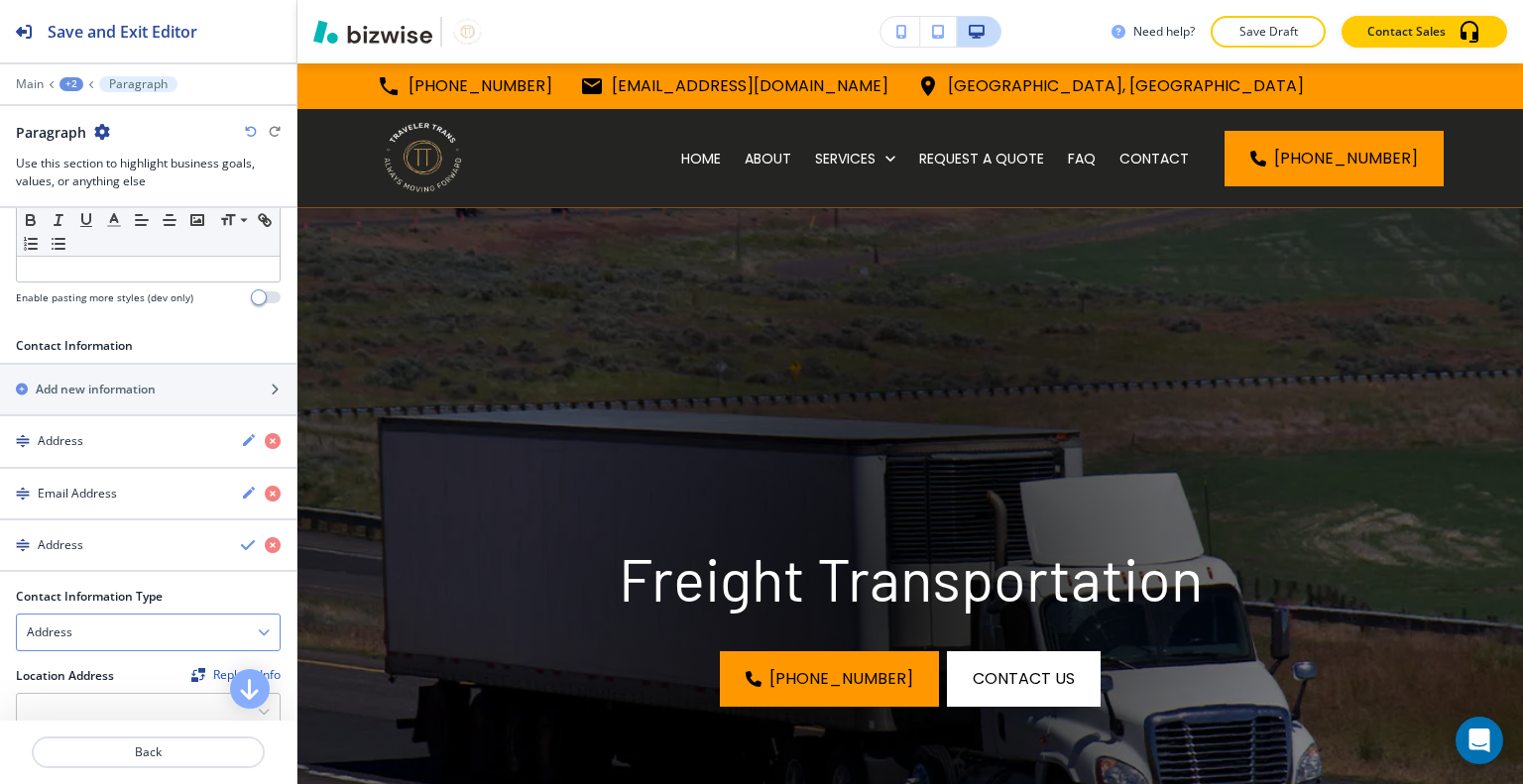 click on "Address" at bounding box center (148, 632) 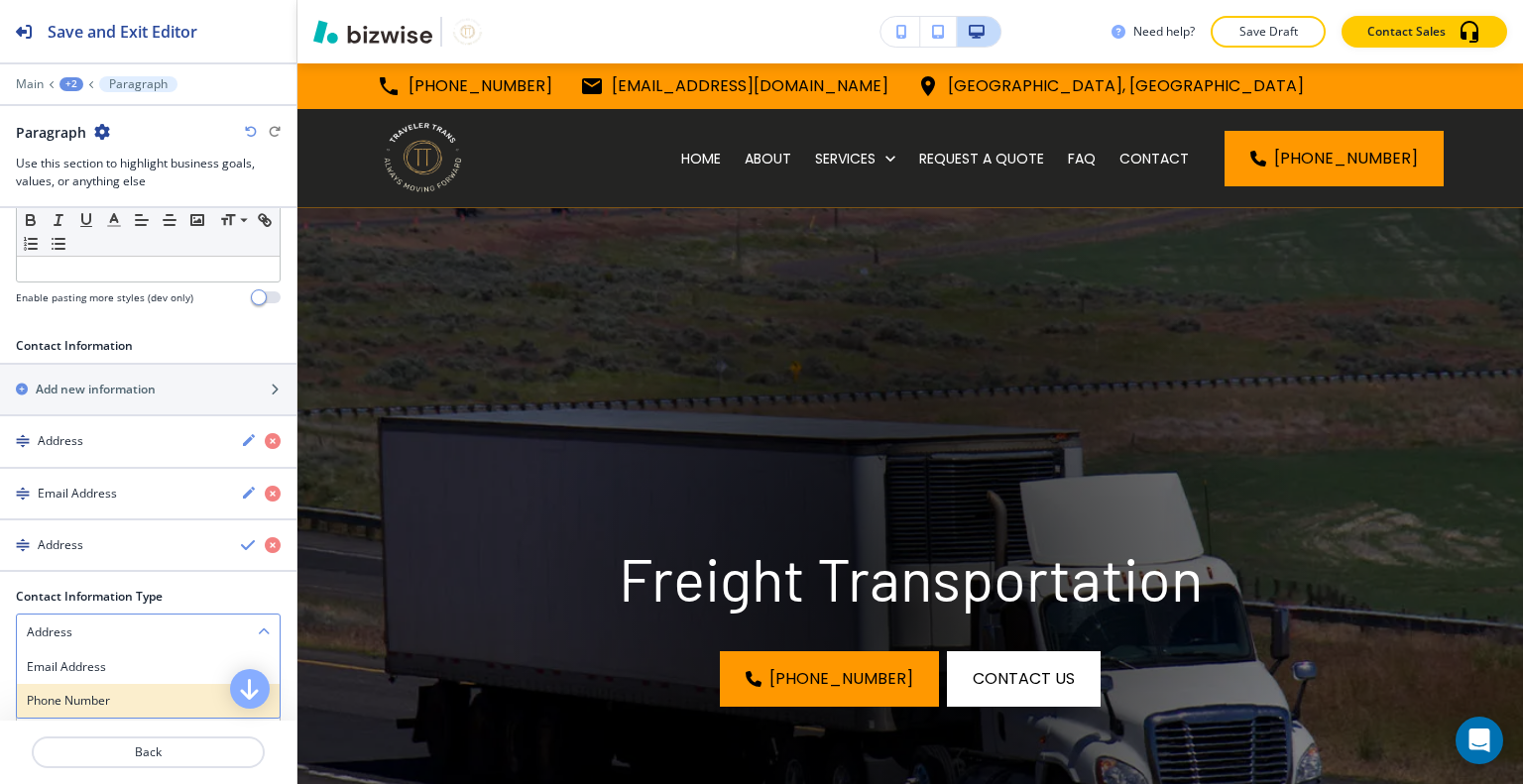 click on "Phone Number" at bounding box center (148, 701) 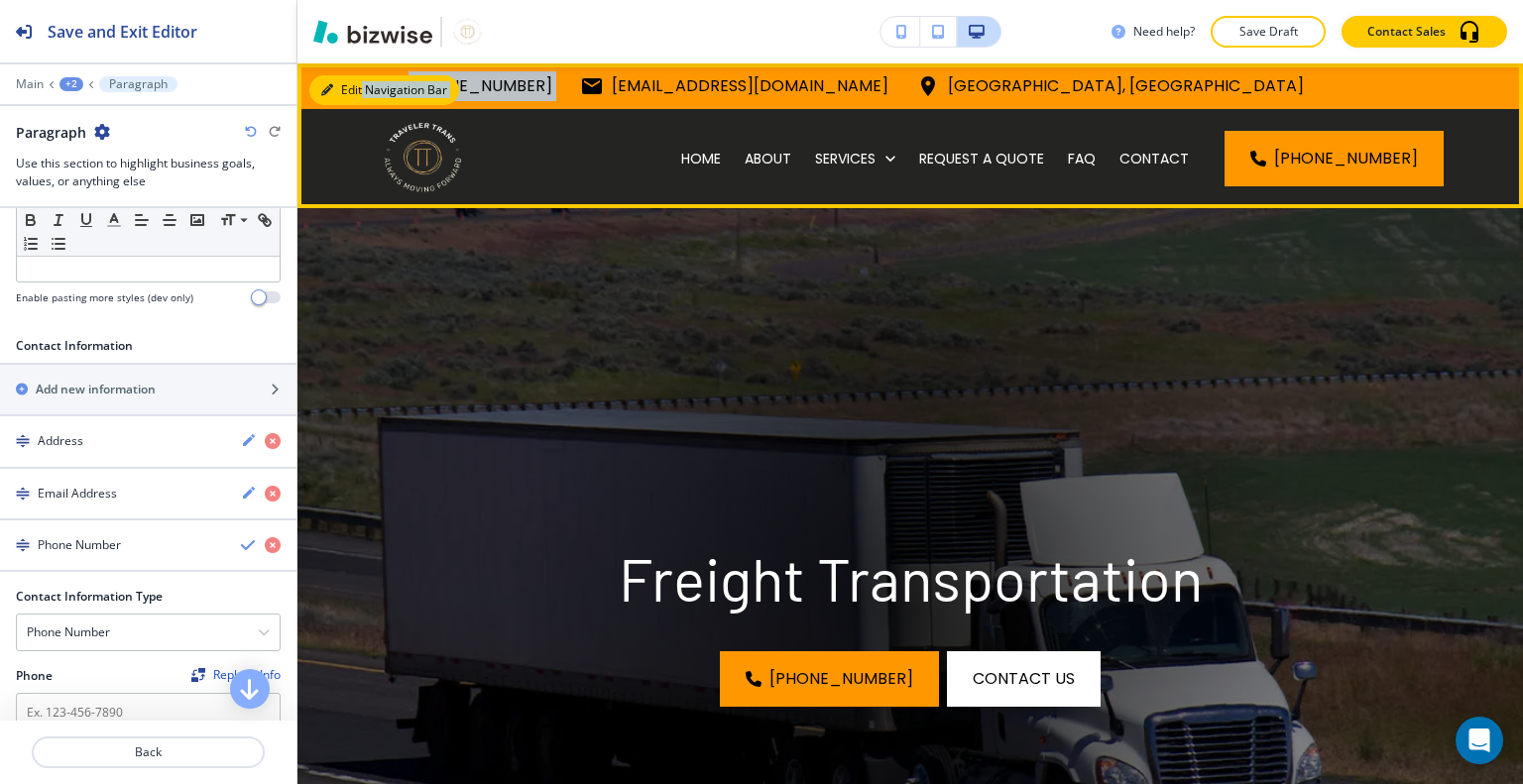 drag, startPoint x: 550, startPoint y: 87, endPoint x: 367, endPoint y: 94, distance: 183.13383 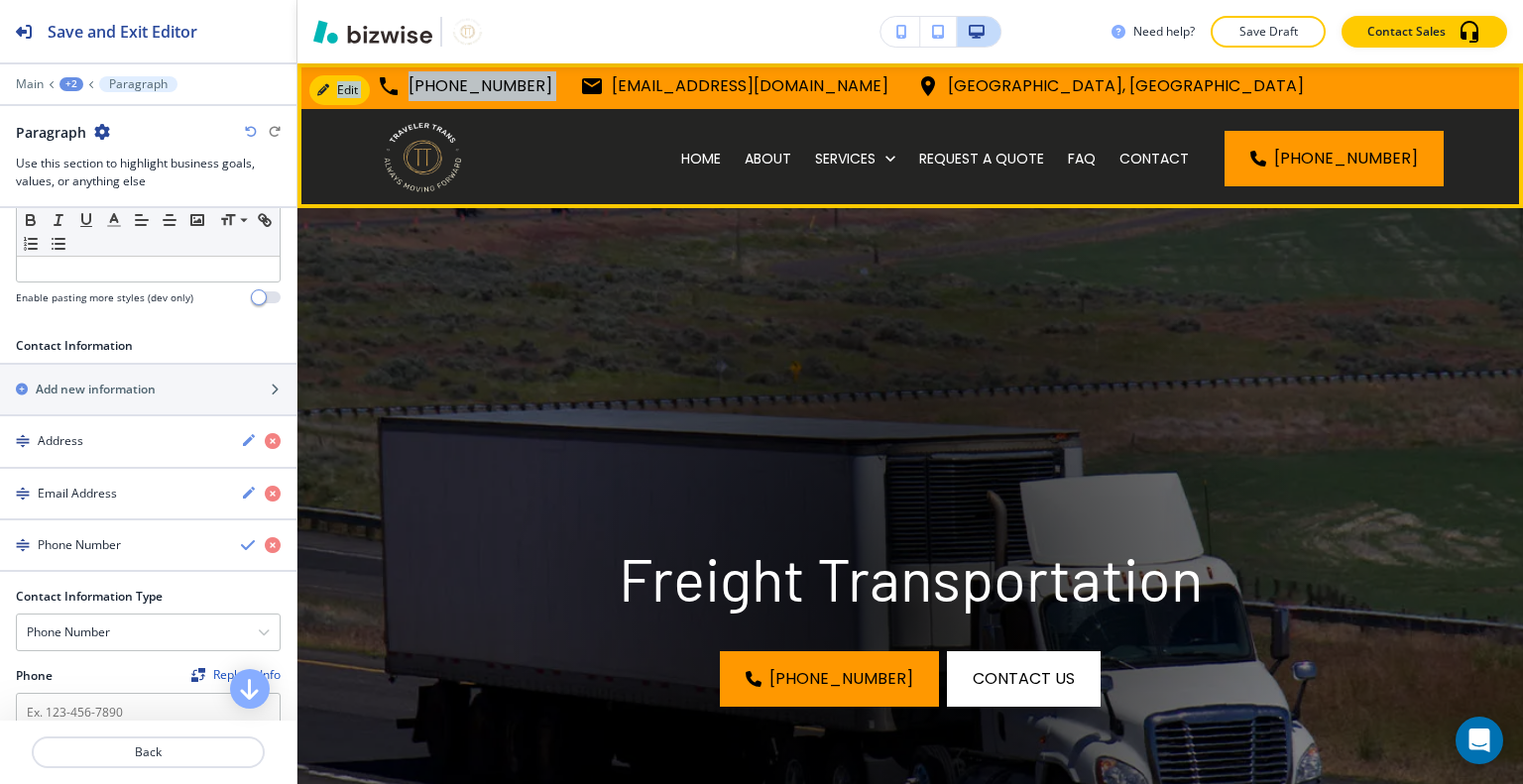 click on "[PHONE_NUMBER] [EMAIL_ADDRESS][DOMAIN_NAME] [GEOGRAPHIC_DATA], [GEOGRAPHIC_DATA]" at bounding box center (840, 86) 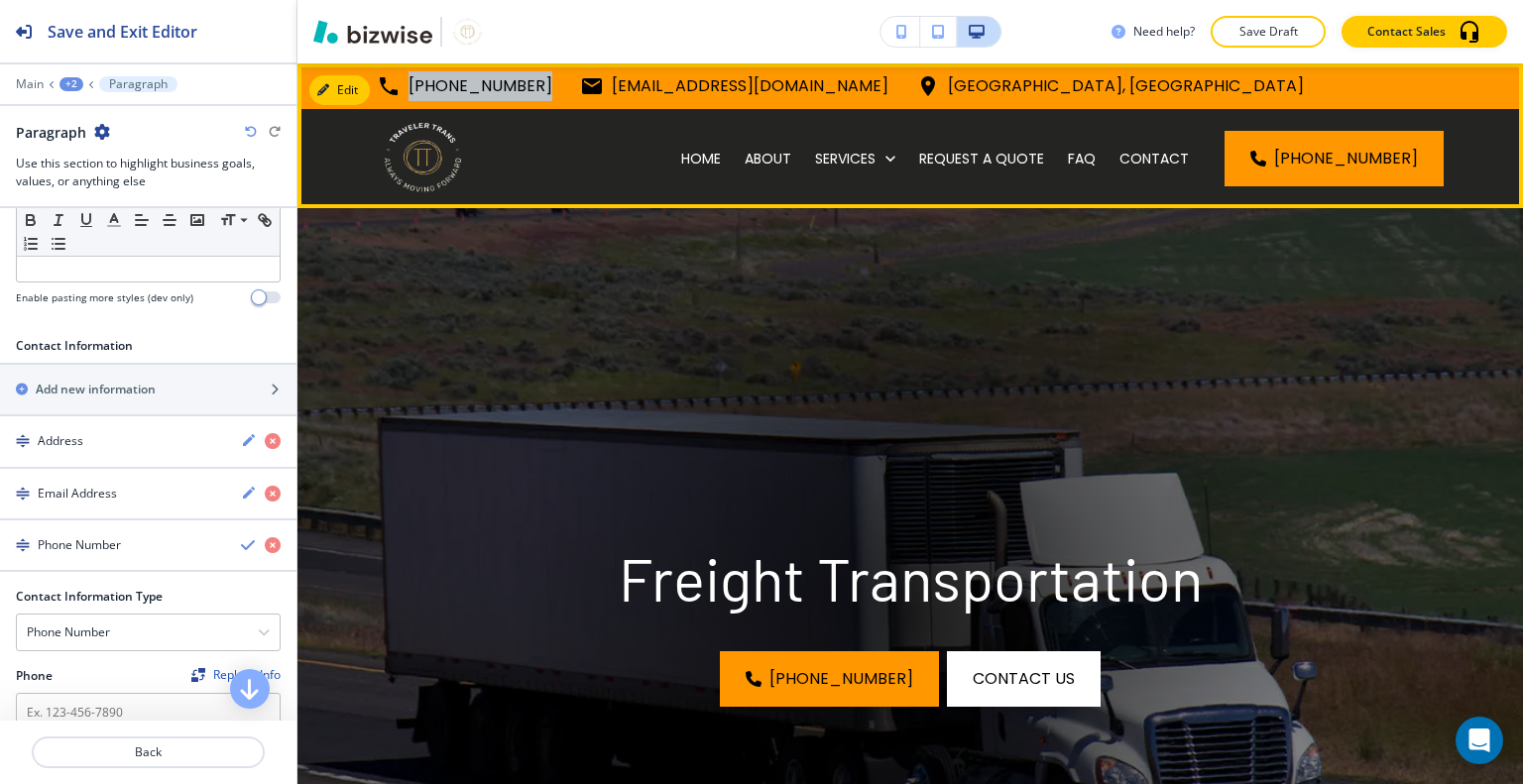 drag, startPoint x: 544, startPoint y: 92, endPoint x: 400, endPoint y: 86, distance: 144.12495 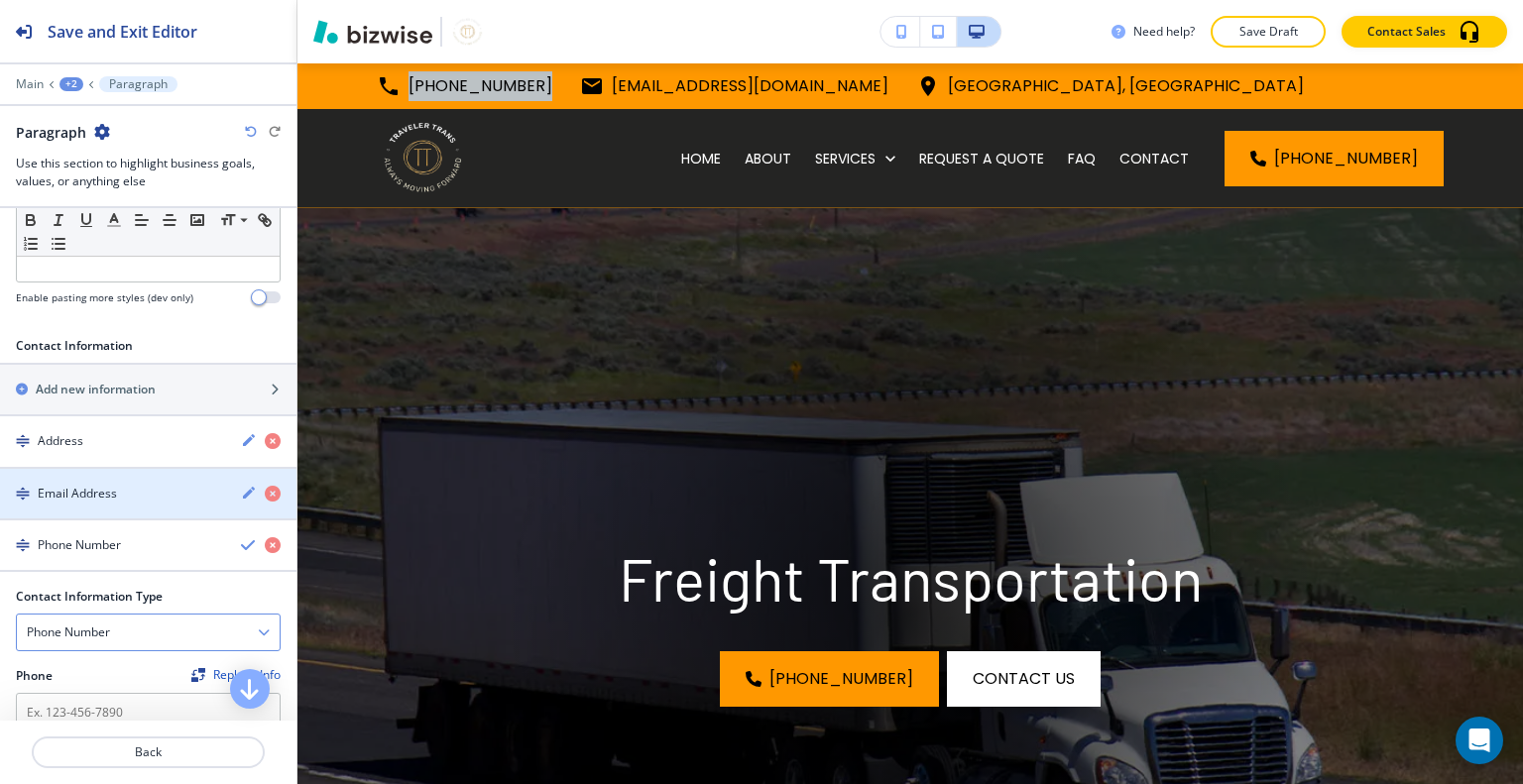 scroll, scrollTop: 694, scrollLeft: 0, axis: vertical 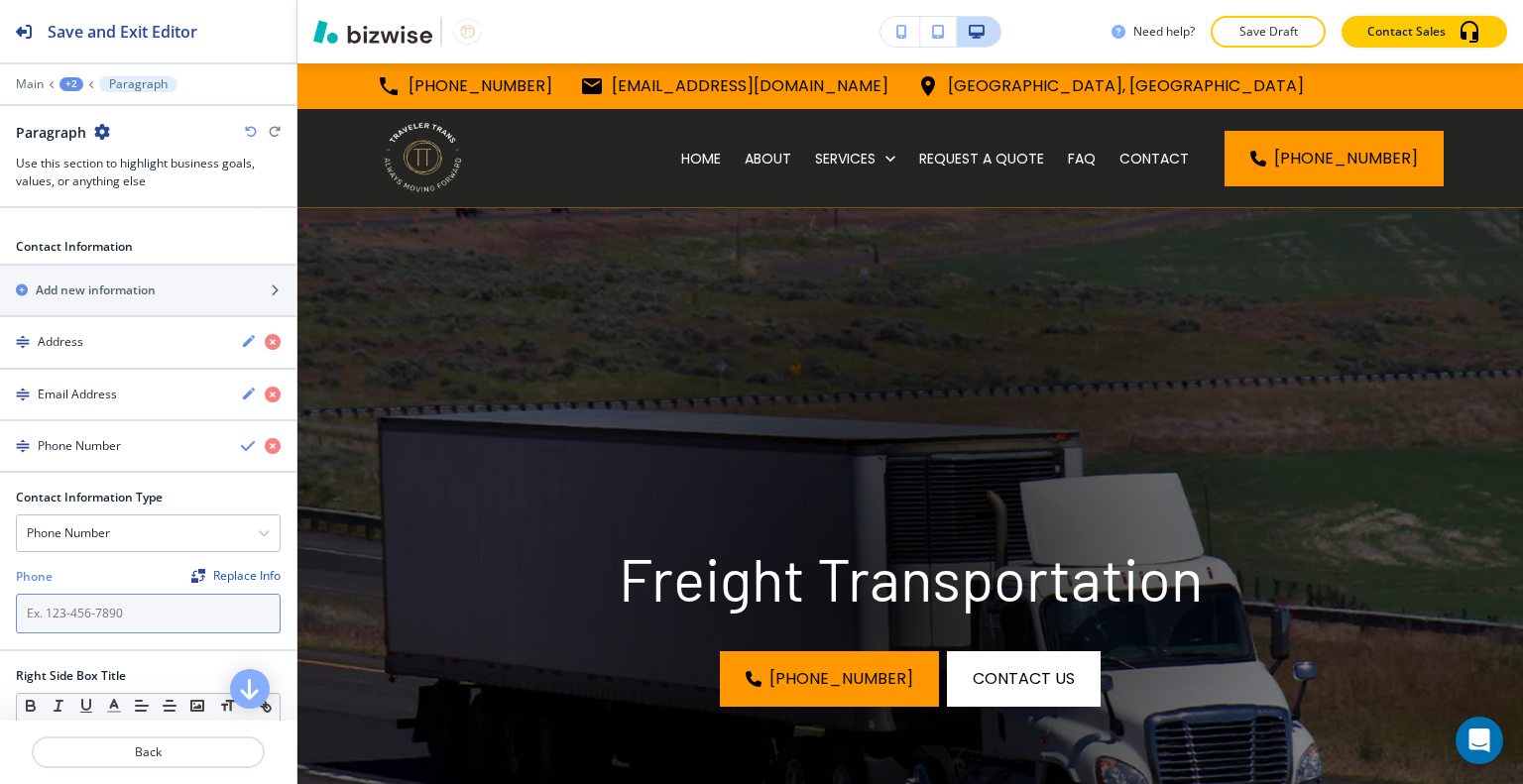 paste on "[PHONE_NUMBER]" 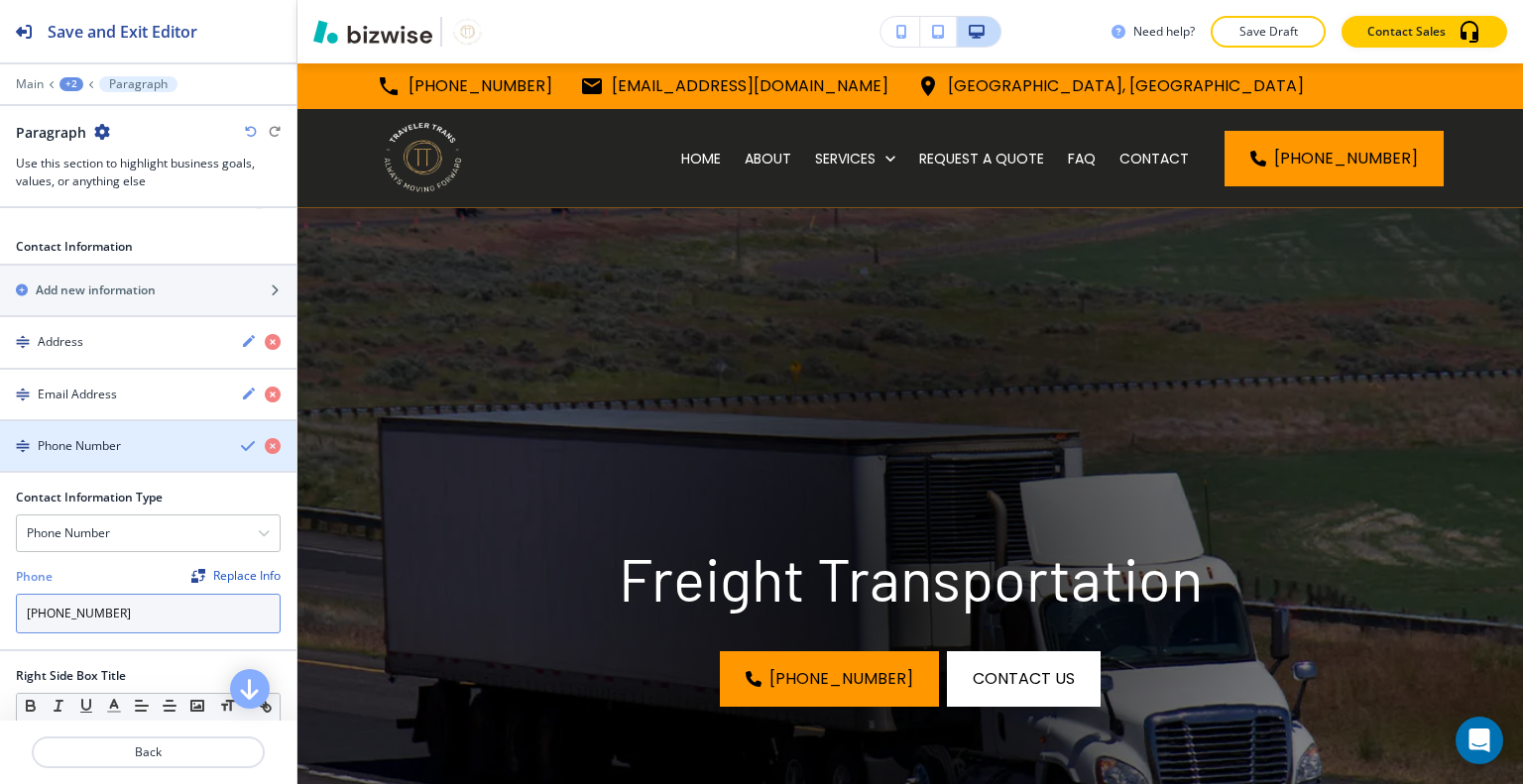type on "[PHONE_NUMBER]" 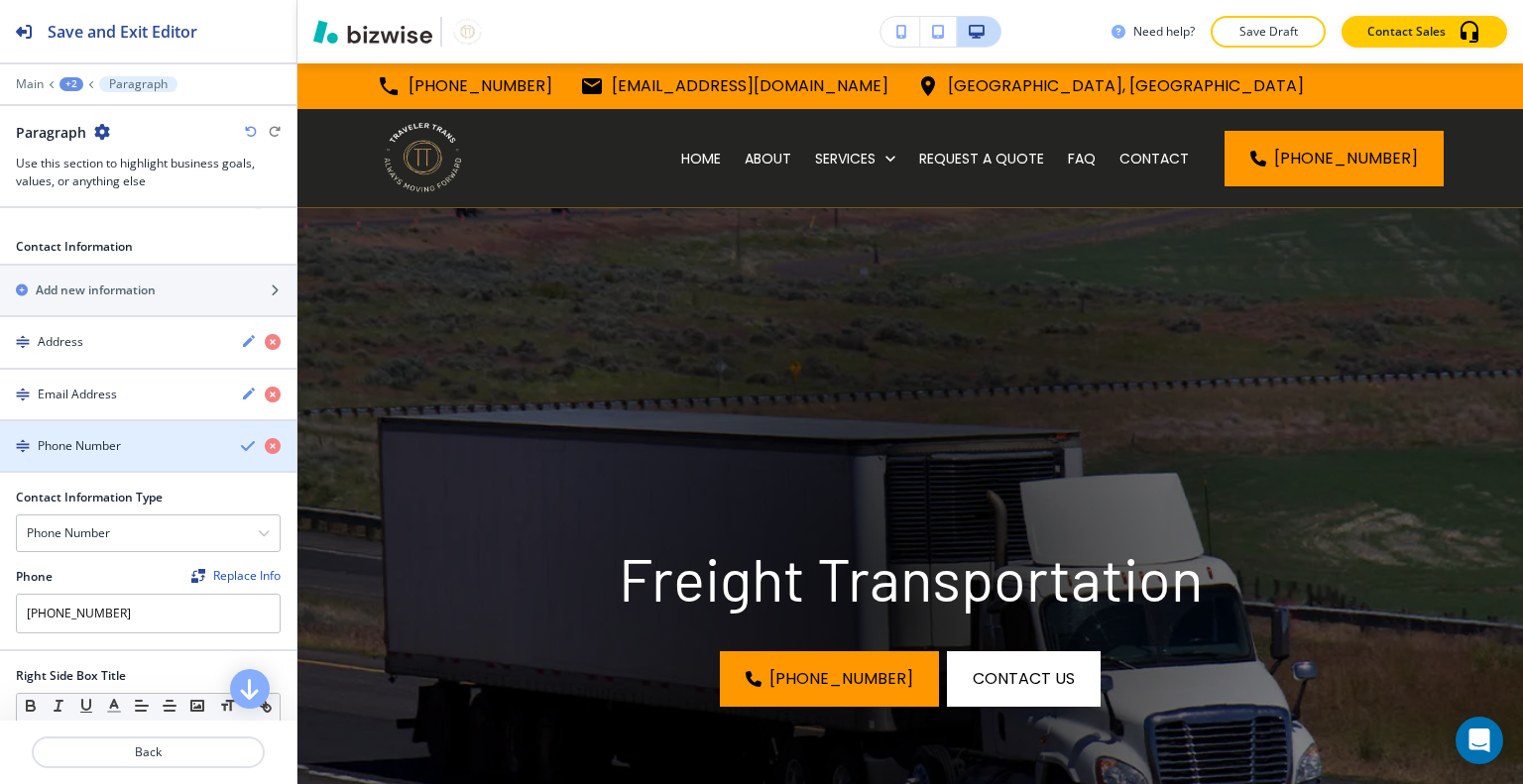 click on "Phone Number" at bounding box center (148, 446) 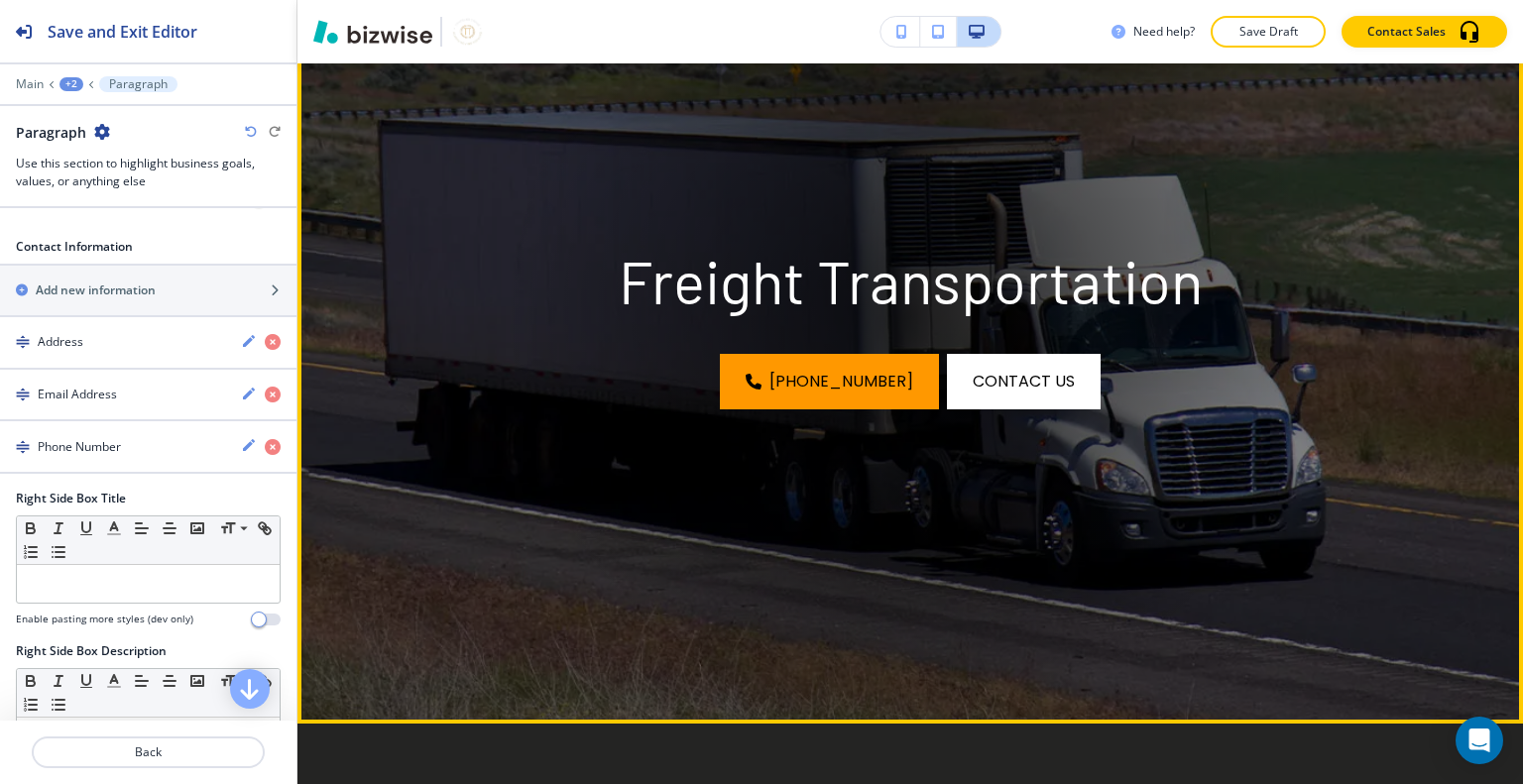 scroll, scrollTop: 0, scrollLeft: 0, axis: both 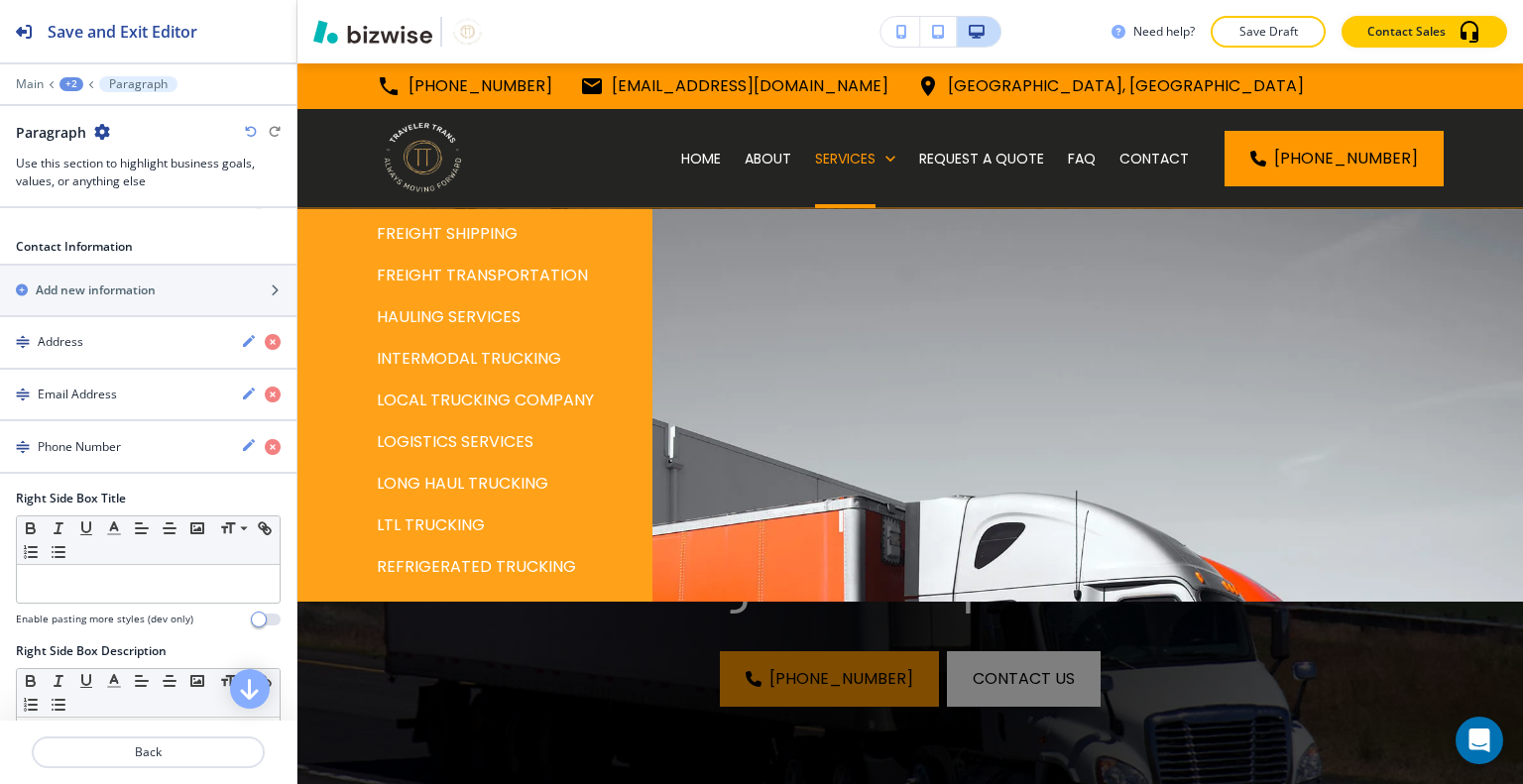 click on "HAULING SERVICES" at bounding box center [448, 317] 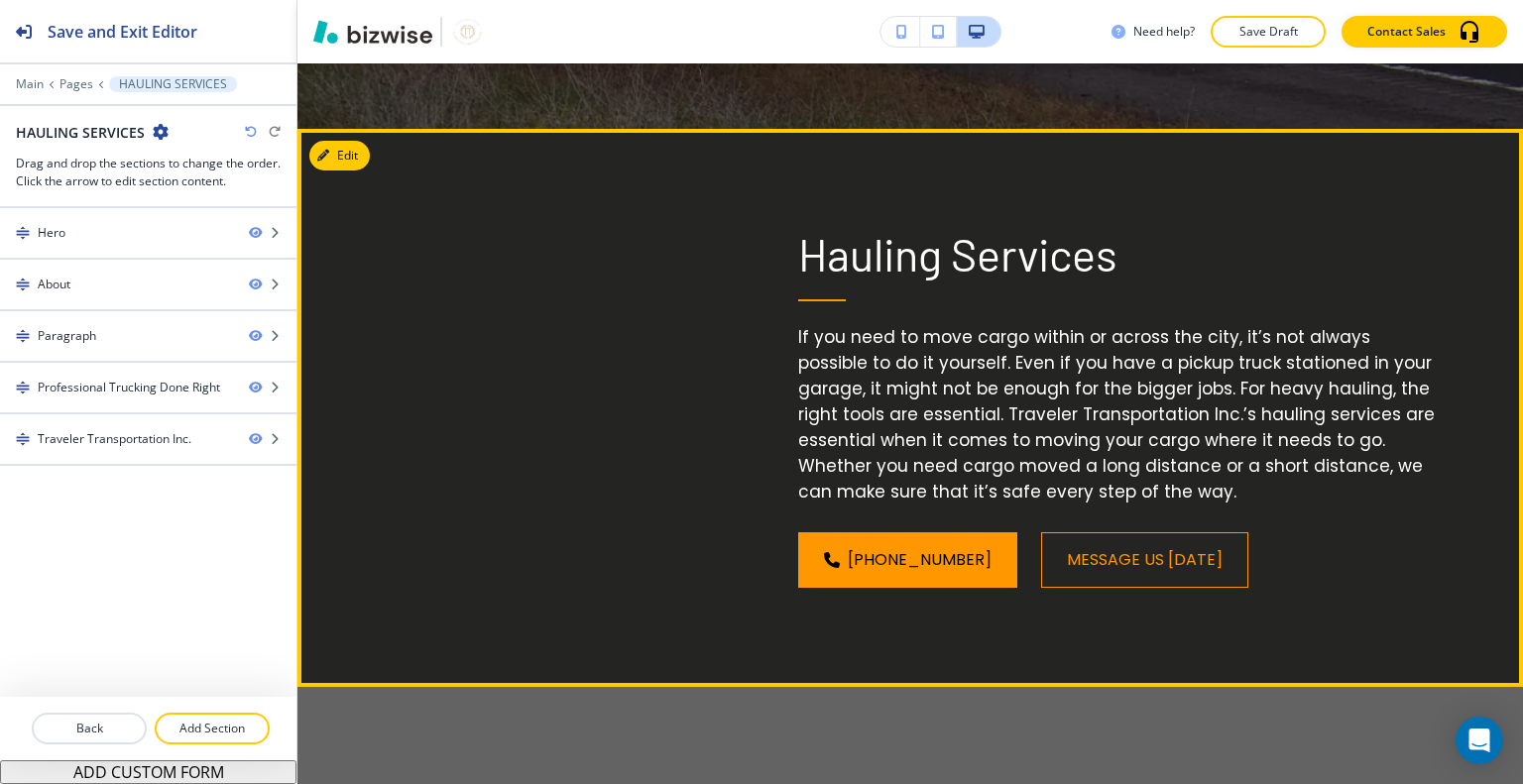 scroll, scrollTop: 1388, scrollLeft: 0, axis: vertical 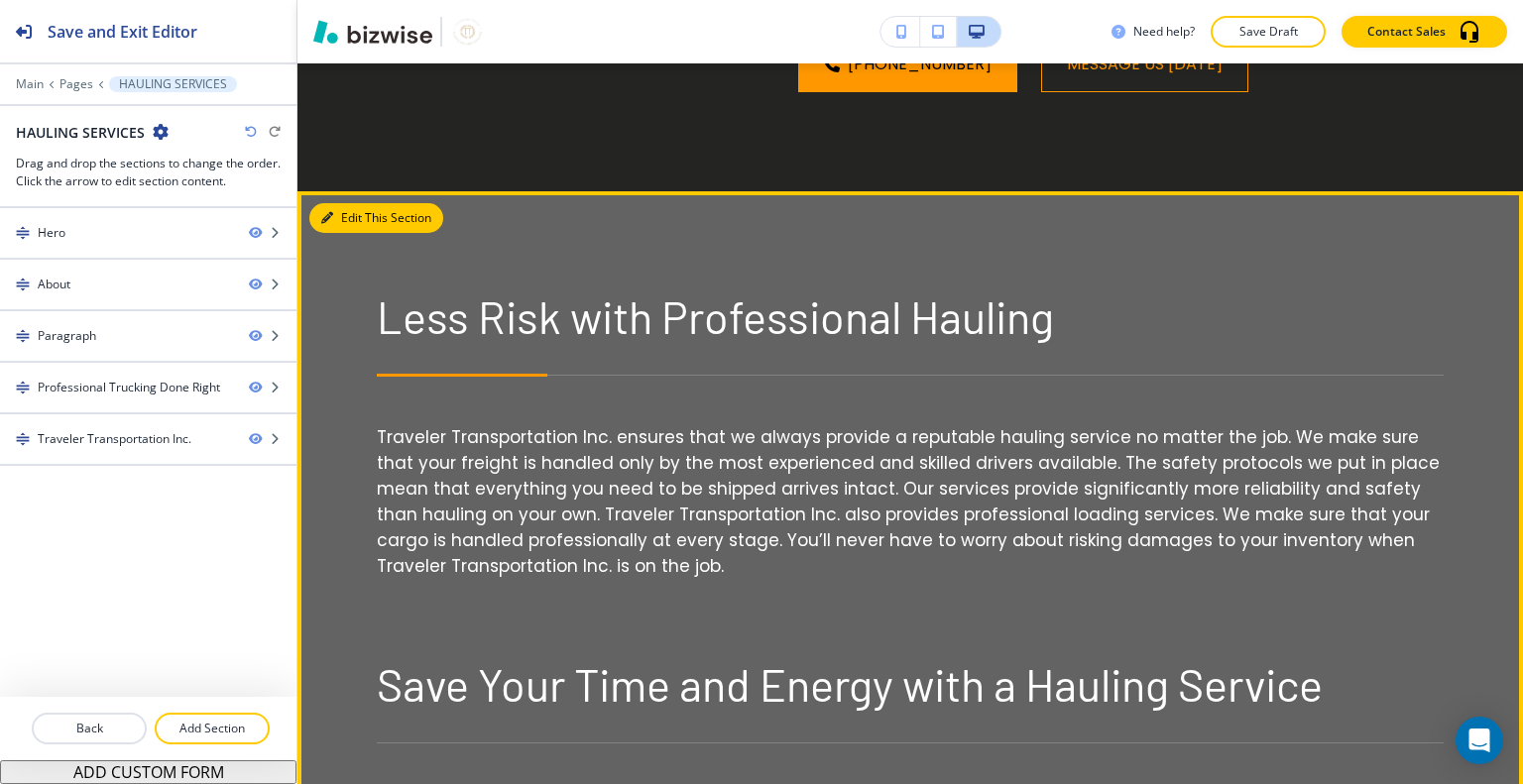 click on "Edit This Section" at bounding box center (376, 218) 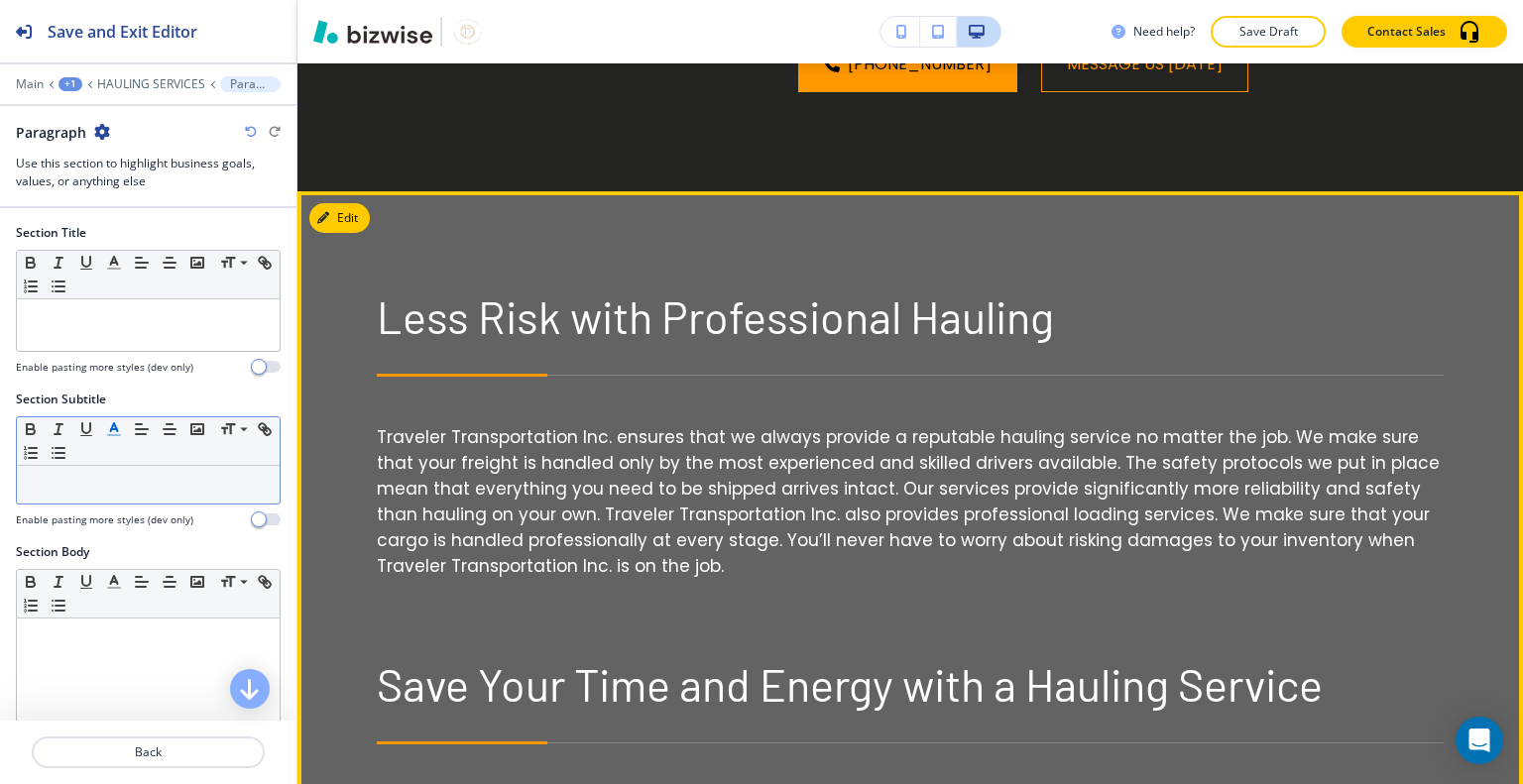scroll, scrollTop: 1514, scrollLeft: 0, axis: vertical 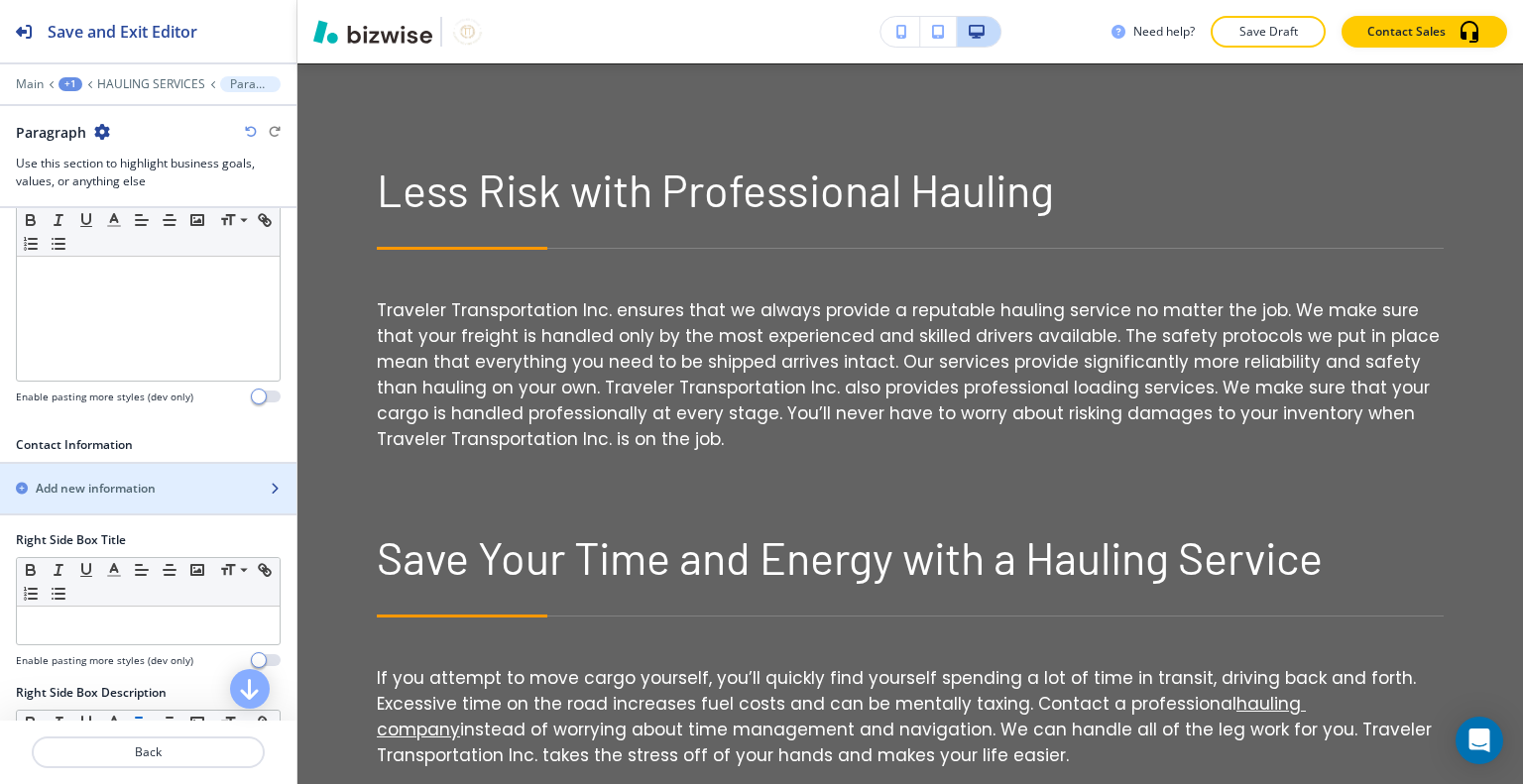 click at bounding box center [148, 472] 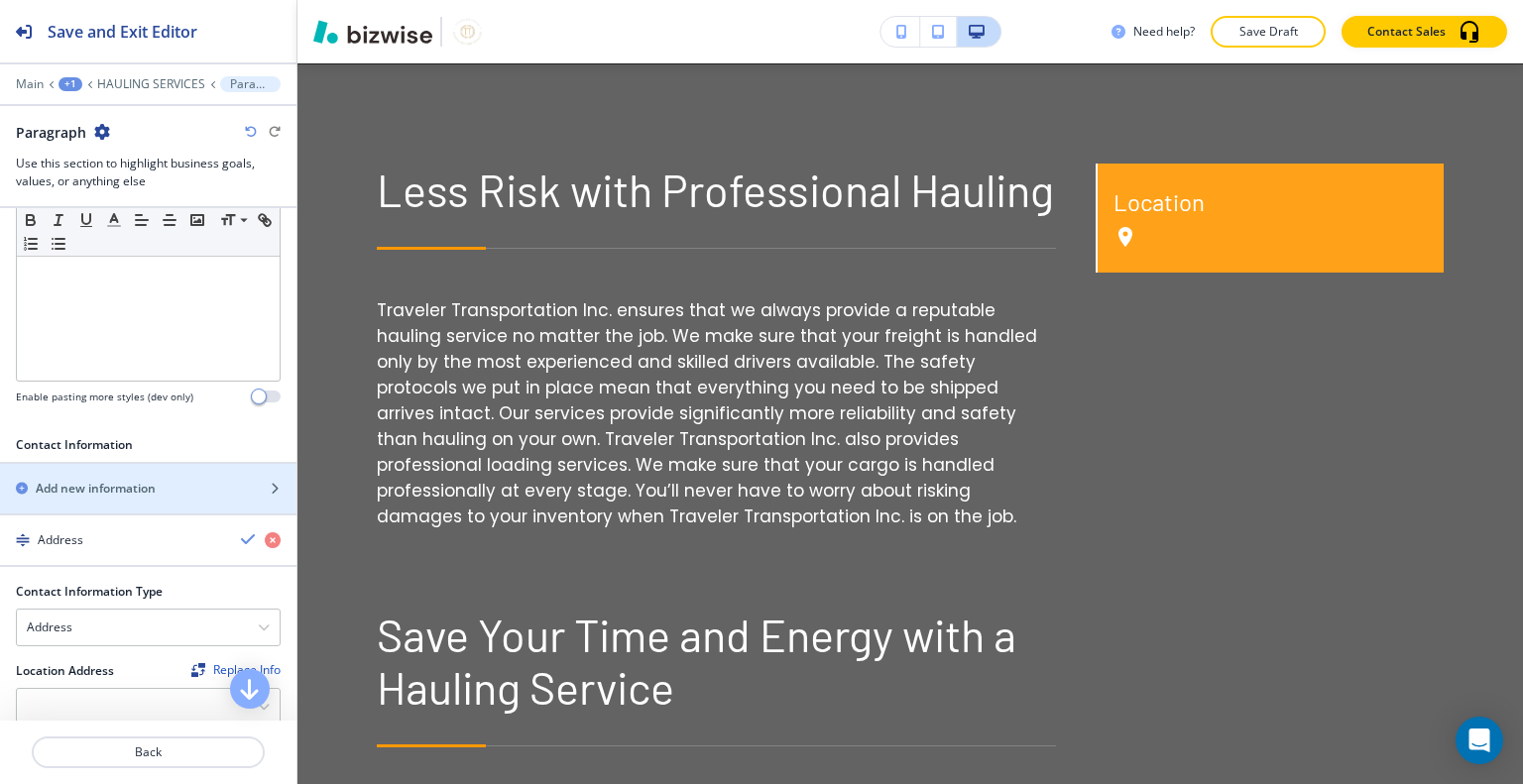 scroll, scrollTop: 793, scrollLeft: 0, axis: vertical 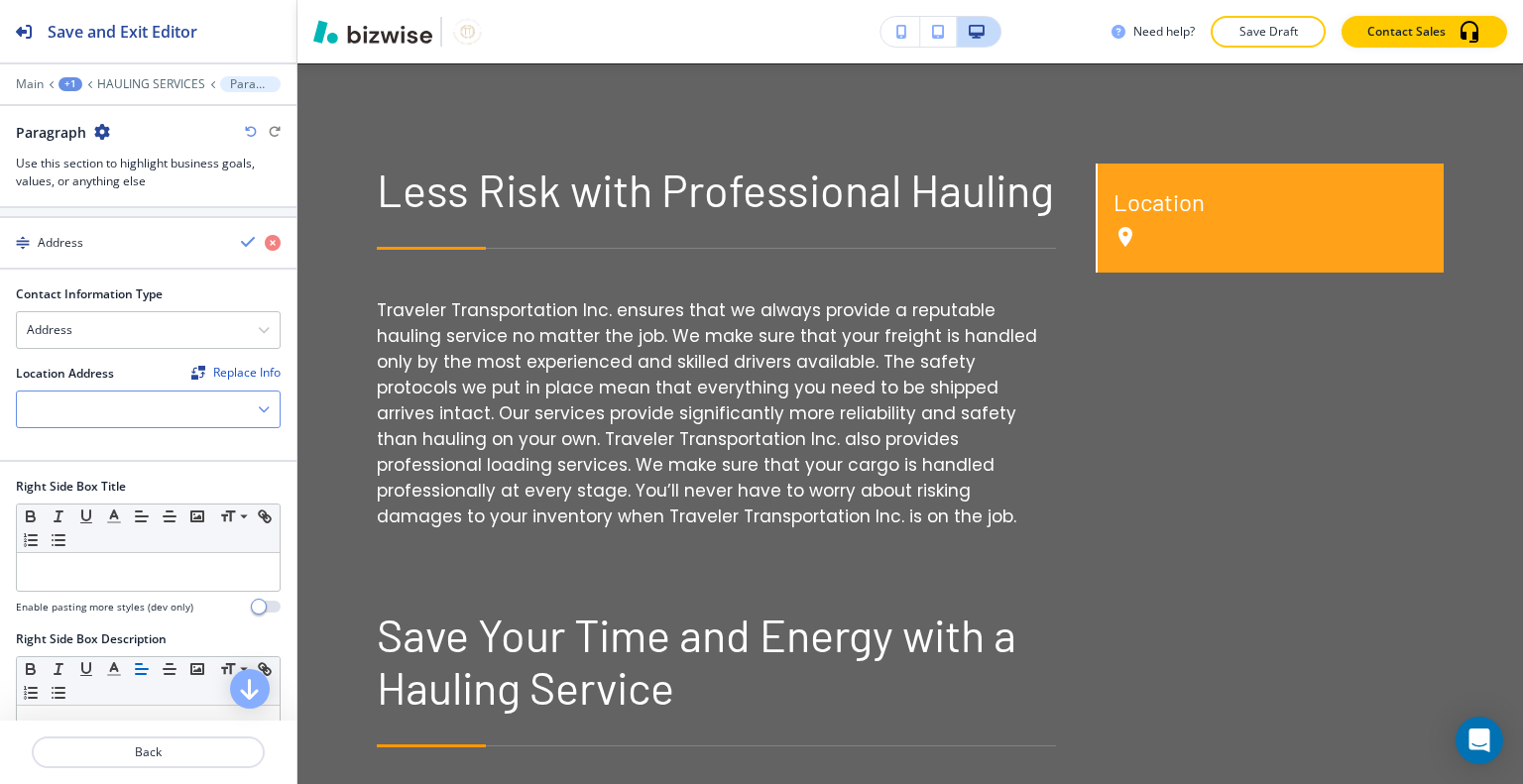 click at bounding box center (148, 409) 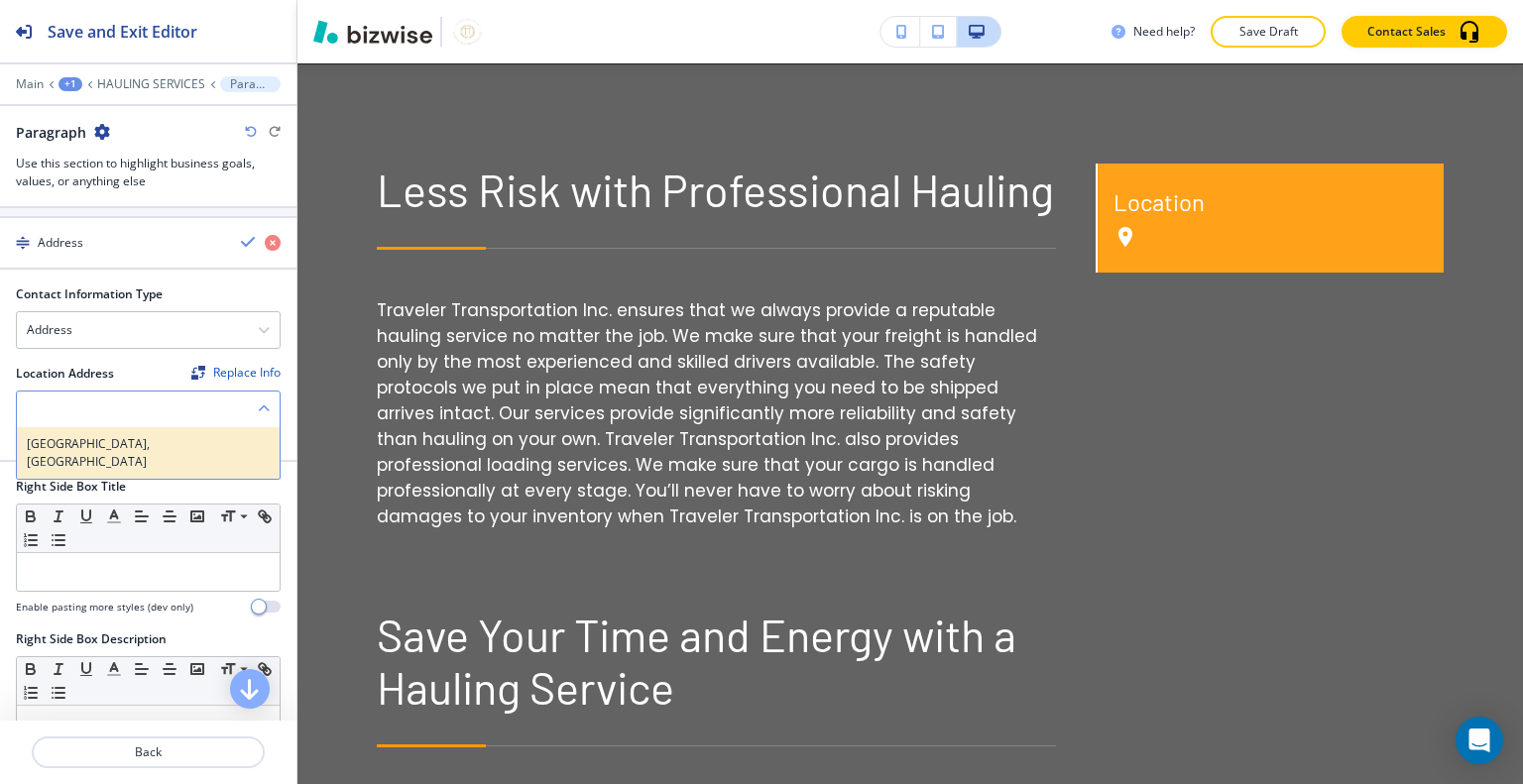 click on "[GEOGRAPHIC_DATA], [GEOGRAPHIC_DATA]" at bounding box center (148, 453) 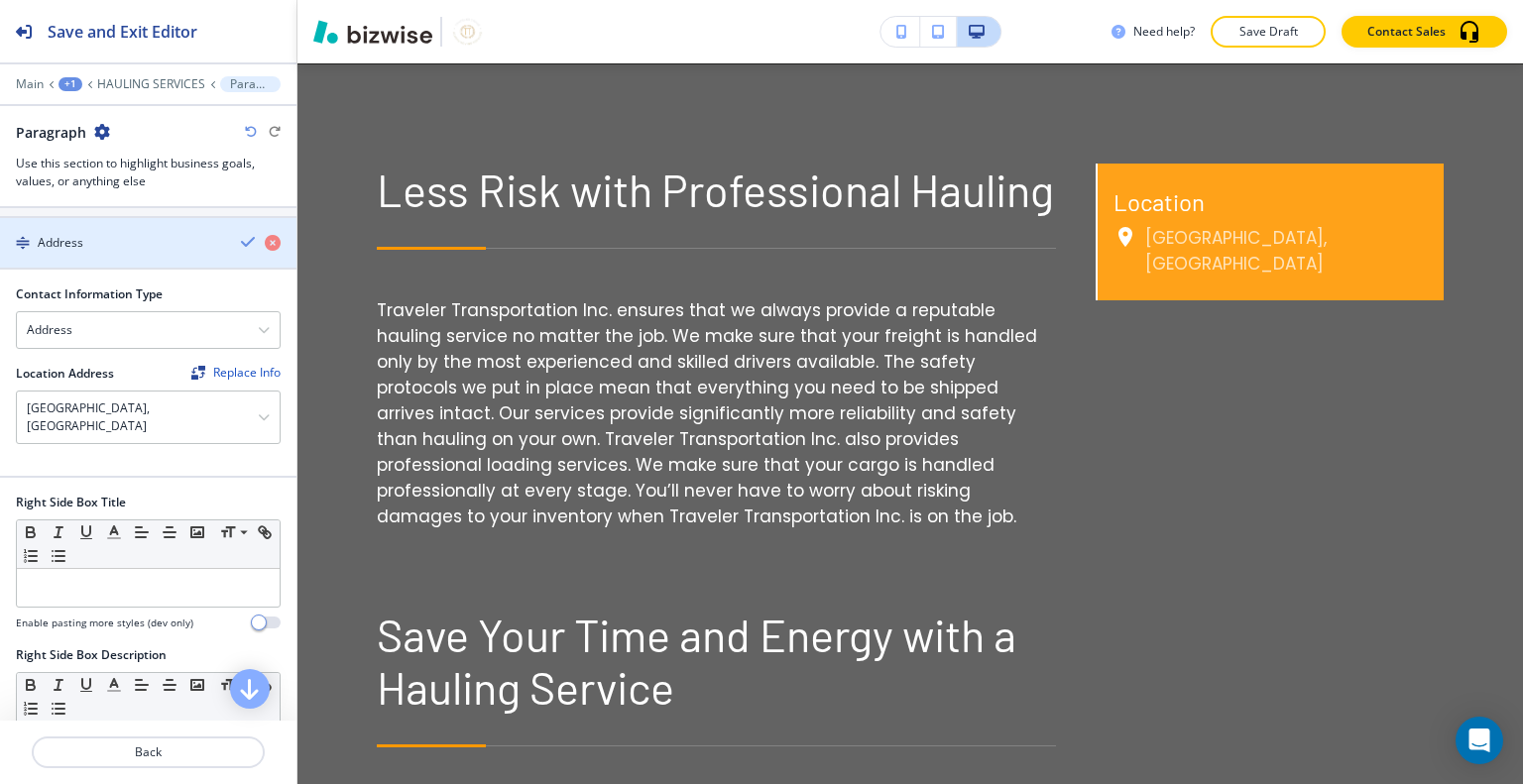 click at bounding box center (249, 242) 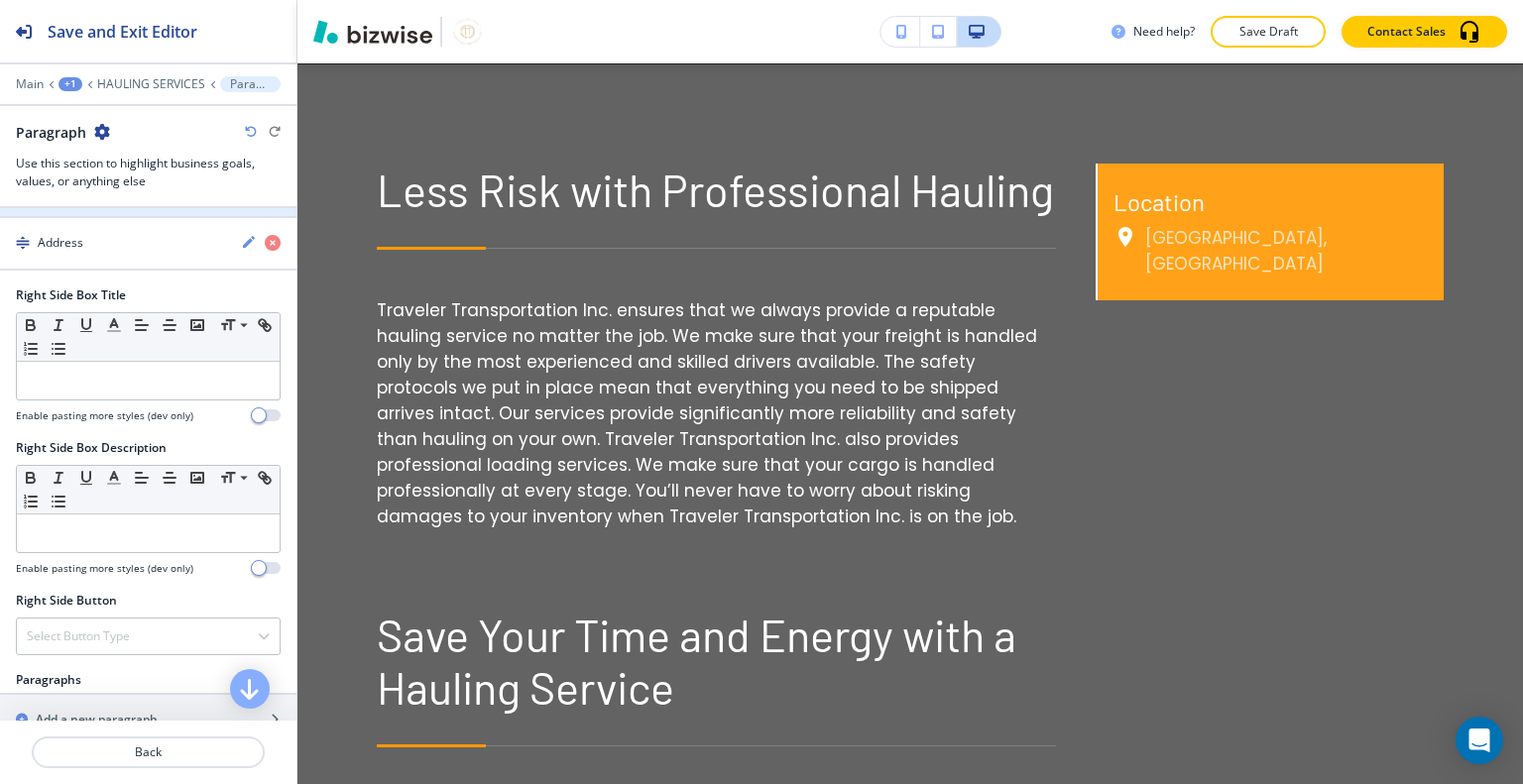 scroll, scrollTop: 694, scrollLeft: 0, axis: vertical 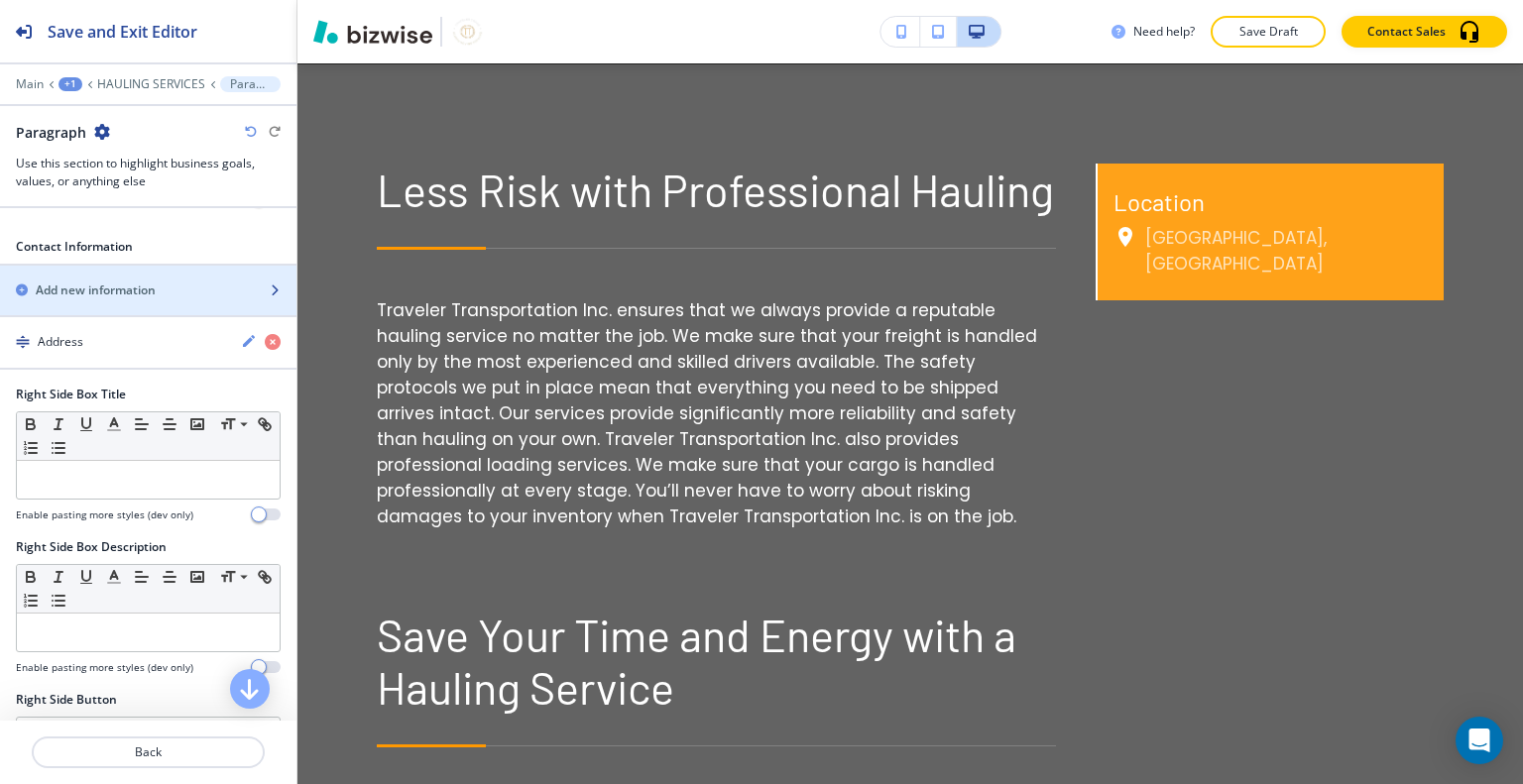 click on "Add new information" at bounding box center [95, 290] 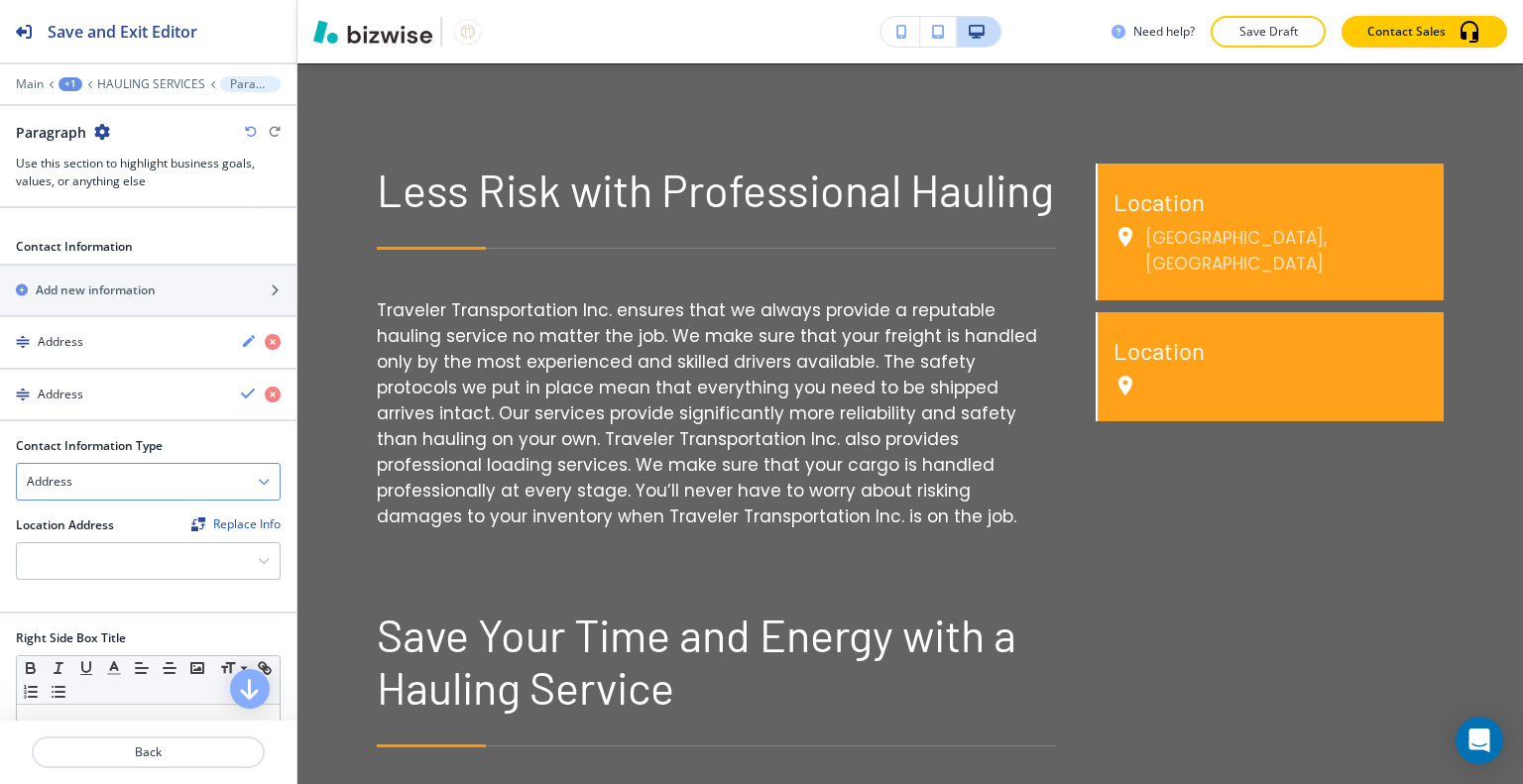 click on "Address" at bounding box center (148, 482) 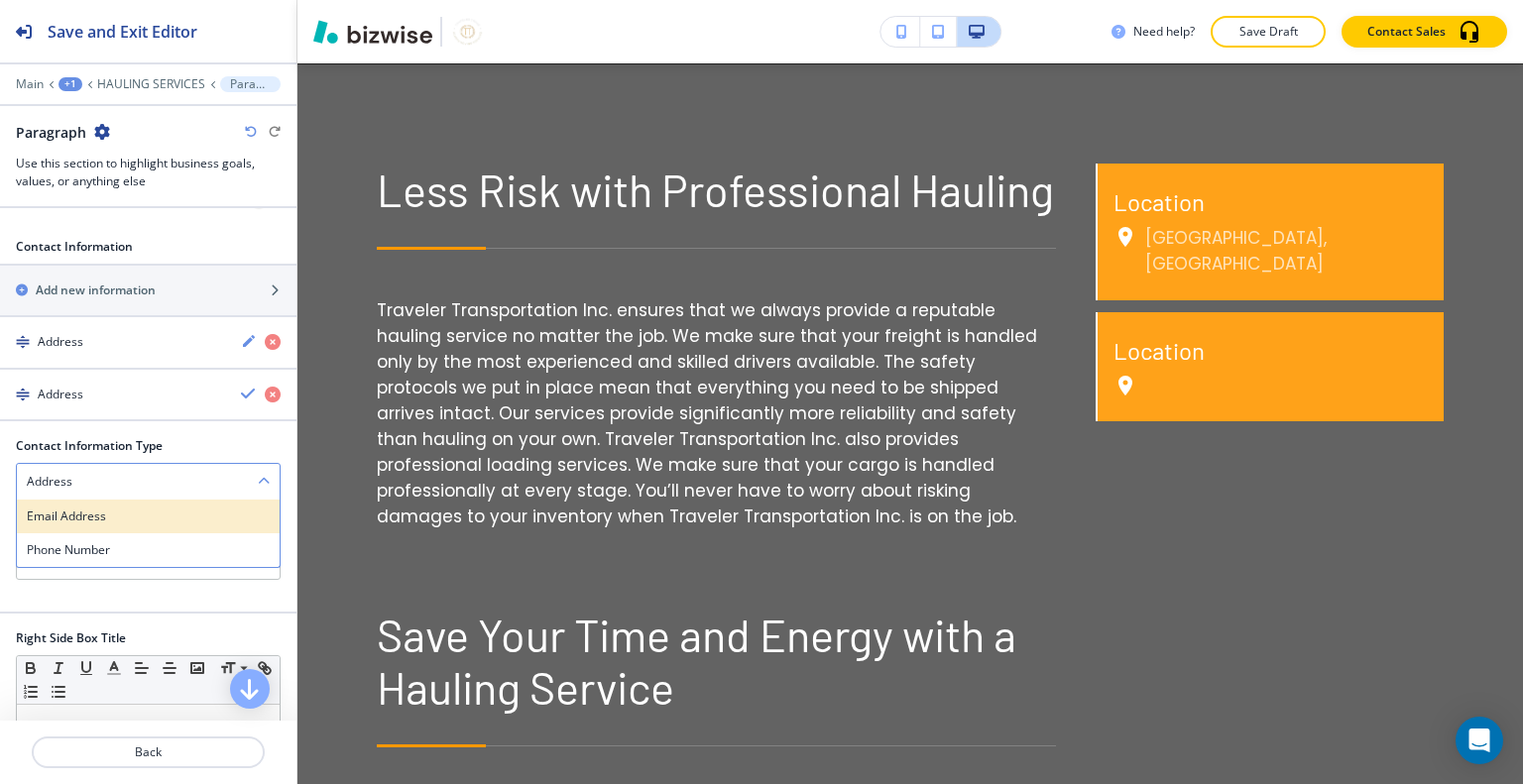 click on "Email Address" at bounding box center [148, 516] 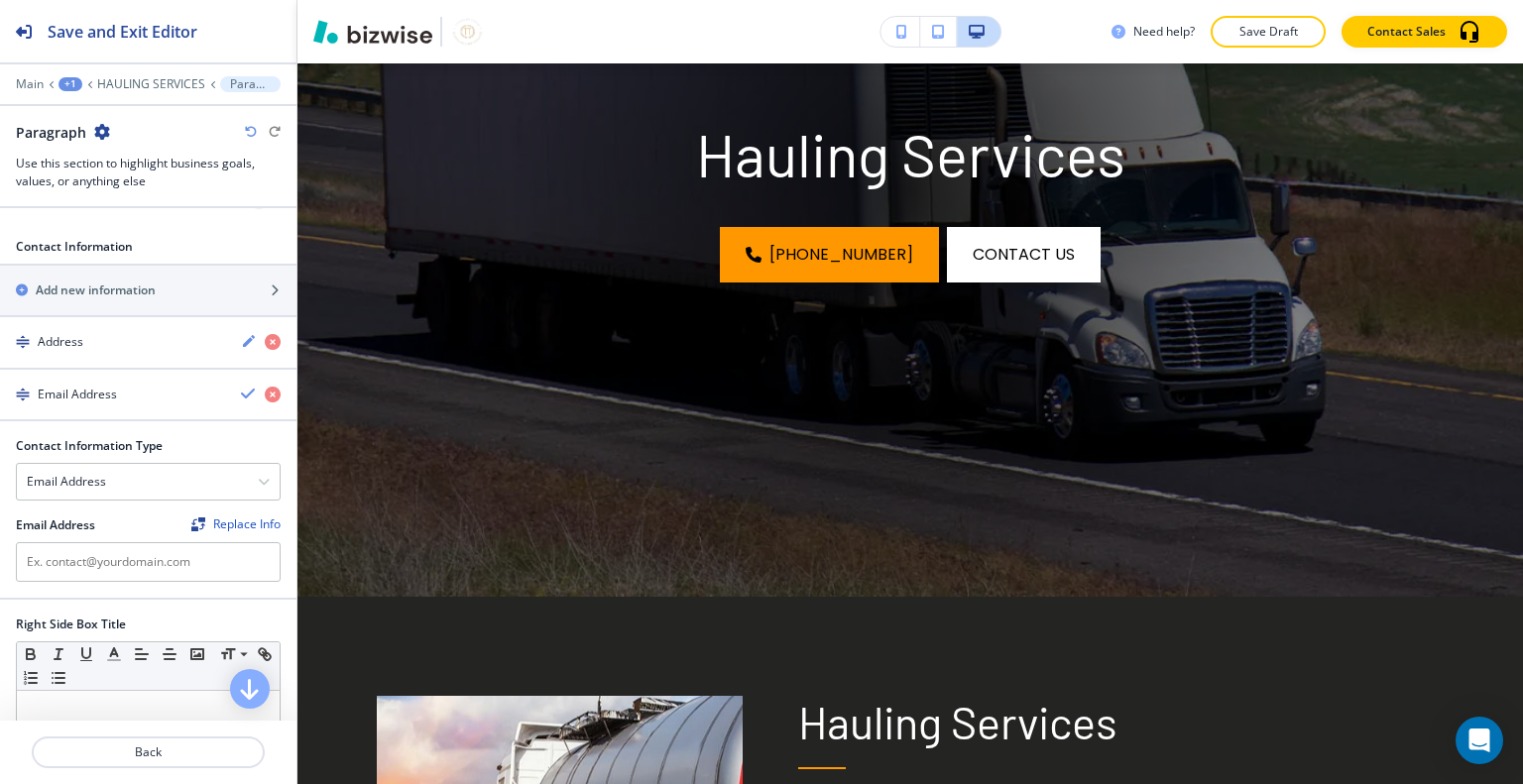 scroll, scrollTop: 0, scrollLeft: 0, axis: both 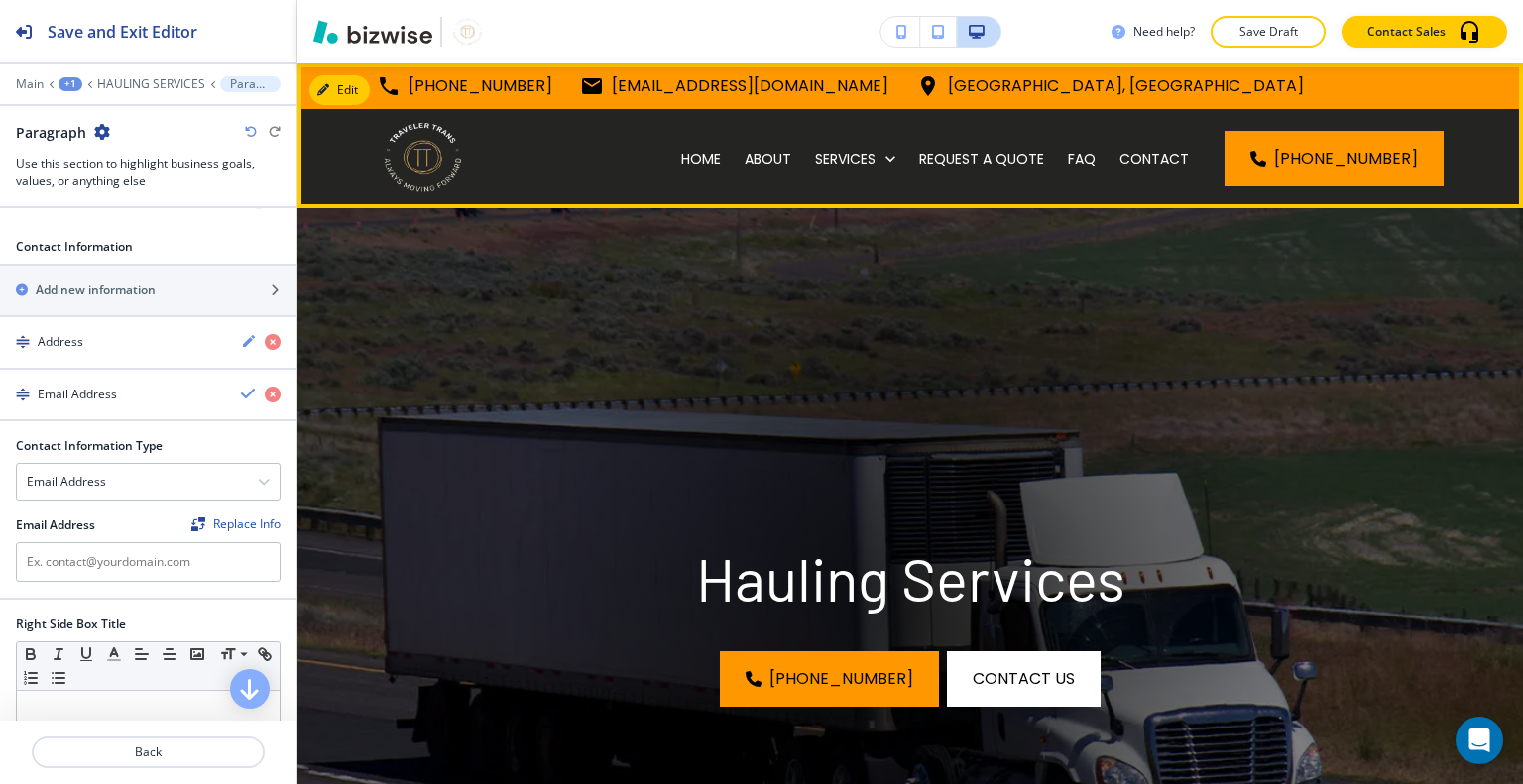 drag, startPoint x: 897, startPoint y: 82, endPoint x: 625, endPoint y: 86, distance: 272.02941 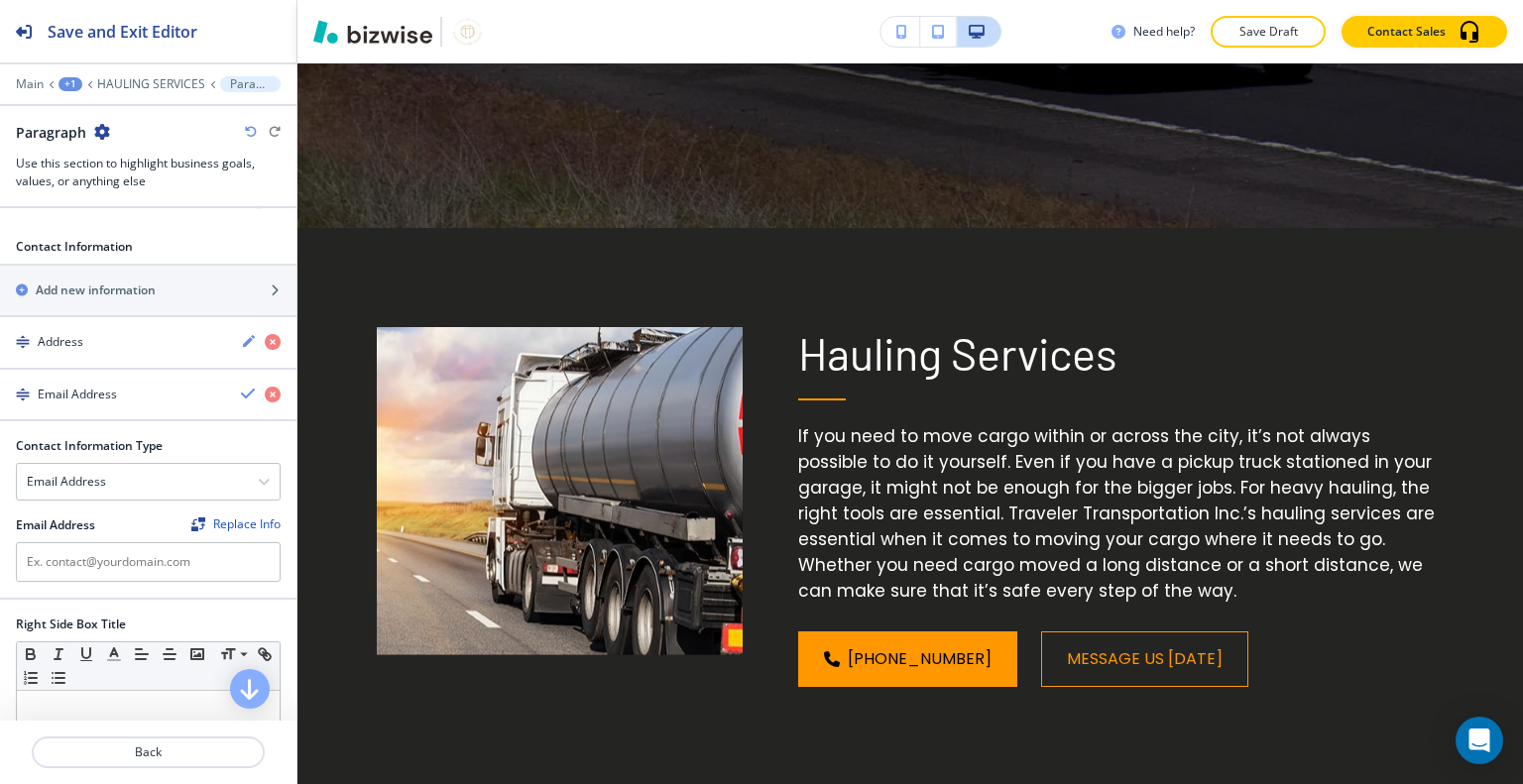 scroll, scrollTop: 1388, scrollLeft: 0, axis: vertical 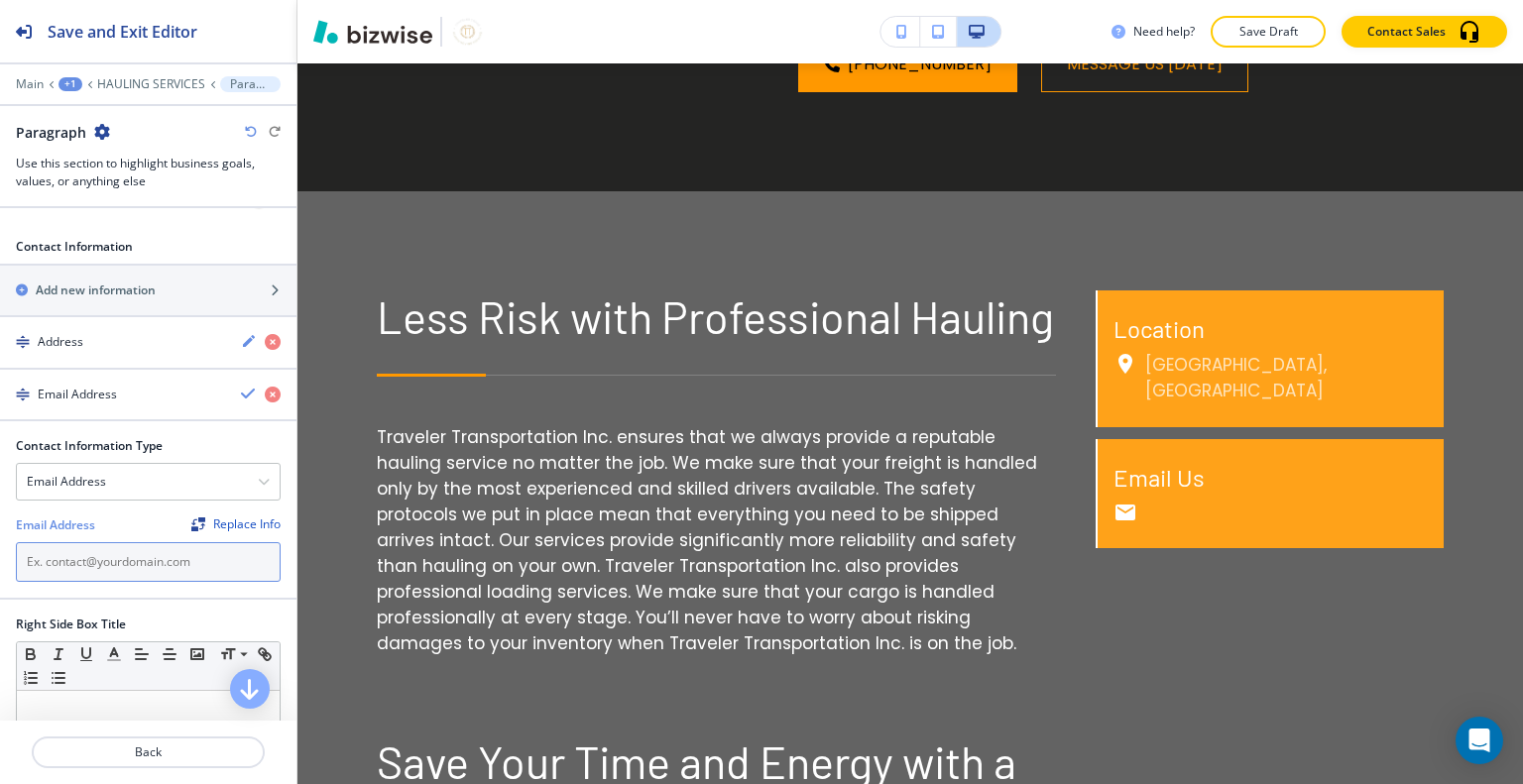 paste on "[EMAIL_ADDRESS][DOMAIN_NAME]" 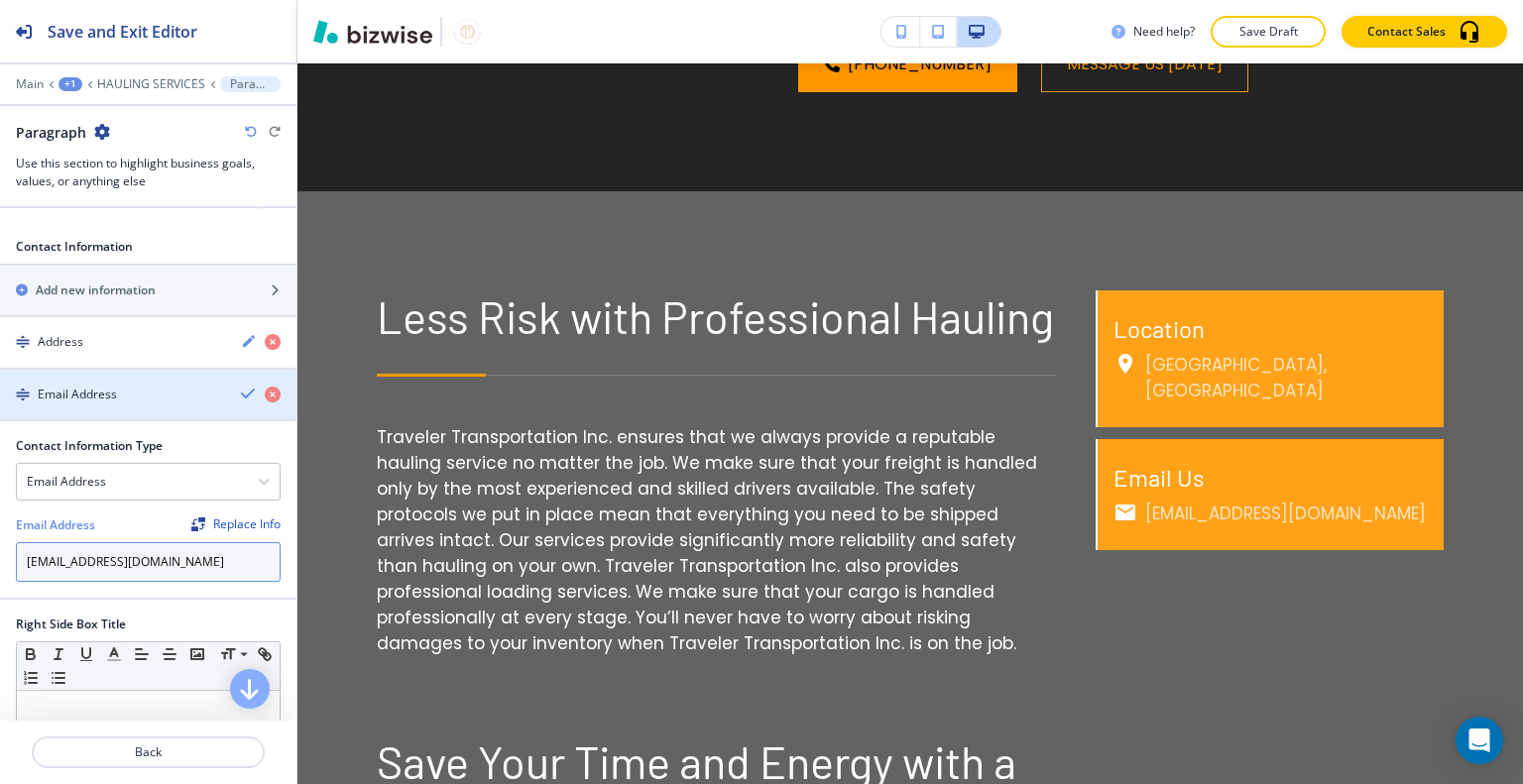type on "[EMAIL_ADDRESS][DOMAIN_NAME]" 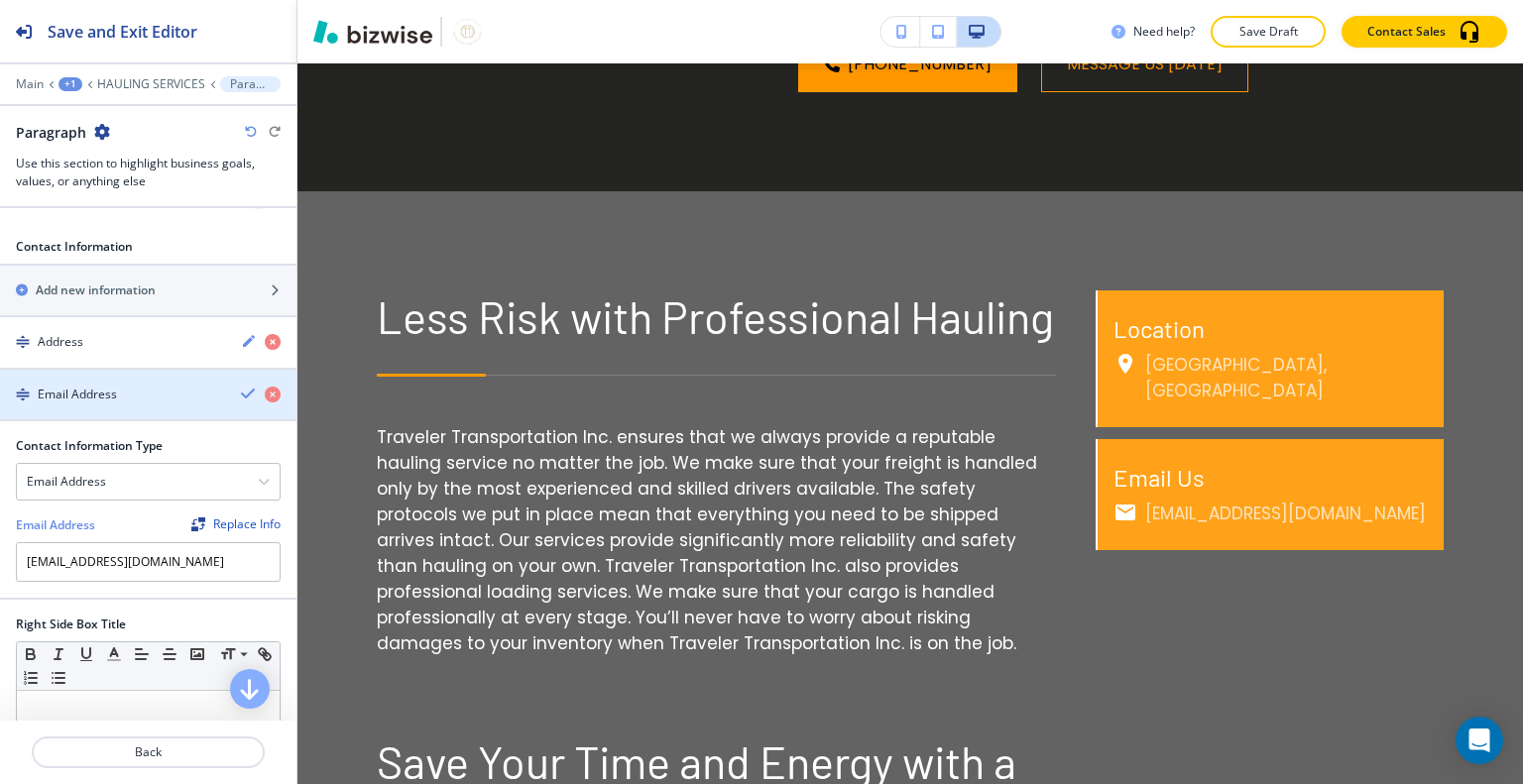 click at bounding box center (249, 393) 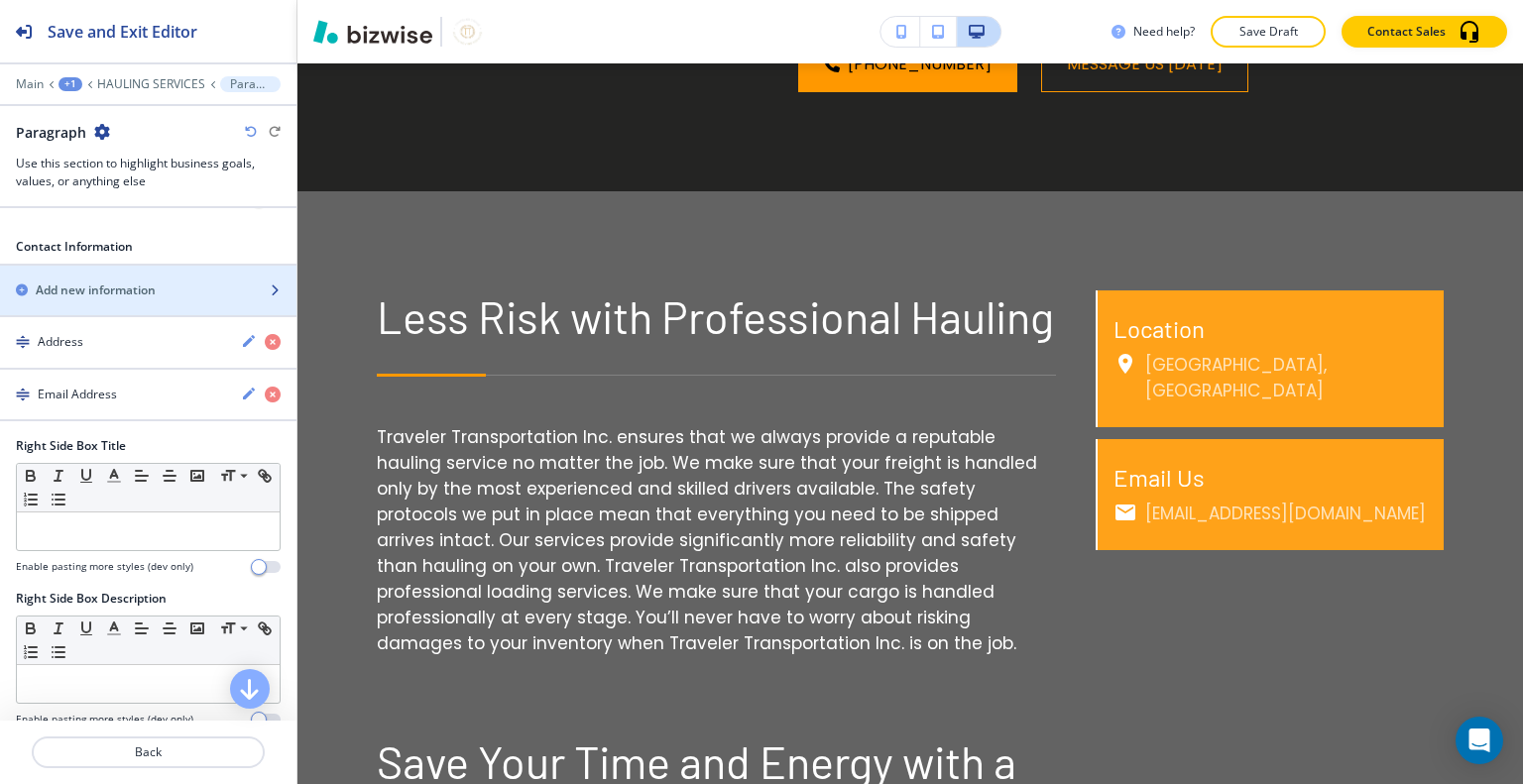 click at bounding box center [148, 274] 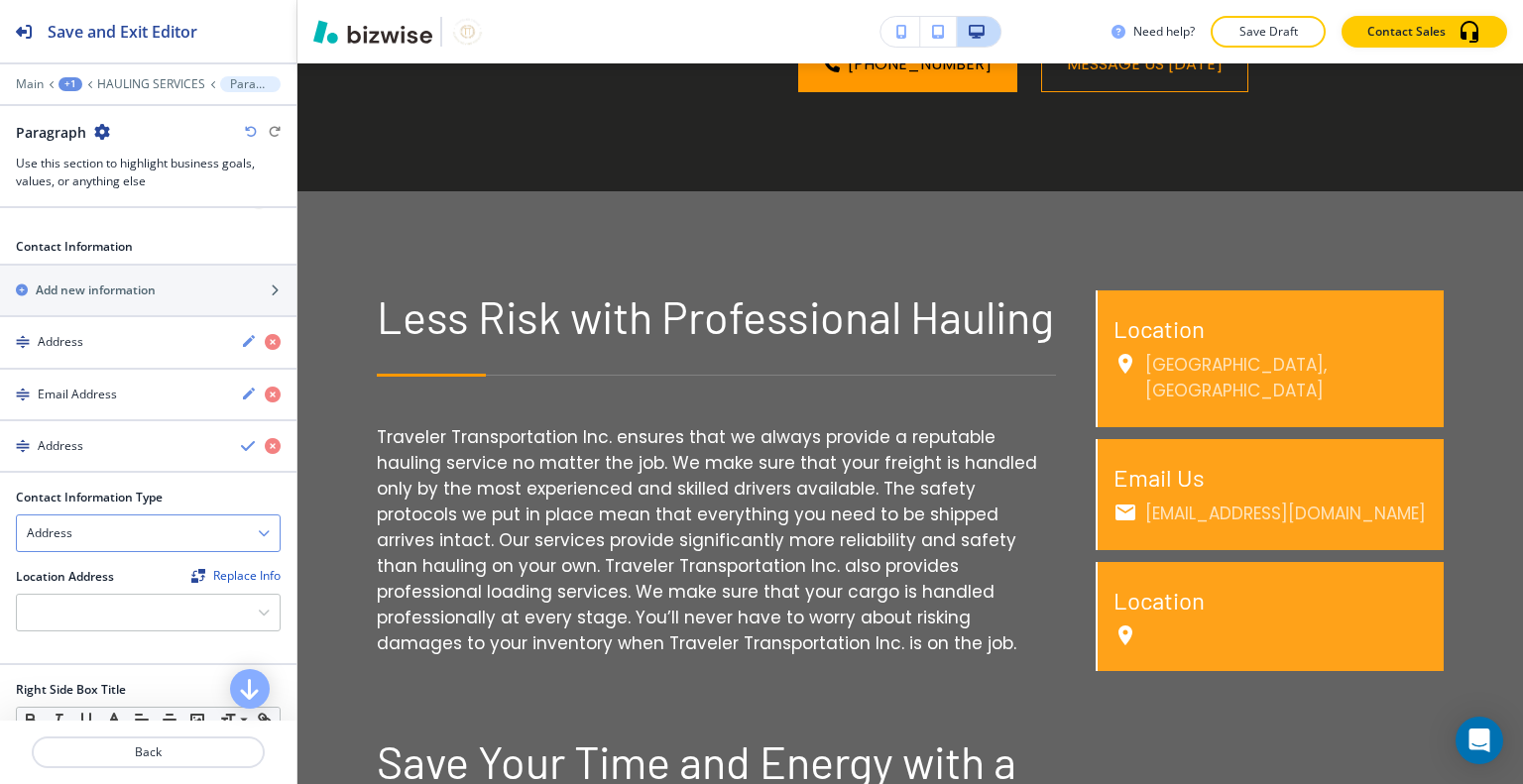 click on "Address" at bounding box center [148, 533] 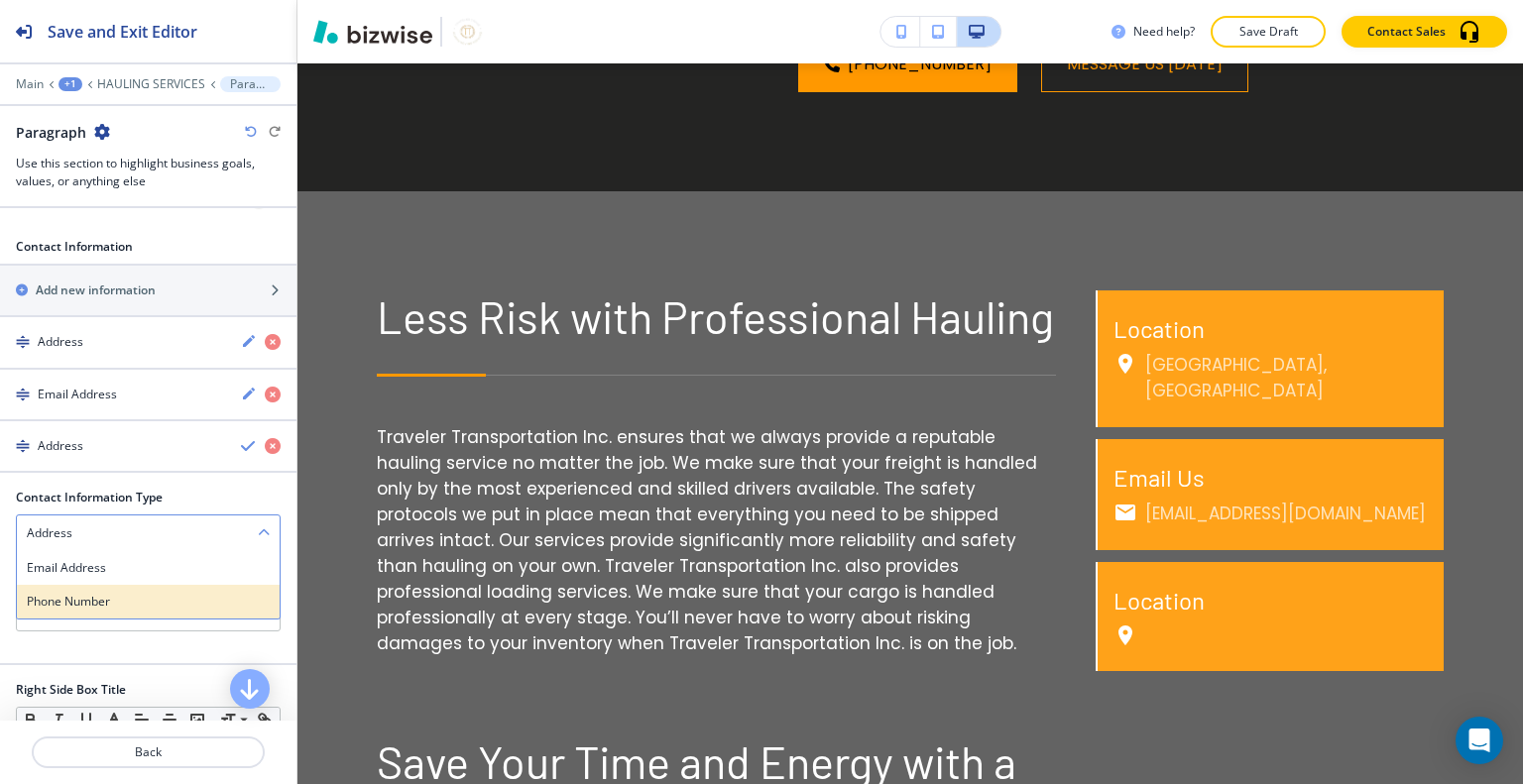 click on "Phone Number" at bounding box center (148, 602) 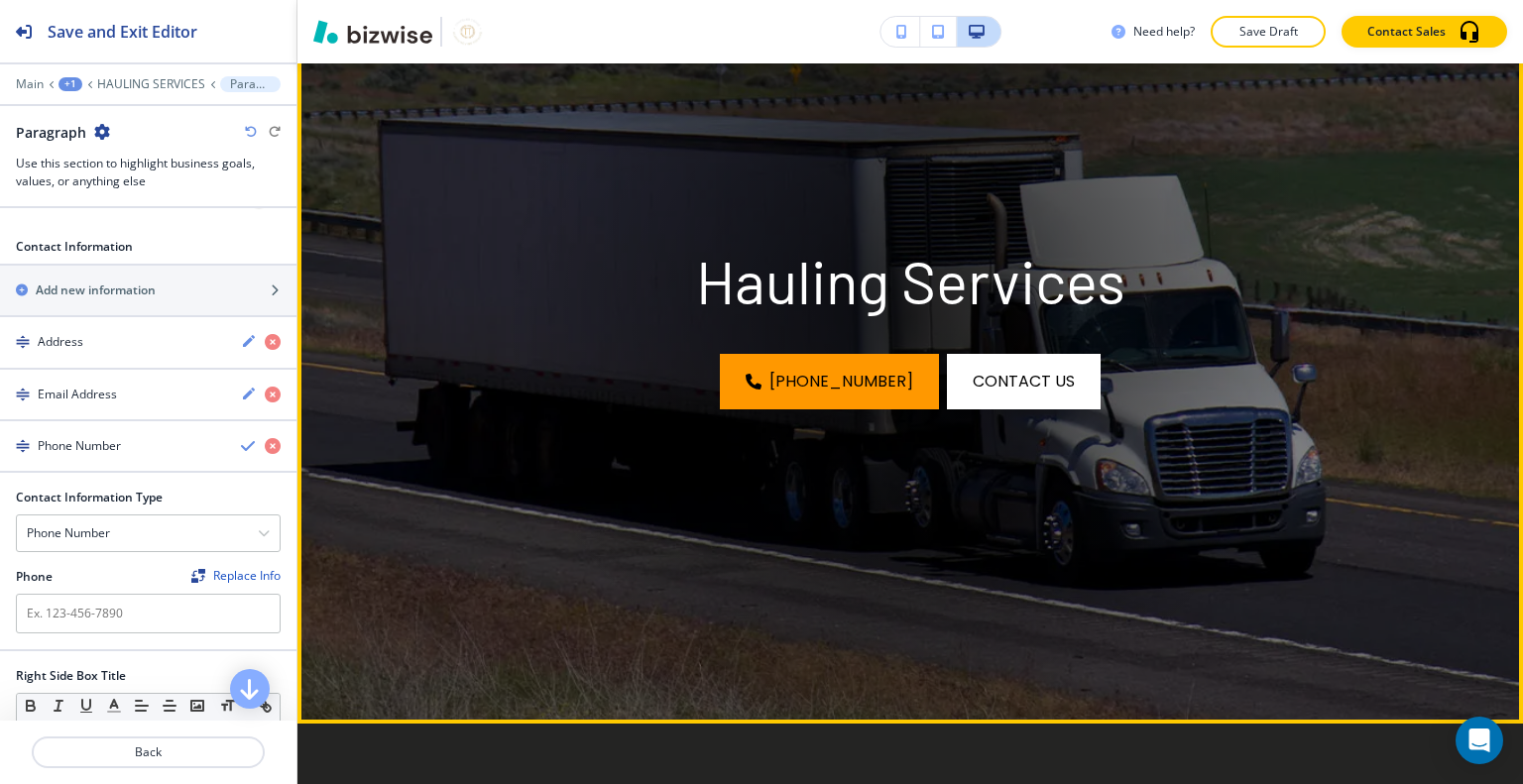 scroll, scrollTop: 0, scrollLeft: 0, axis: both 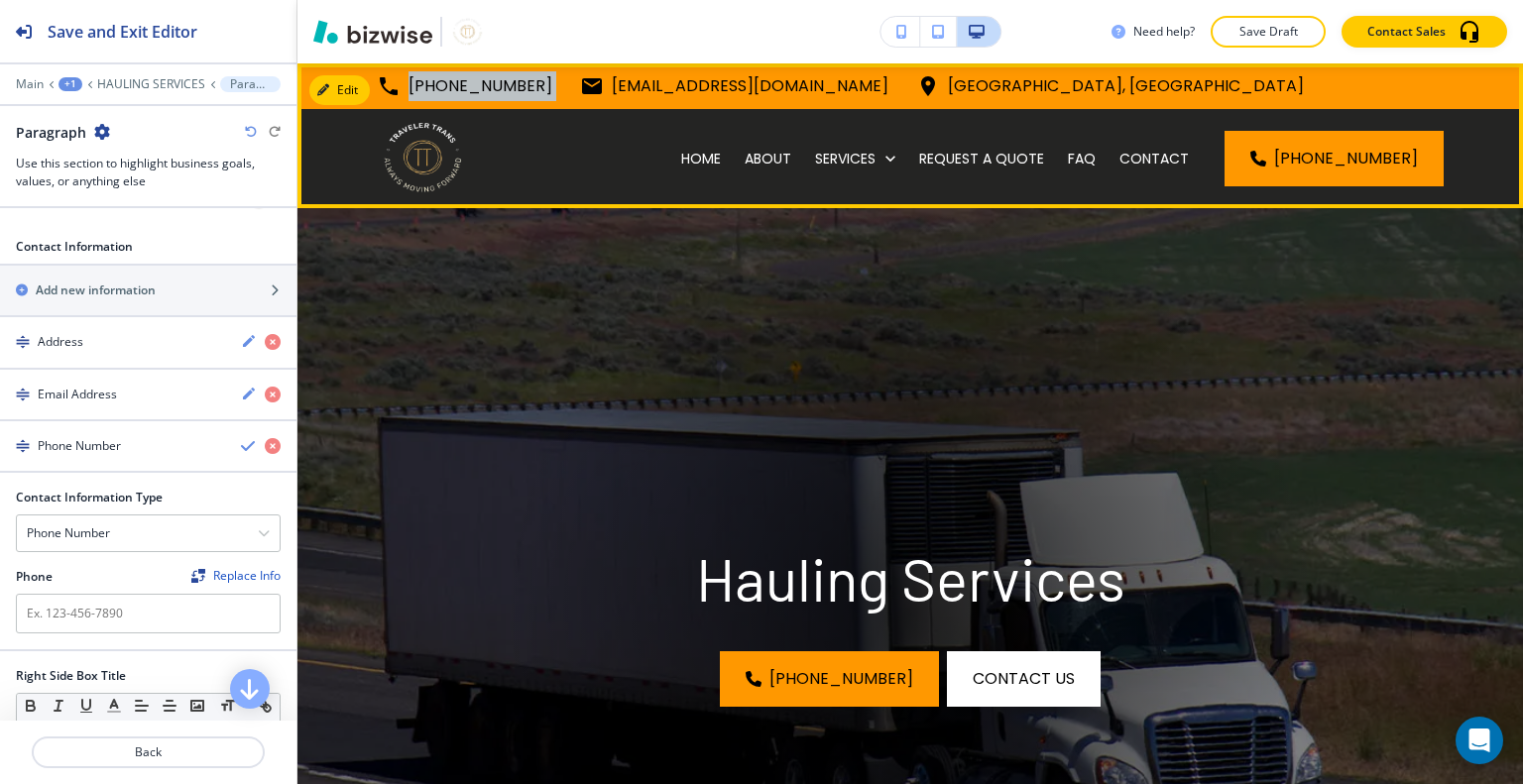 drag, startPoint x: 538, startPoint y: 82, endPoint x: 397, endPoint y: 92, distance: 141.35417 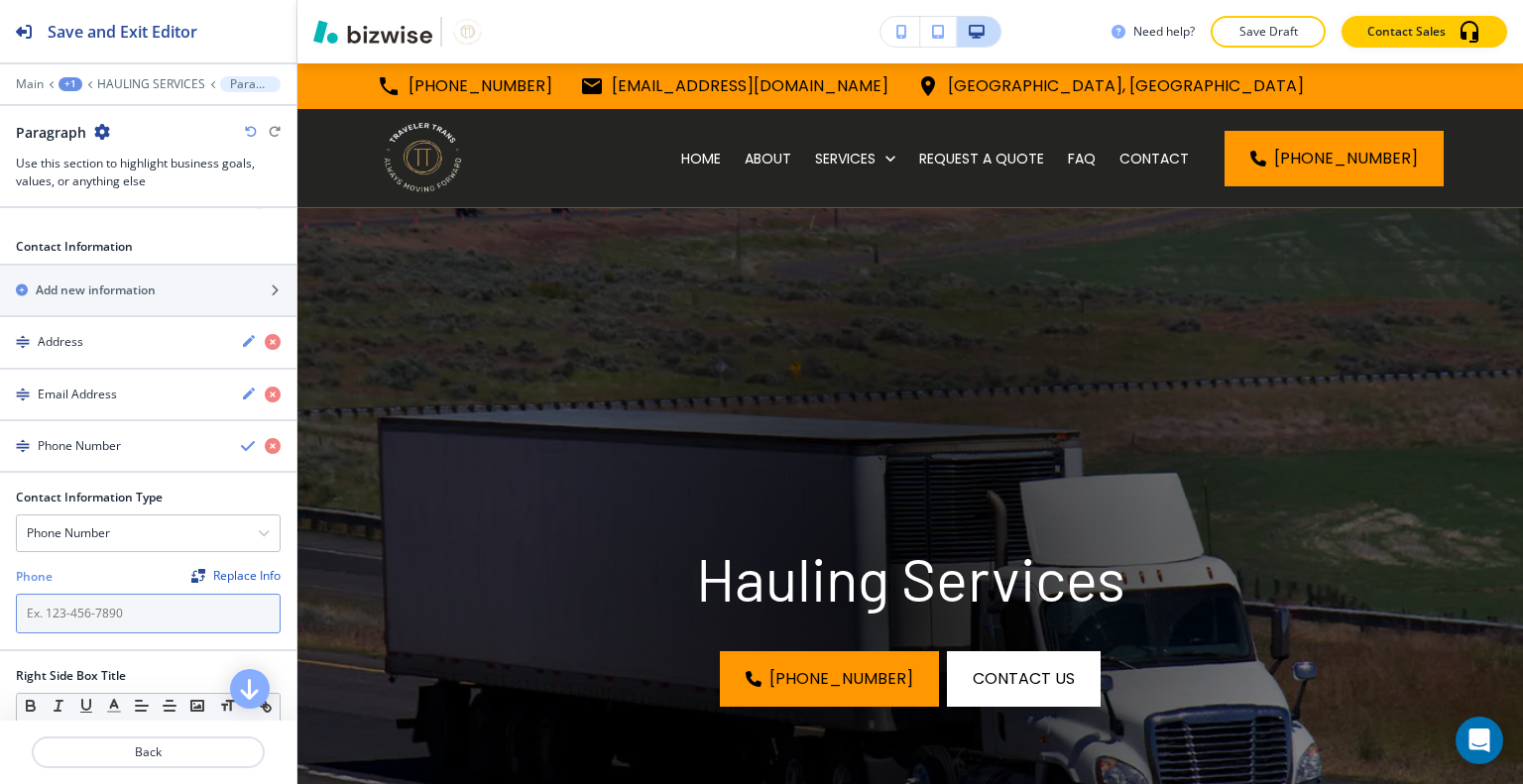 paste on "[PHONE_NUMBER]" 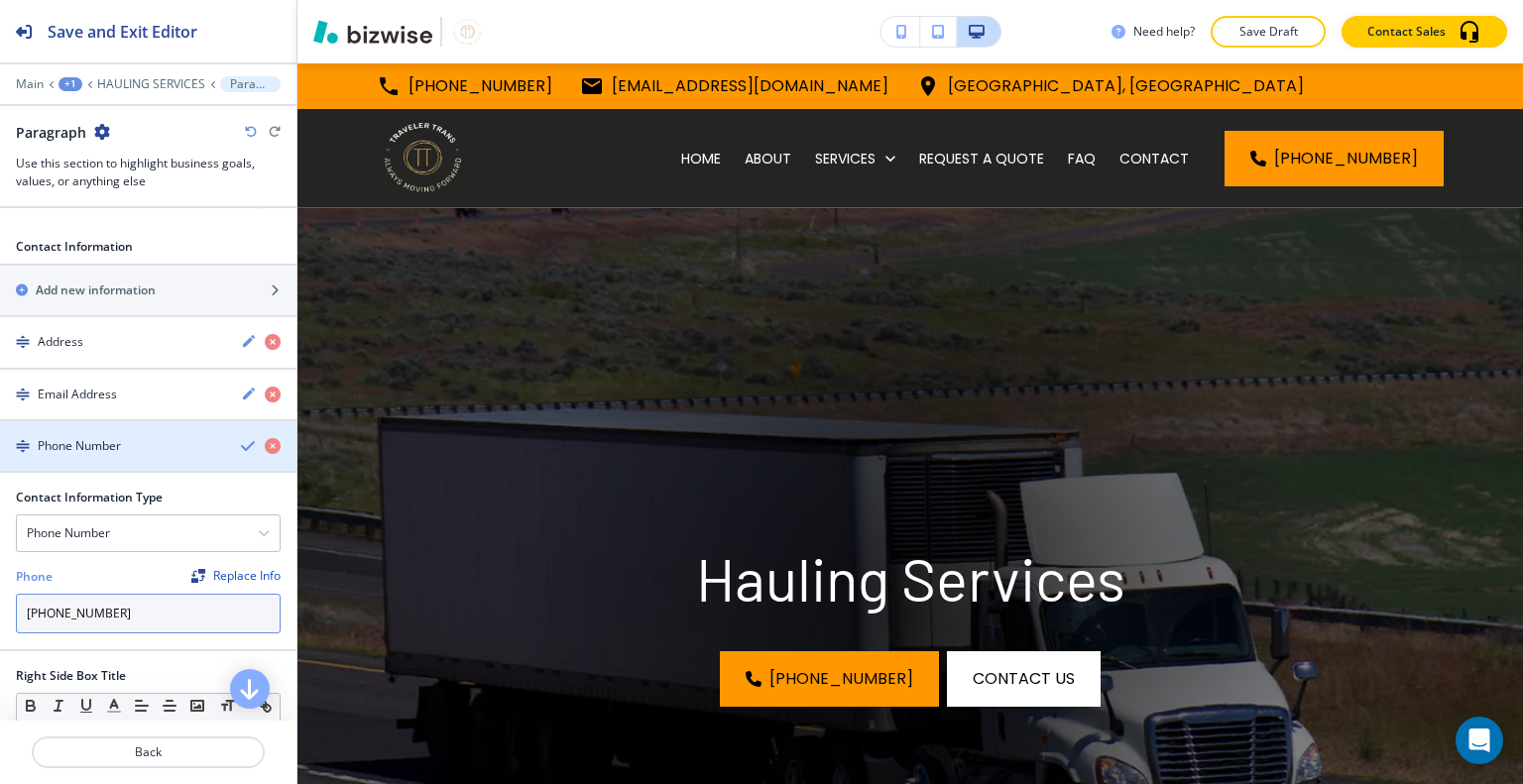 type on "[PHONE_NUMBER]" 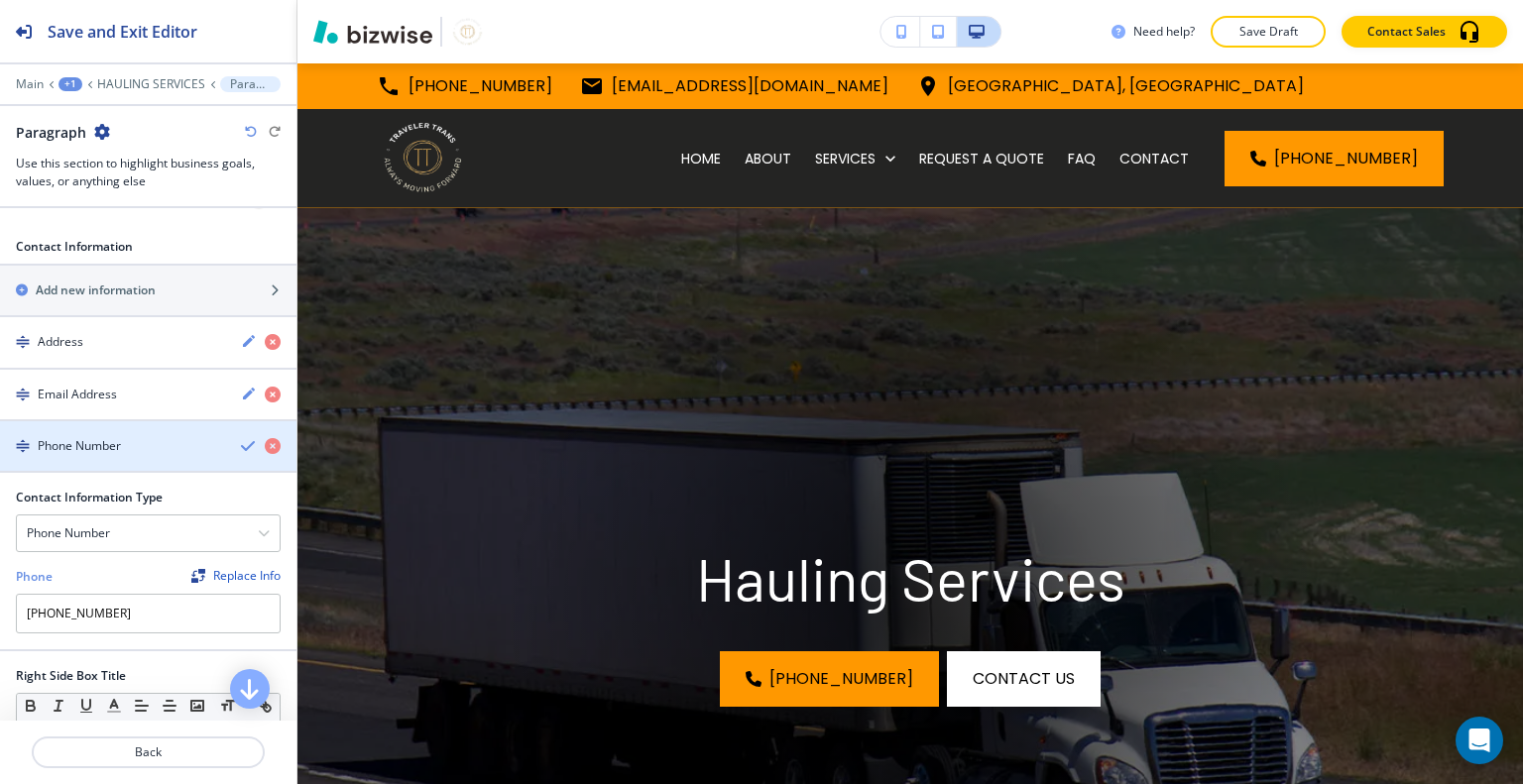 click on "Phone Number" at bounding box center [148, 446] 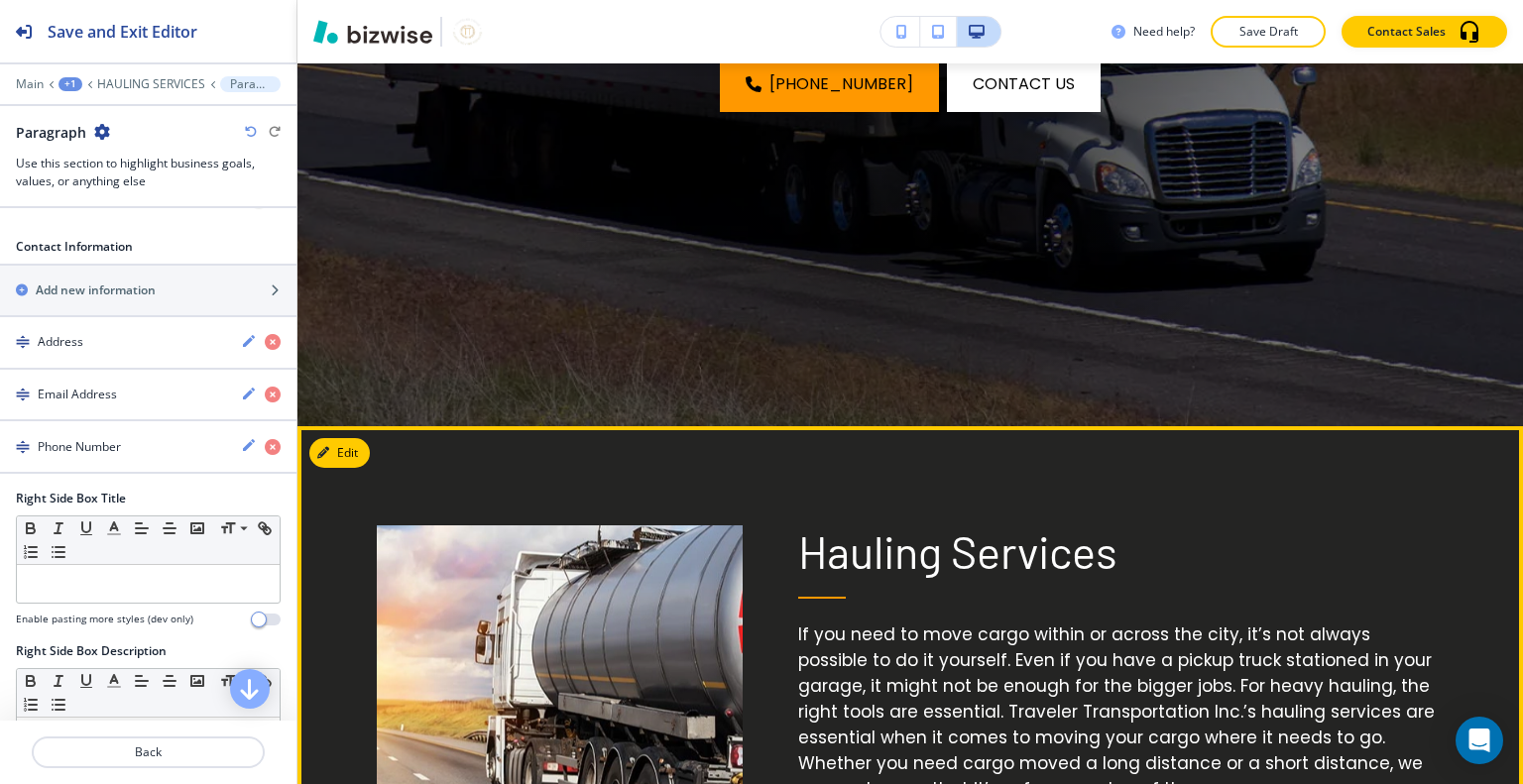 scroll, scrollTop: 198, scrollLeft: 0, axis: vertical 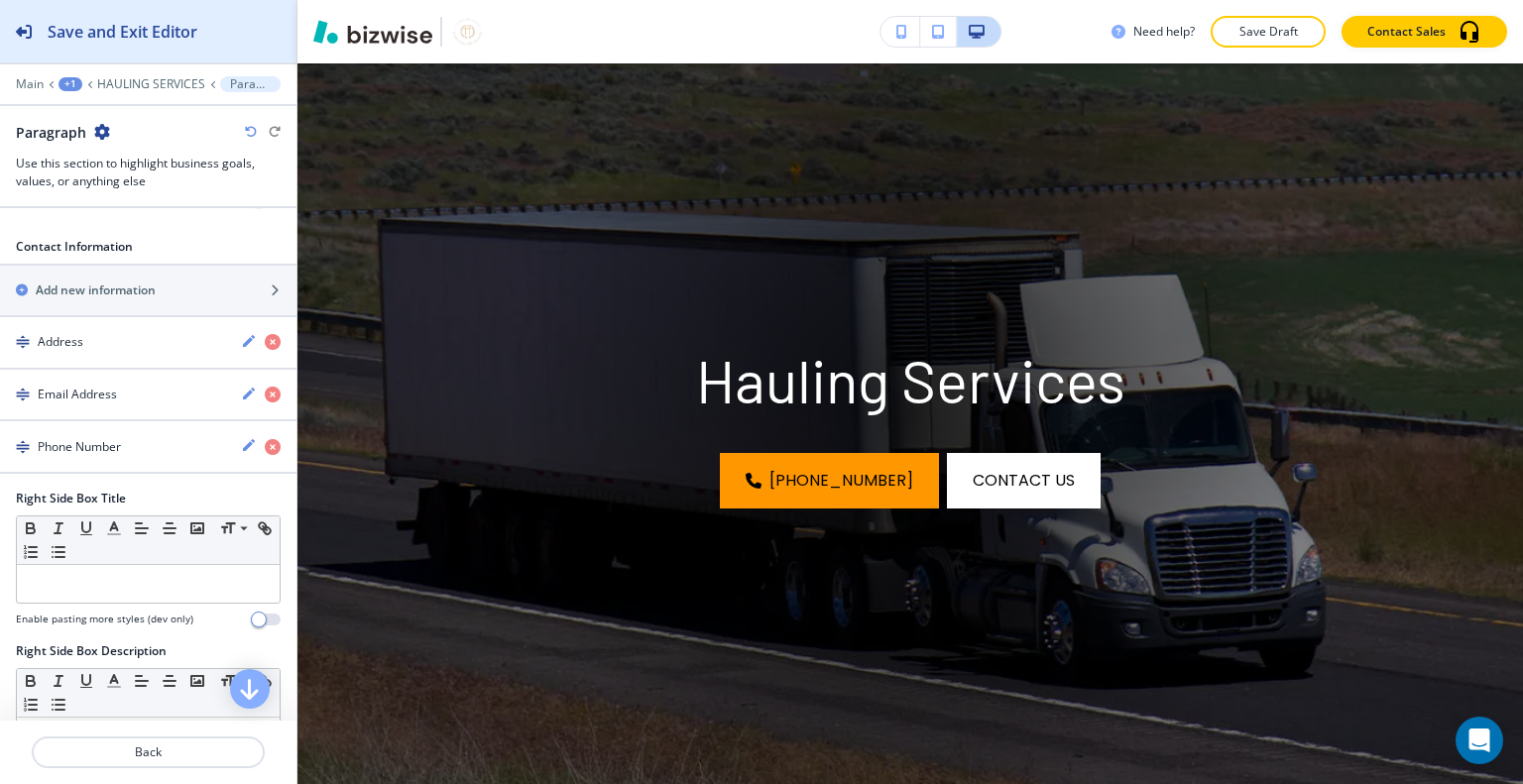 click on "Save and Exit Editor" at bounding box center (98, 31) 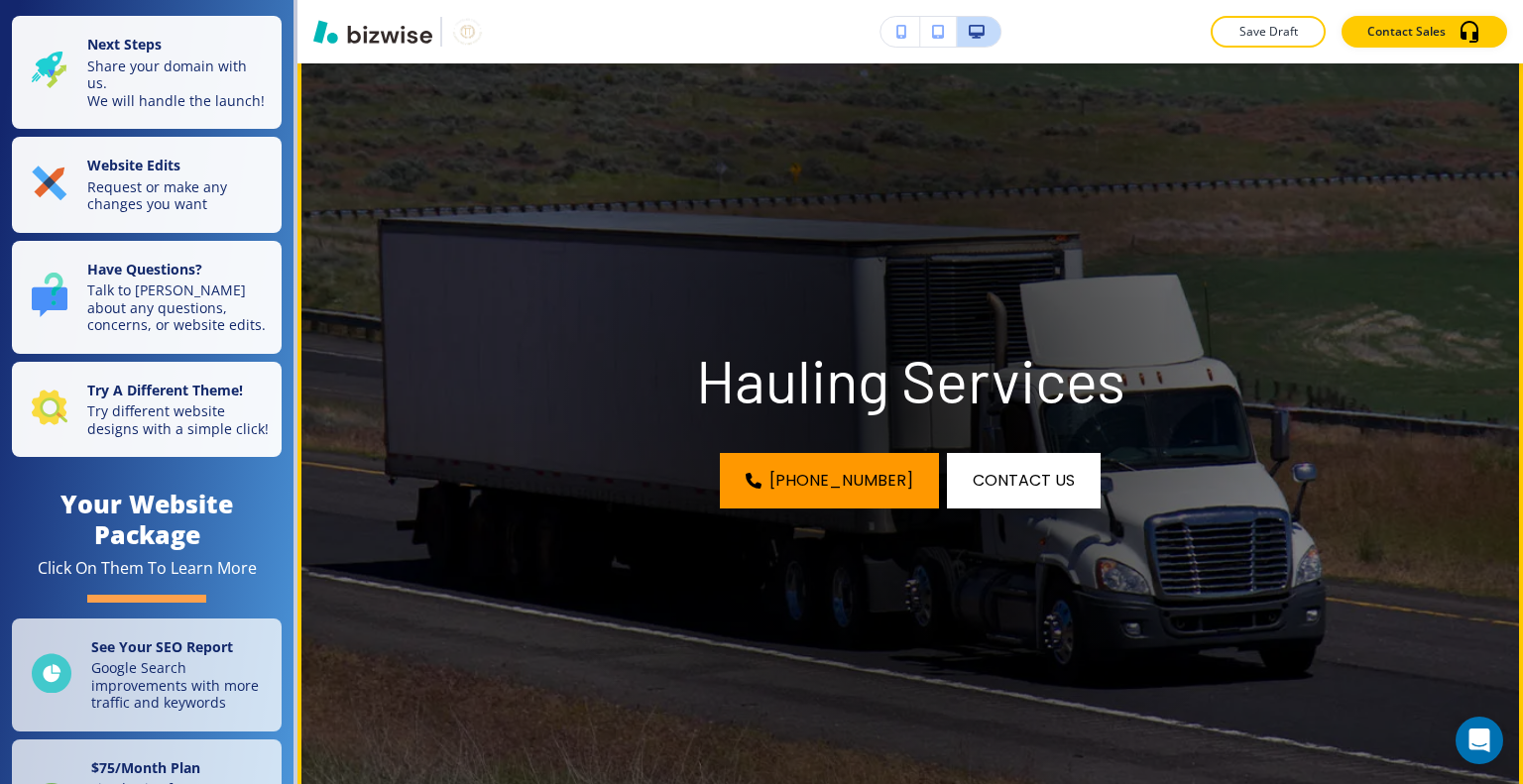 click at bounding box center (910, 416) 